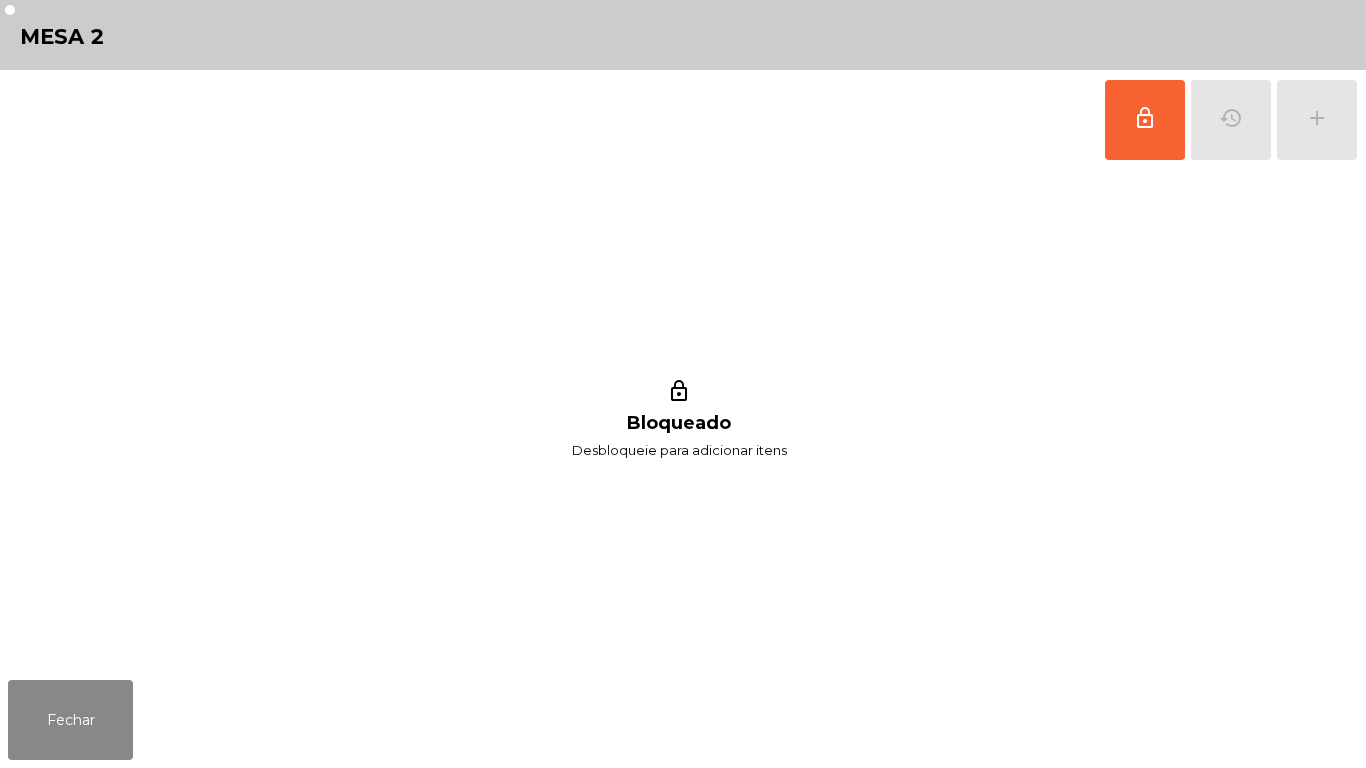 scroll, scrollTop: 0, scrollLeft: 0, axis: both 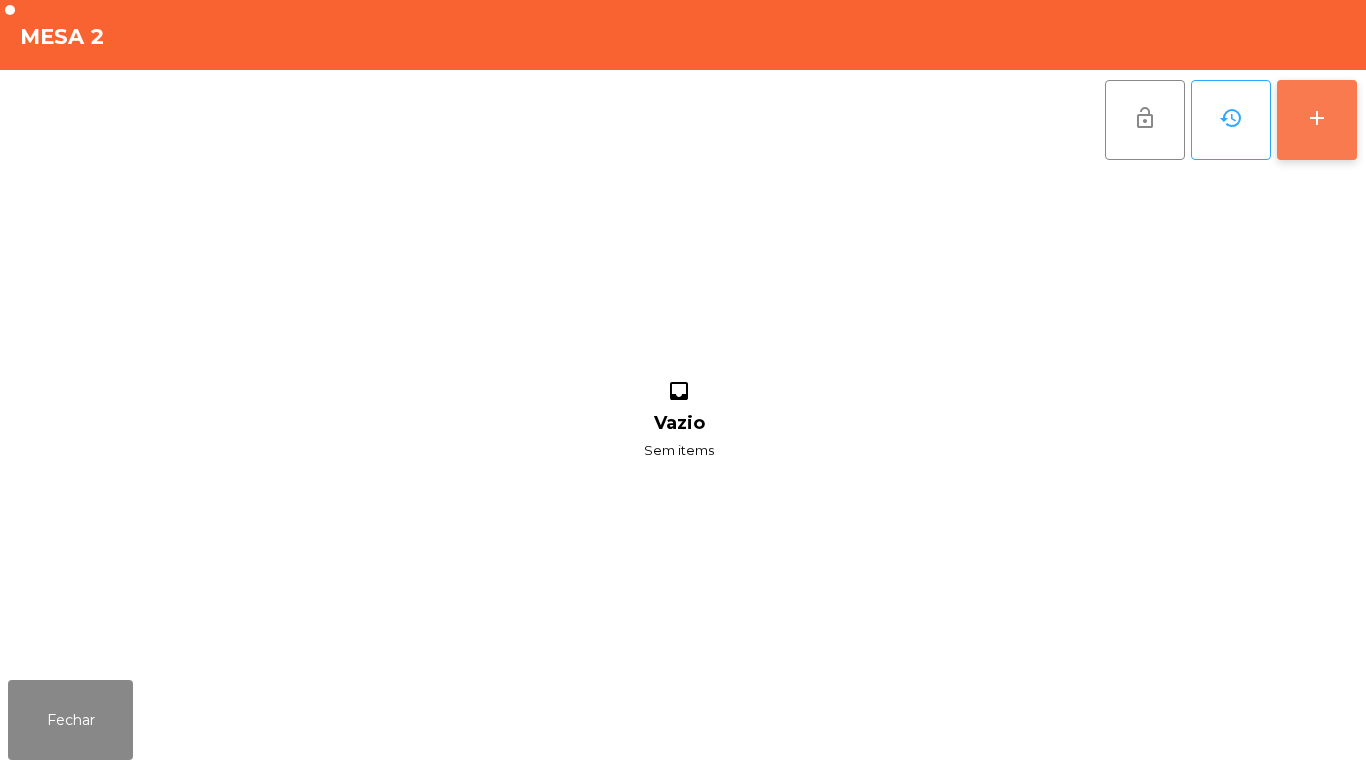 click on "add" 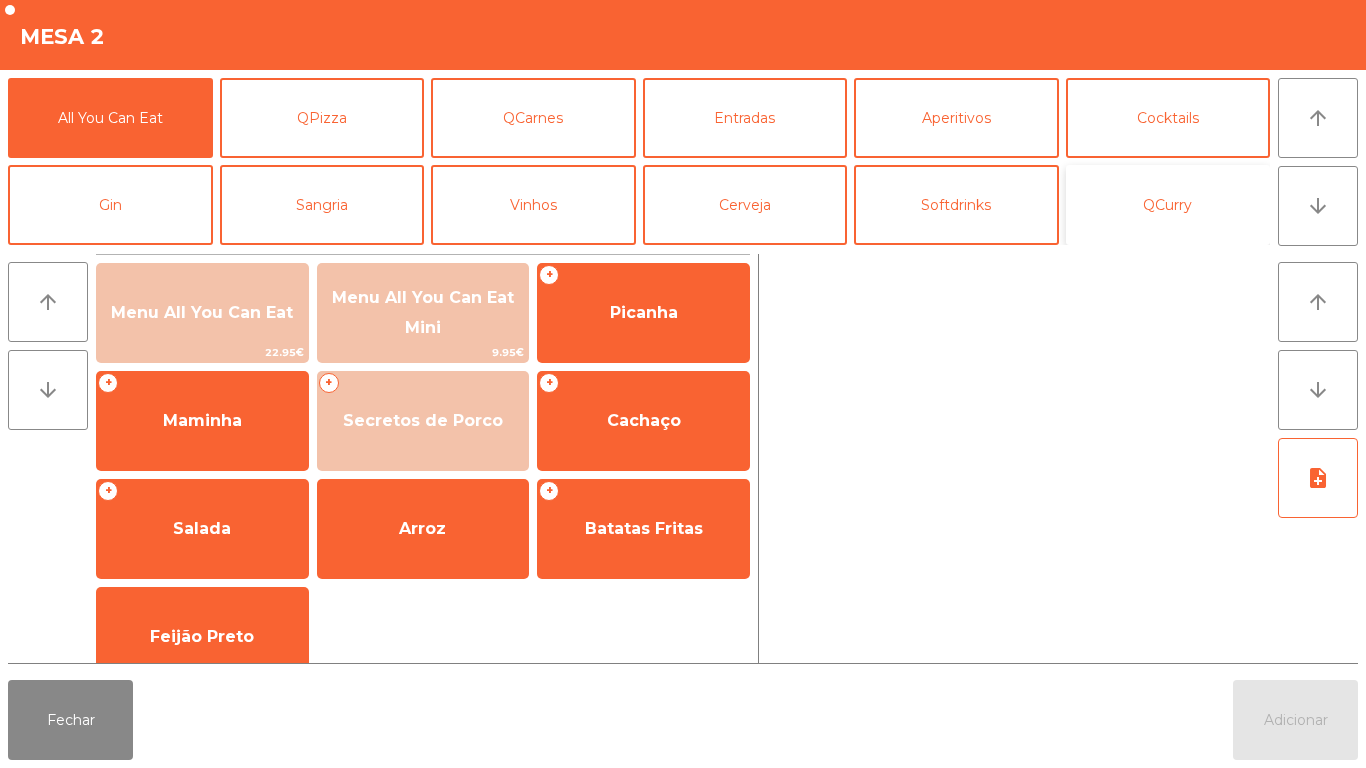 click on "QCurry" 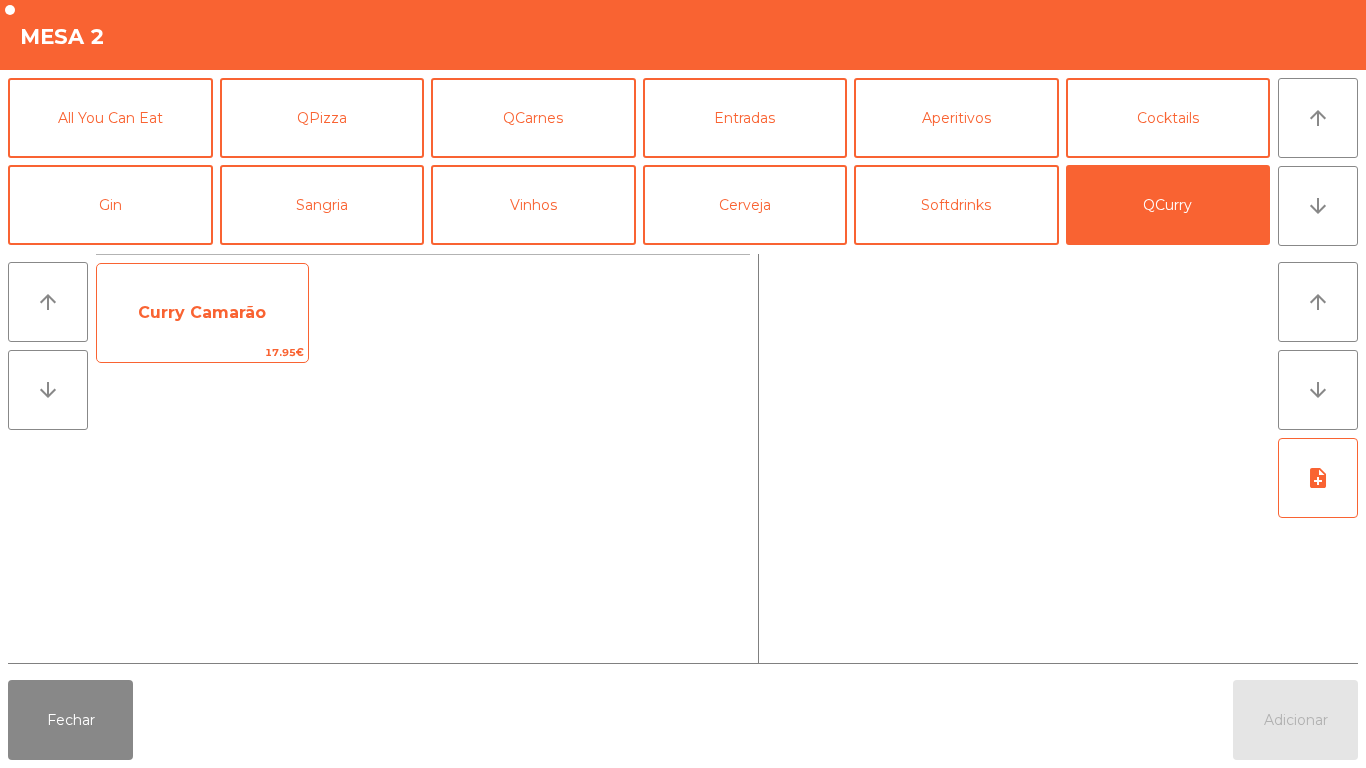 click on "Curry Camarão" 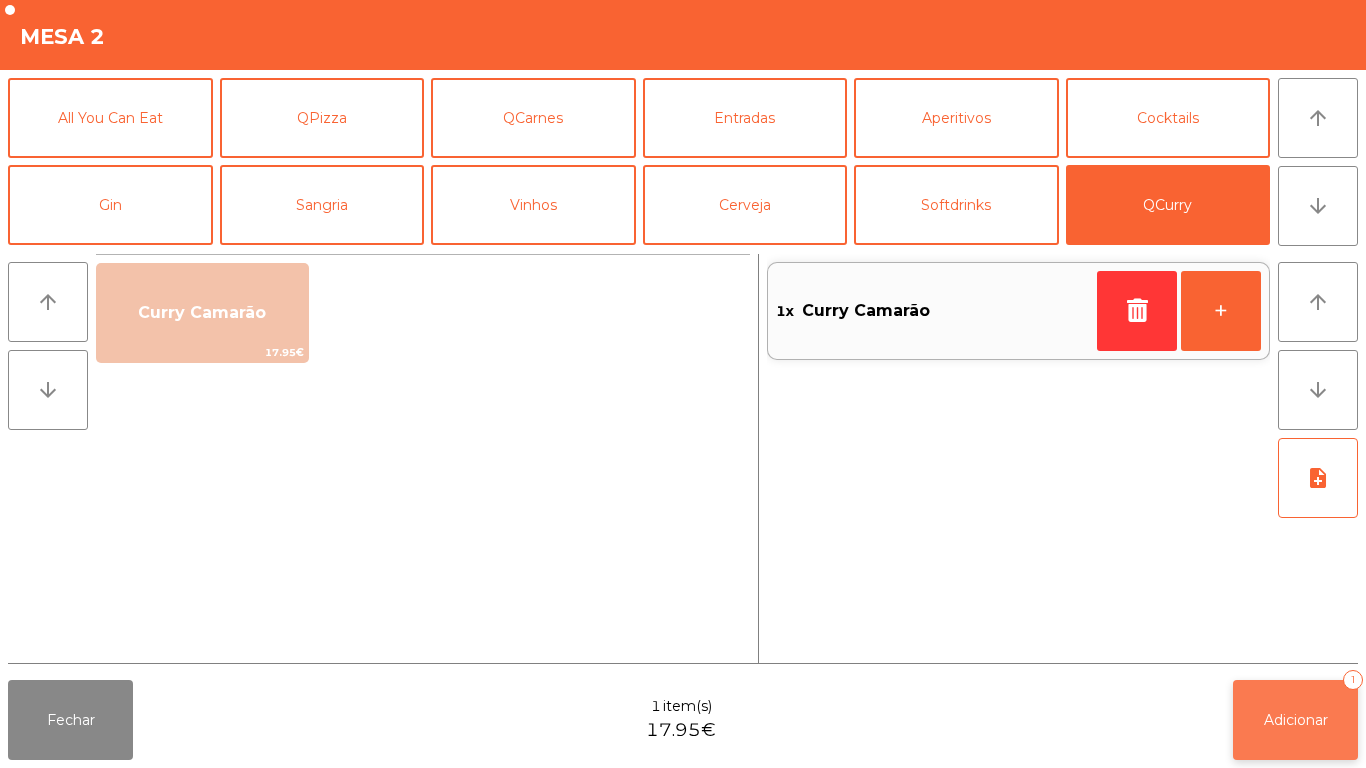 click on "Adicionar" 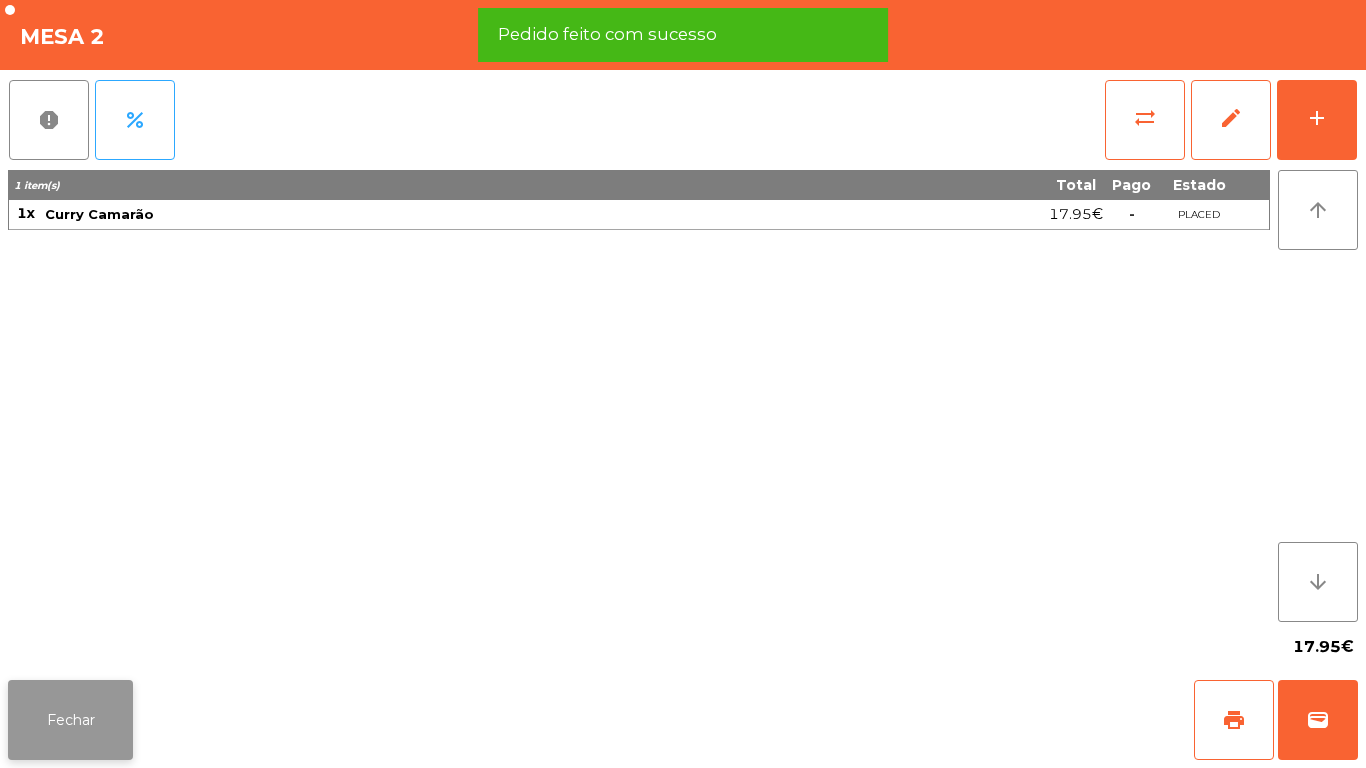 click on "Fechar" 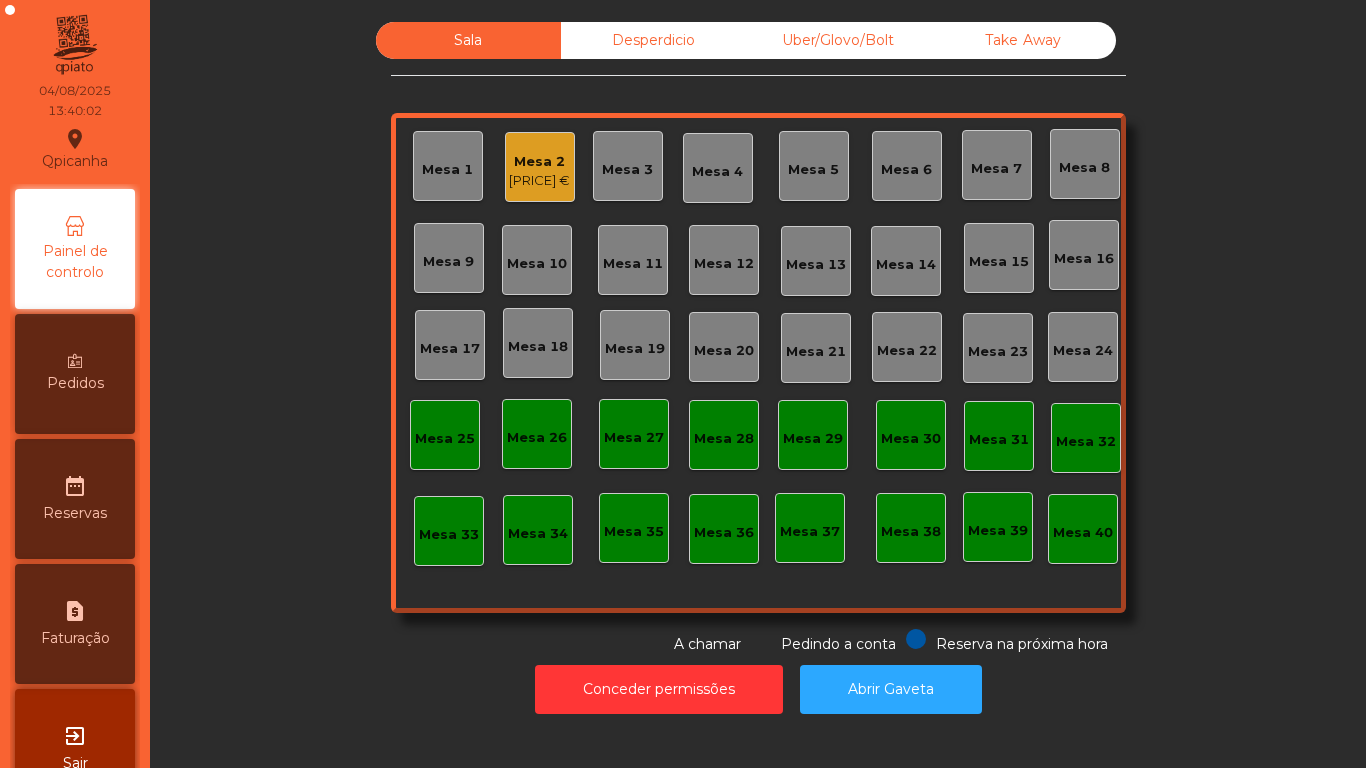 click on "[PRICE] €" 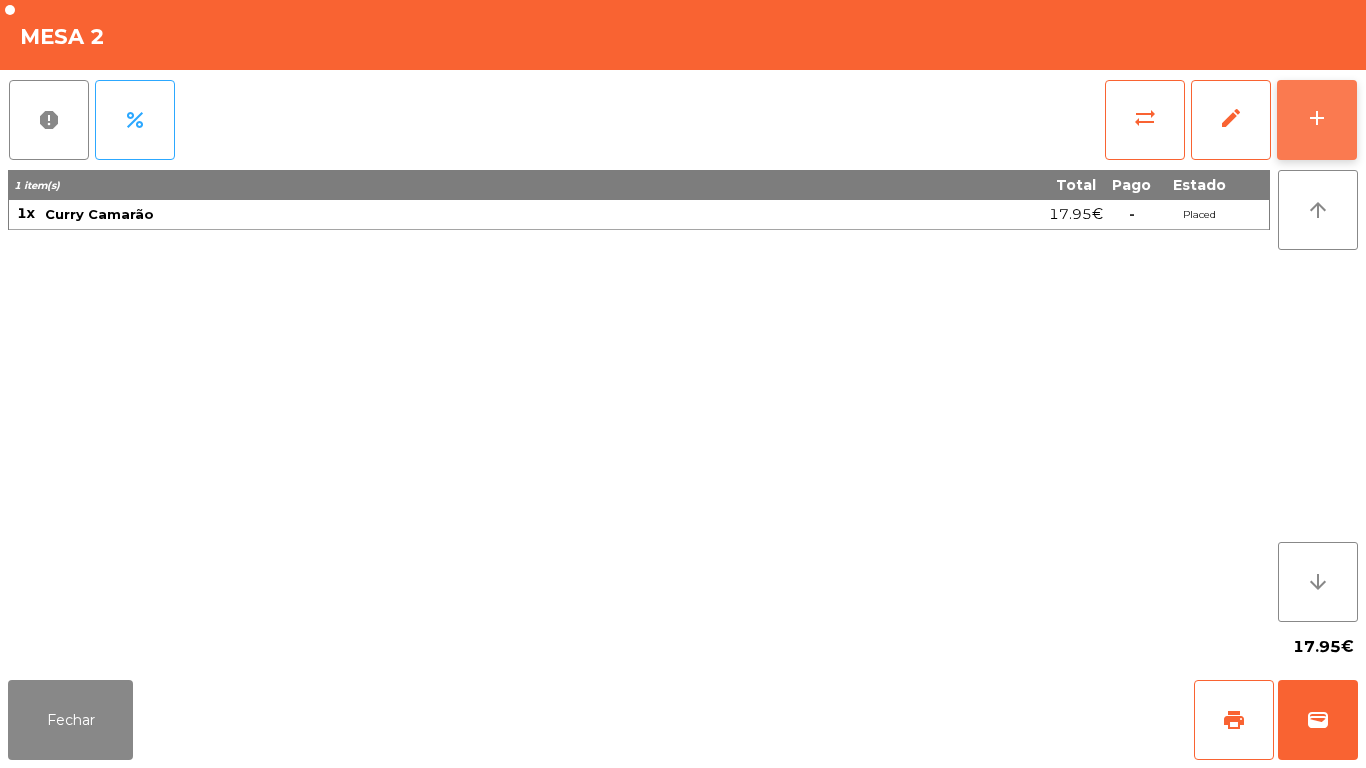 click on "add" 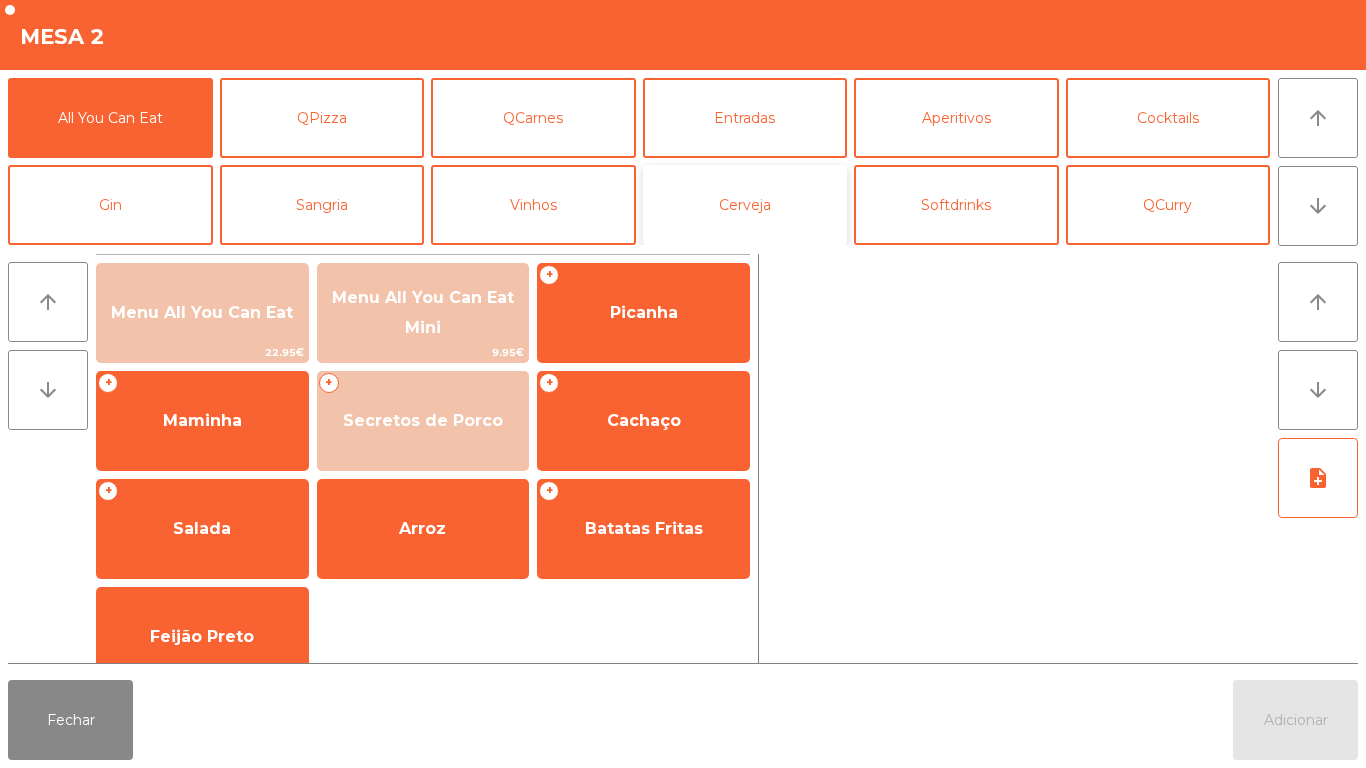 click on "Cerveja" 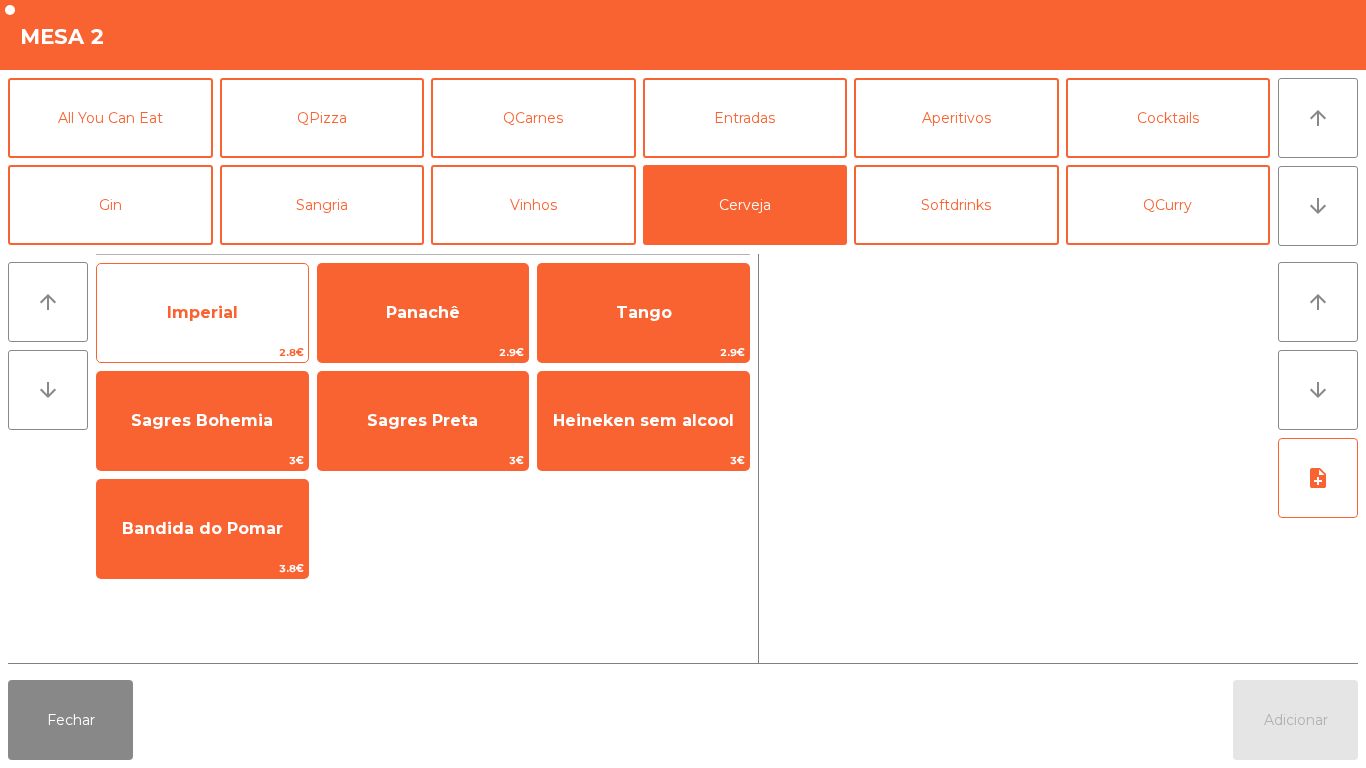 click on "Imperial" 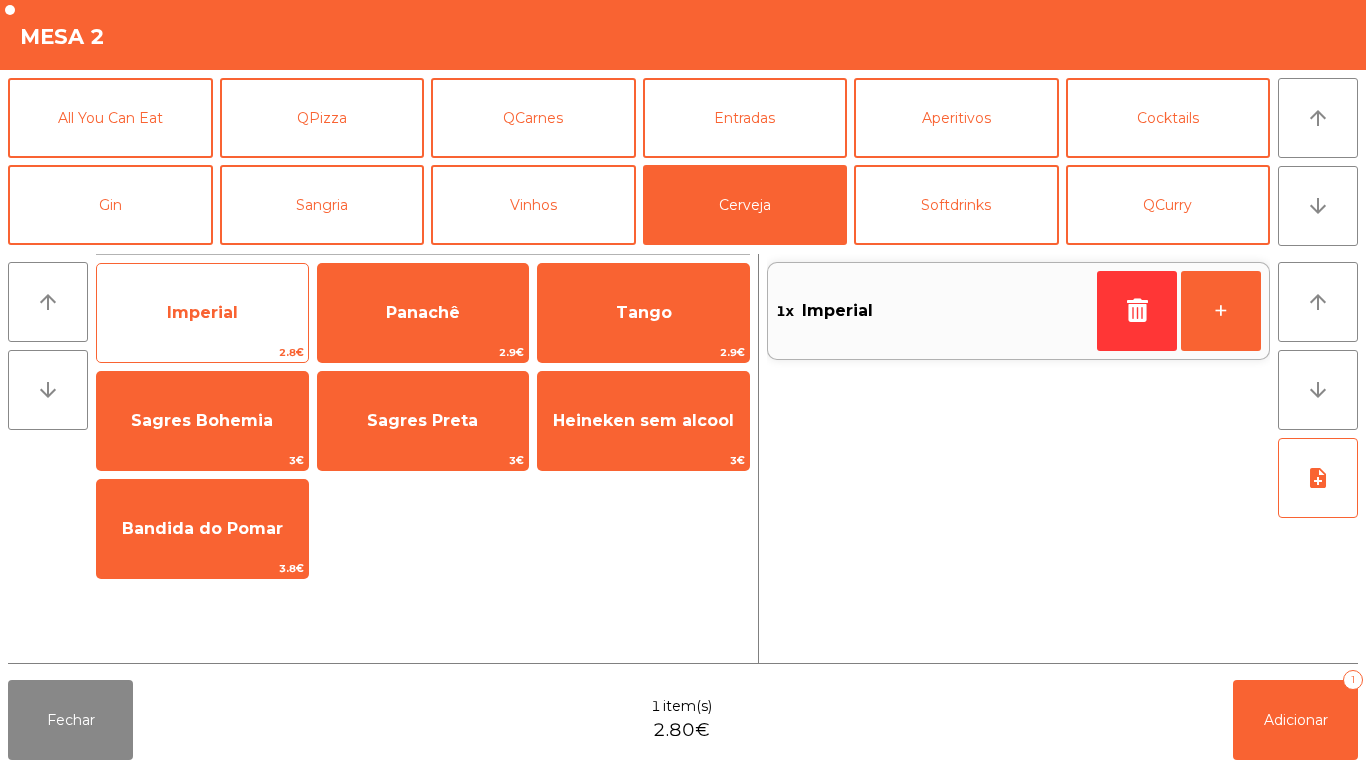 click on "Imperial" 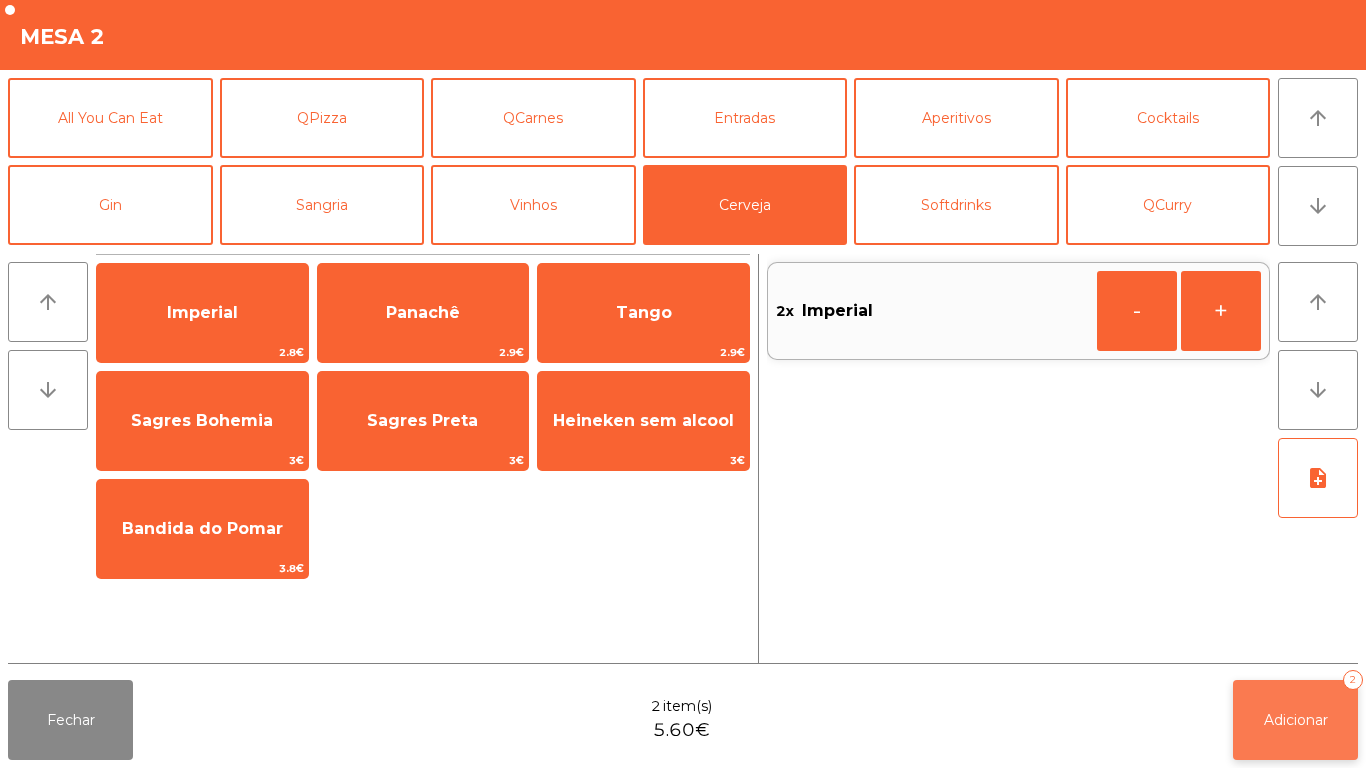 click on "Adicionar" 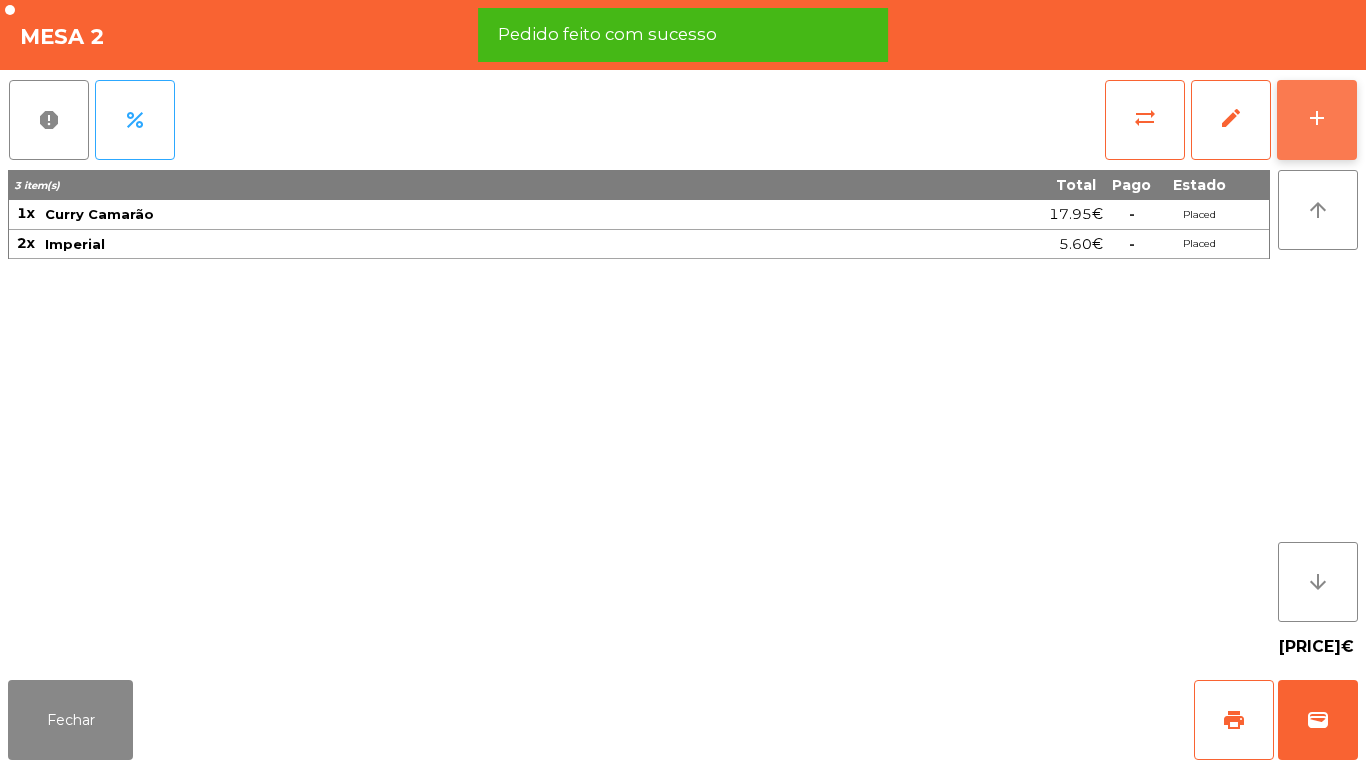 click on "add" 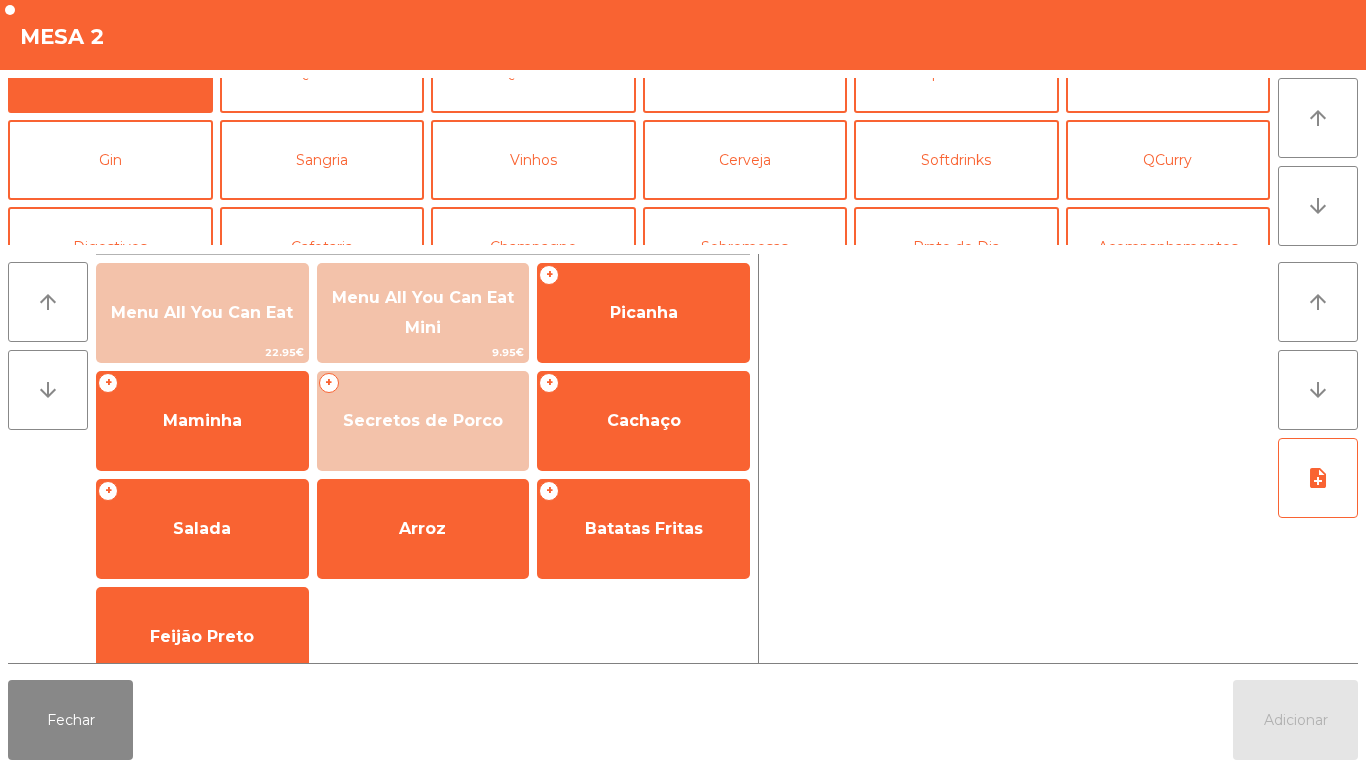 scroll, scrollTop: 71, scrollLeft: 0, axis: vertical 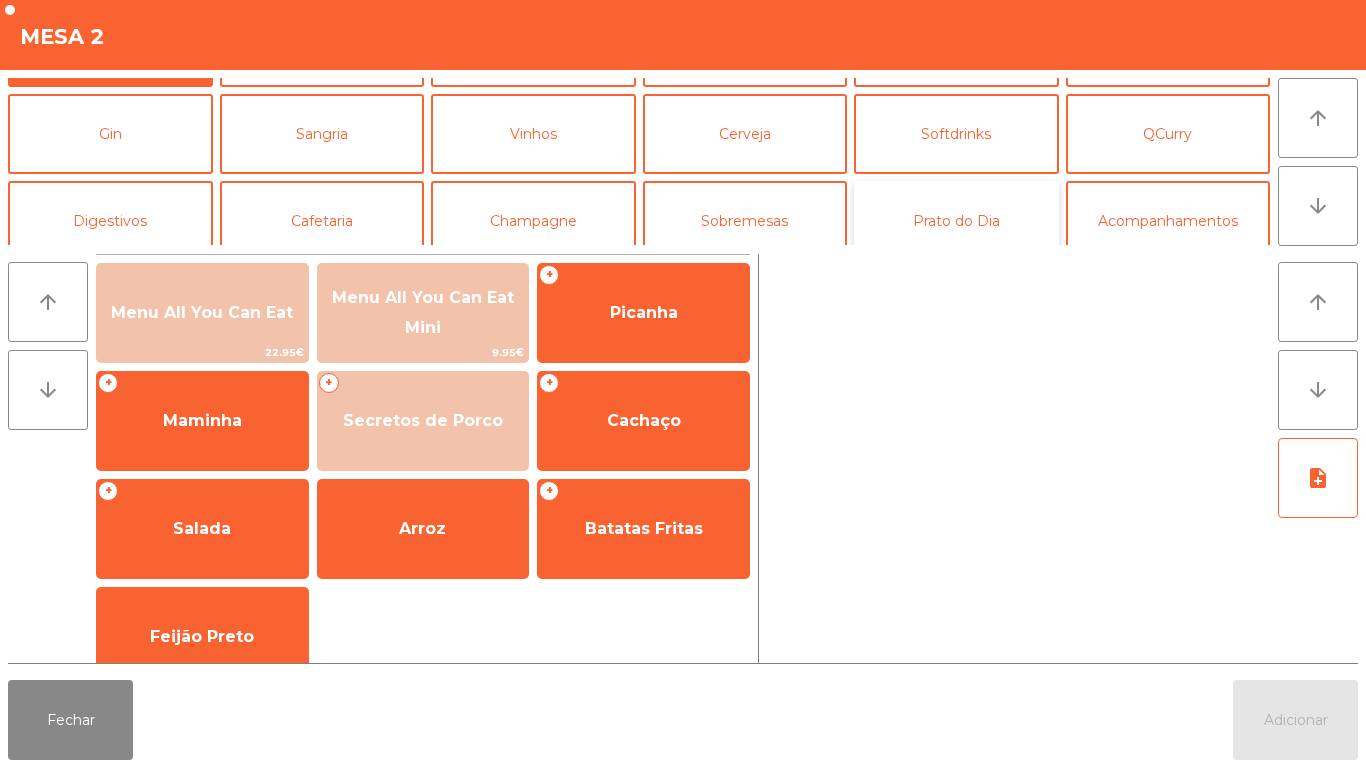 click on "Prato do Dia" 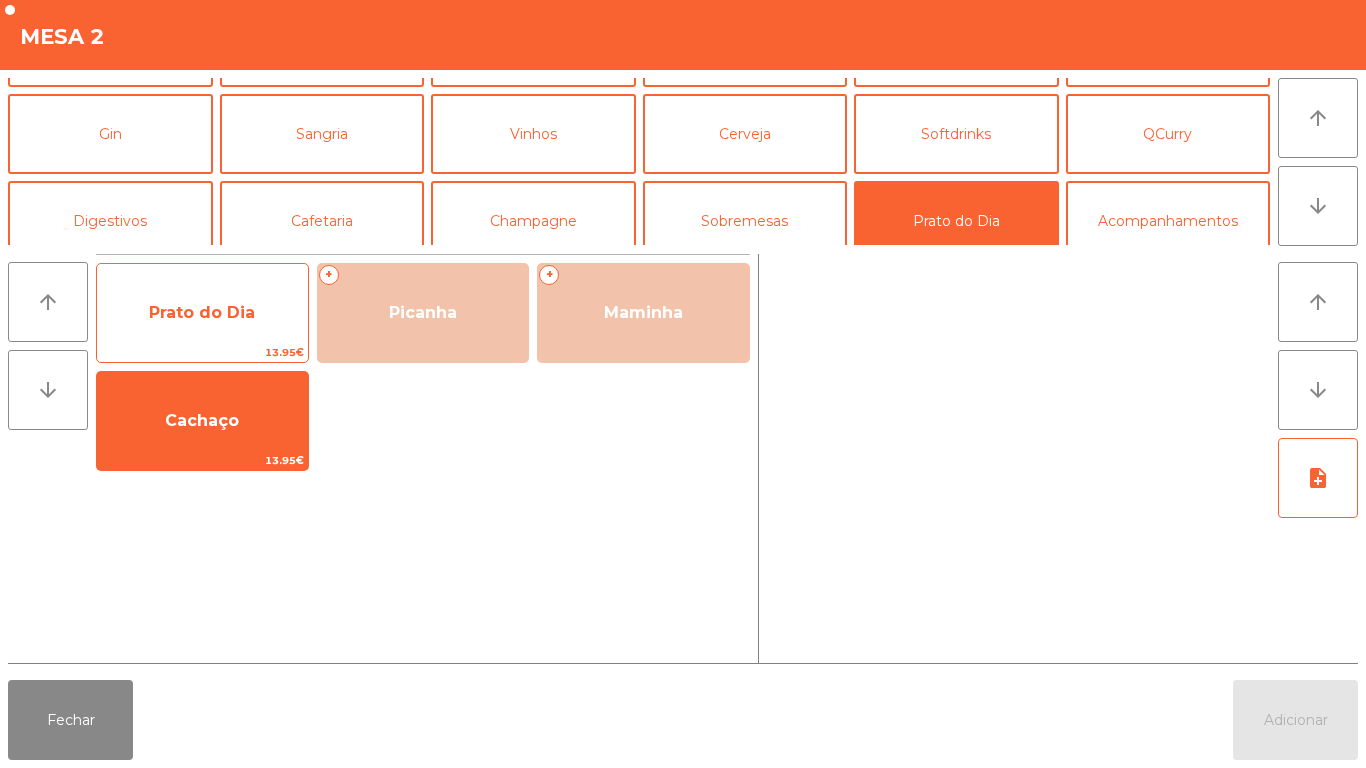 click on "Prato do Dia" 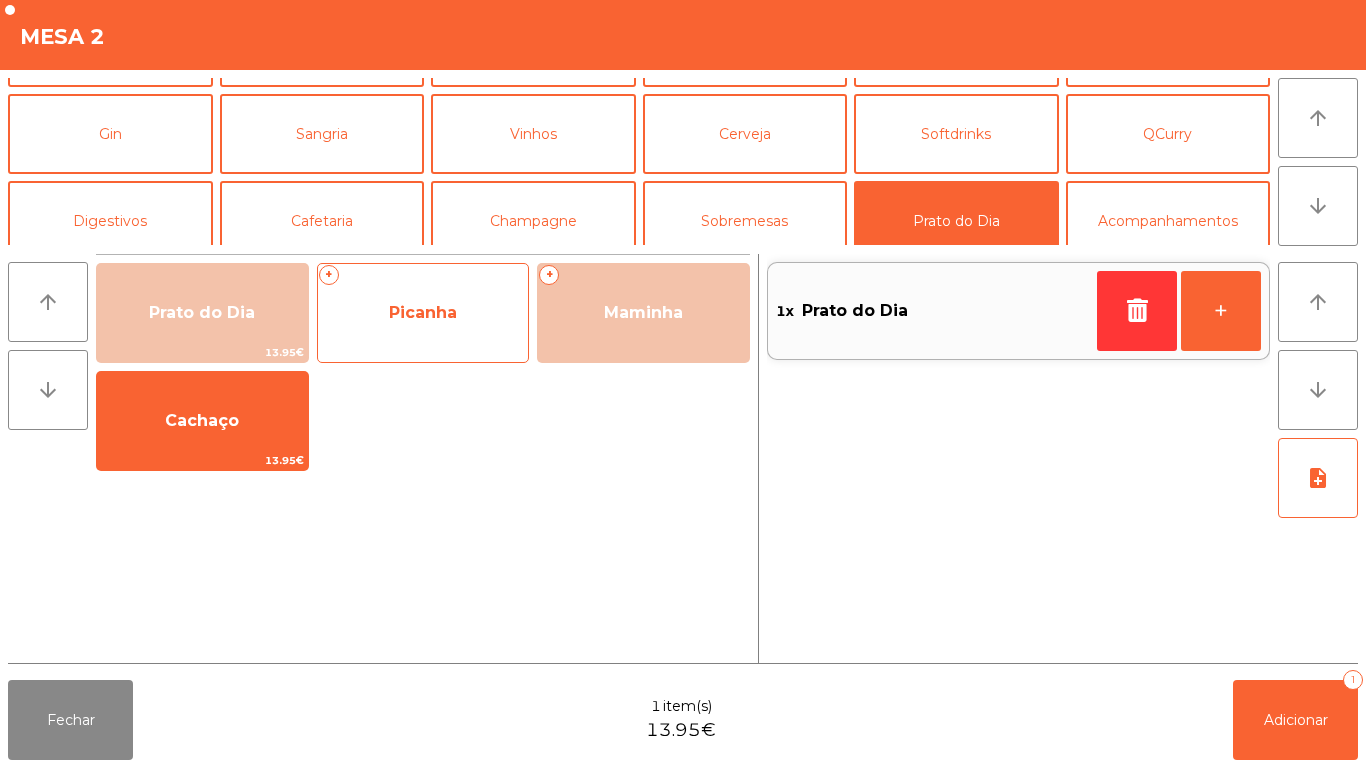 click on "+   Picanha" 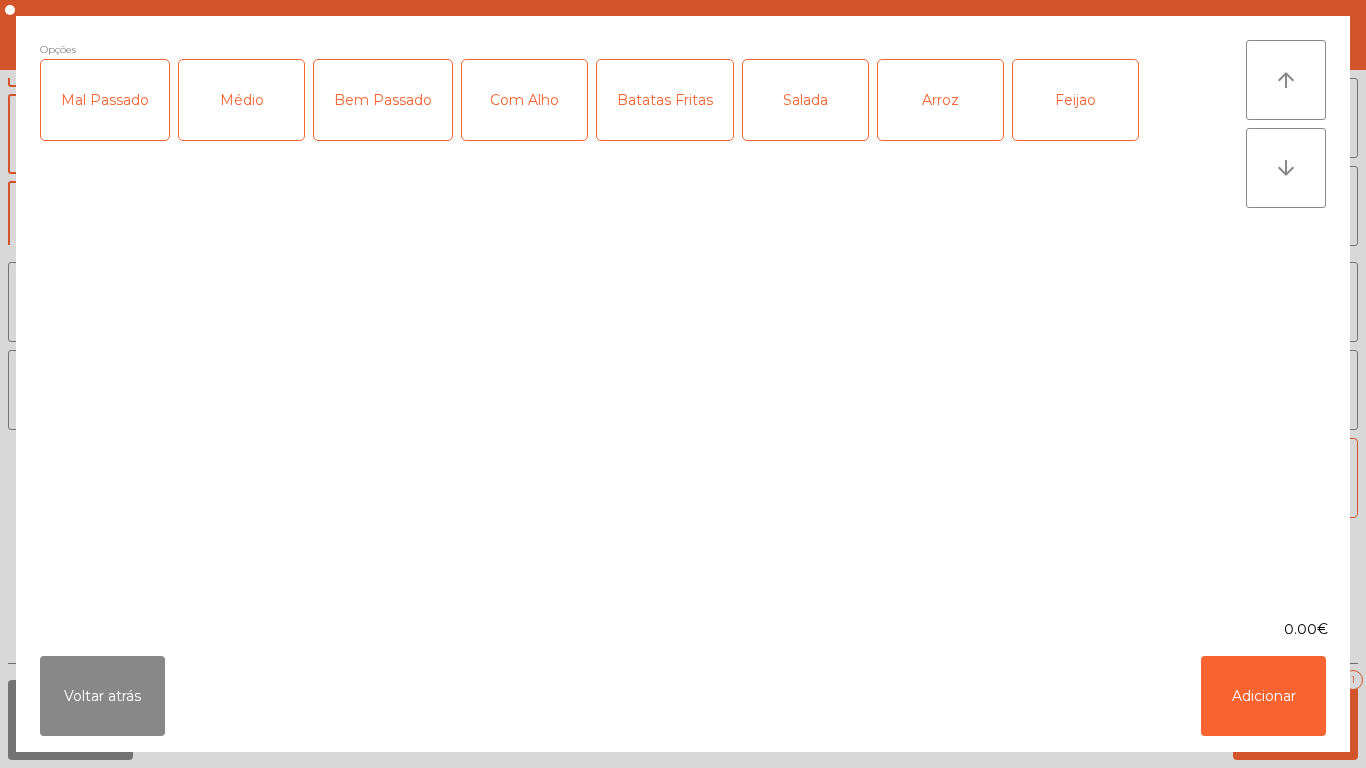 click on "Batatas Fritas" 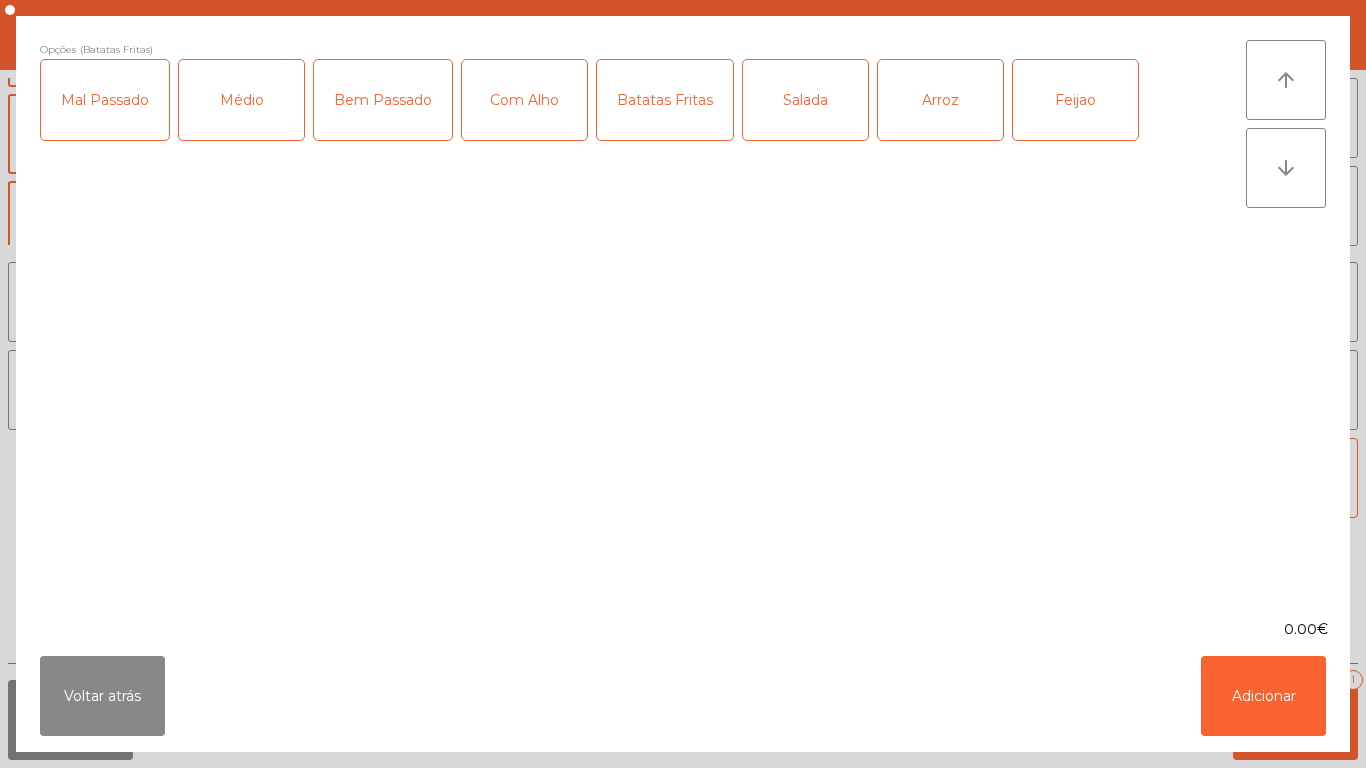 click on "Arroz" 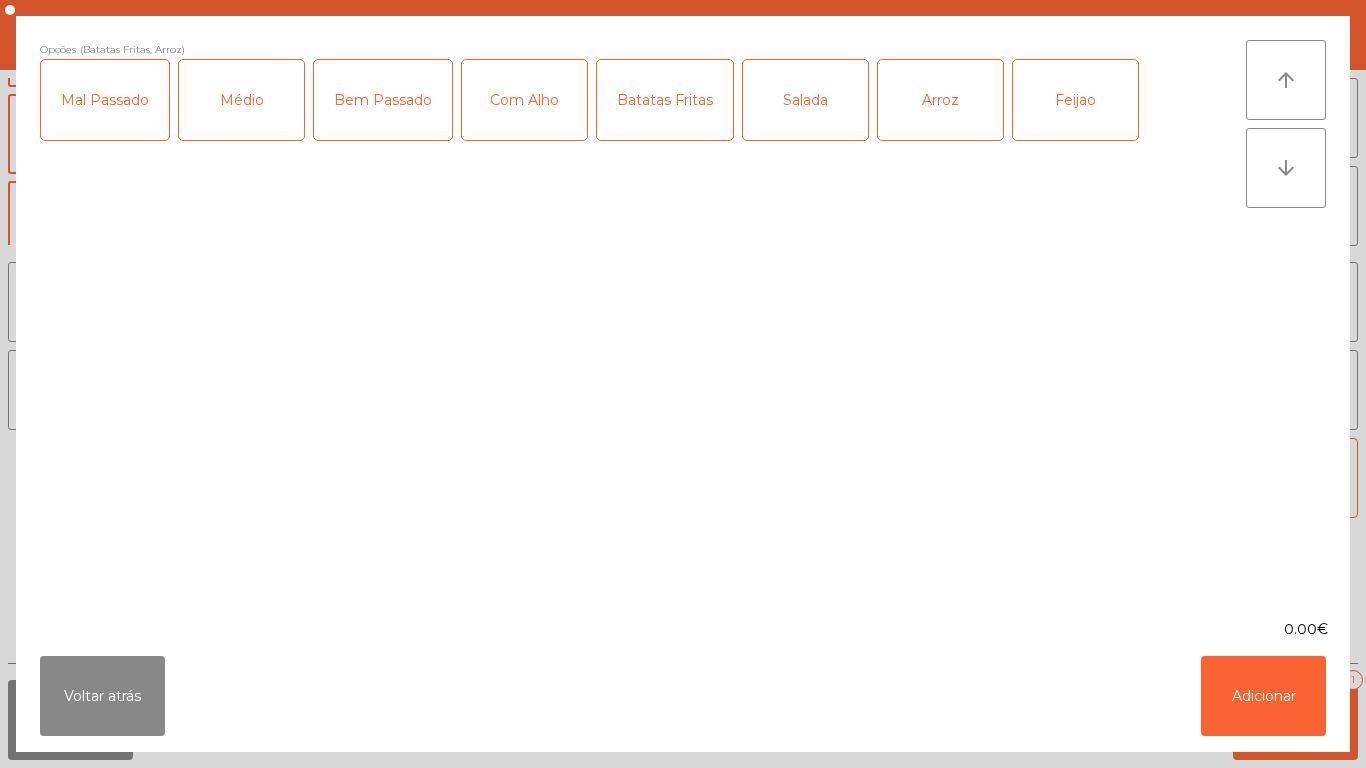 click on "Feijao" 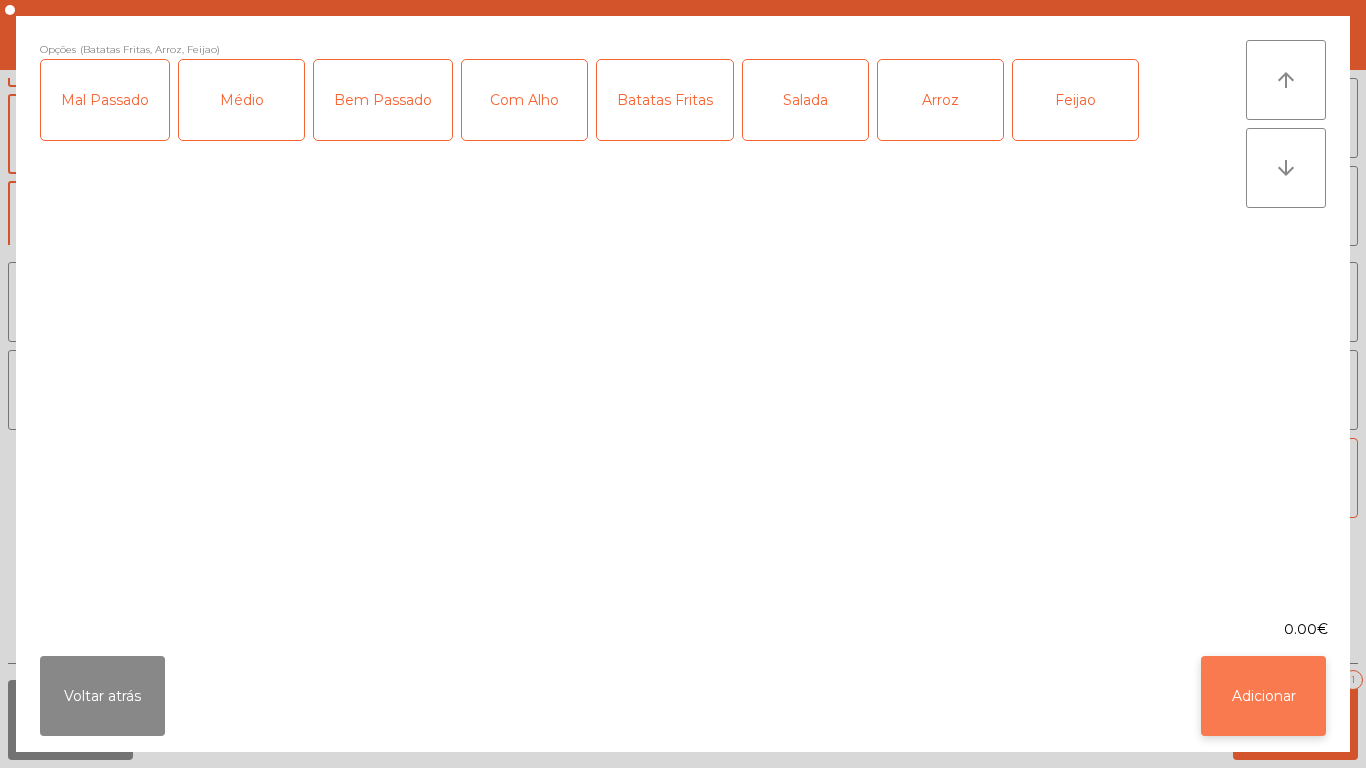 click on "Adicionar" 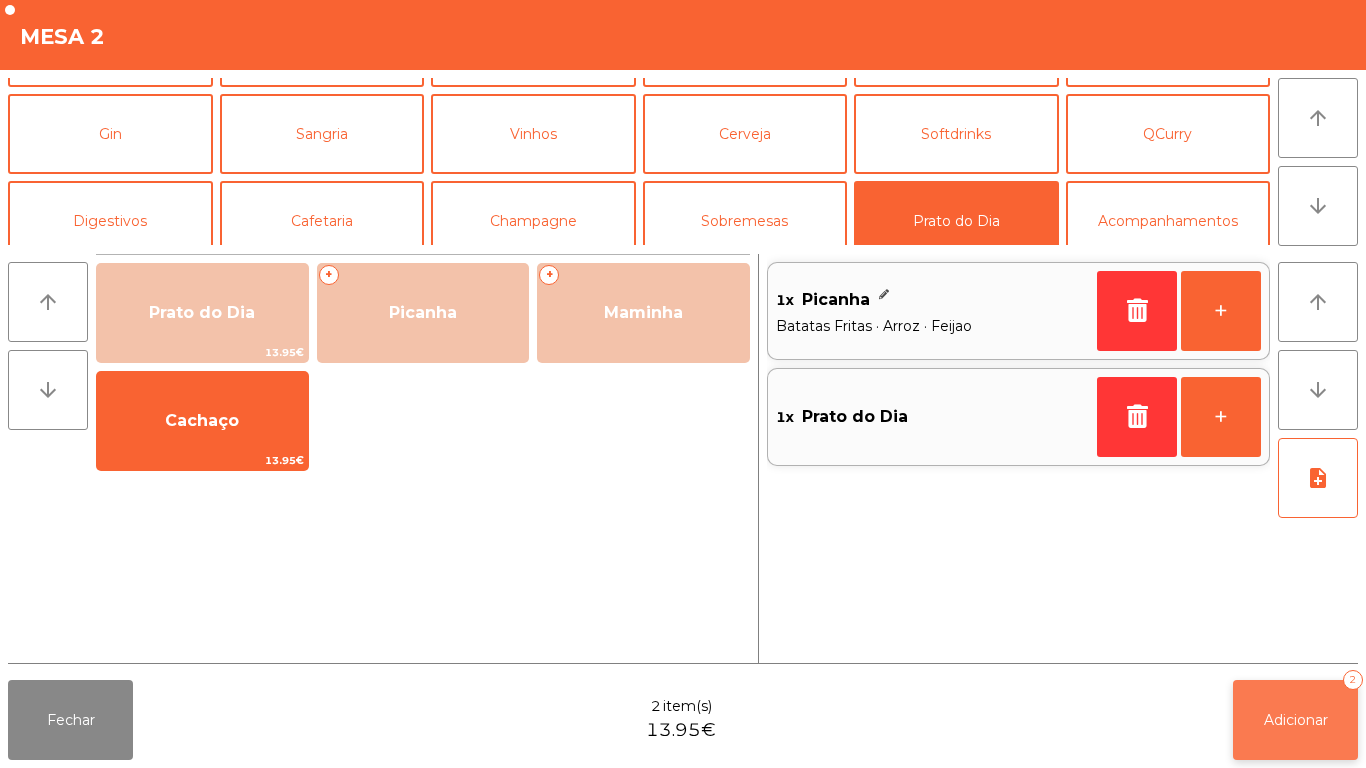 click on "Adicionar   2" 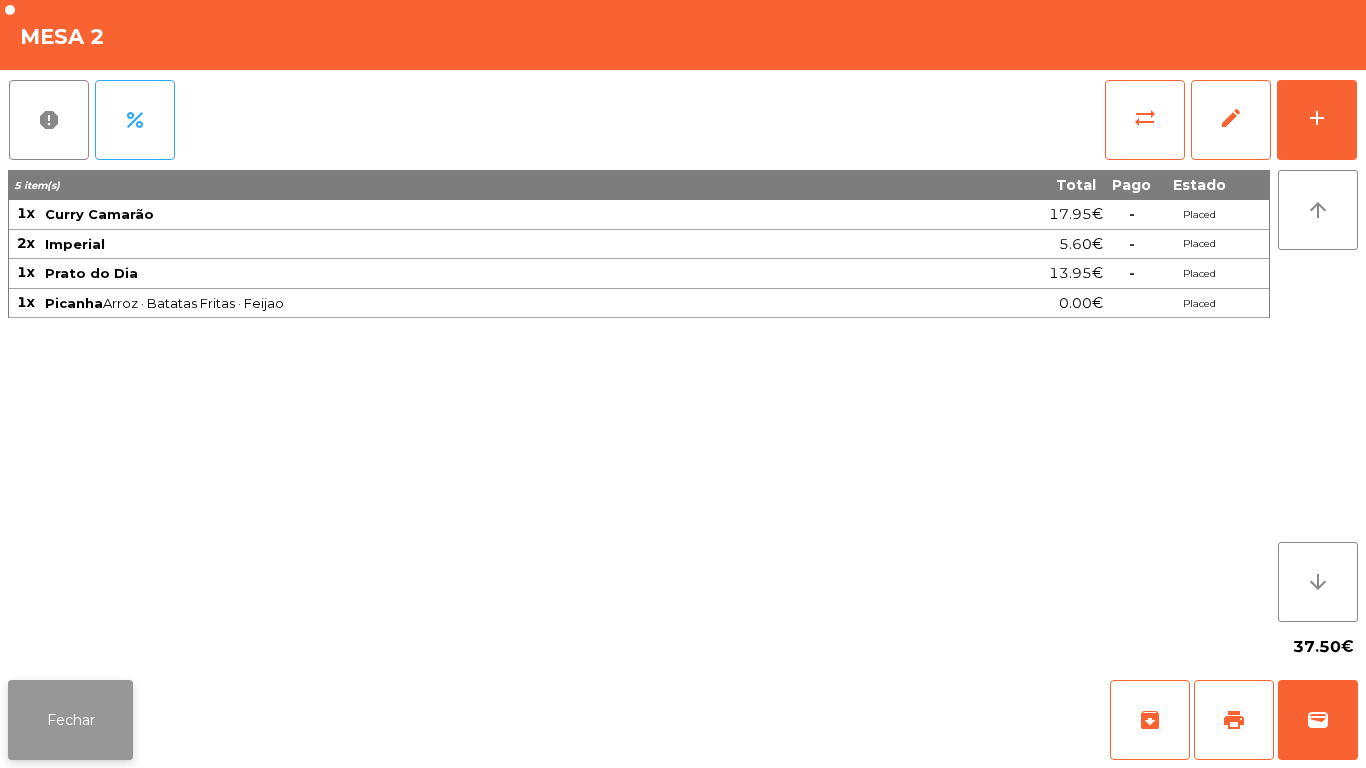 click on "Fechar" 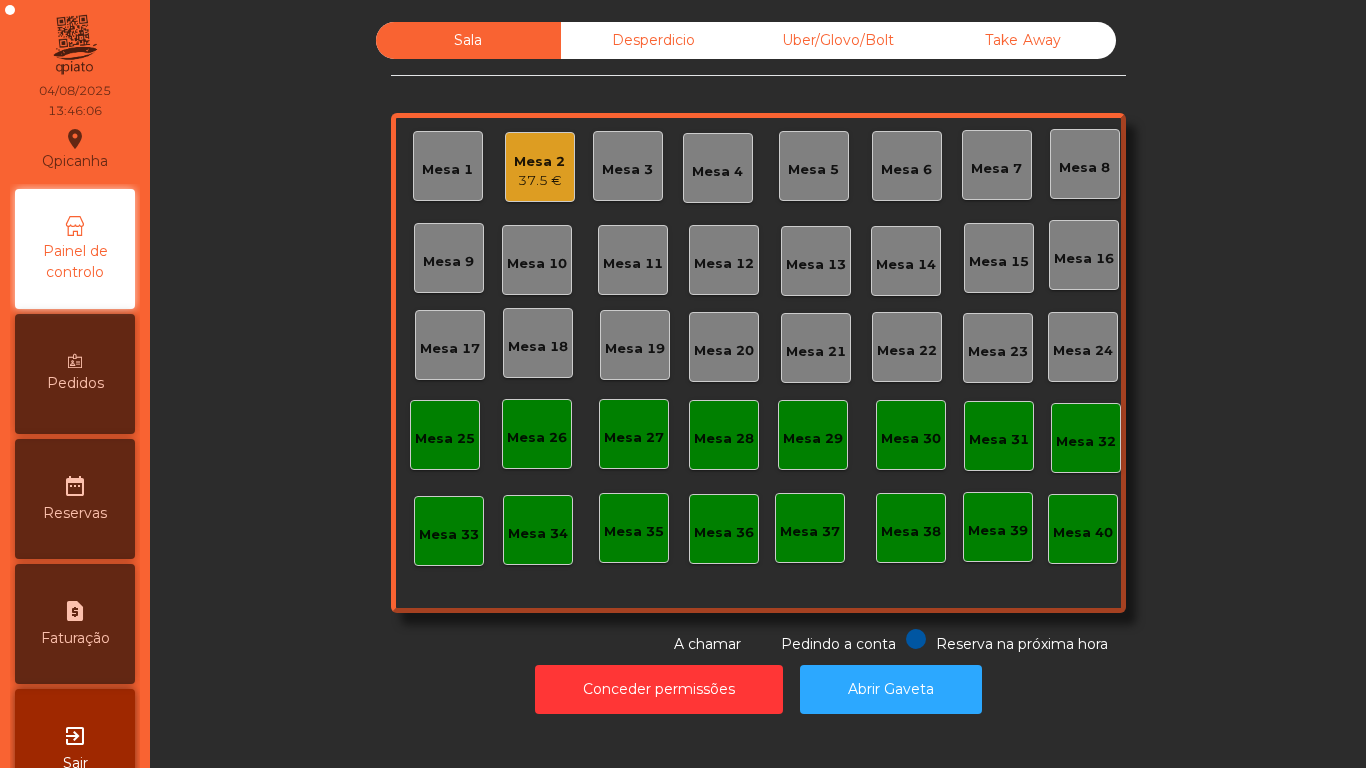 click on "Mesa 18" 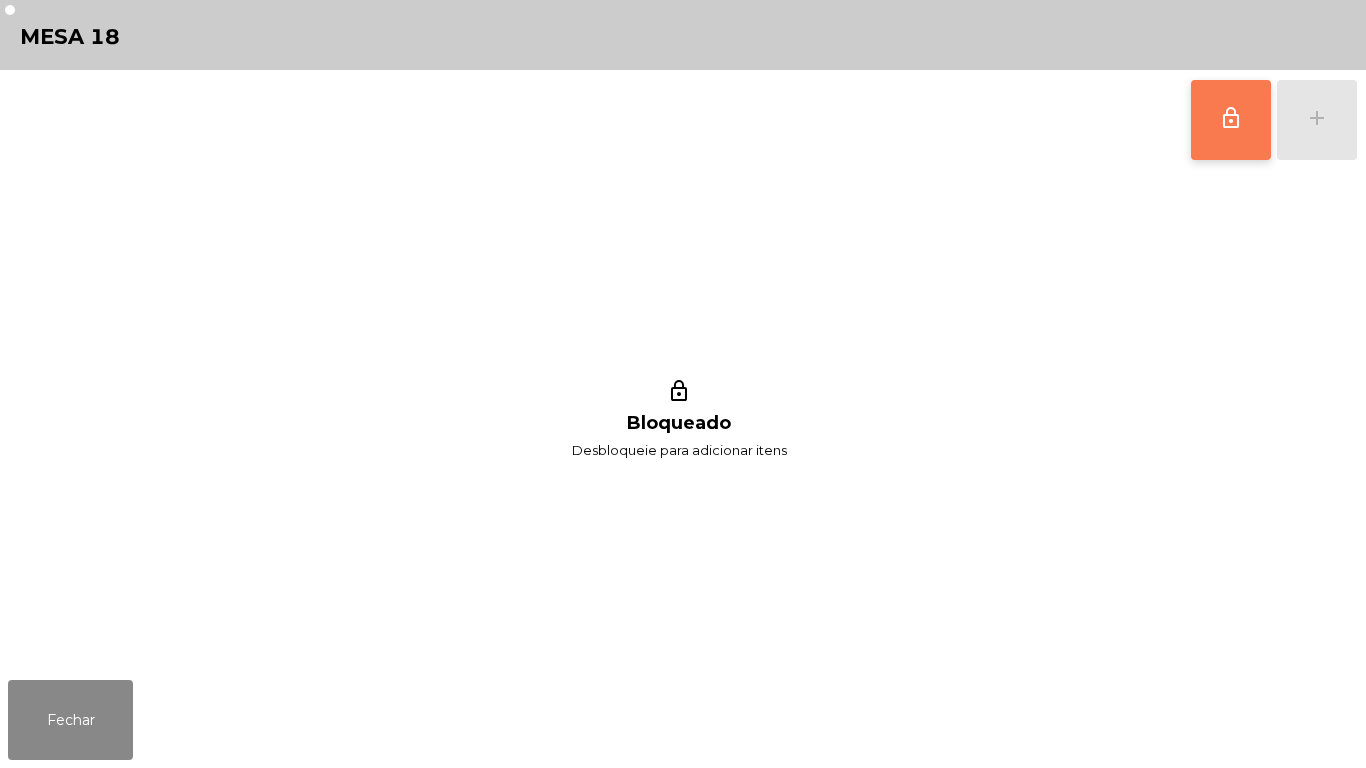 click on "lock_outline" 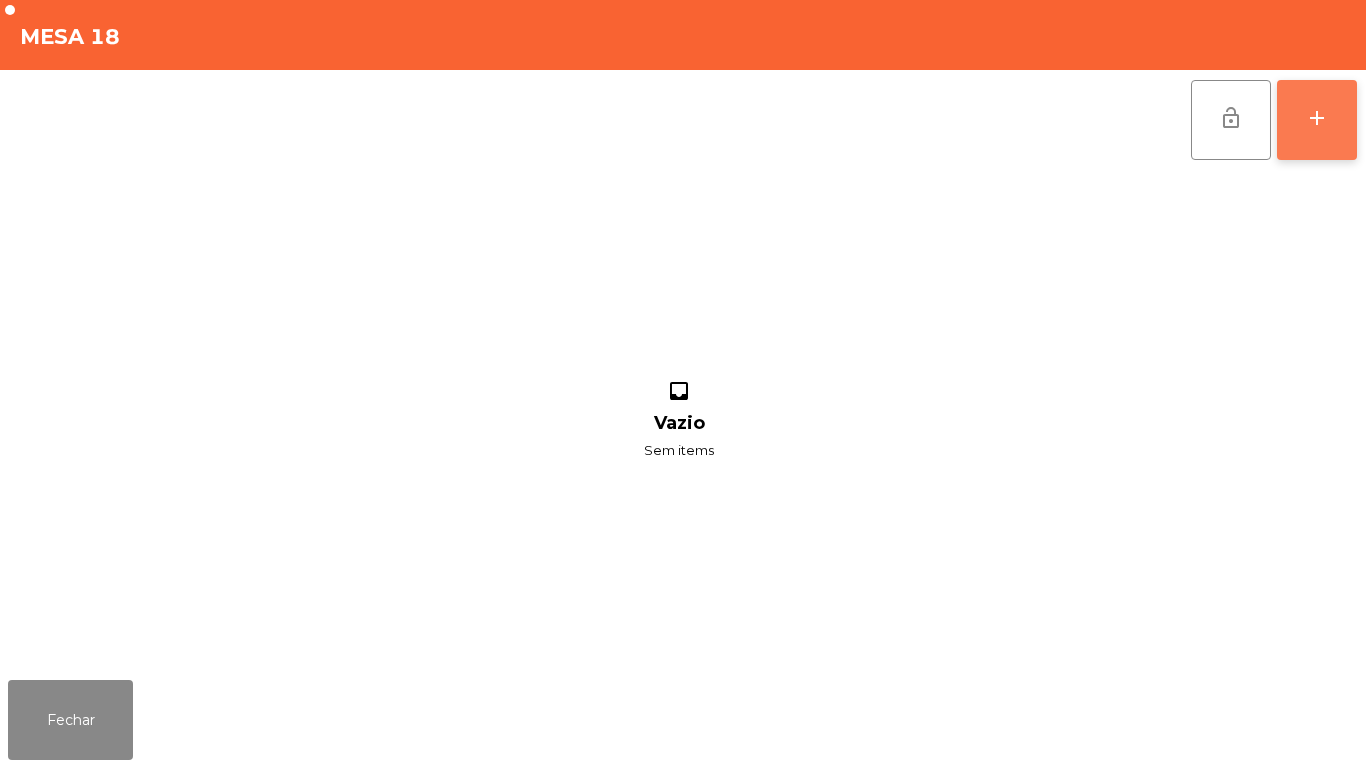 click on "add" 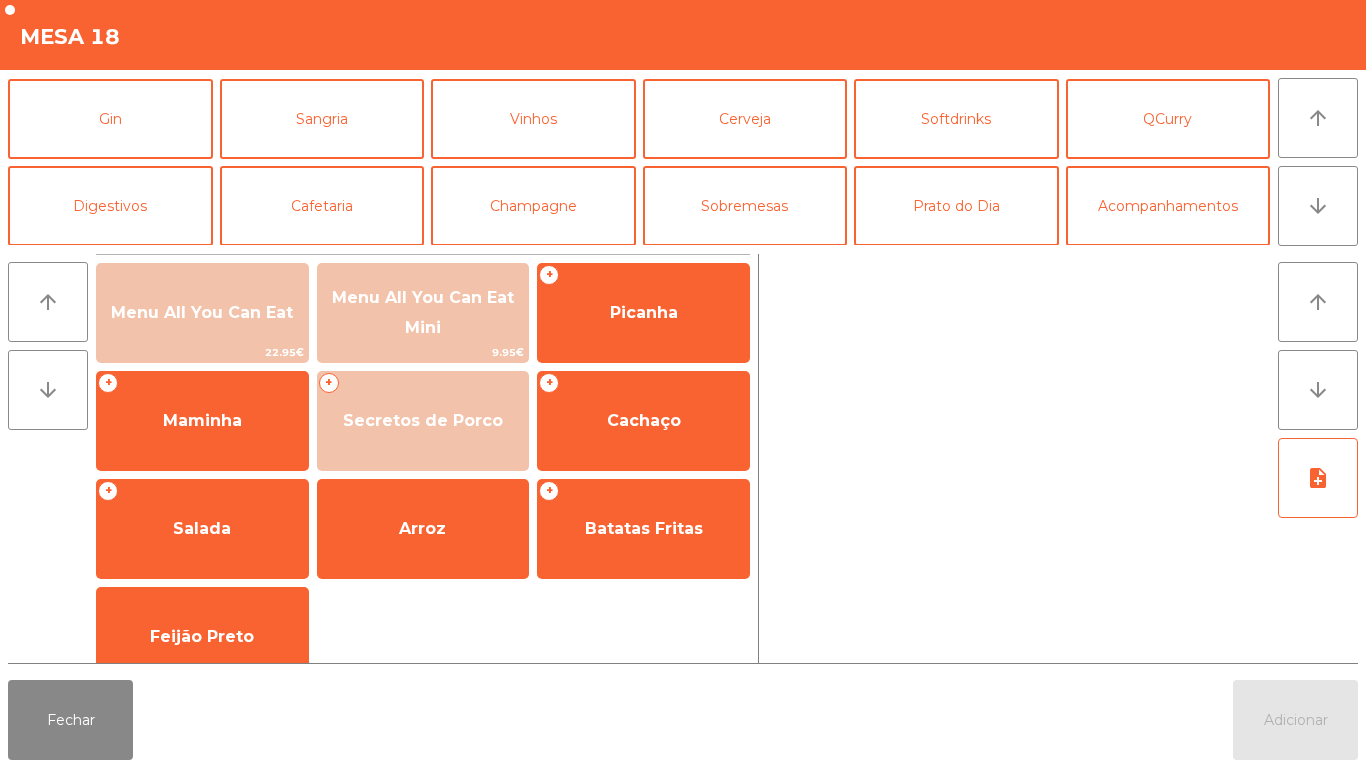 scroll, scrollTop: 103, scrollLeft: 0, axis: vertical 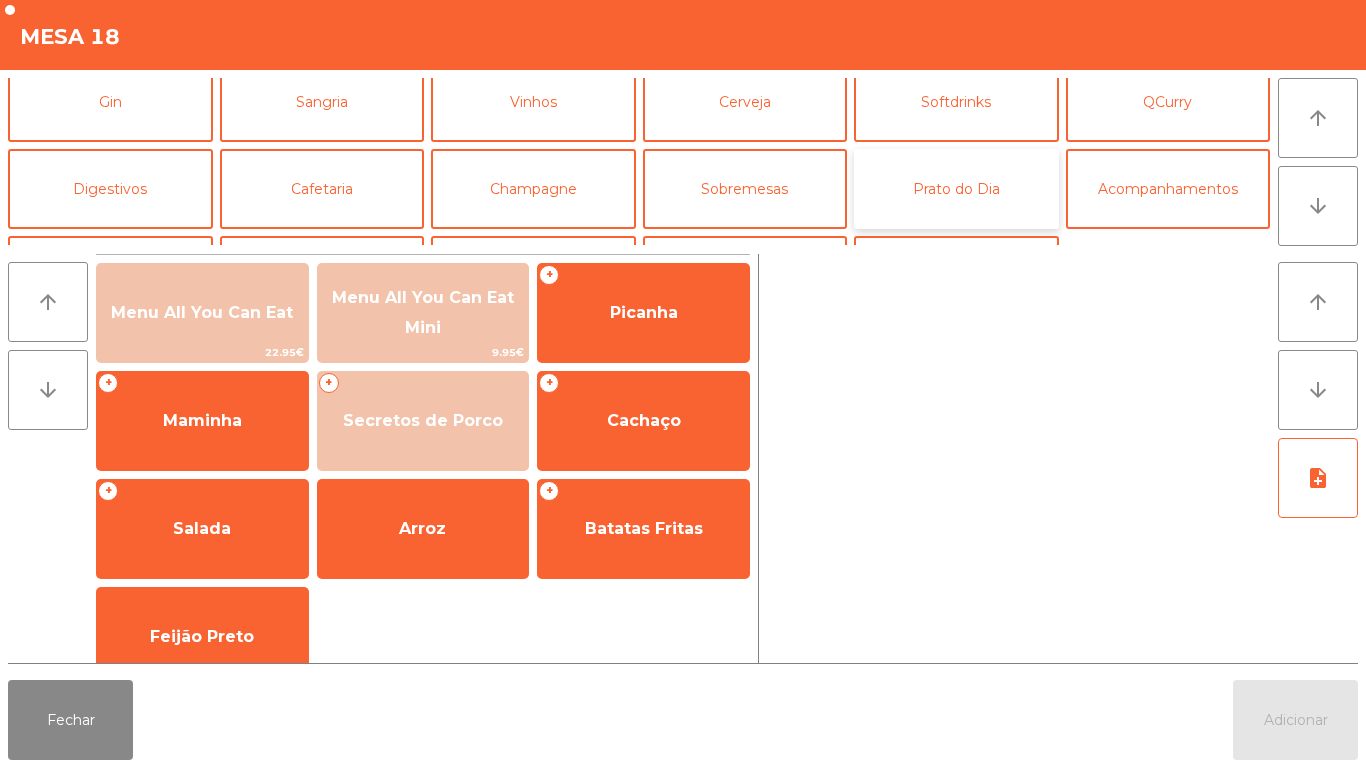 click on "Prato do Dia" 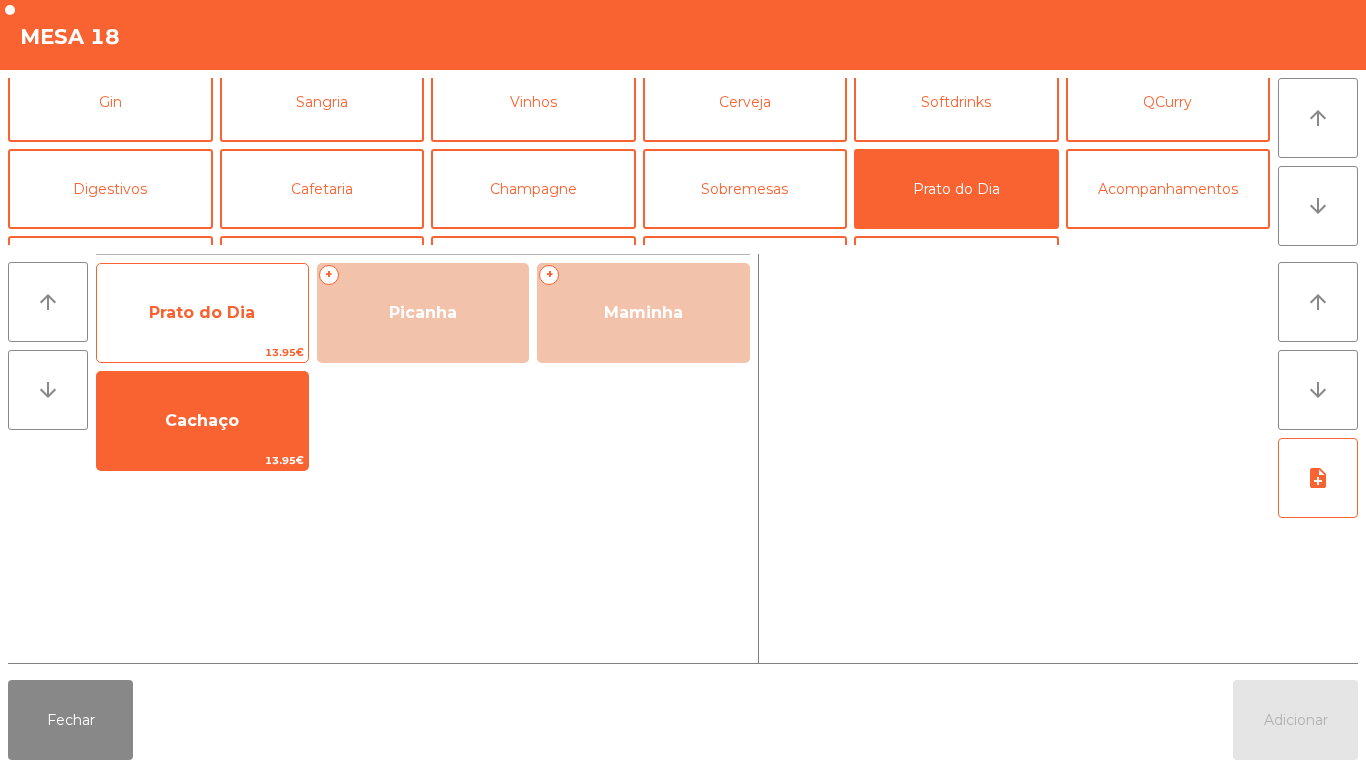click on "Prato do Dia" 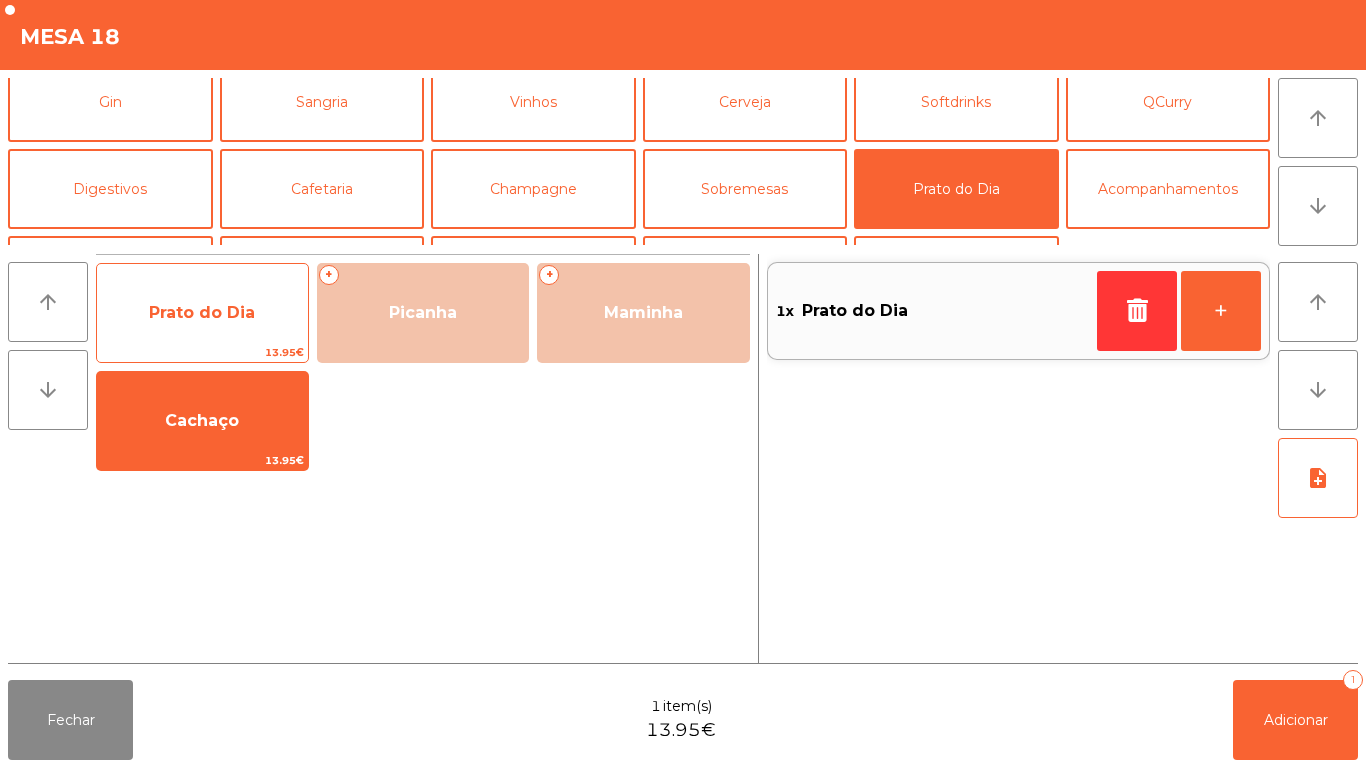 click on "Prato do Dia" 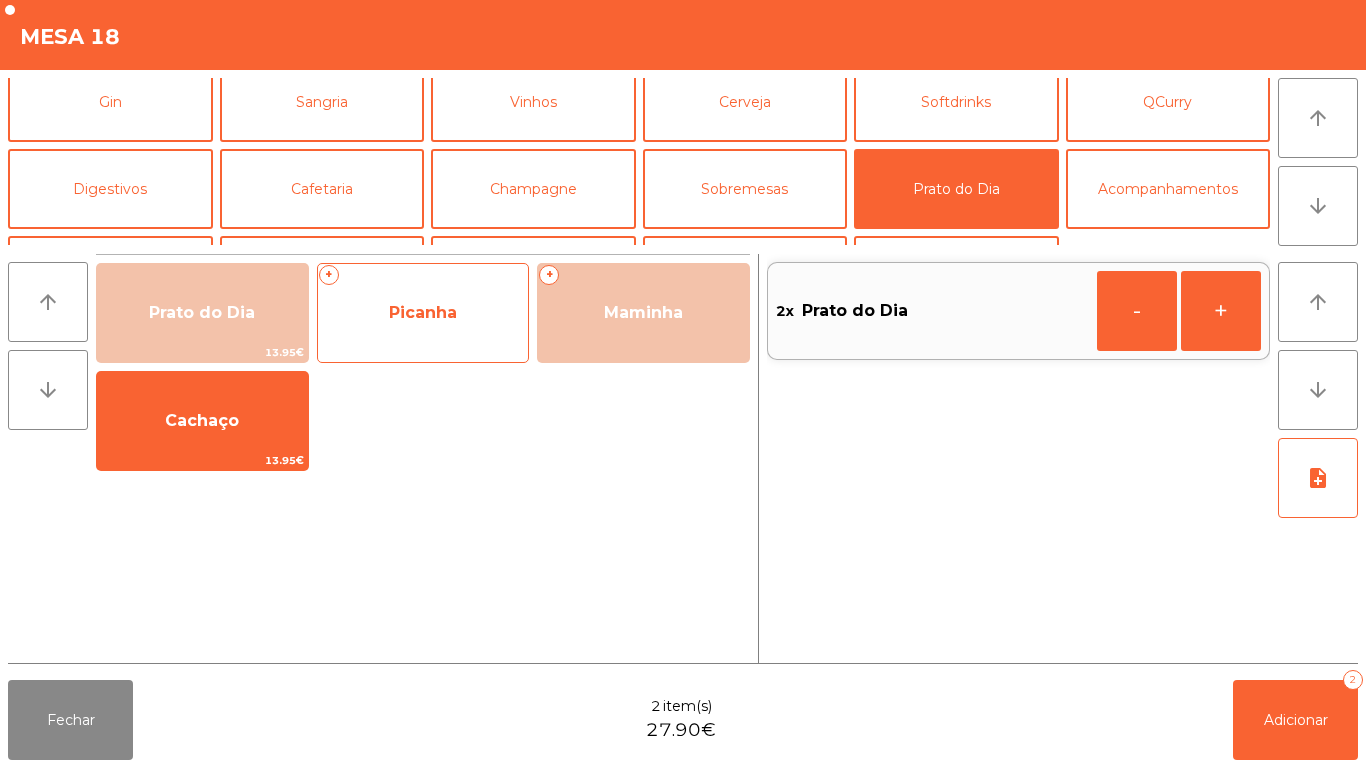 click on "+   Picanha" 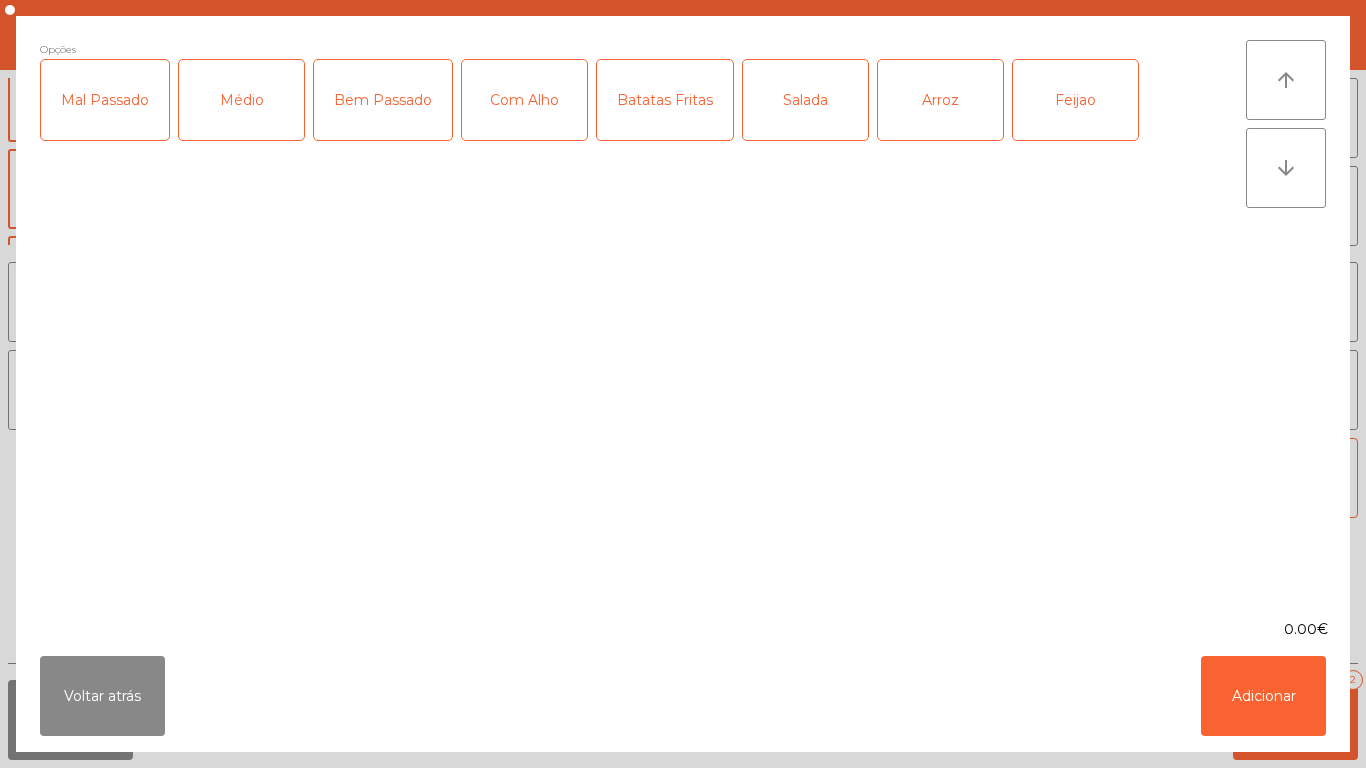 click on "Médio" 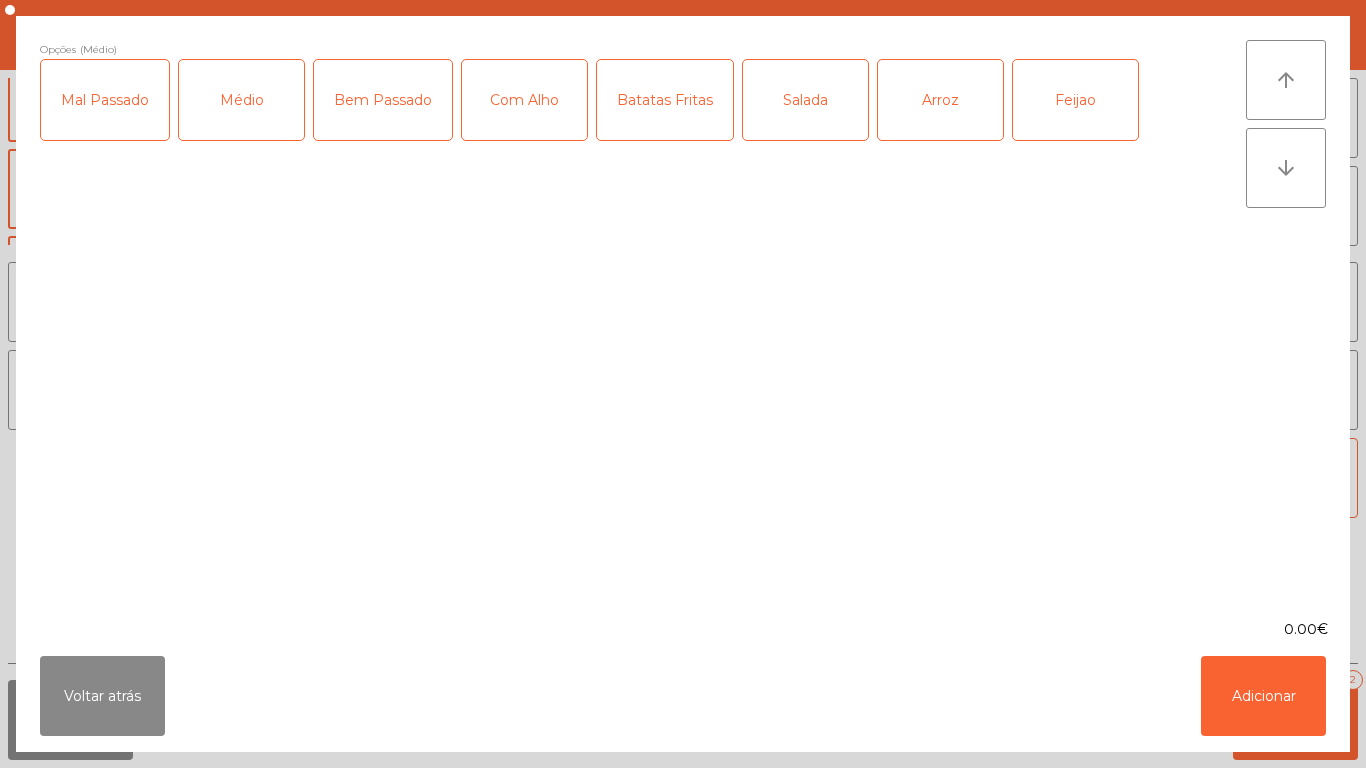 click on "Mal Passado" 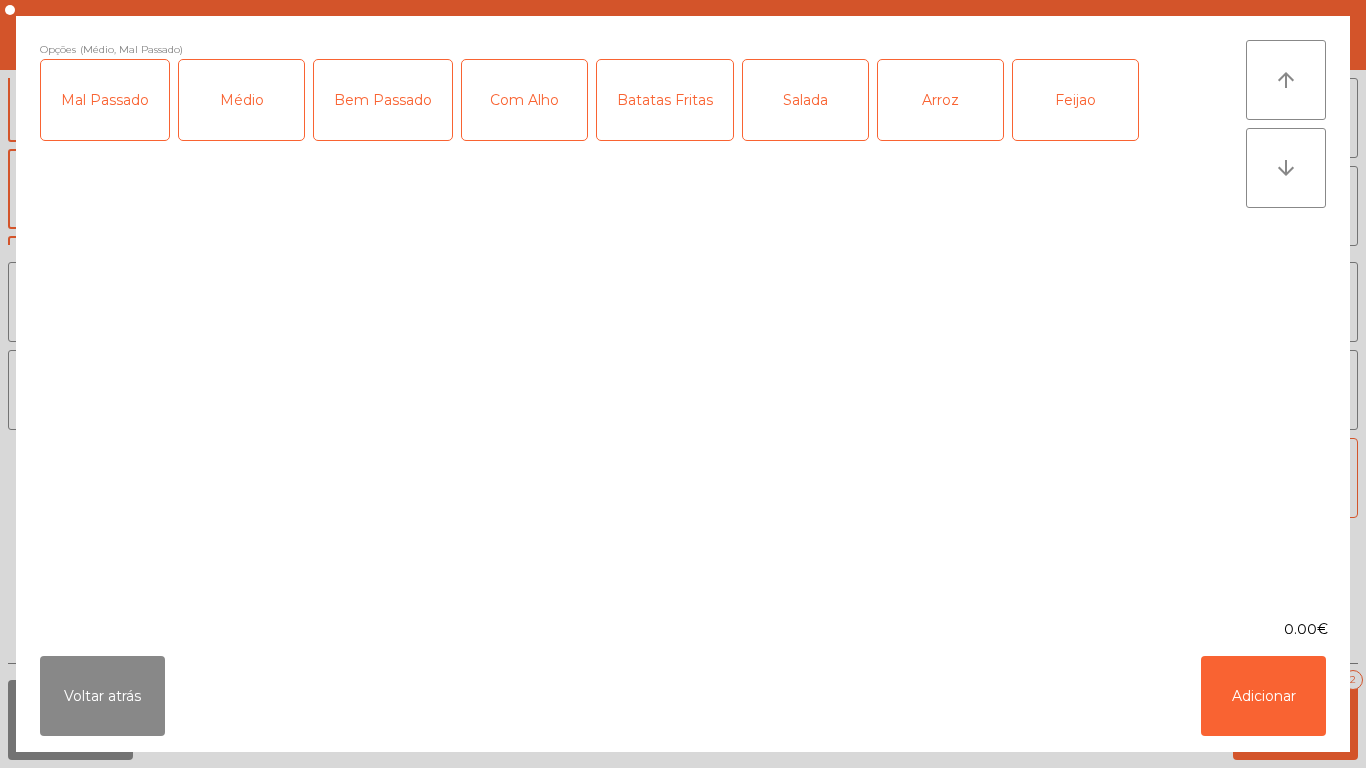 click on "Com Alho" 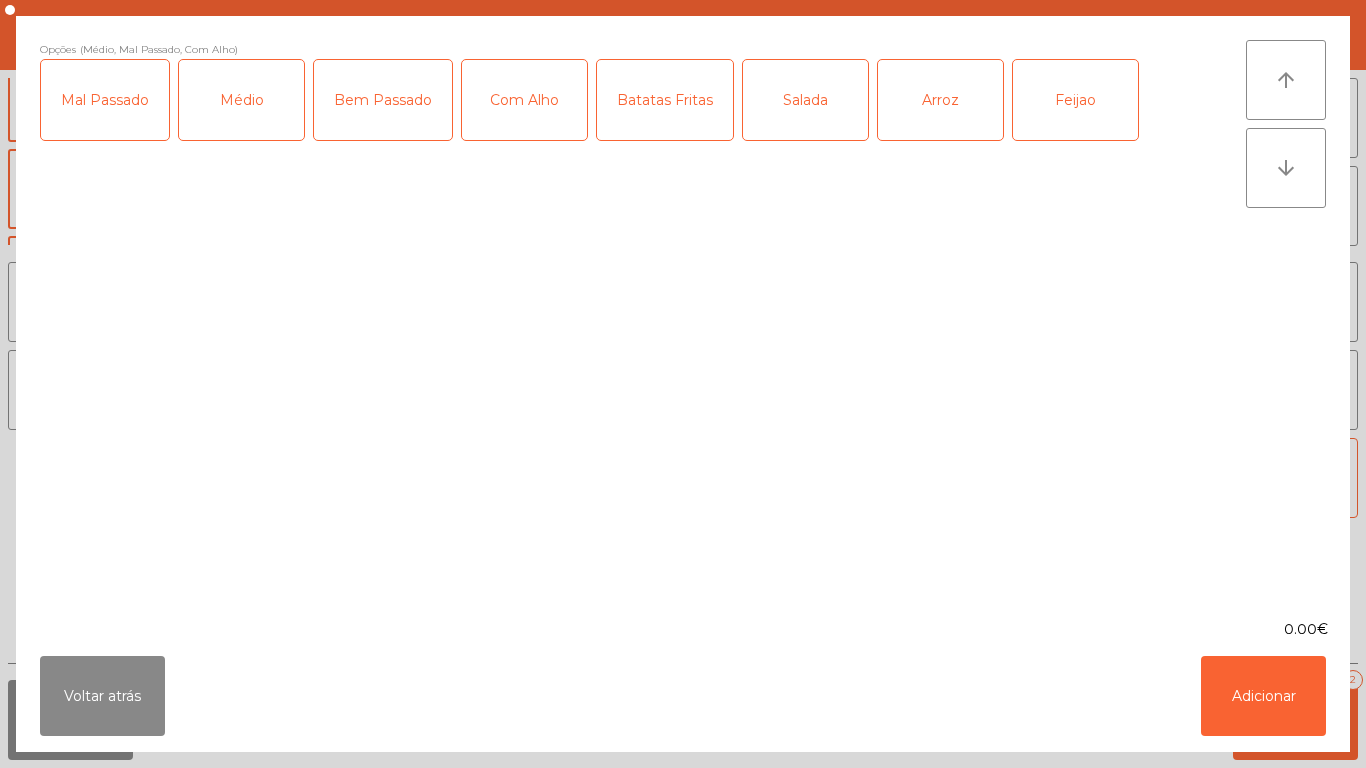 click on "Batatas Fritas" 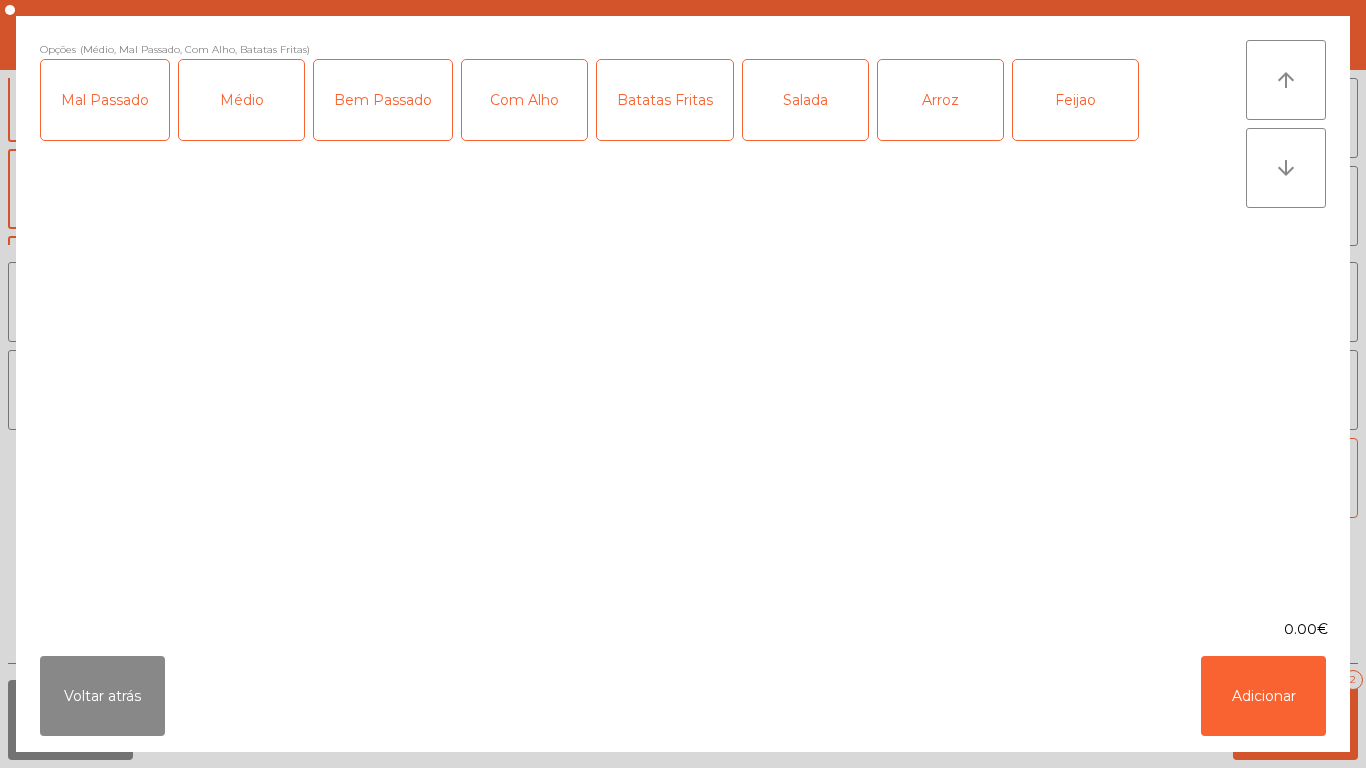 click on "Arroz" 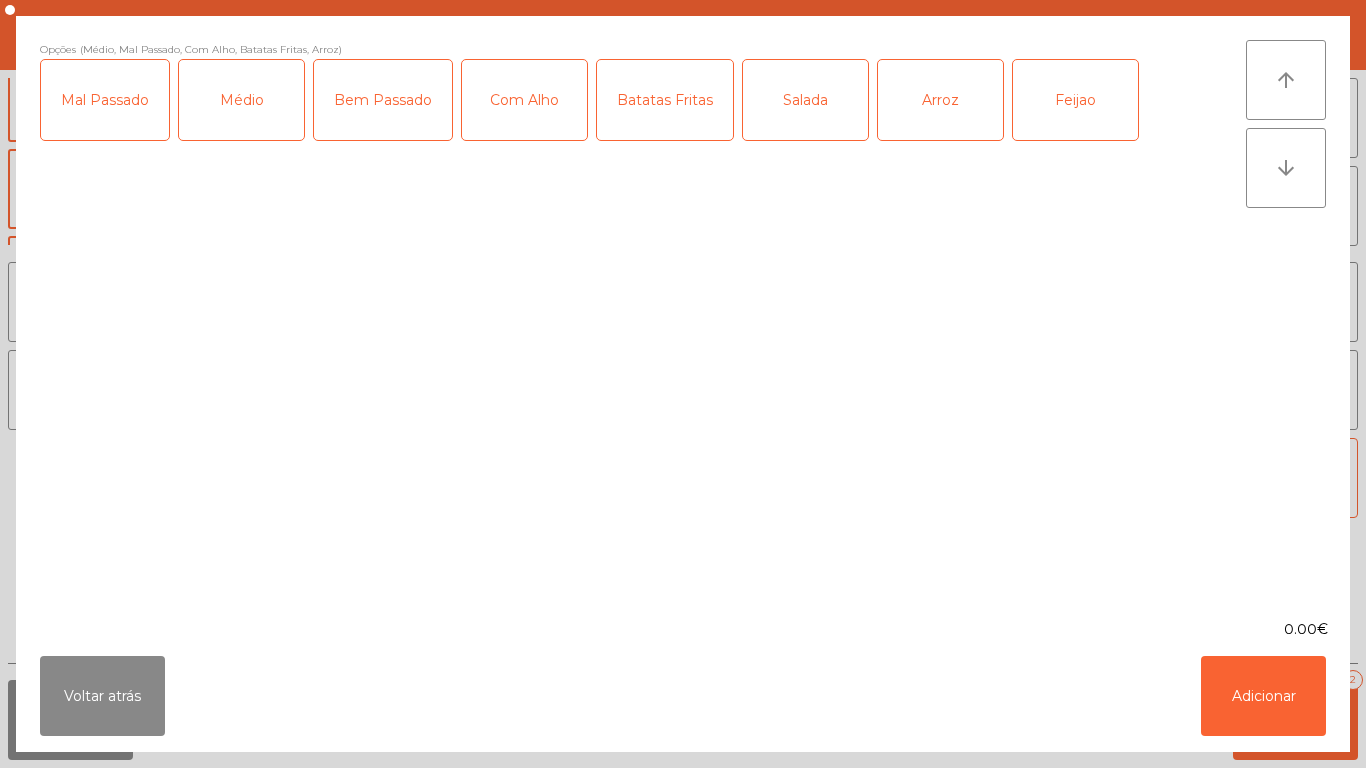 click on "Feijao" 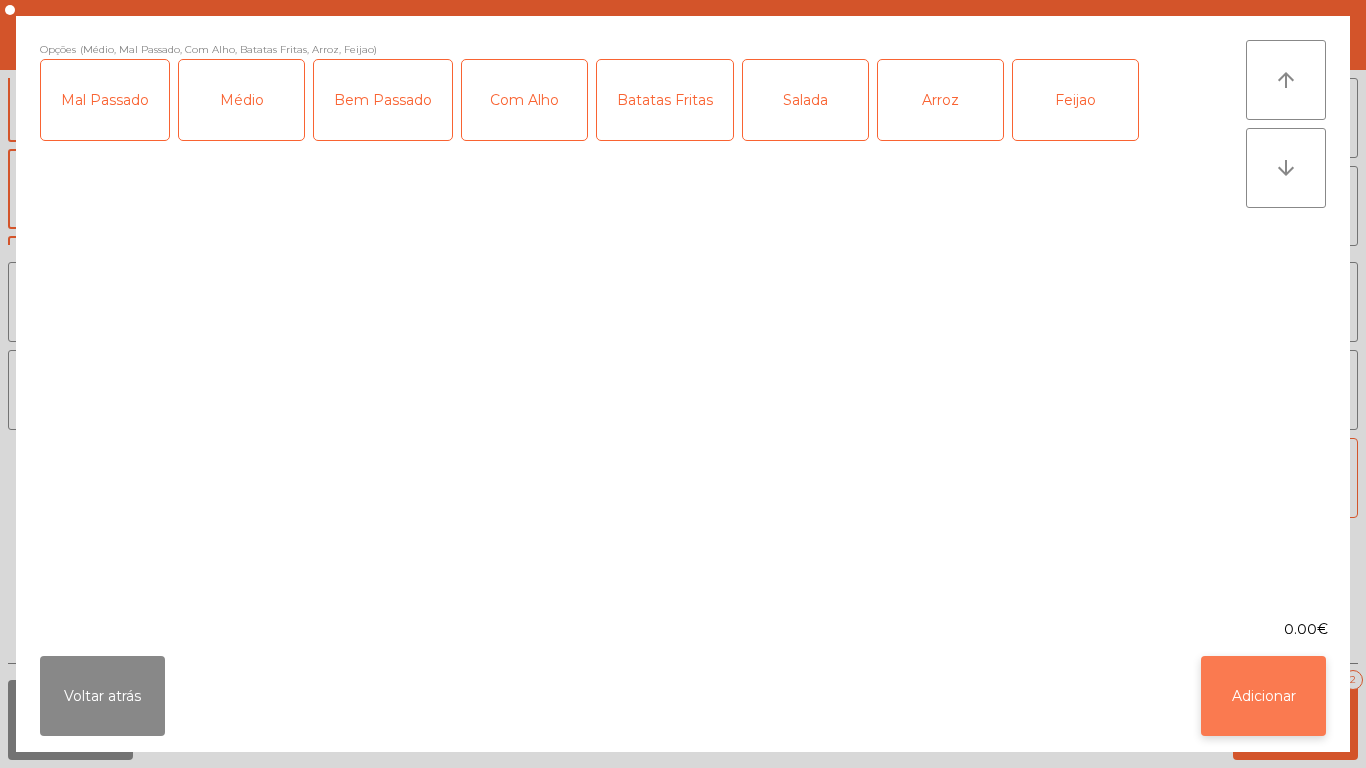 click on "Adicionar" 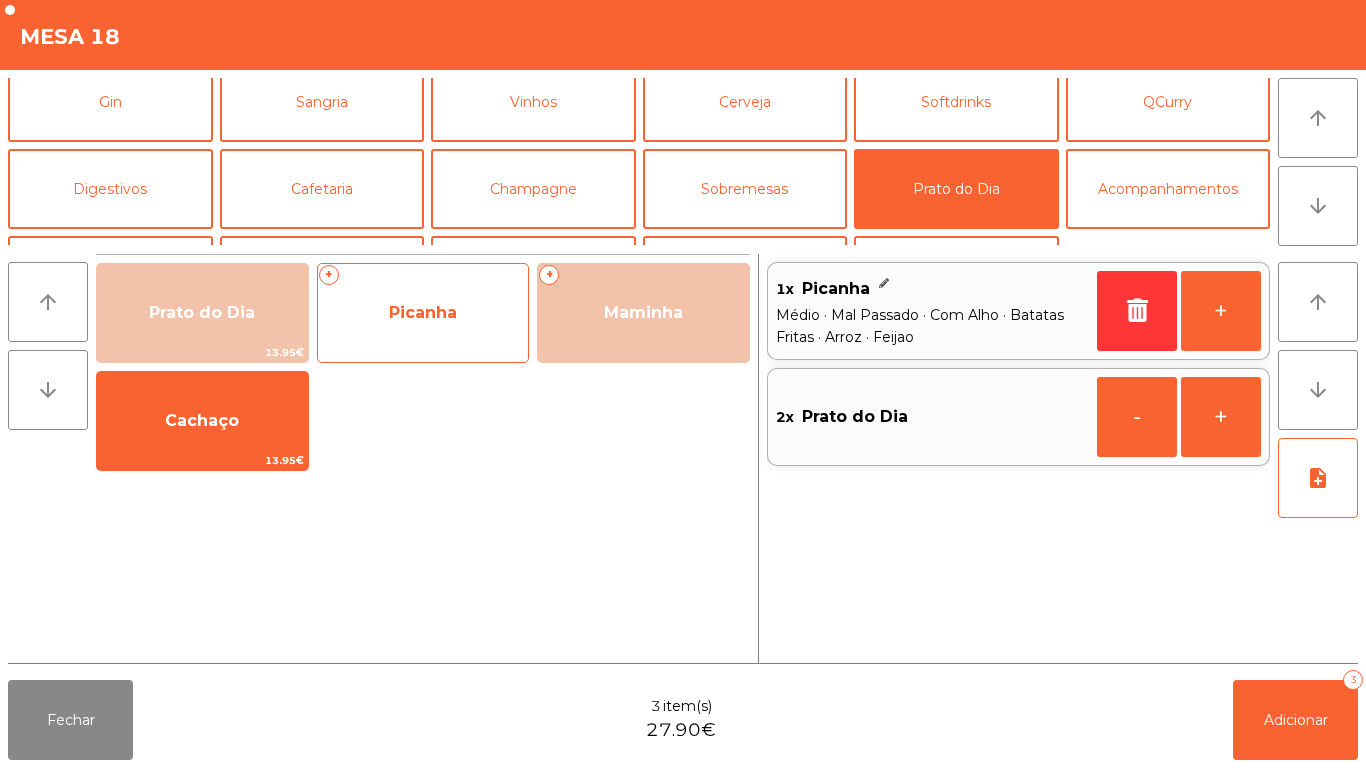 click on "Picanha" 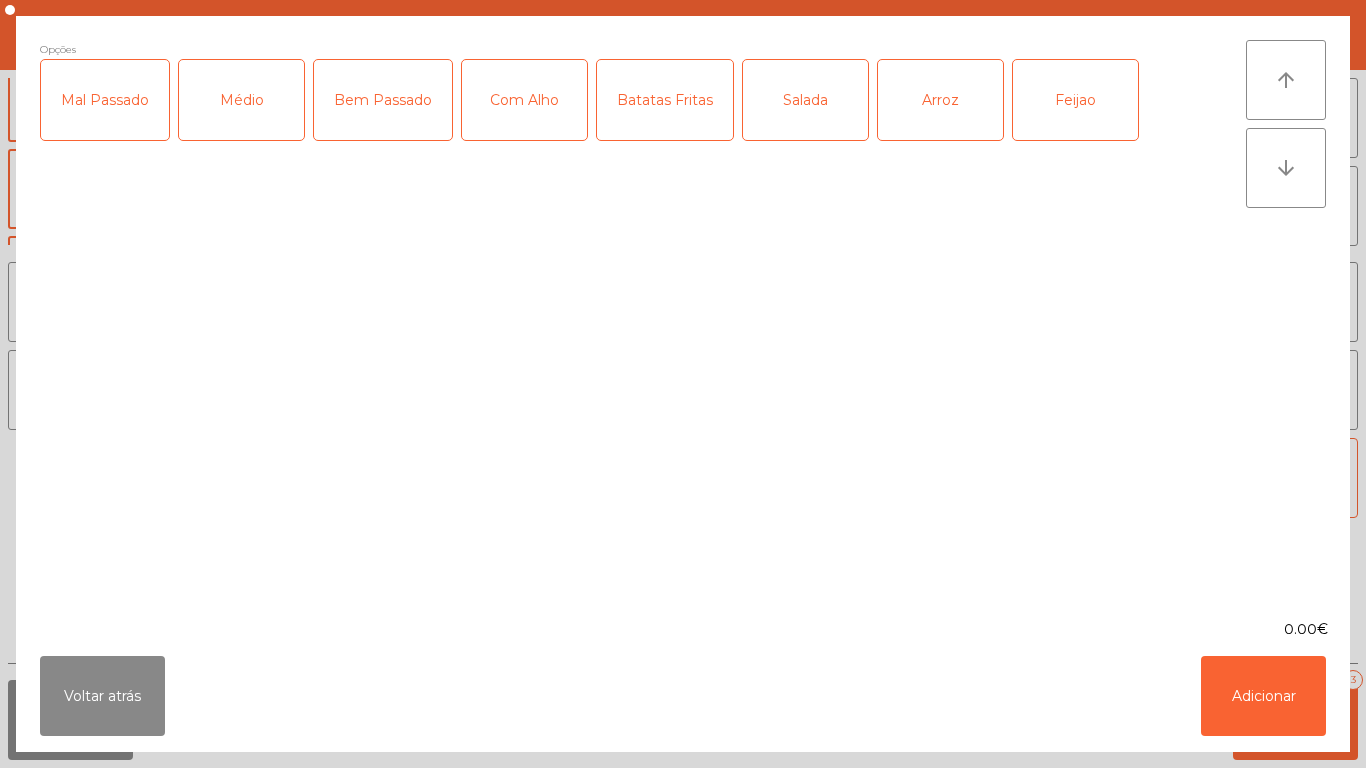 click on "Médio" 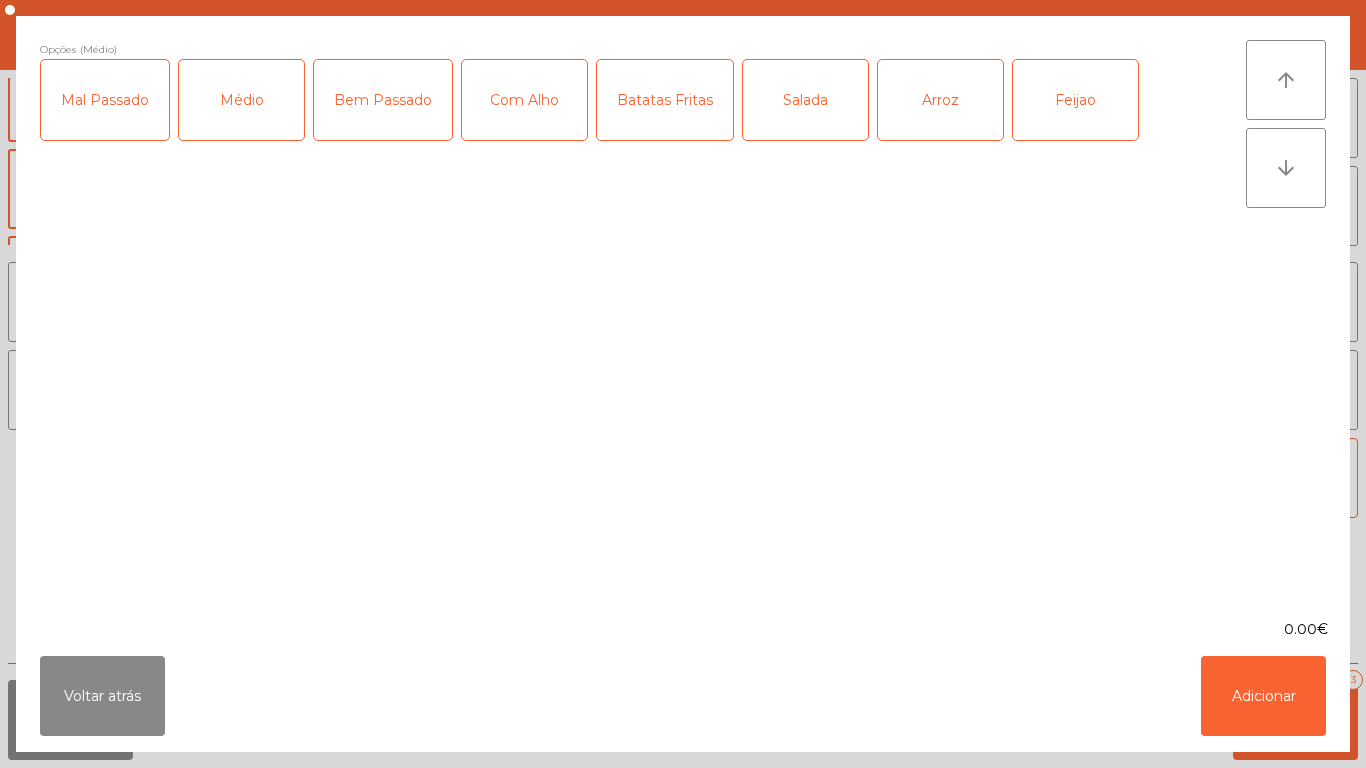 click on "Com Alho" 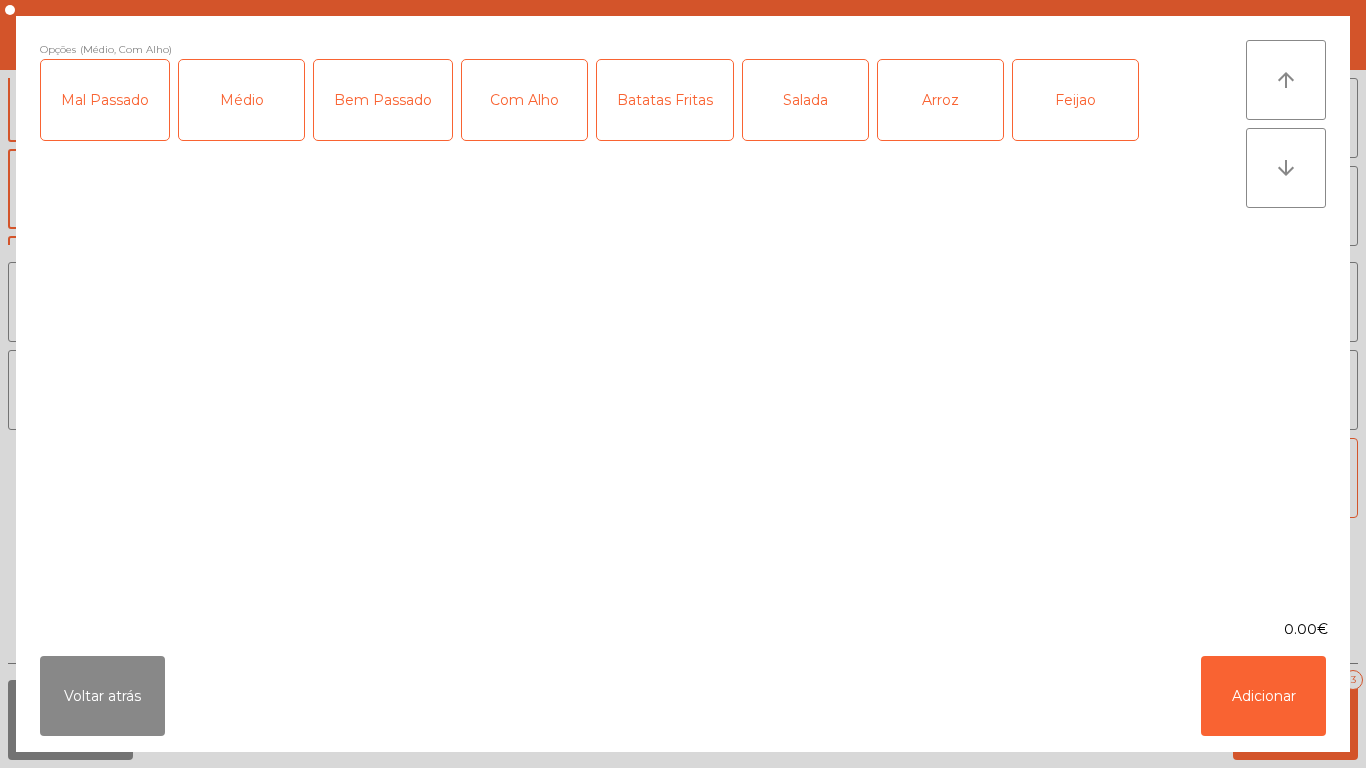 click on "Batatas Fritas" 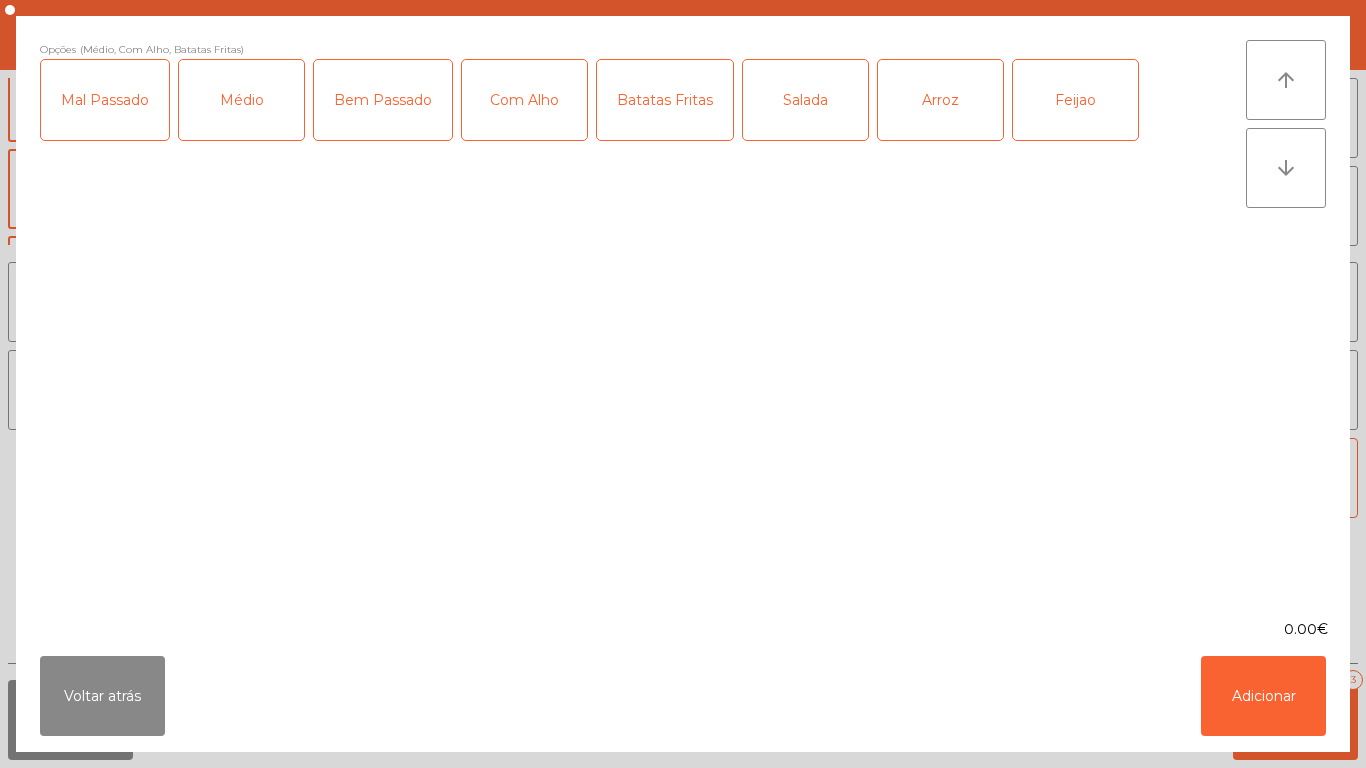 click on "Arroz" 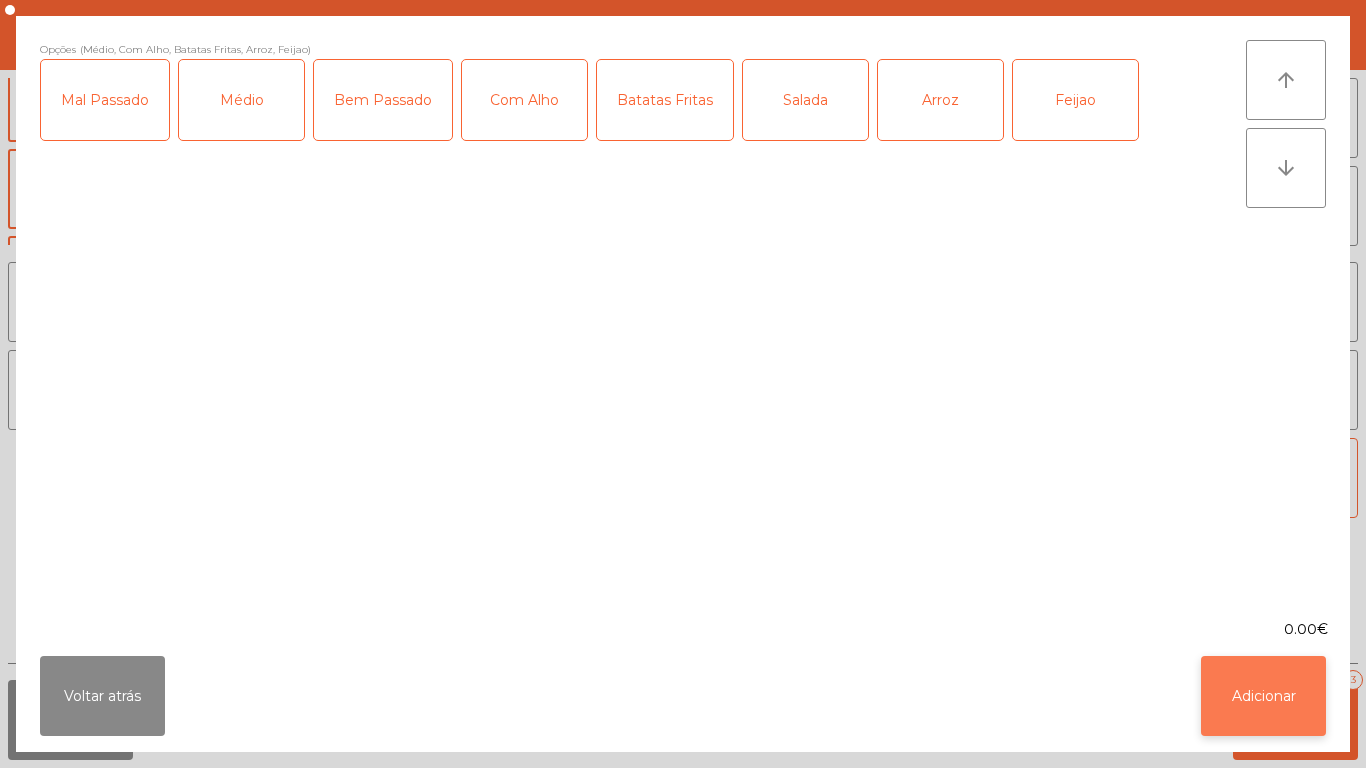 click on "Adicionar" 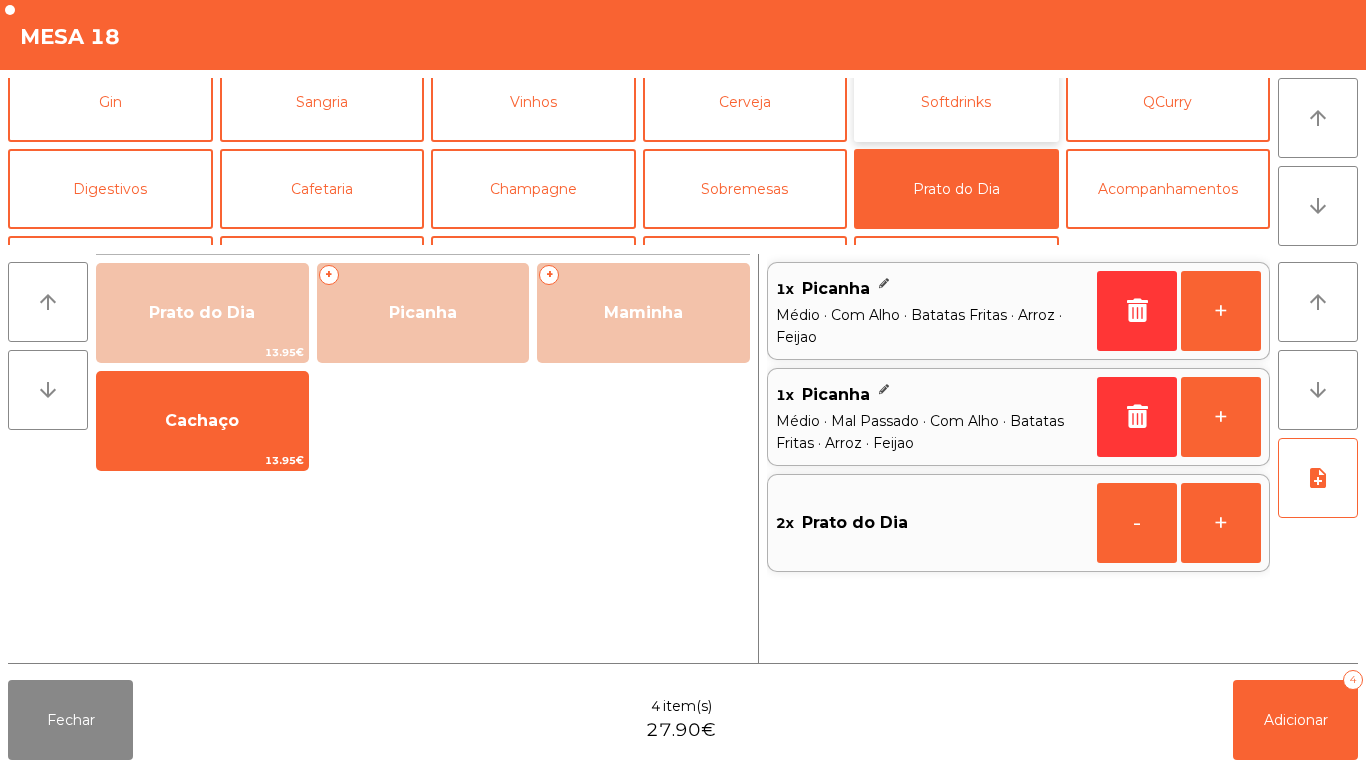 click on "Softdrinks" 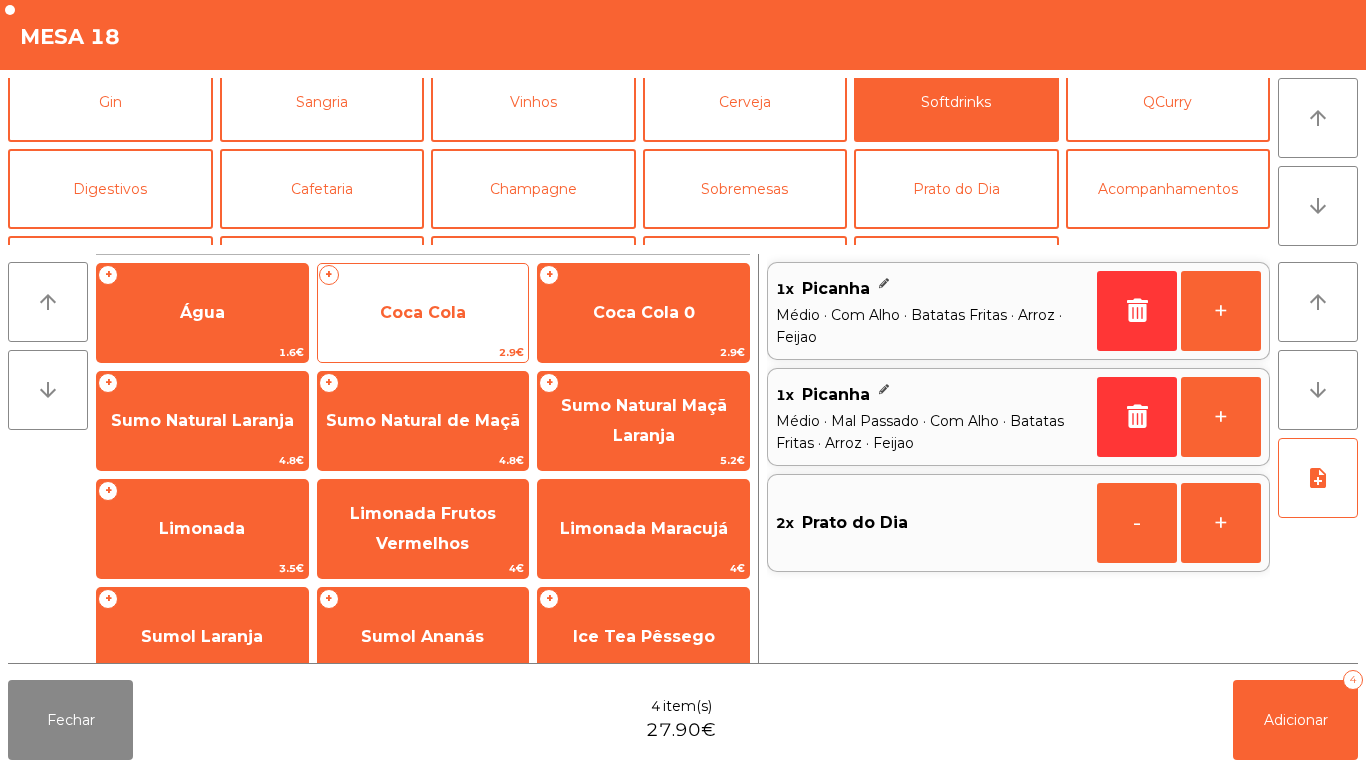 click on "Coca Cola" 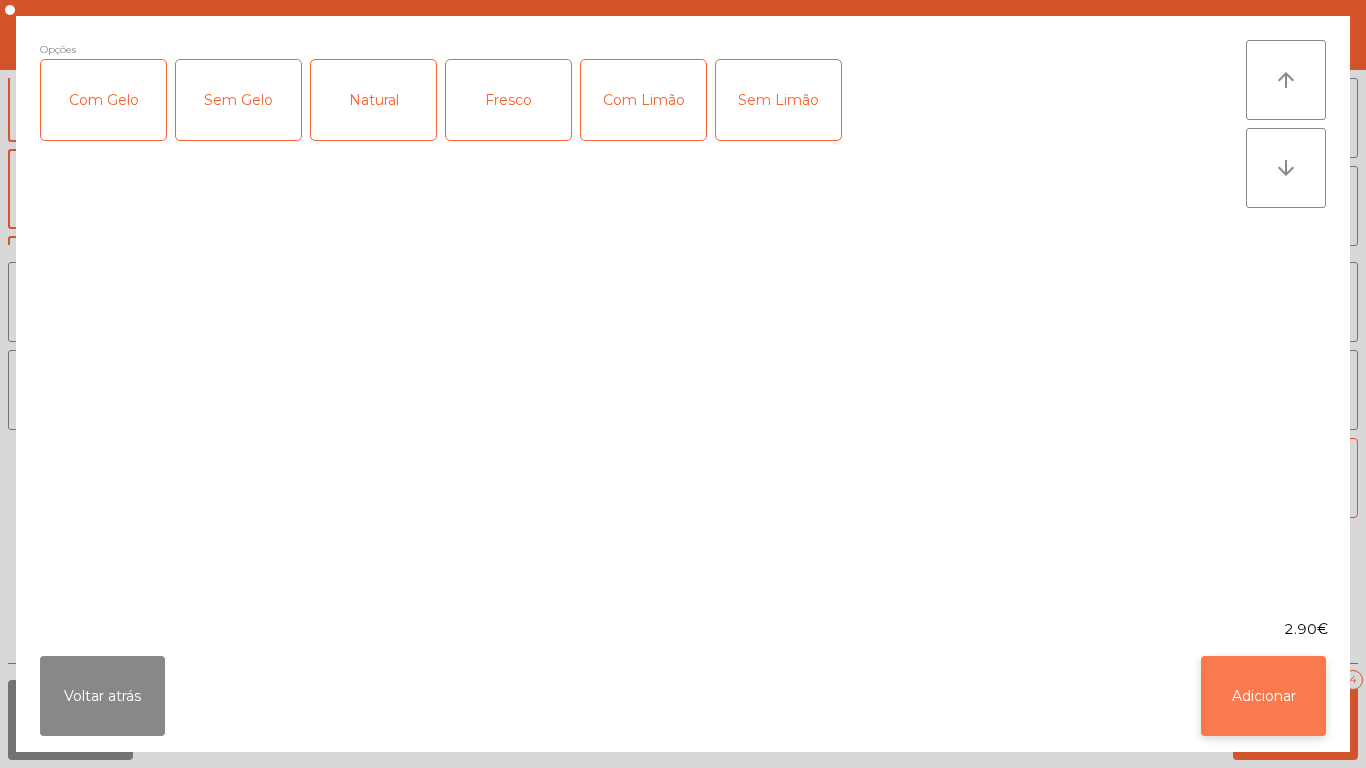 click on "Adicionar" 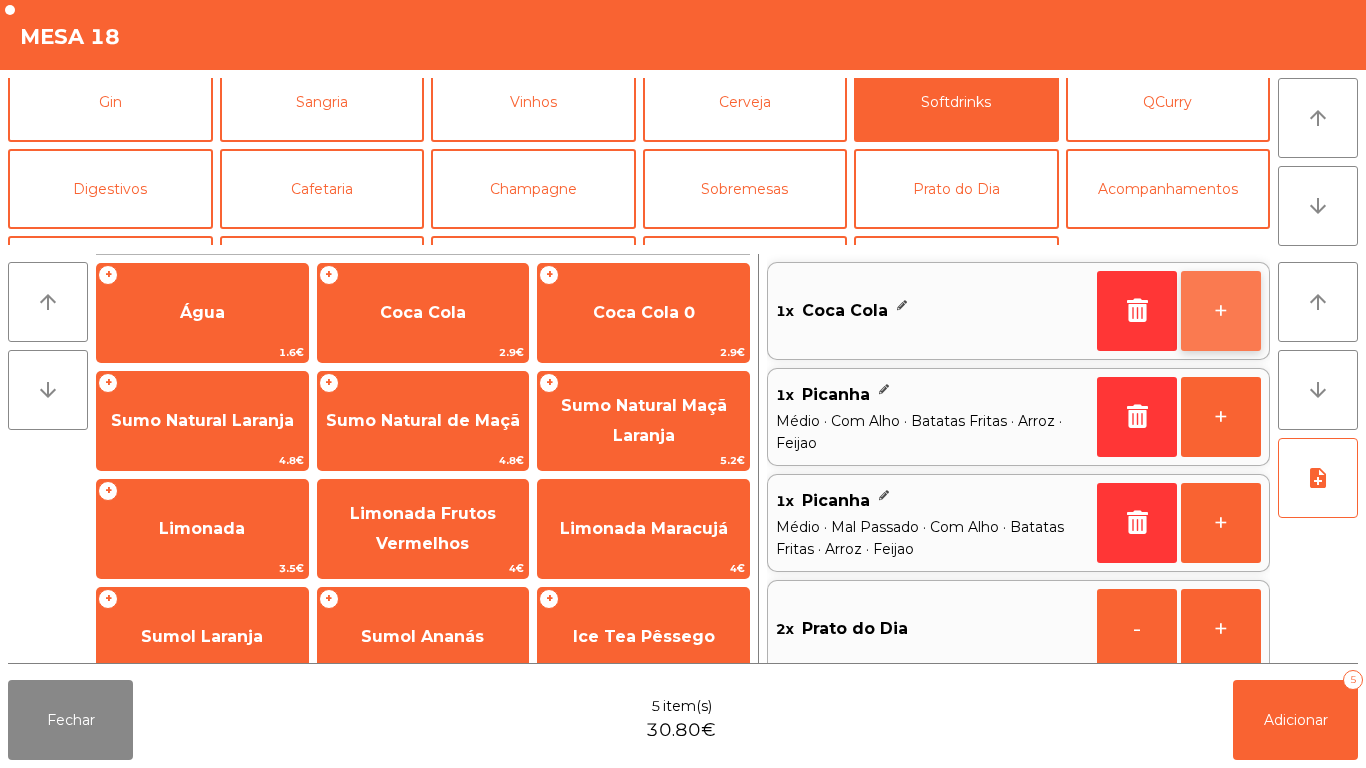 click on "+" 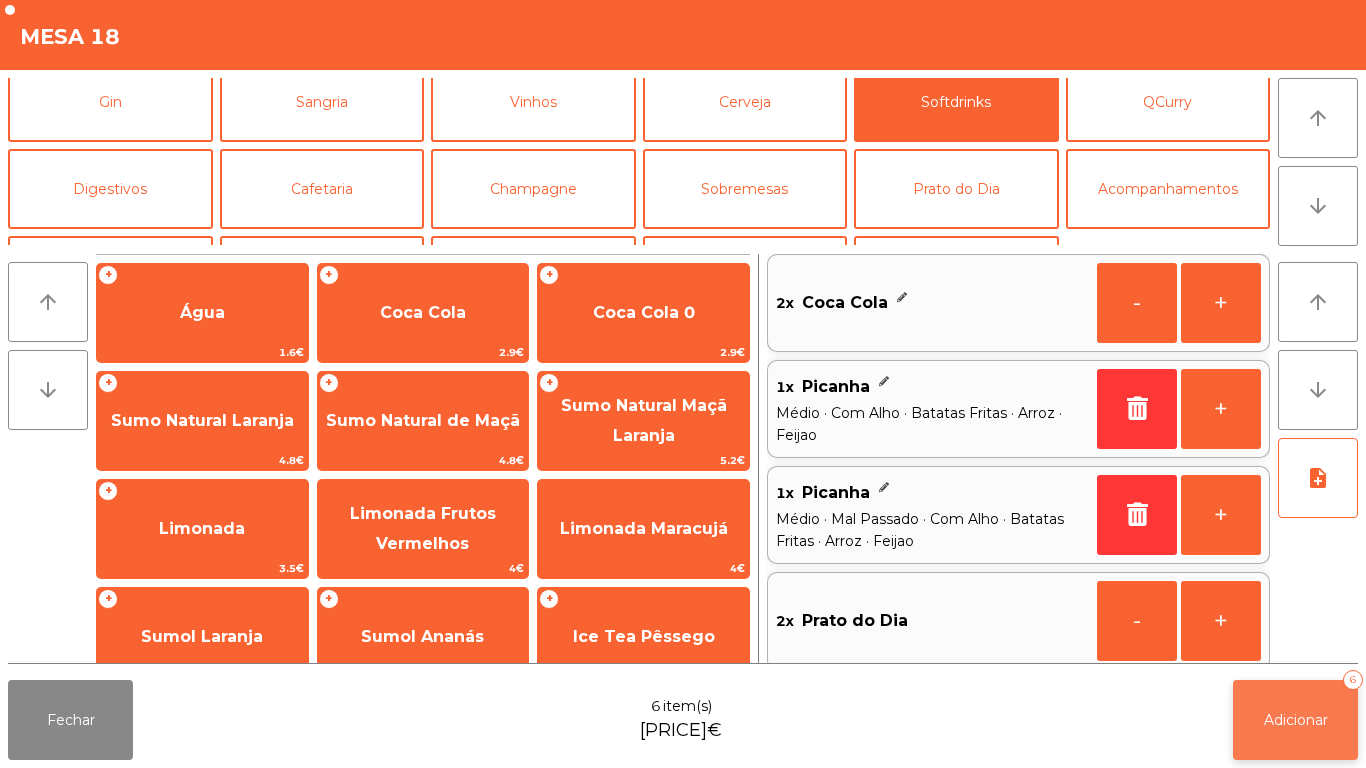 click on "Adicionar" 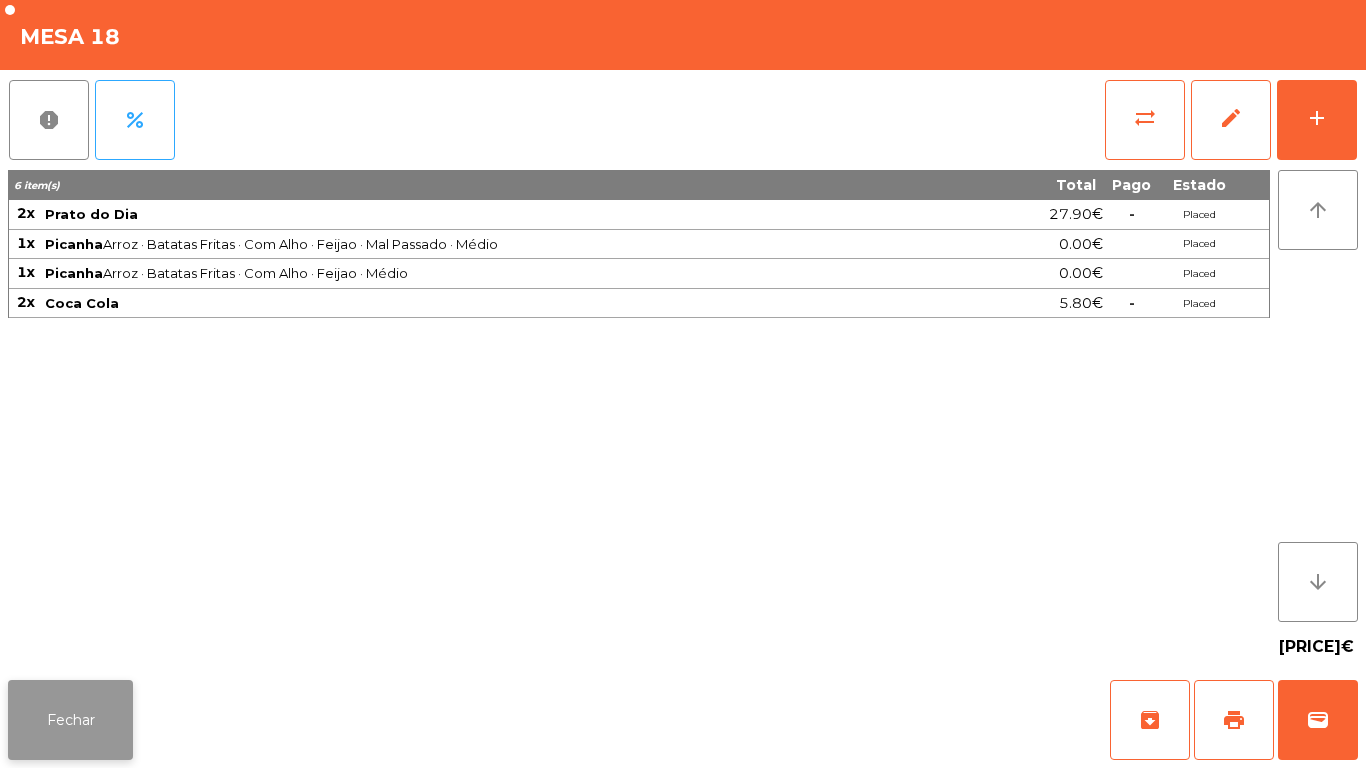 click on "Fechar" 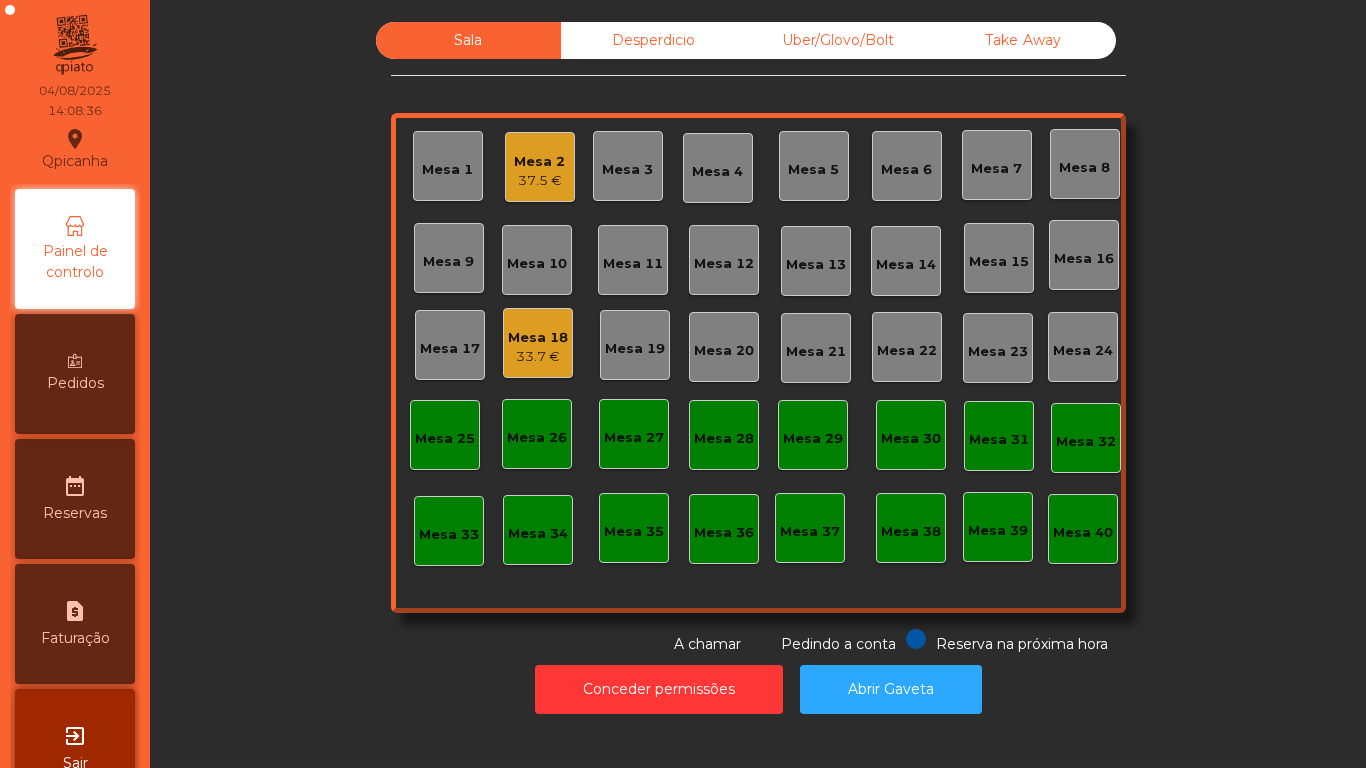click on "Mesa 9" 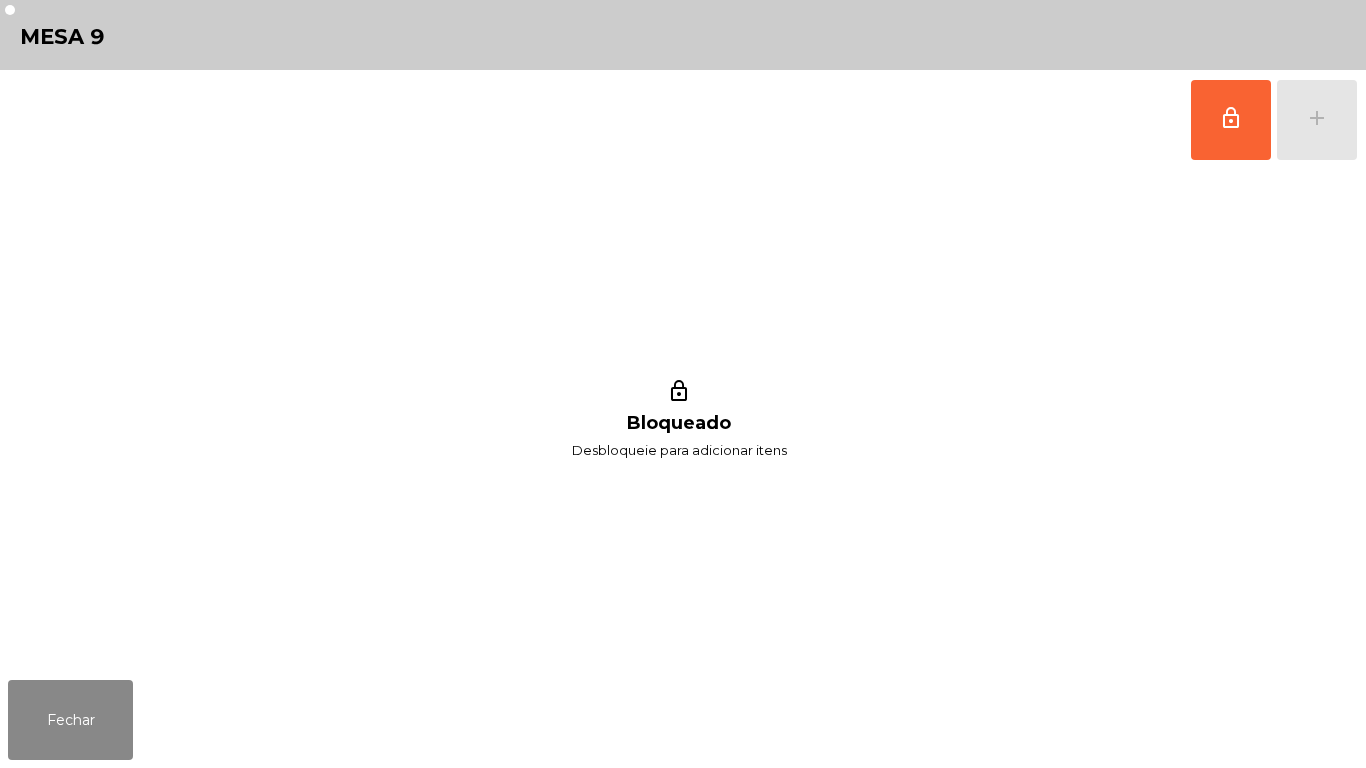 click on "lock_outline   add" 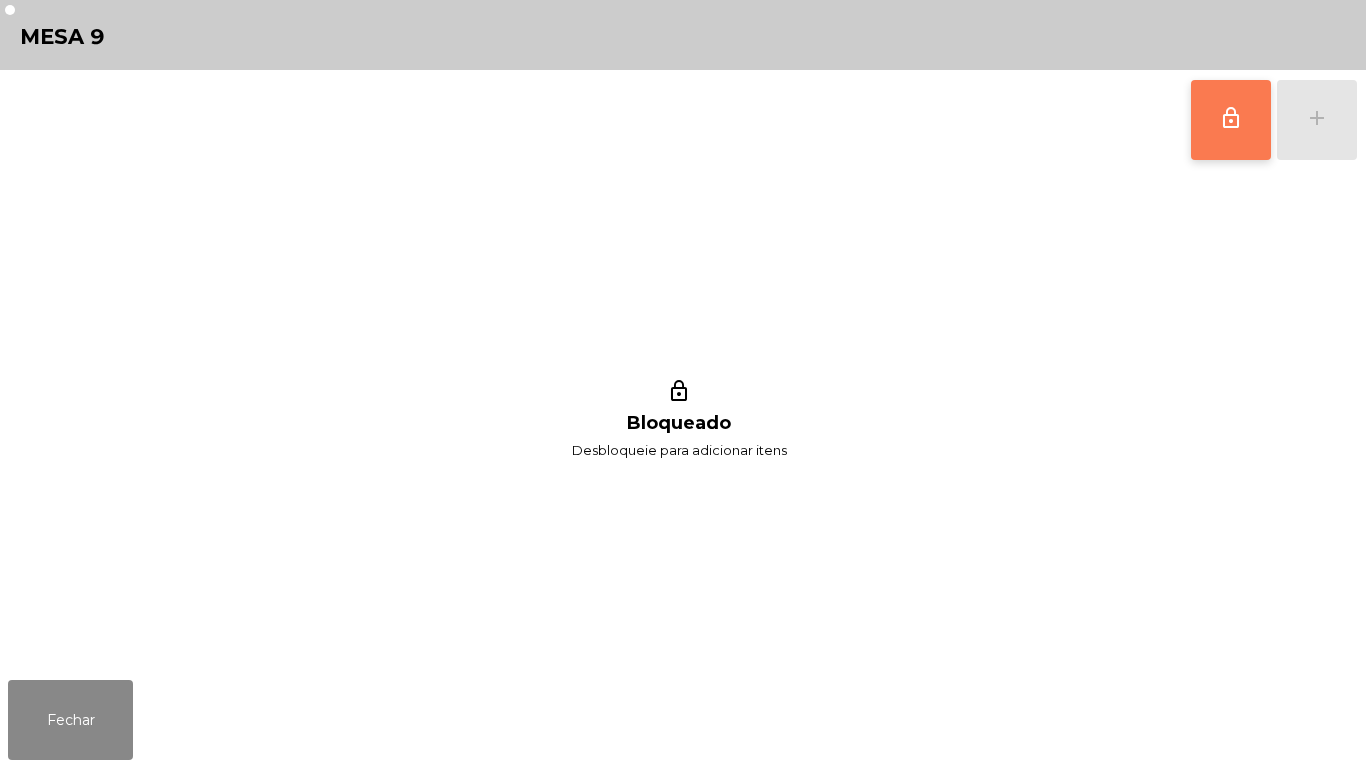 click on "lock_outline" 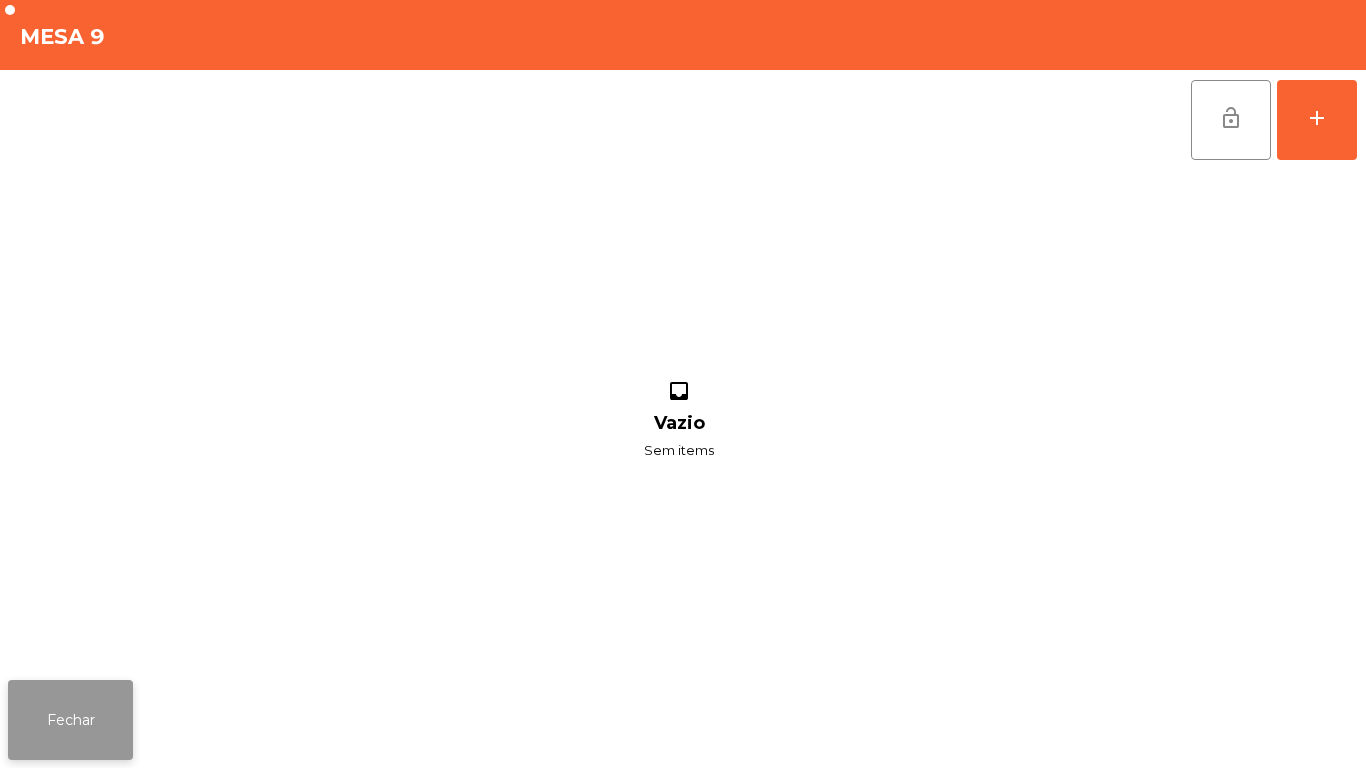 click on "Fechar" 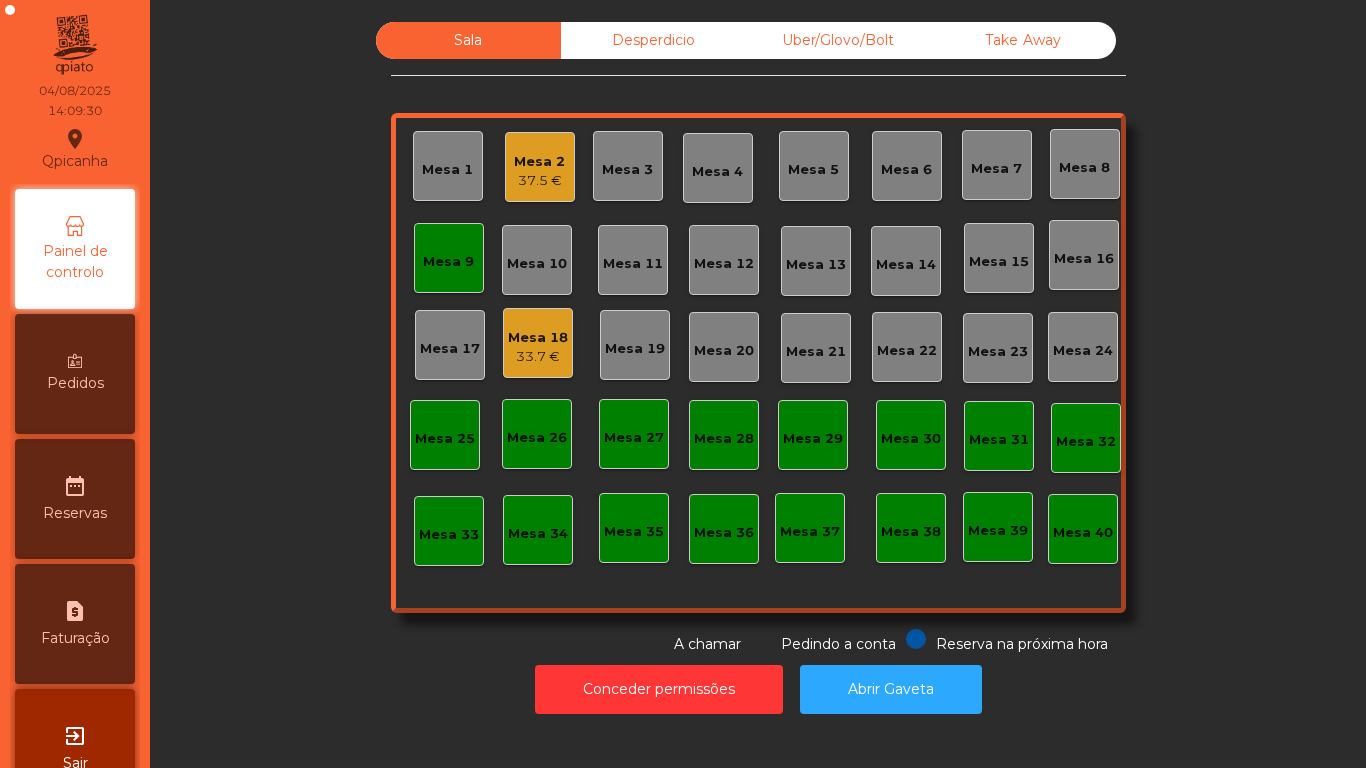 click on "Mesa 17" 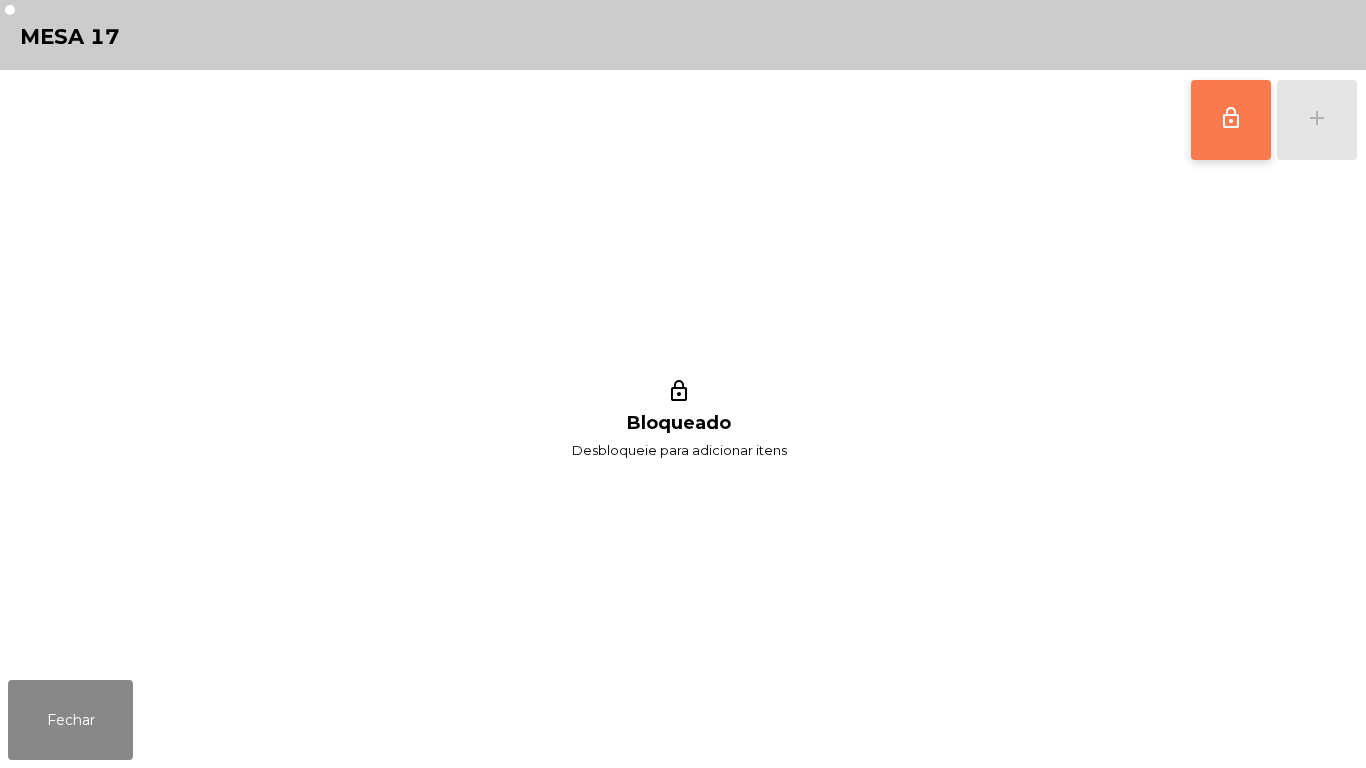 click on "lock_outline" 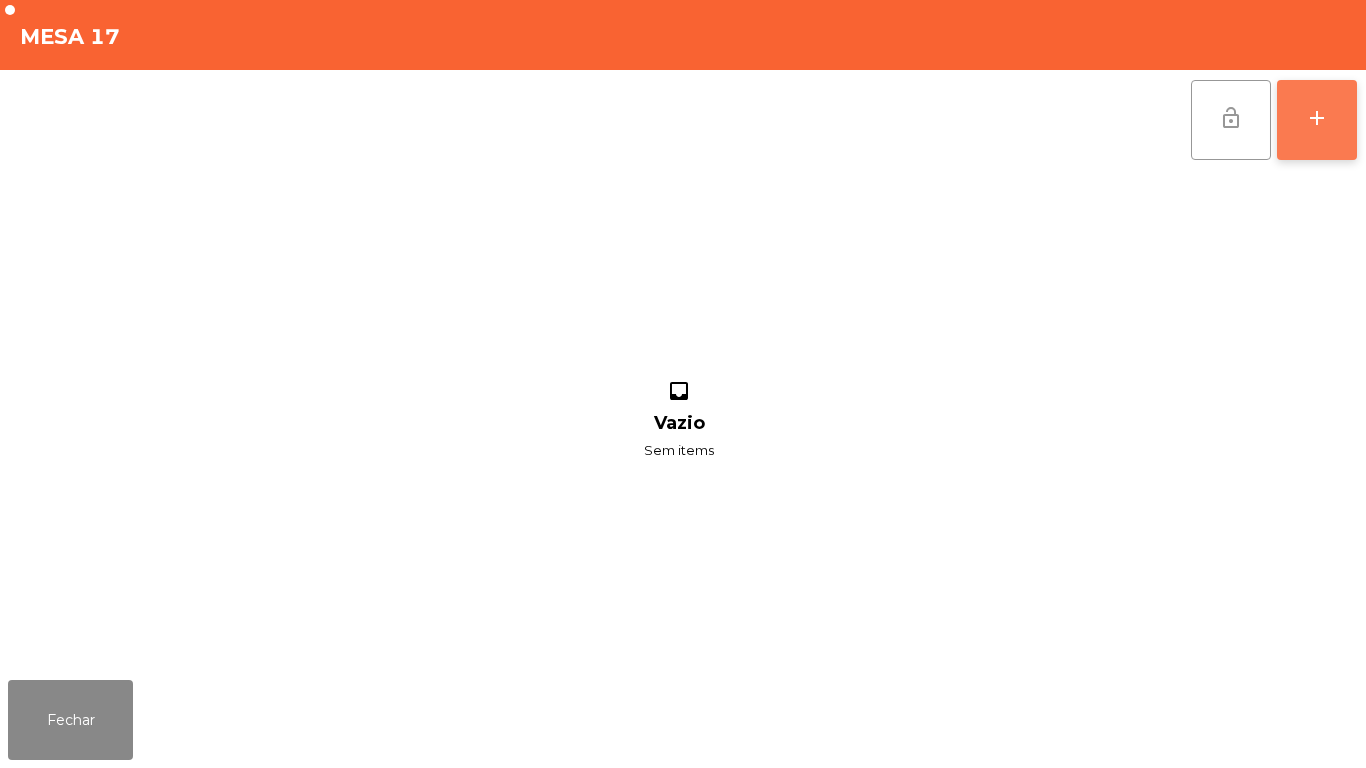 click on "add" 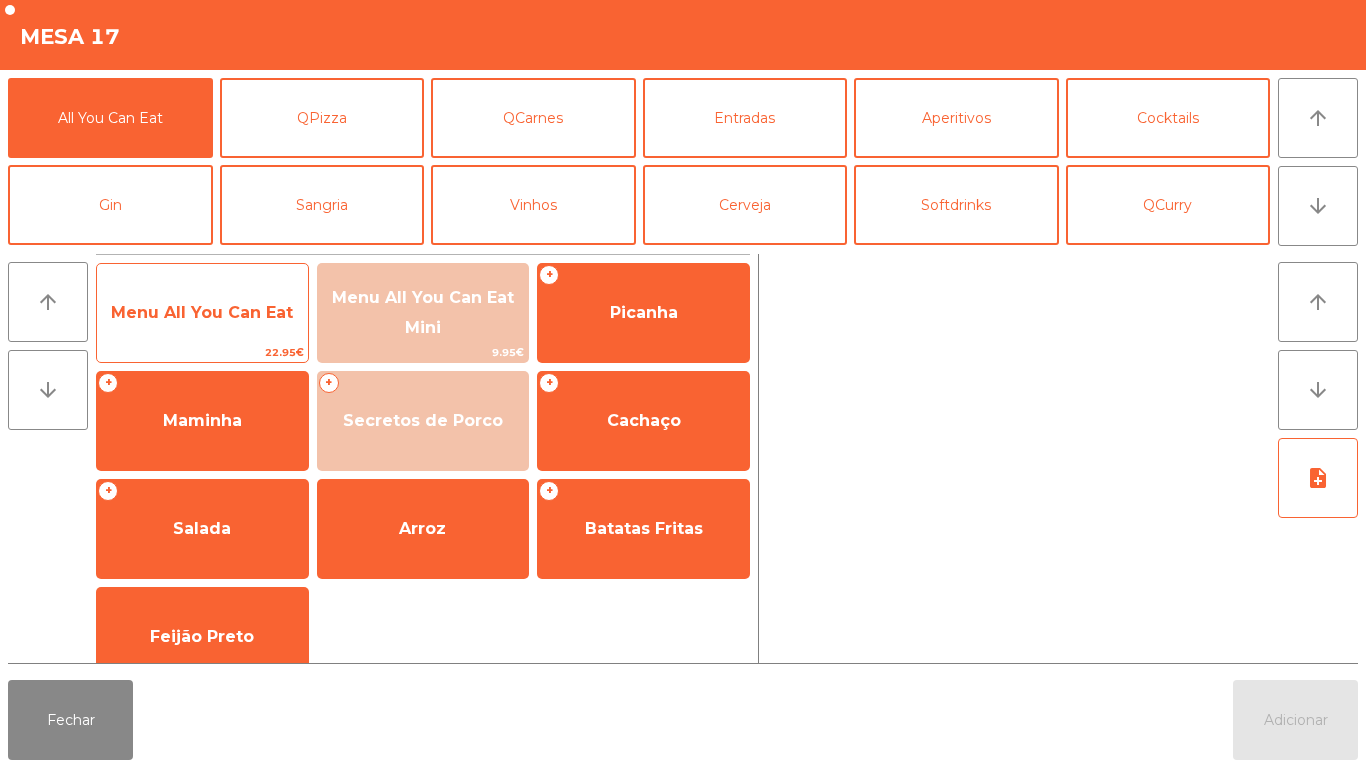 click on "Menu All You Can Eat" 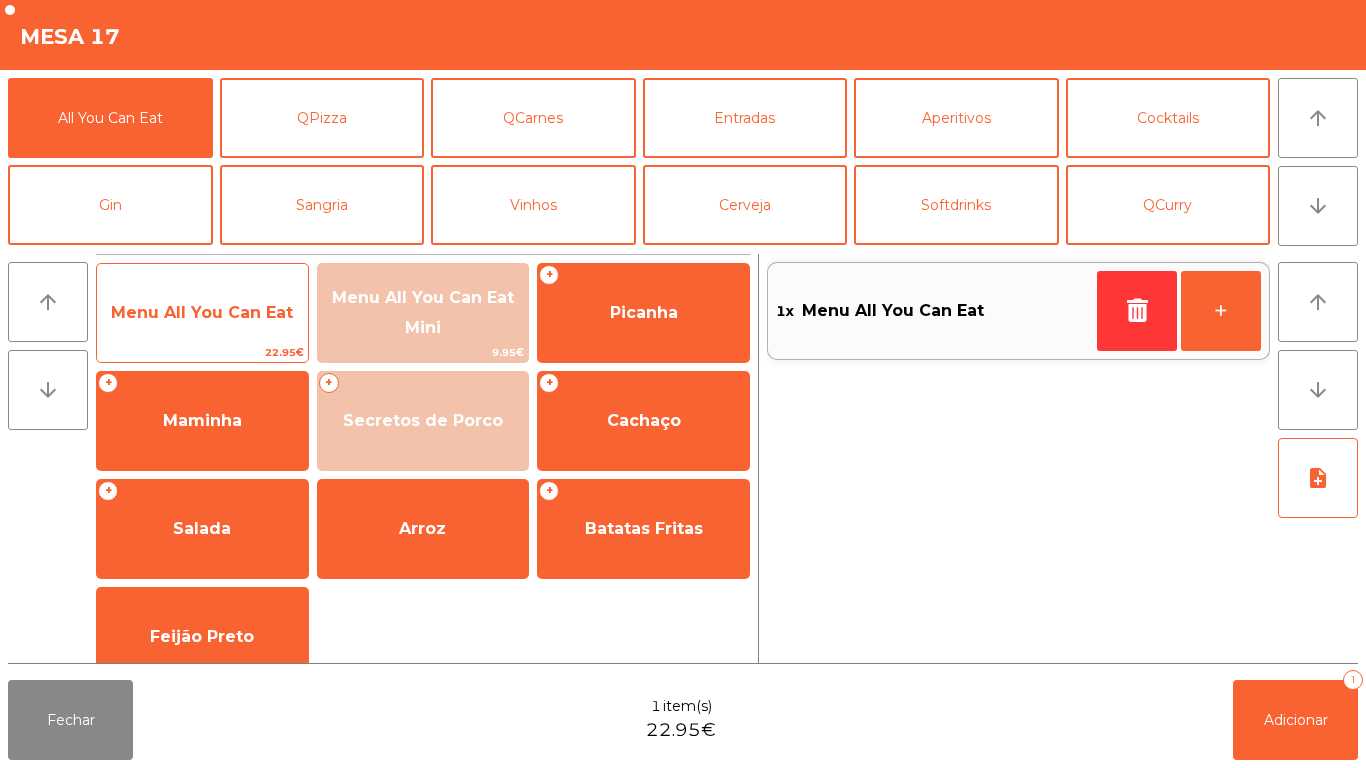 click on "Menu All You Can Eat" 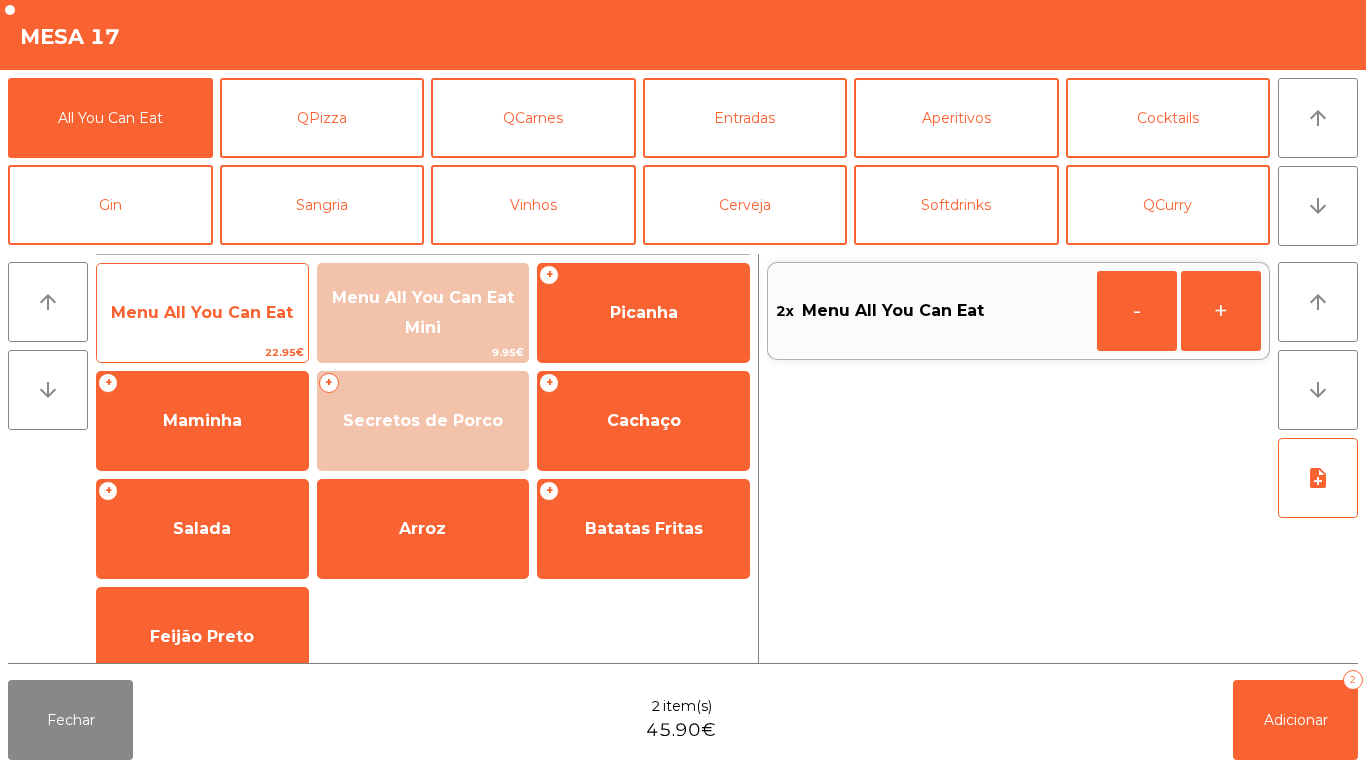 click on "Menu All You Can Eat" 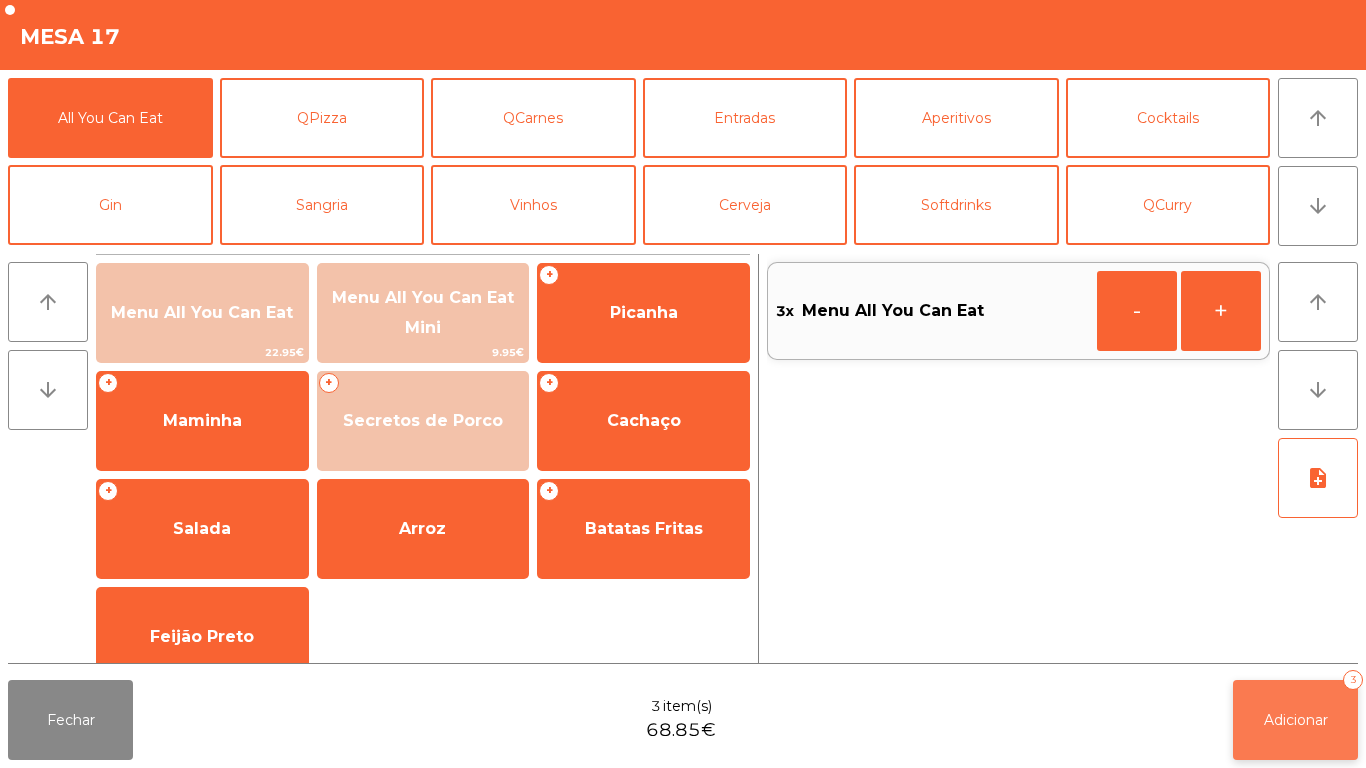 click on "Adicionar" 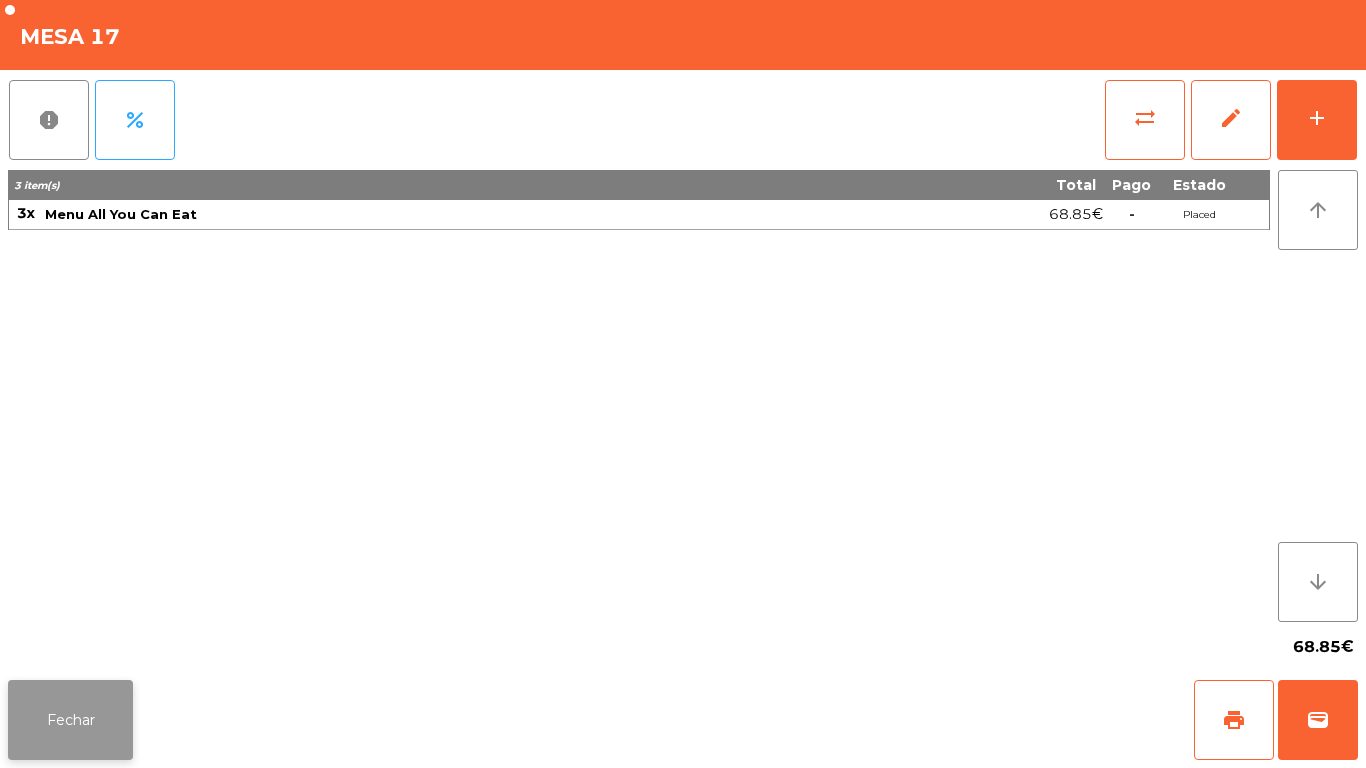 click on "Fechar" 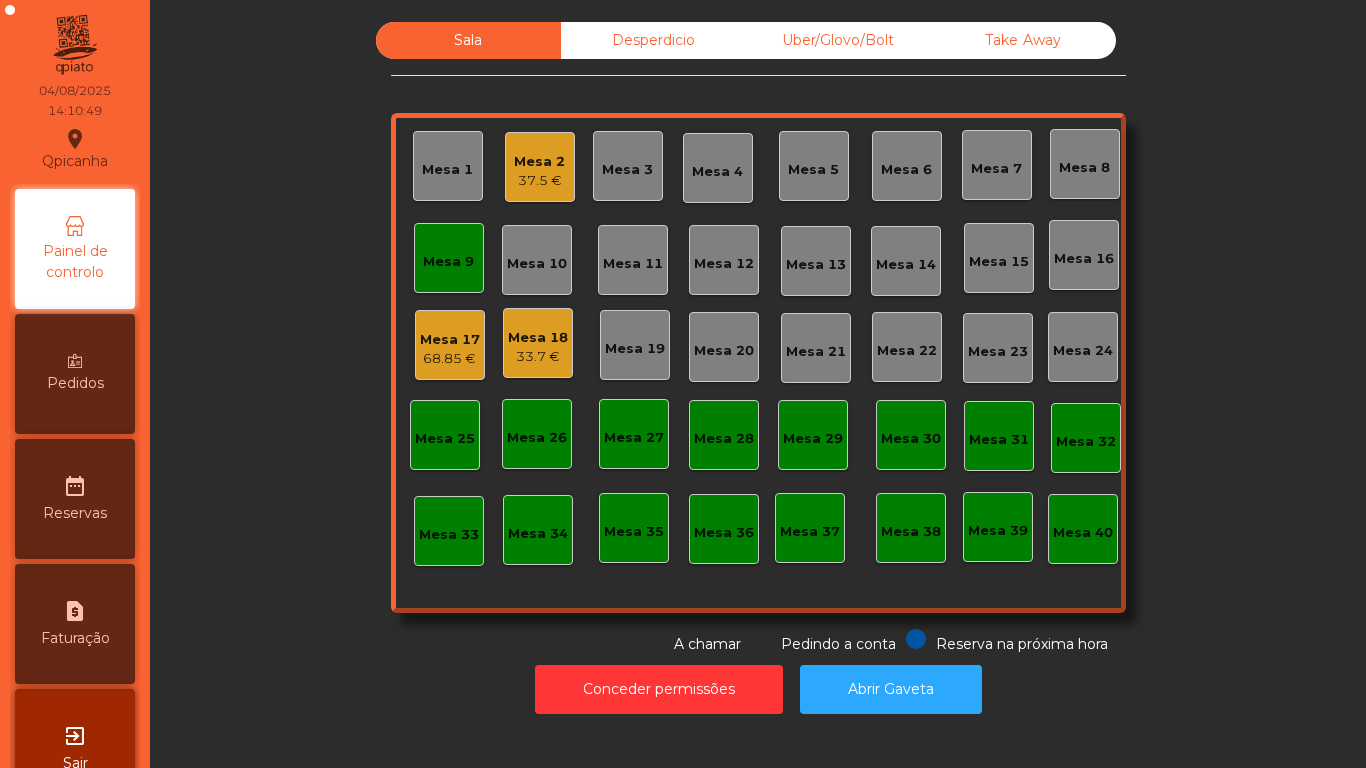 click on "Mesa 9" 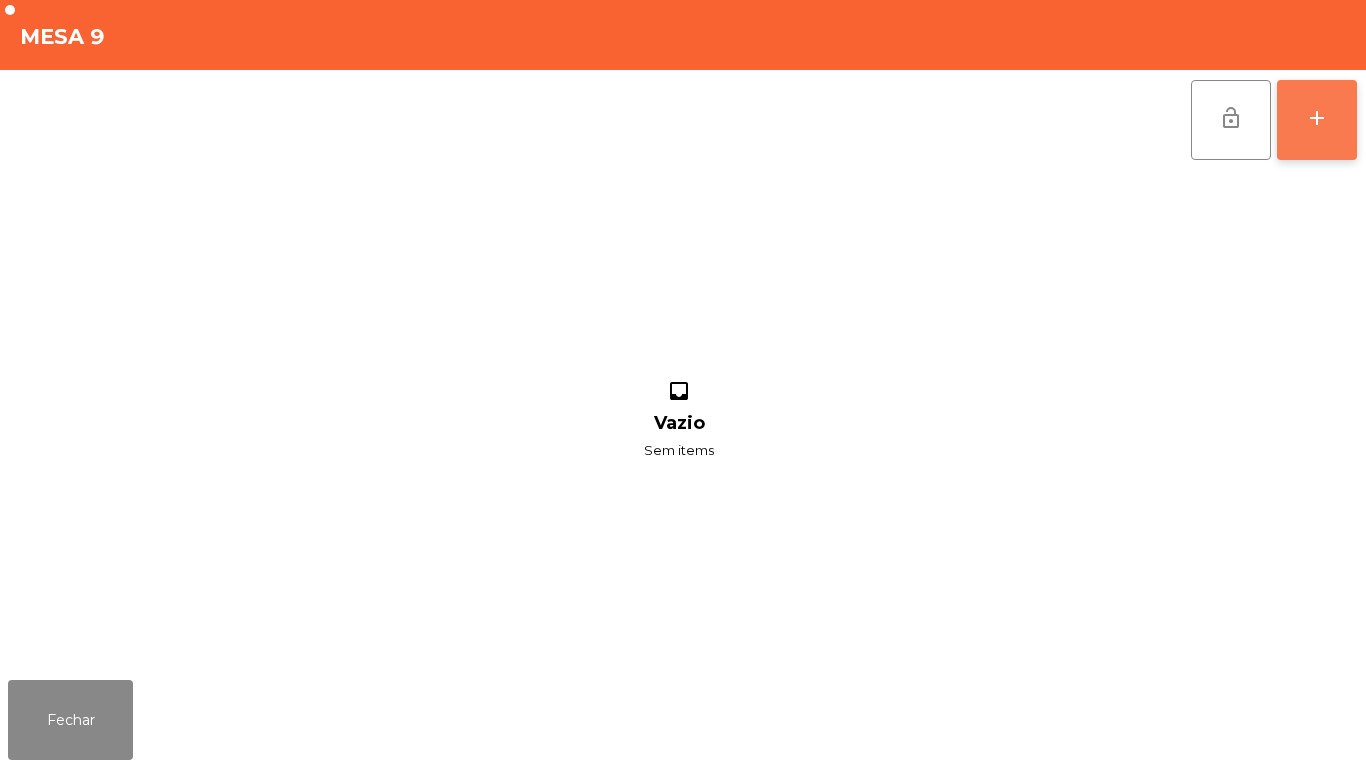 click on "add" 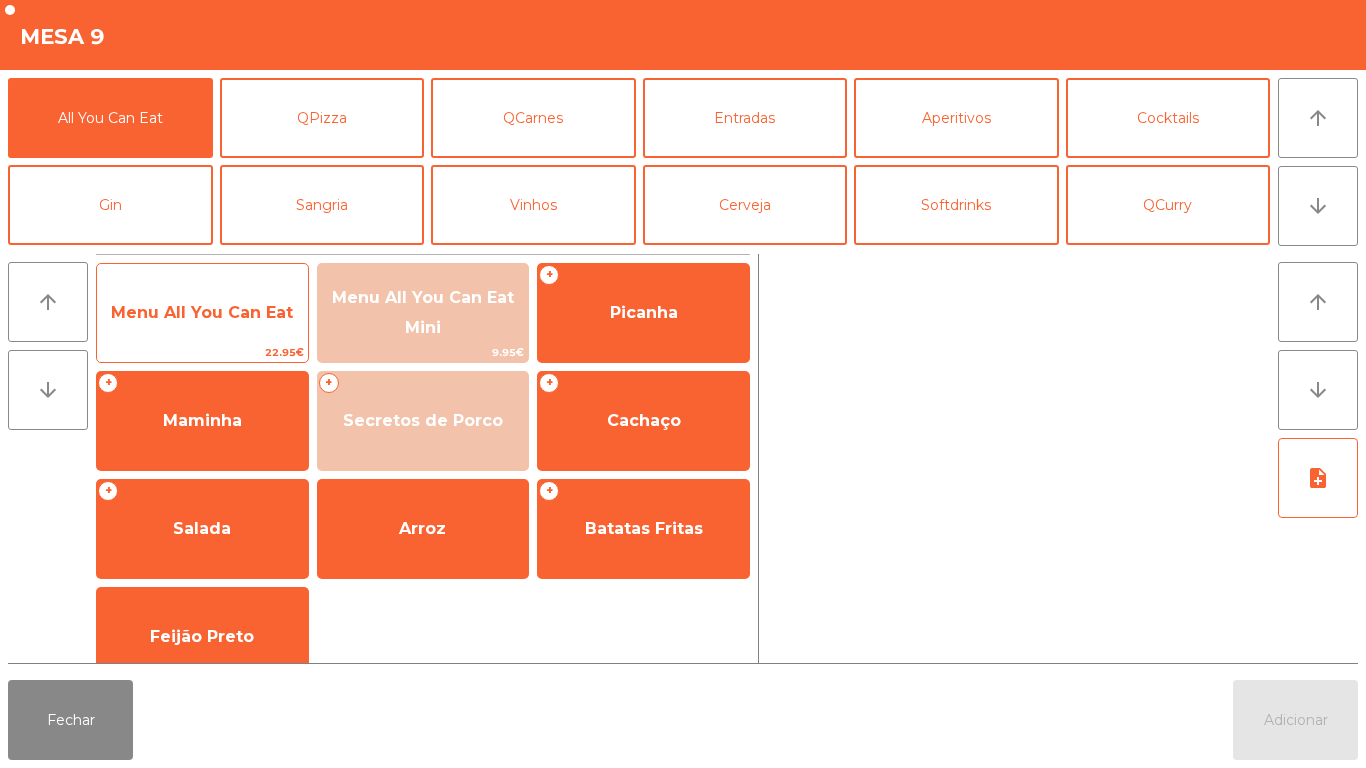 click on "Menu All You Can Eat" 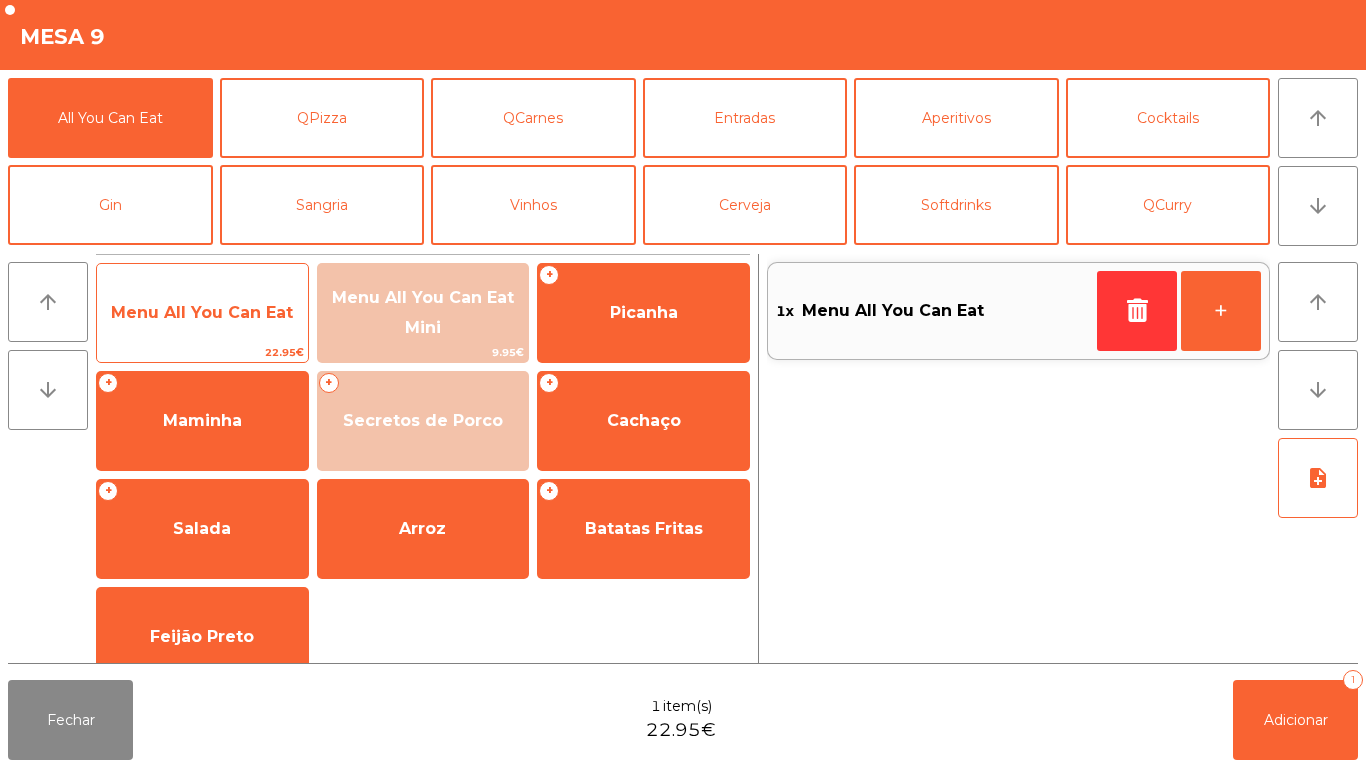 click on "Menu All You Can Eat" 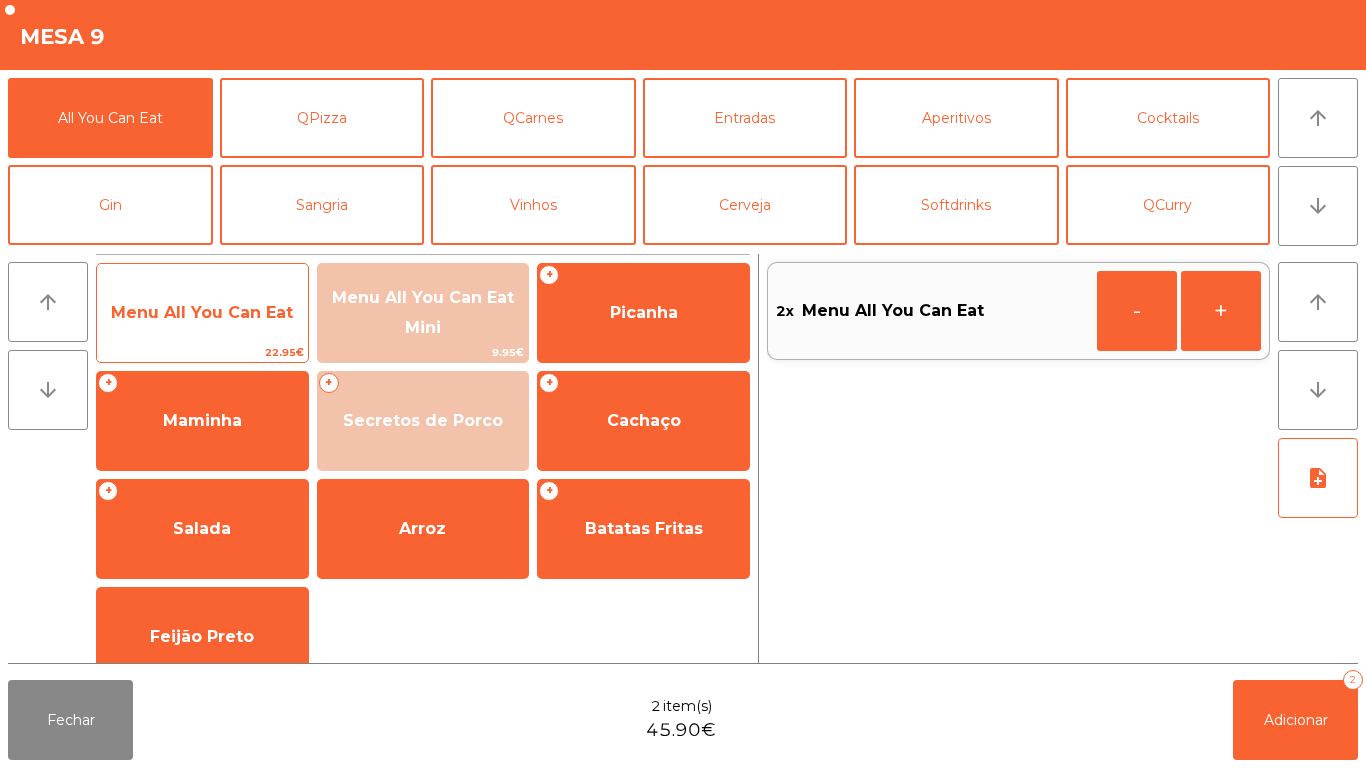 click on "Menu All You Can Eat" 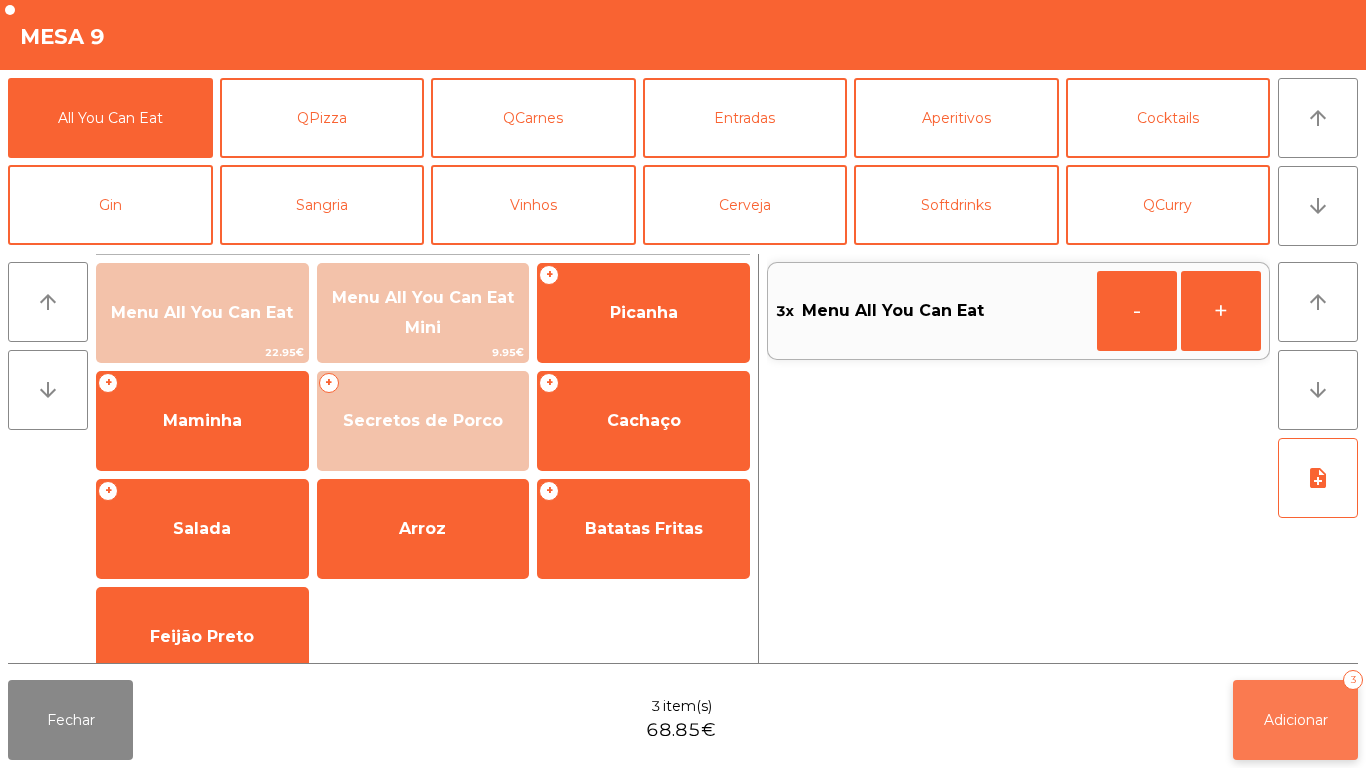 click on "Adicionar" 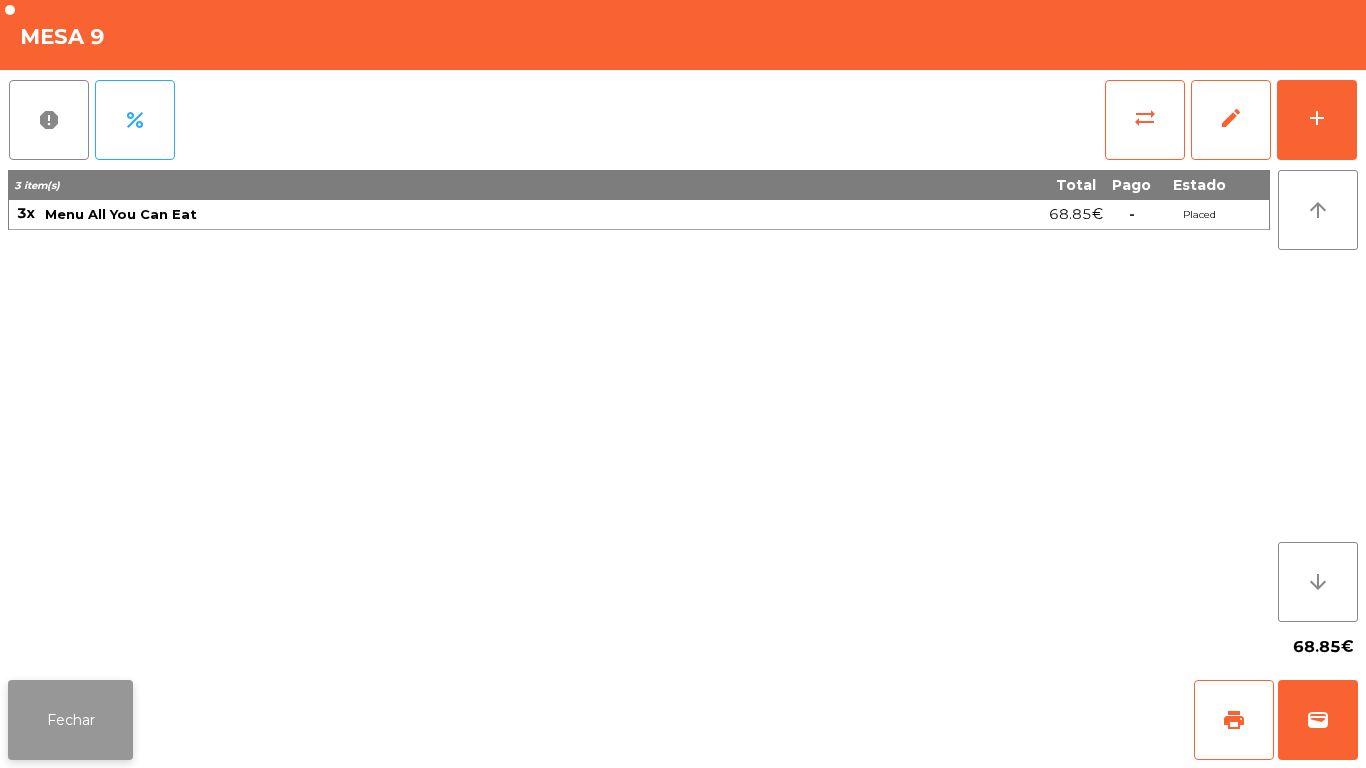 click on "Fechar" 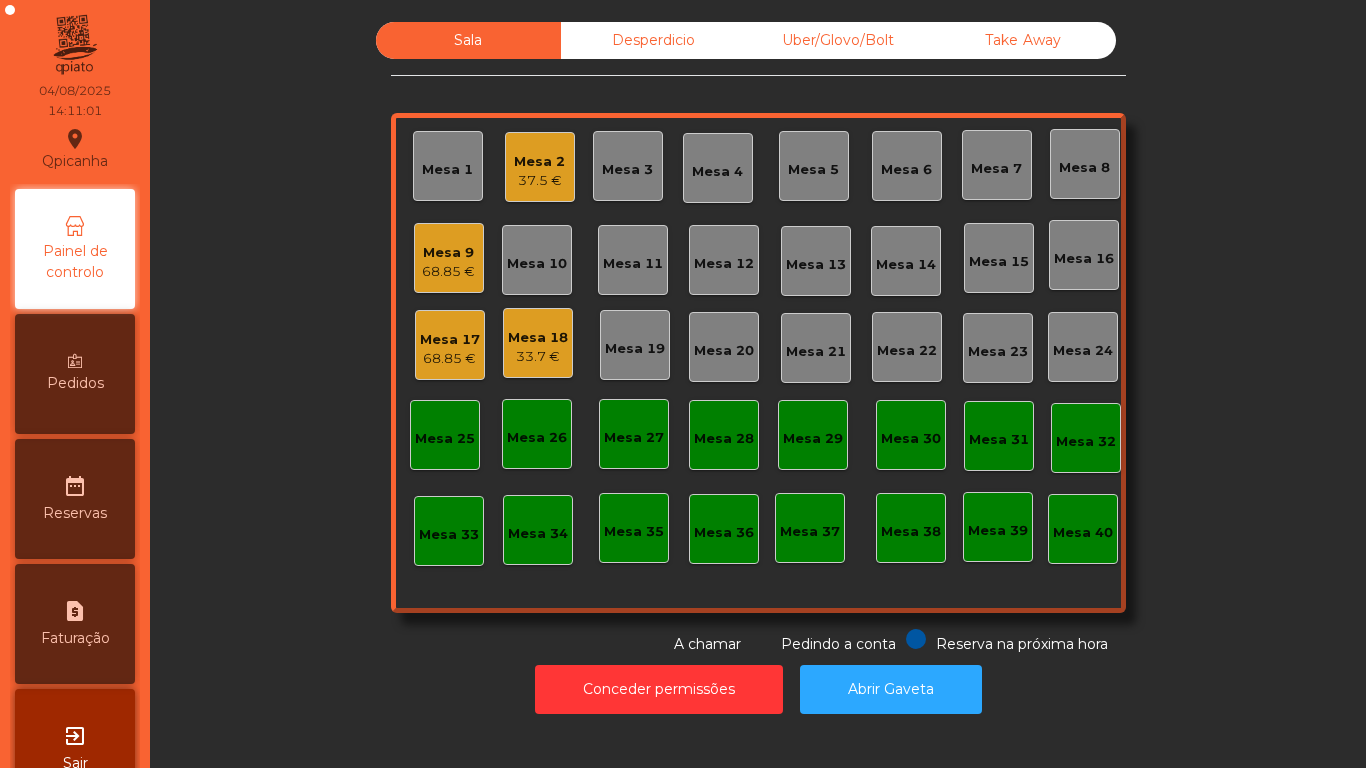 click on "Mesa 17" 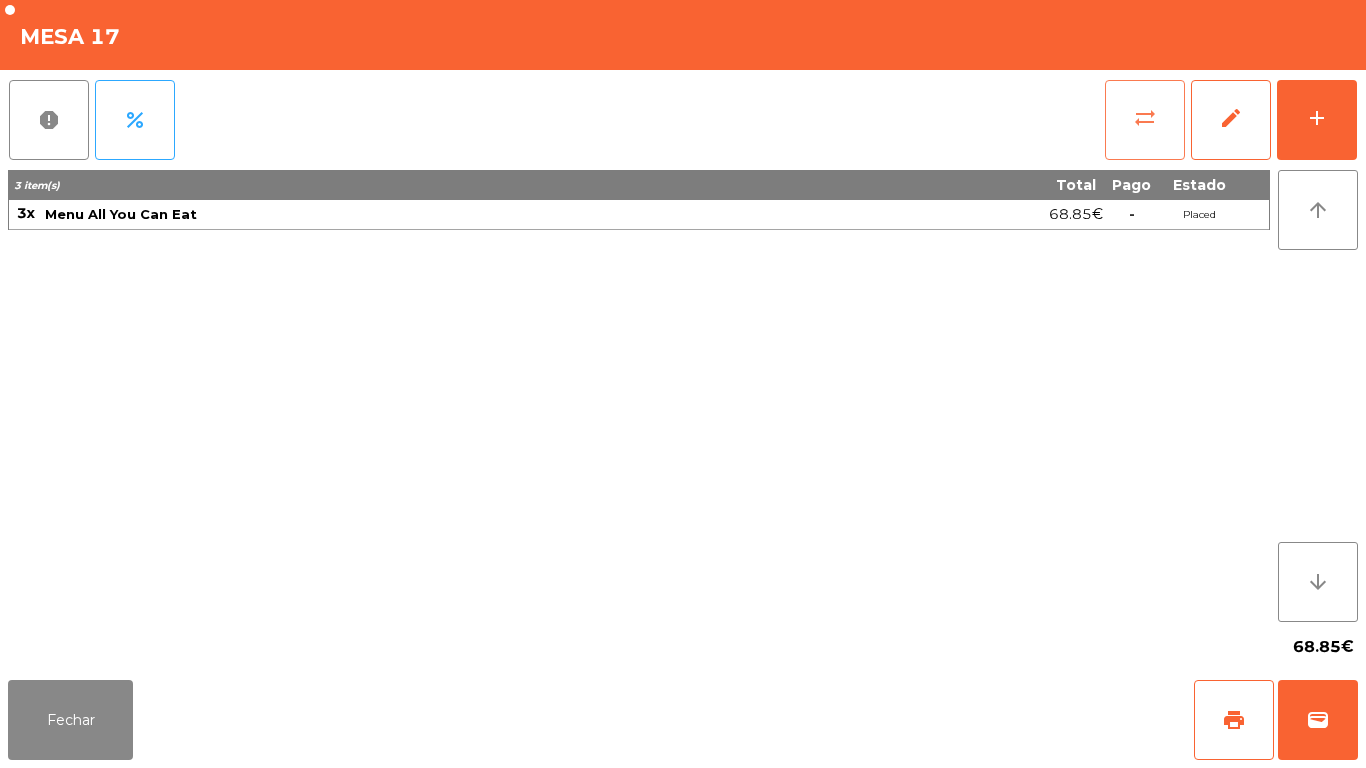 click on "sync_alt" 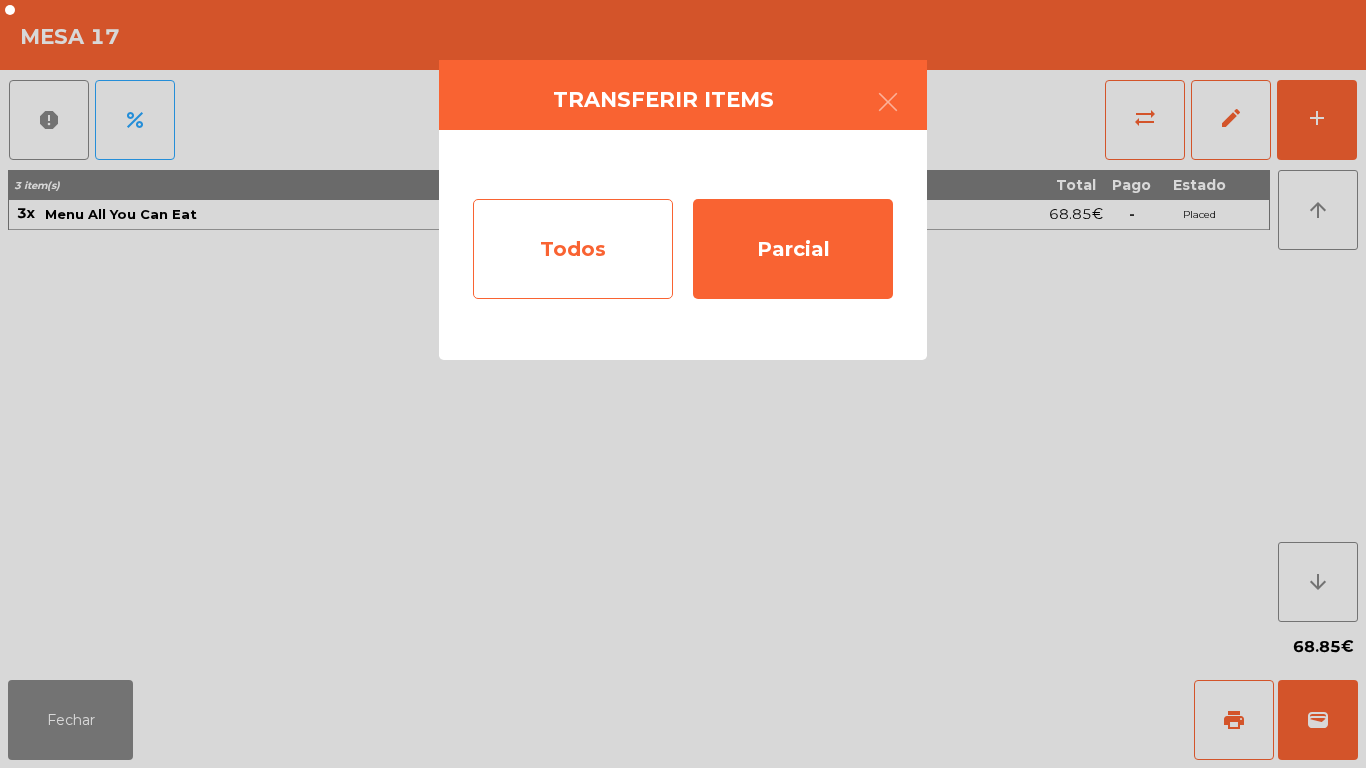 click on "Todos" 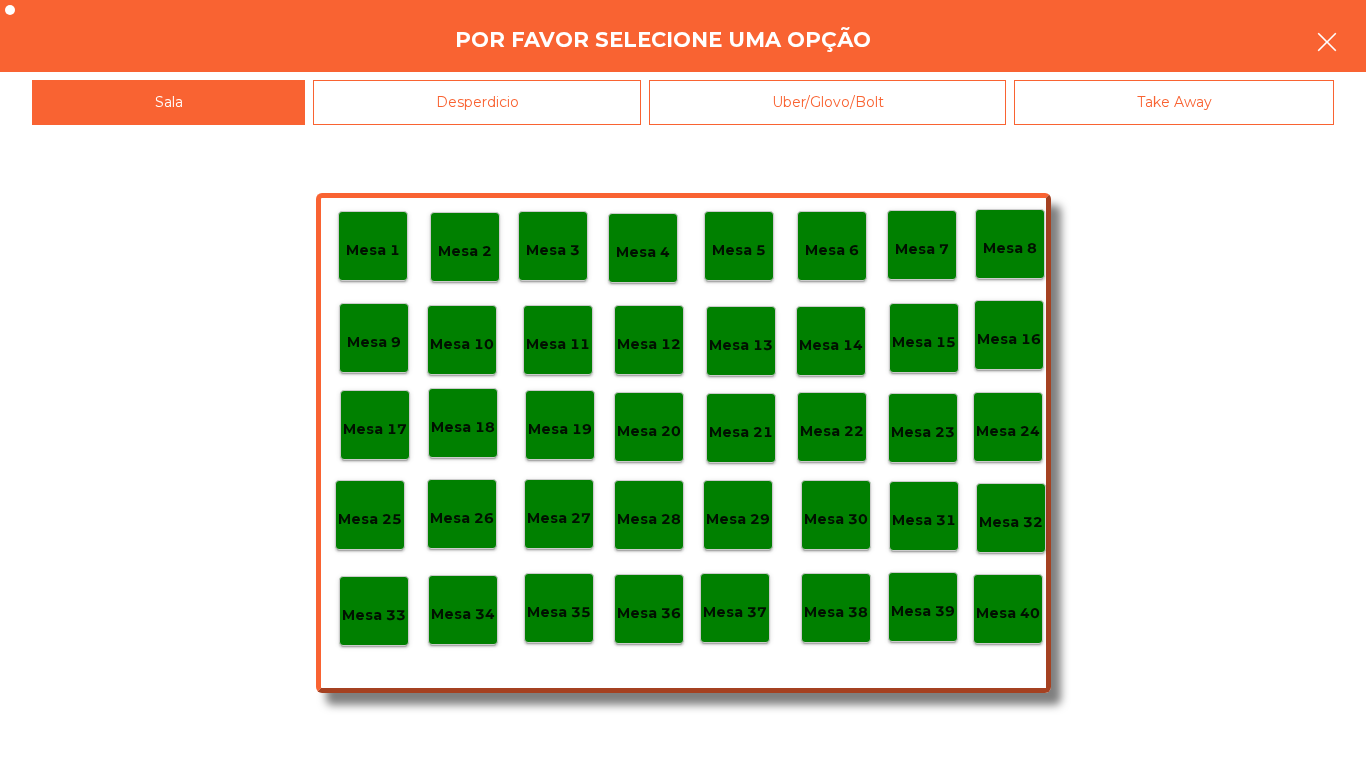 click 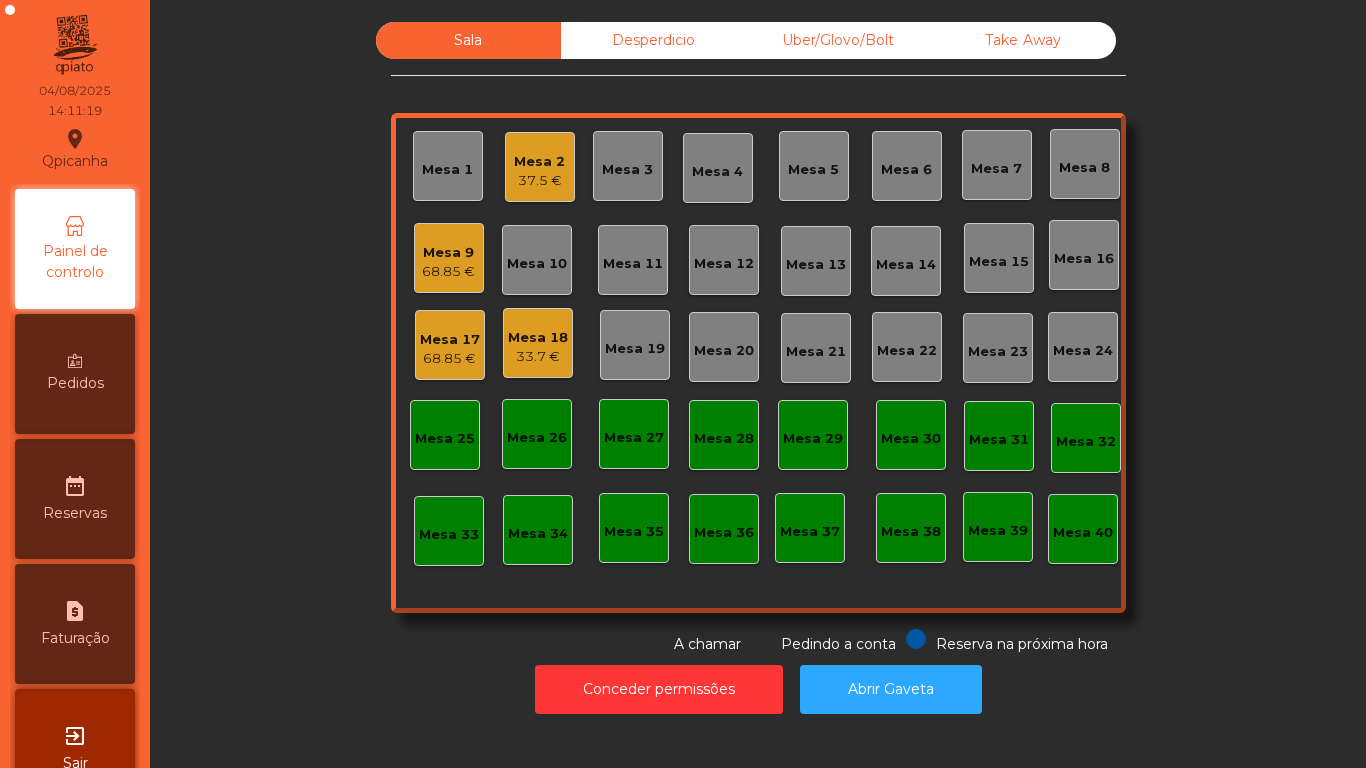click on "33.7 €" 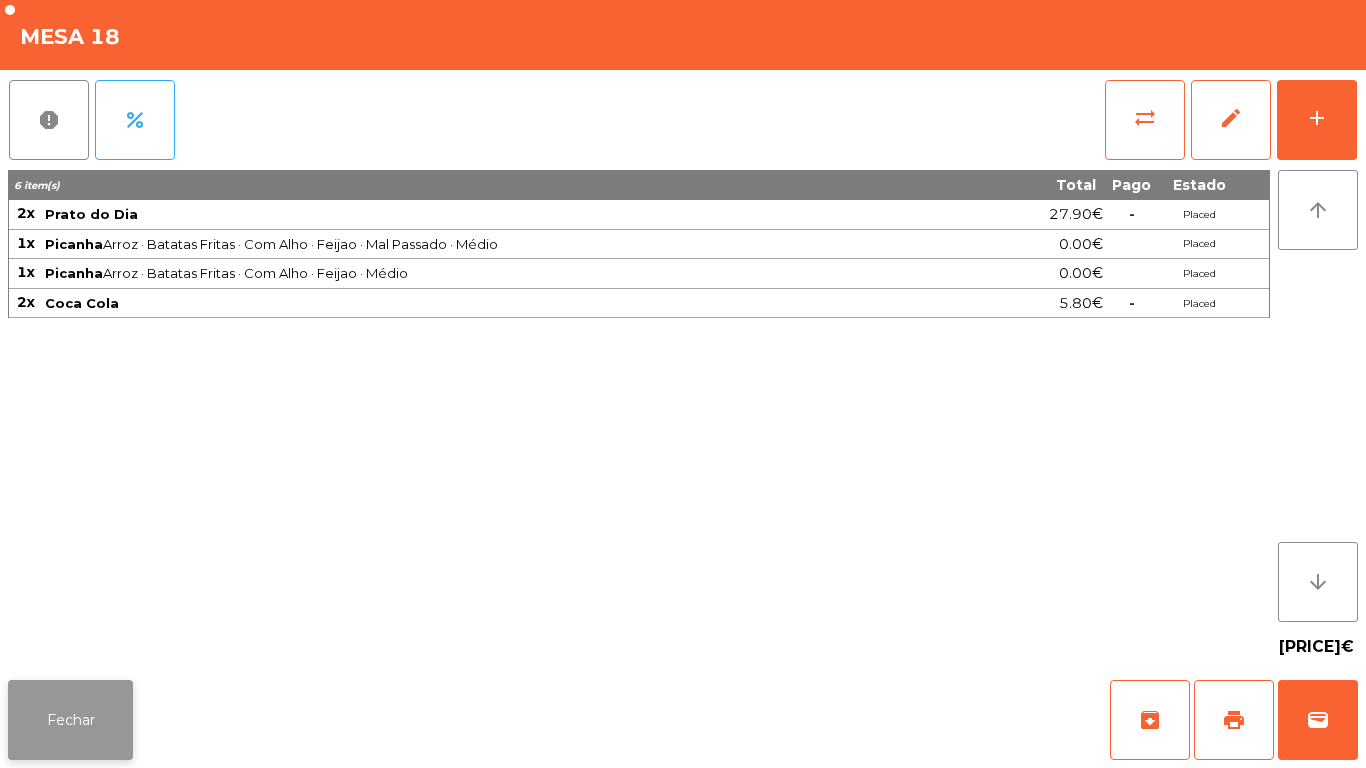 click on "Fechar" 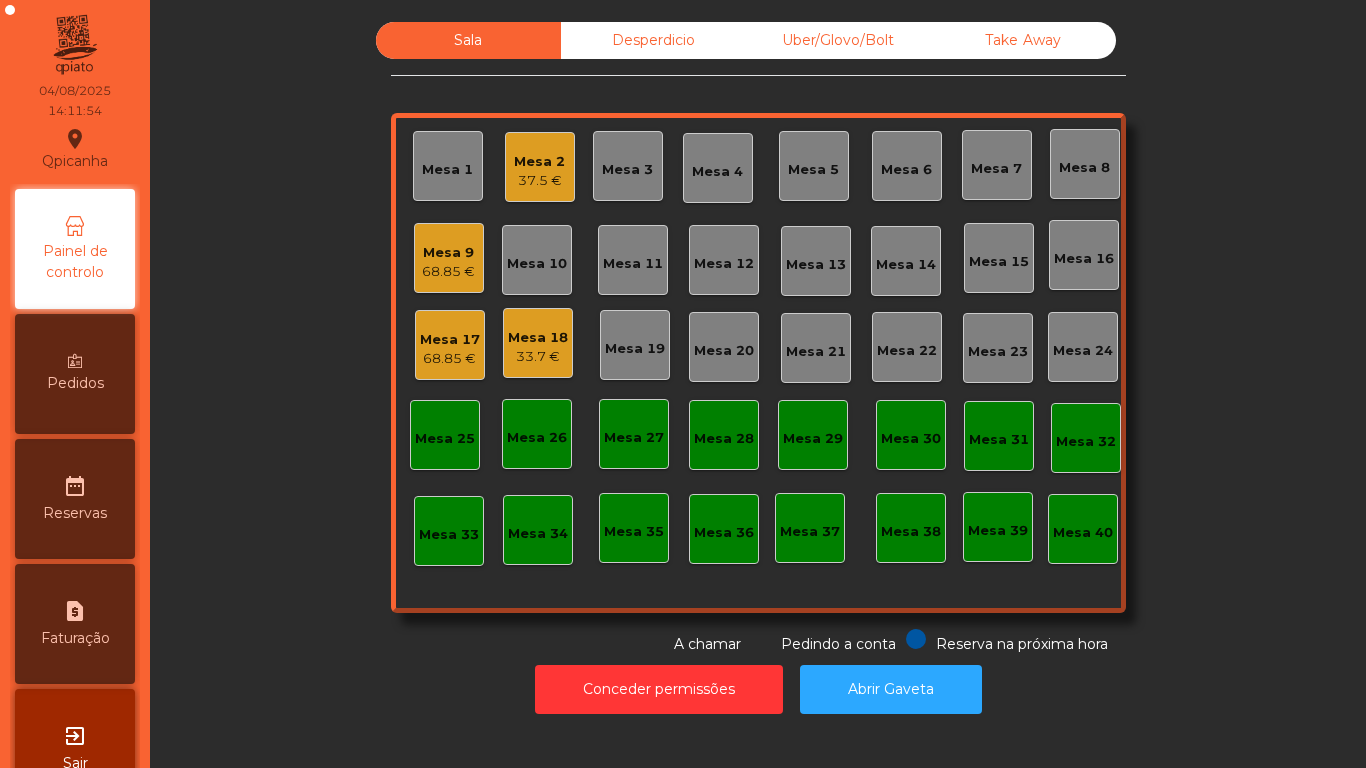 click on "Mesa 6" 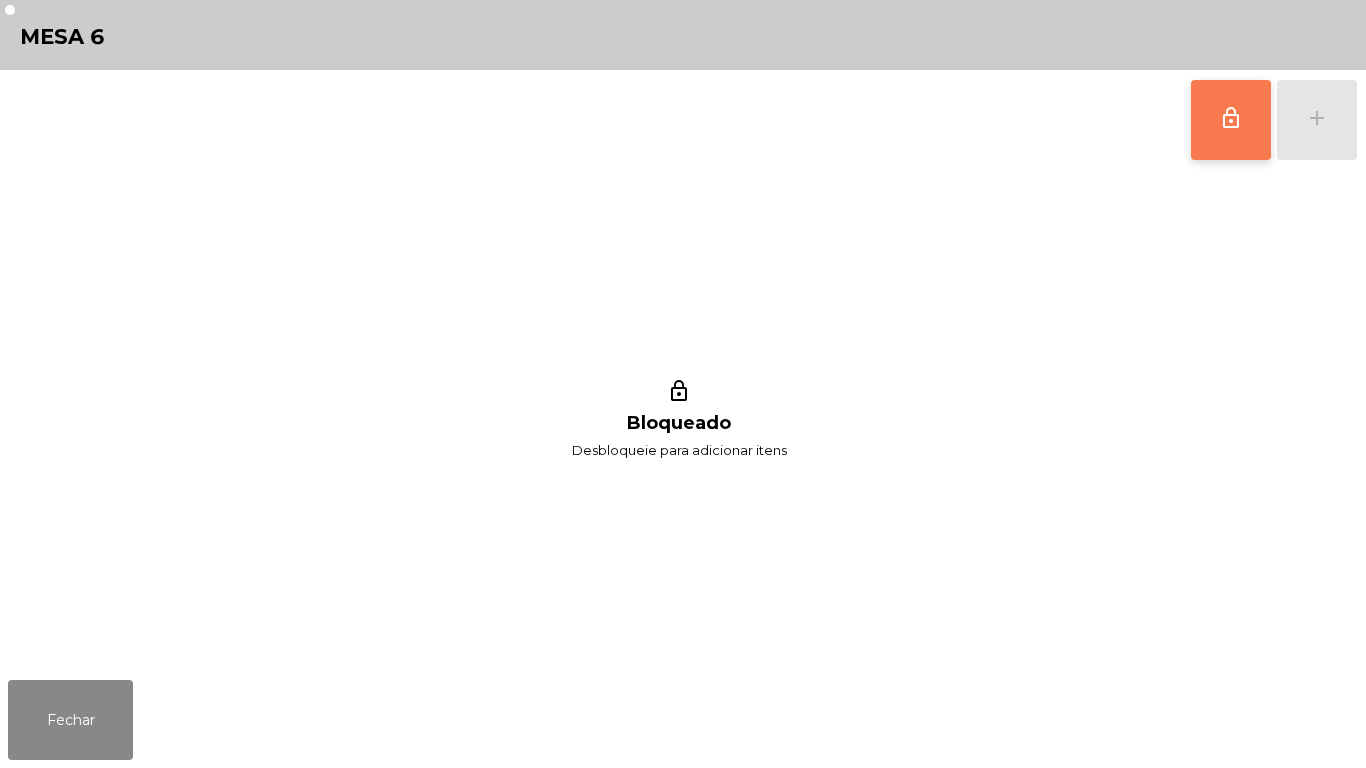 click on "lock_outline" 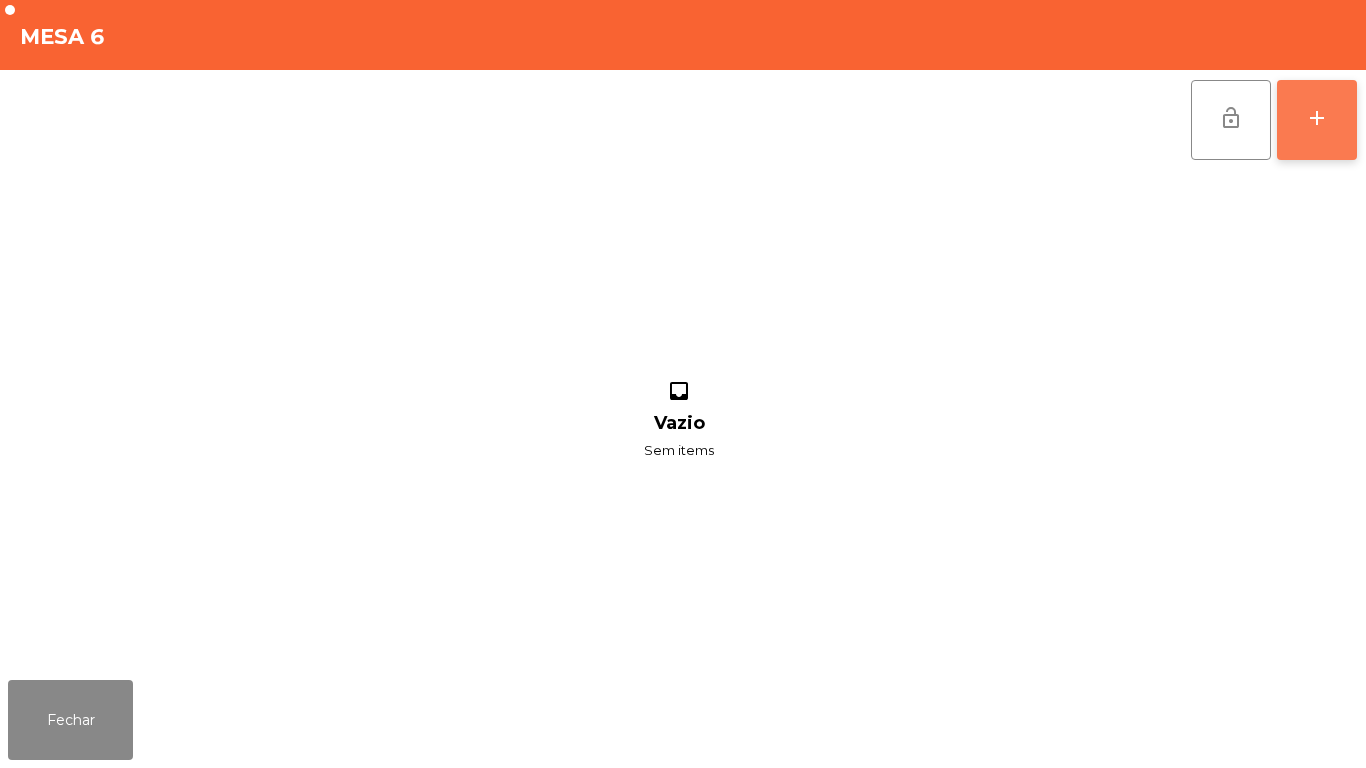 click on "add" 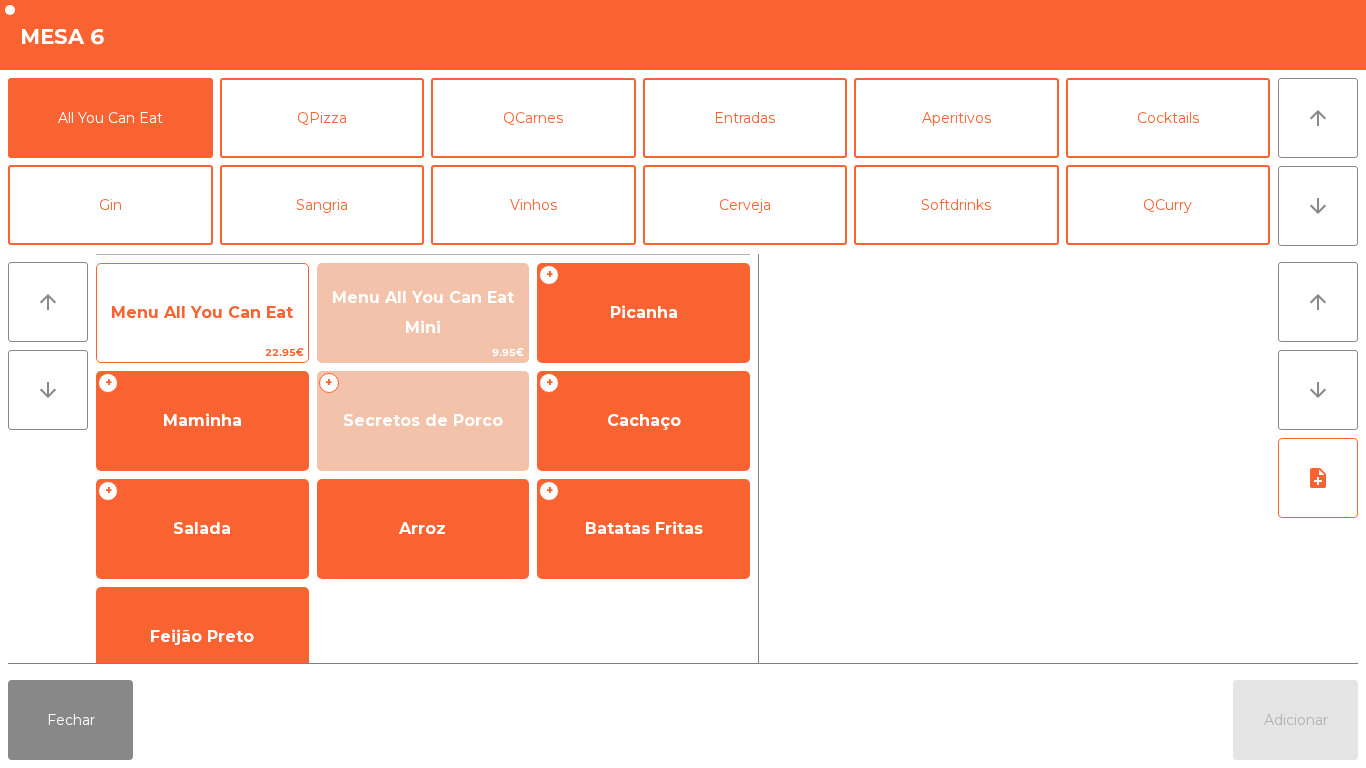 click on "Menu All You Can Eat" 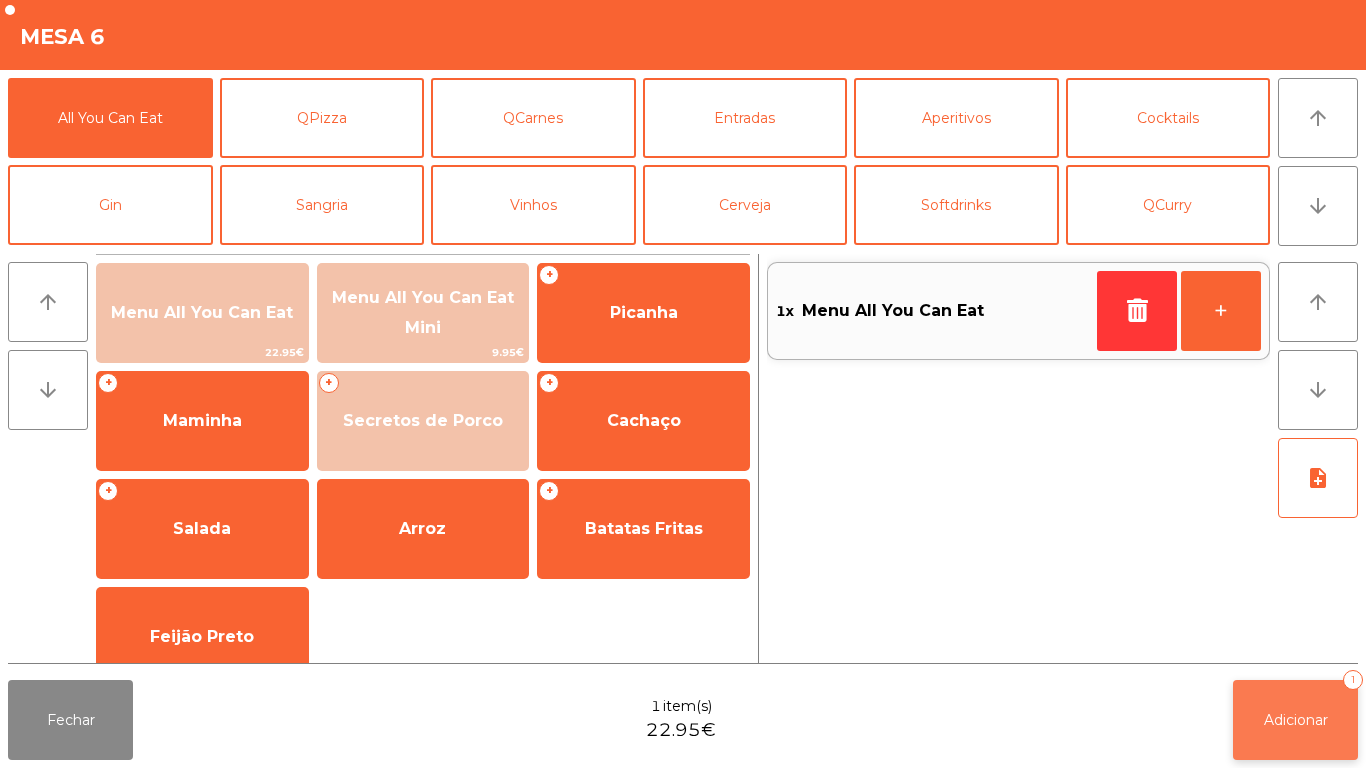 click on "Adicionar   1" 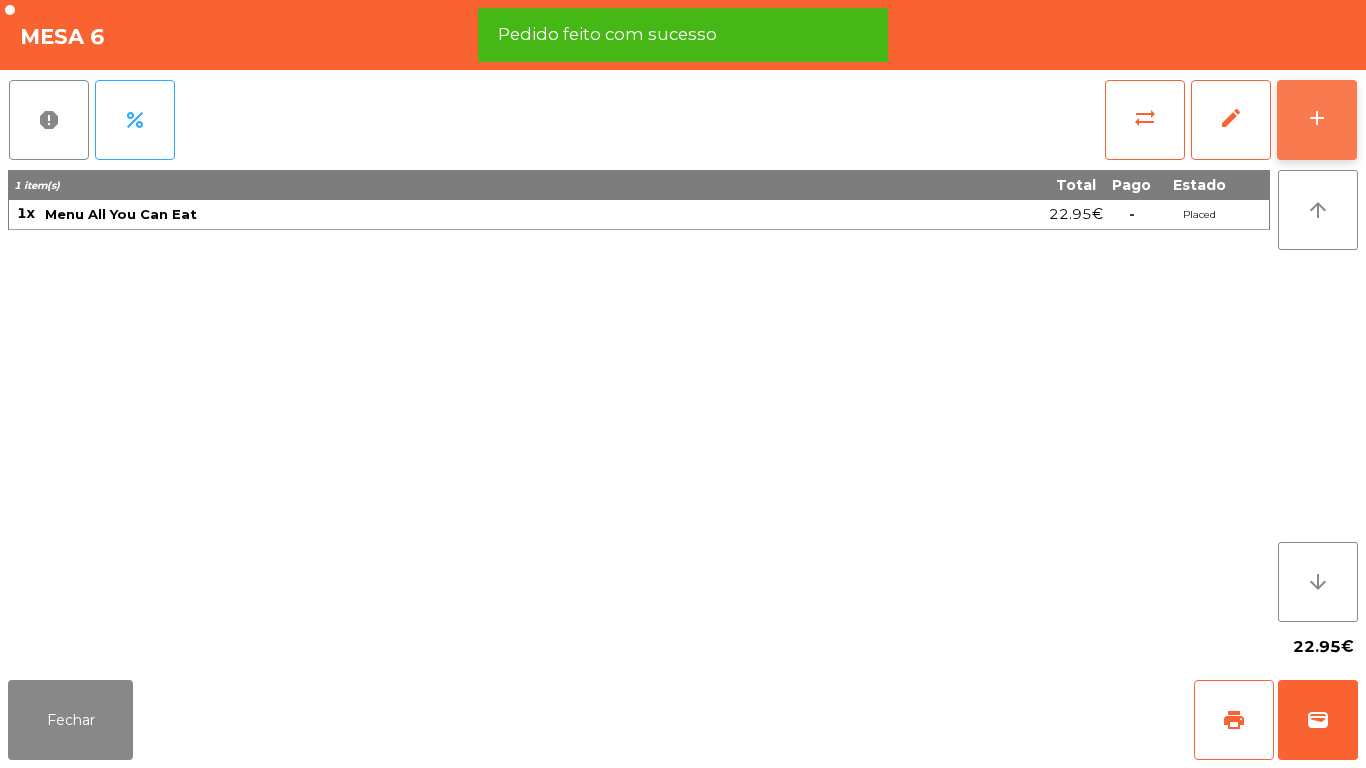 click on "add" 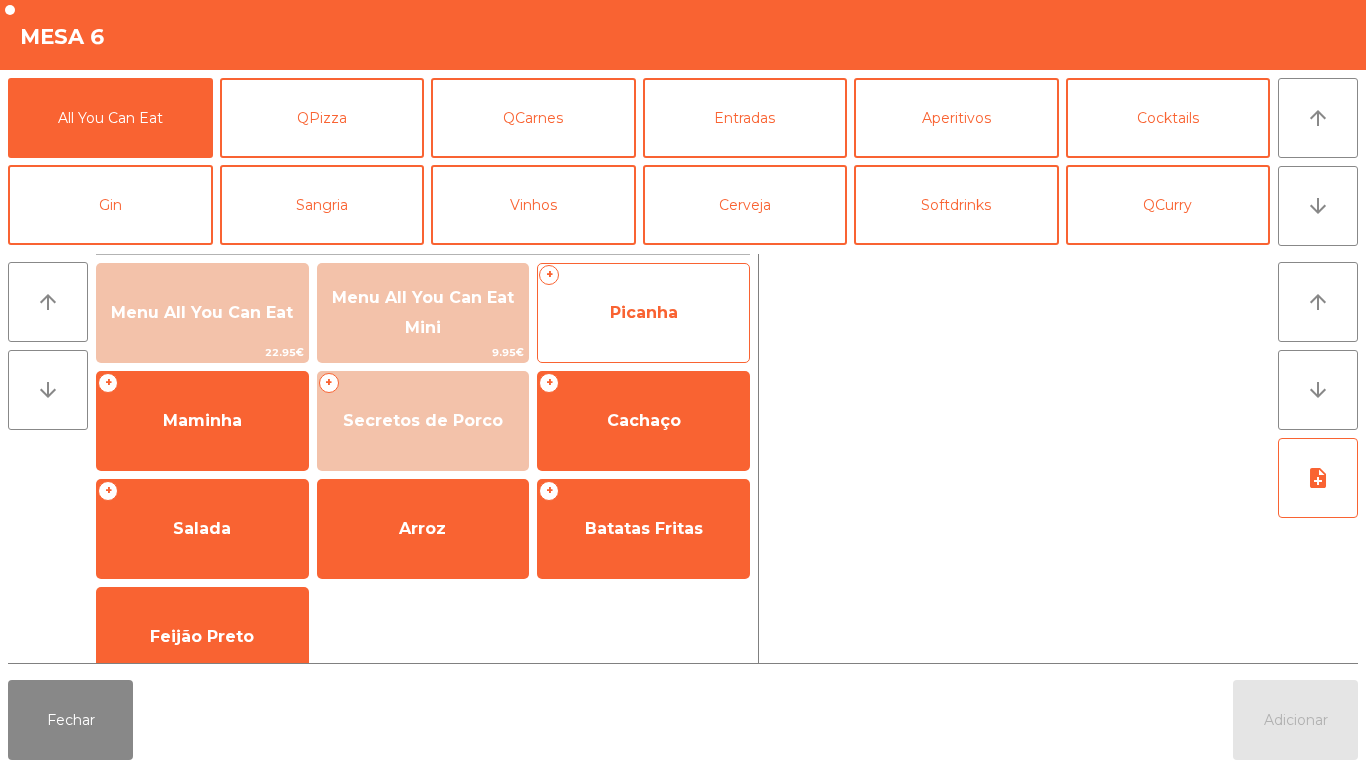 click on "Picanha" 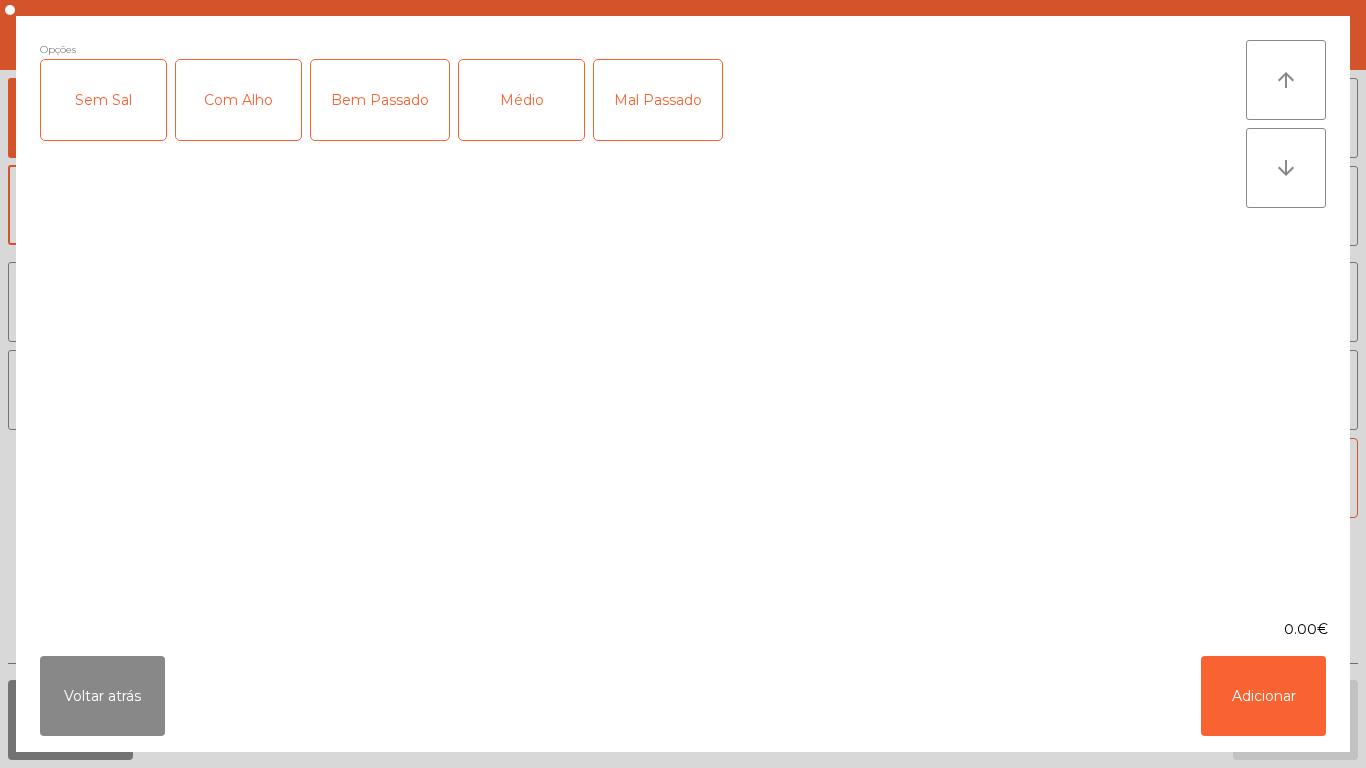 click on "Médio" 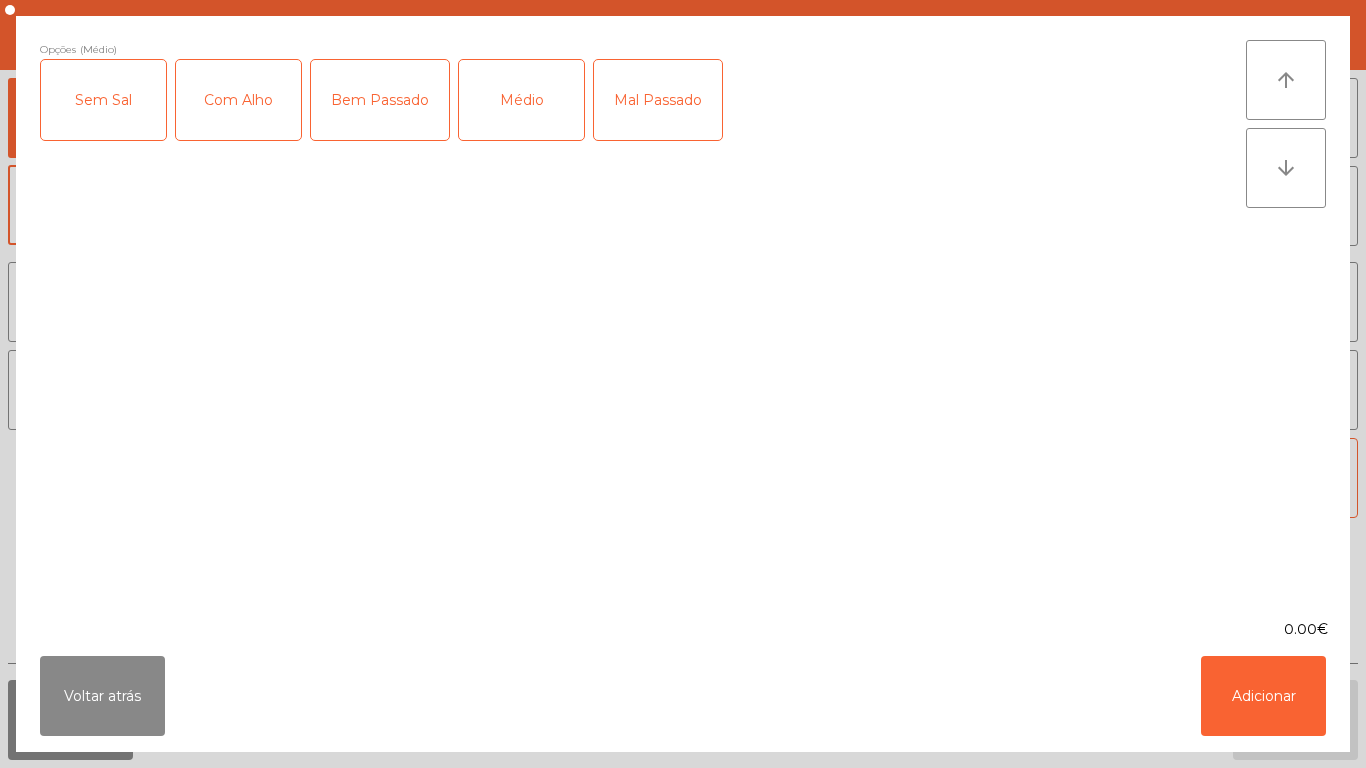 click on "Bem Passado" 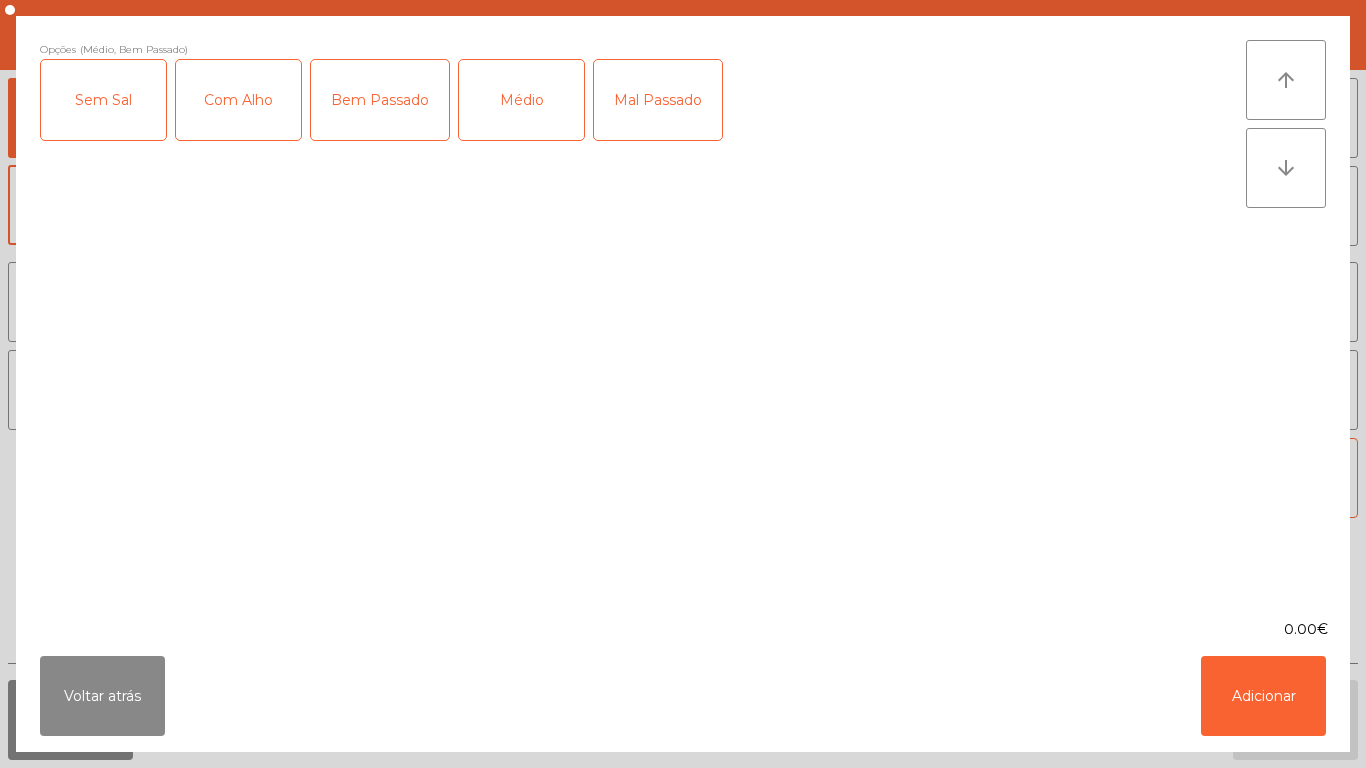 click on "Com Alho" 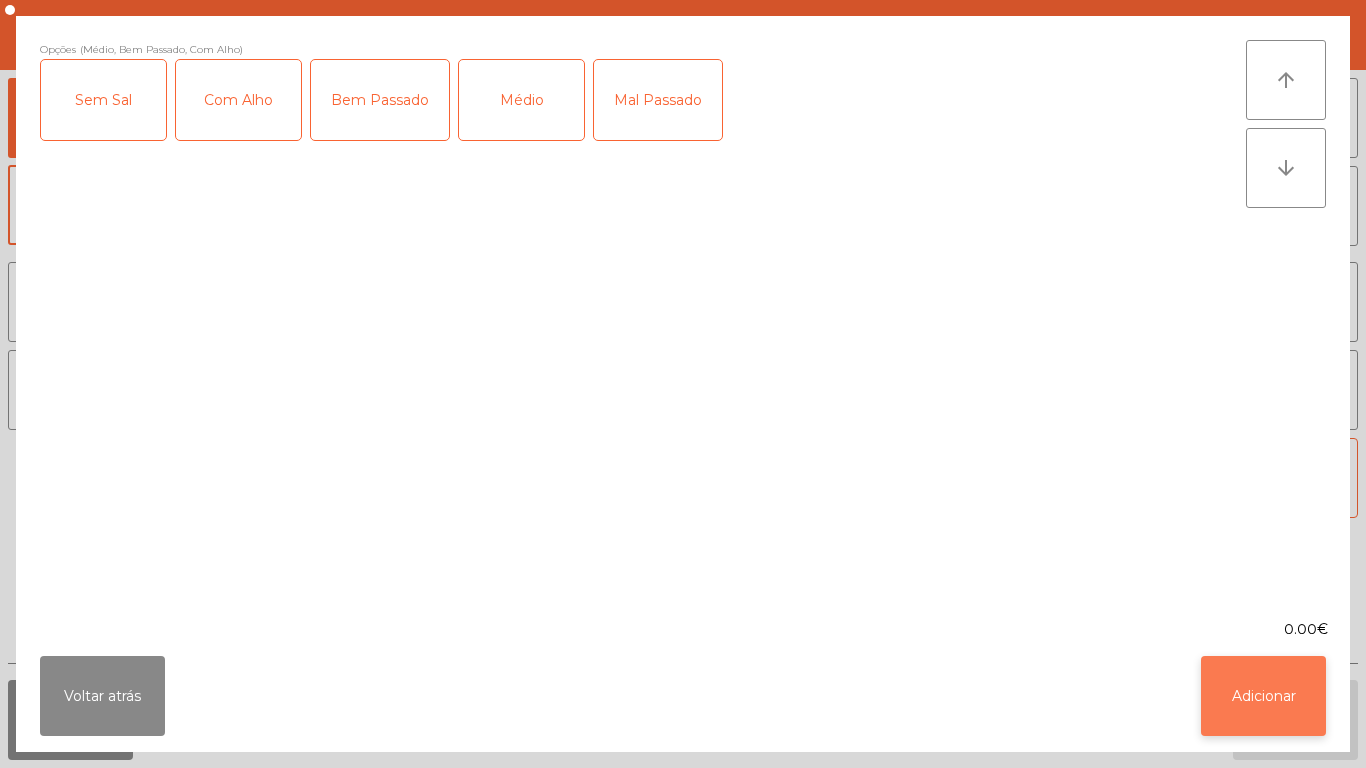 click on "Adicionar" 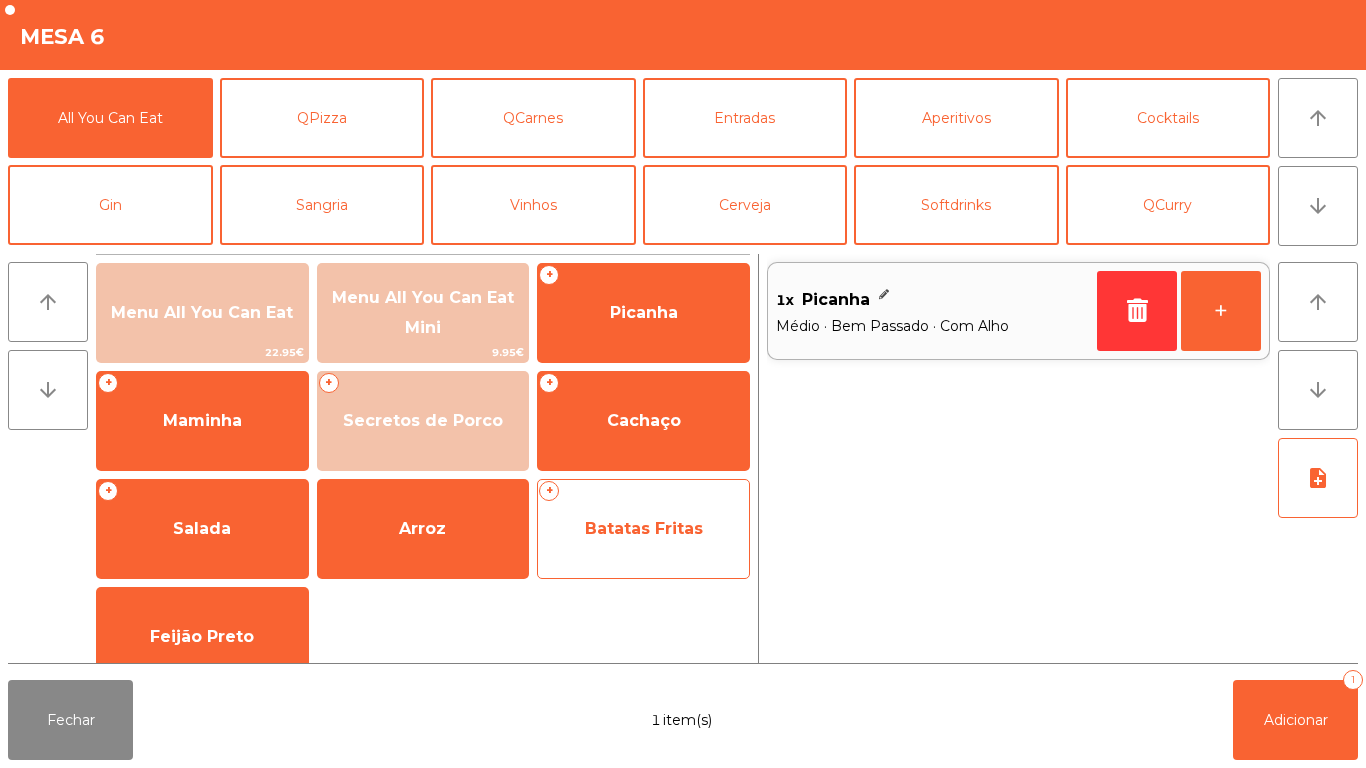 click on "Batatas Fritas" 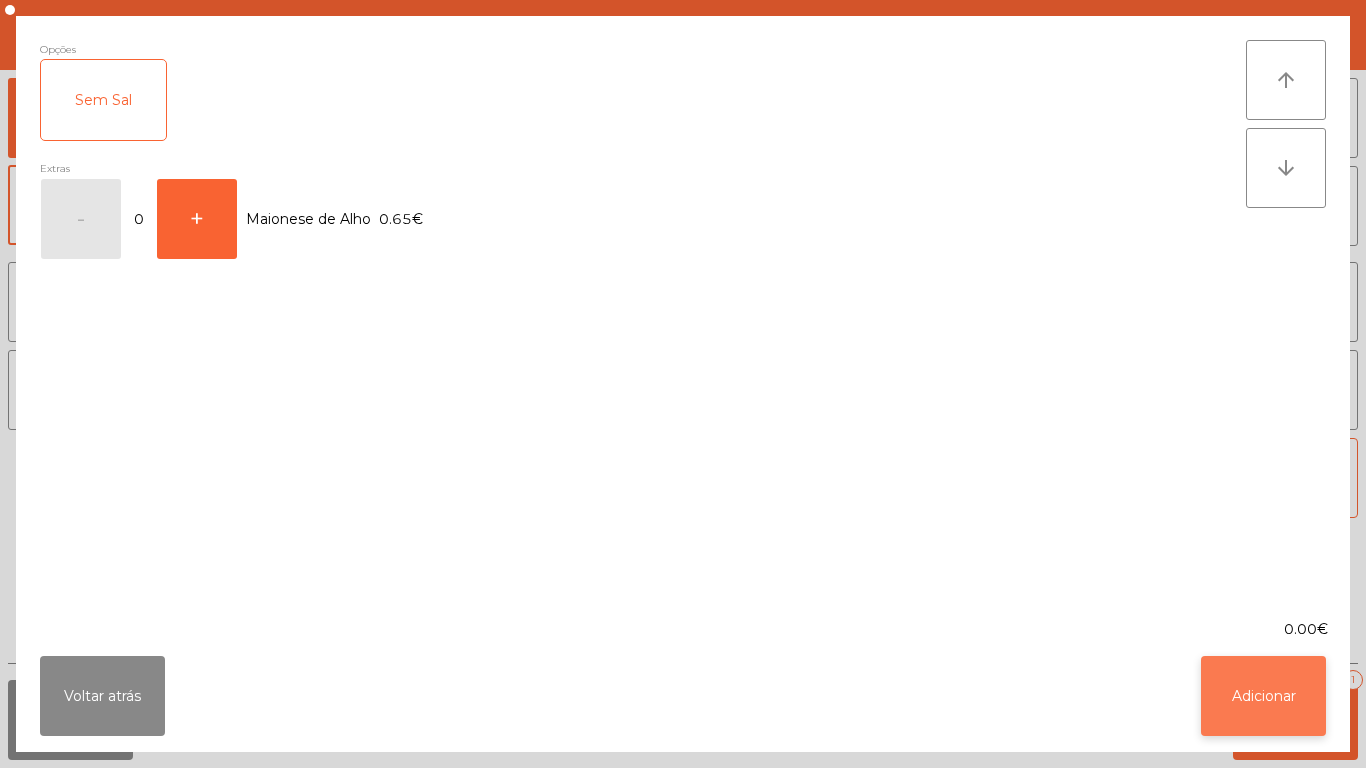 click on "Adicionar" 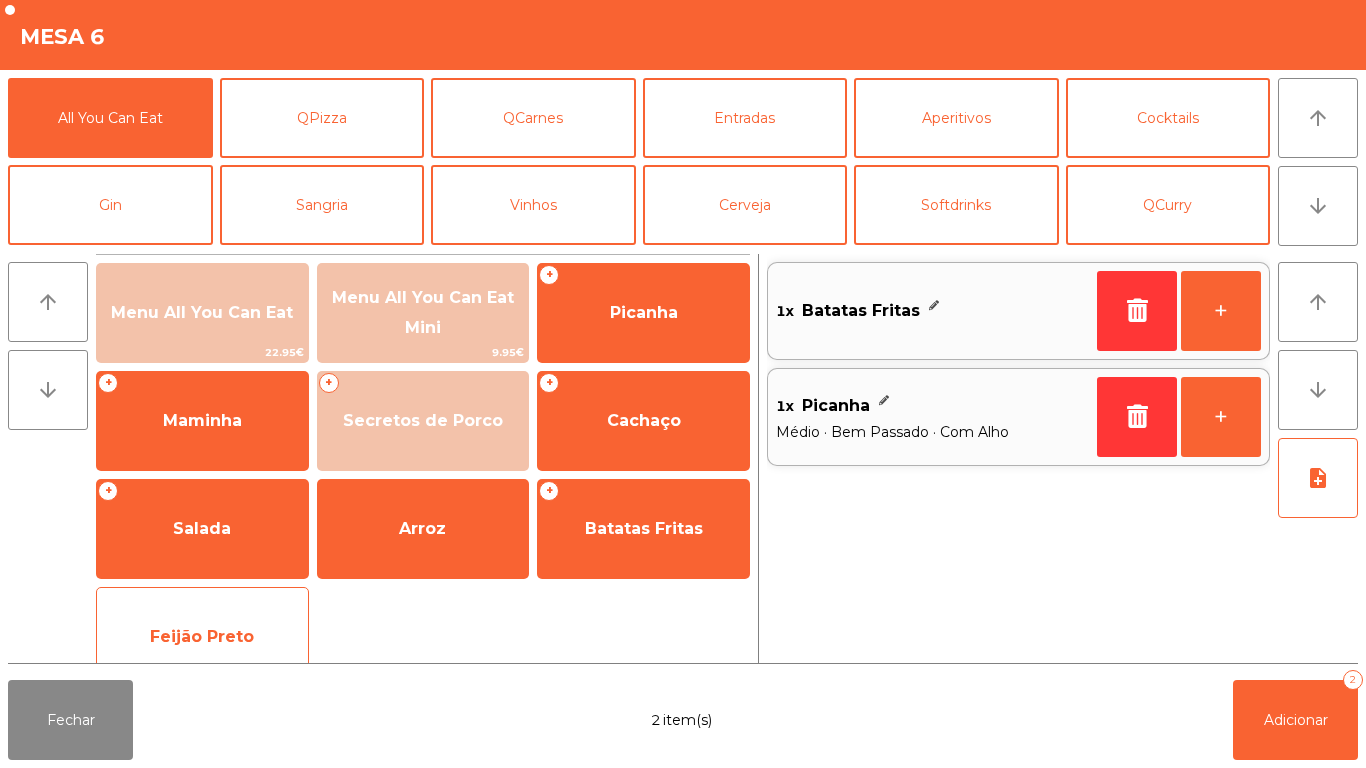 click on "Feijão Preto" 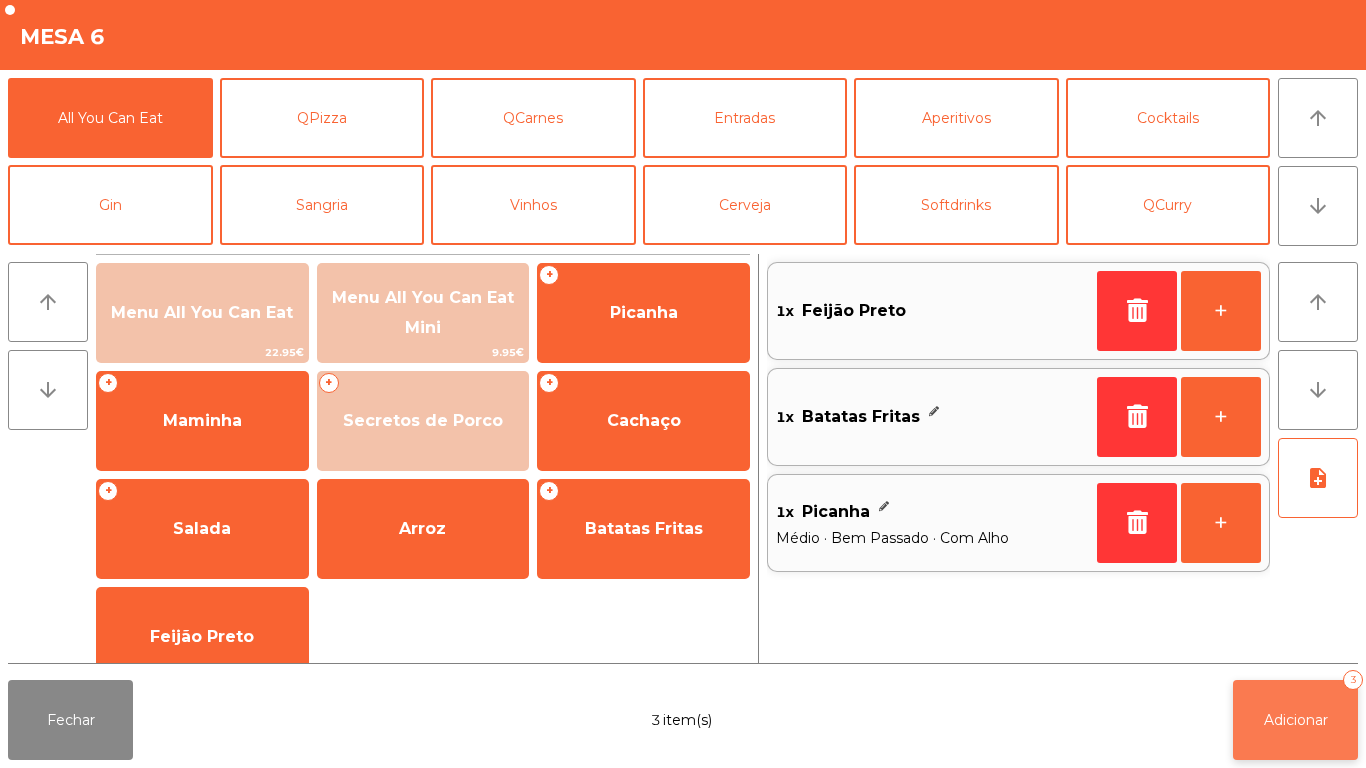 click on "Adicionar   3" 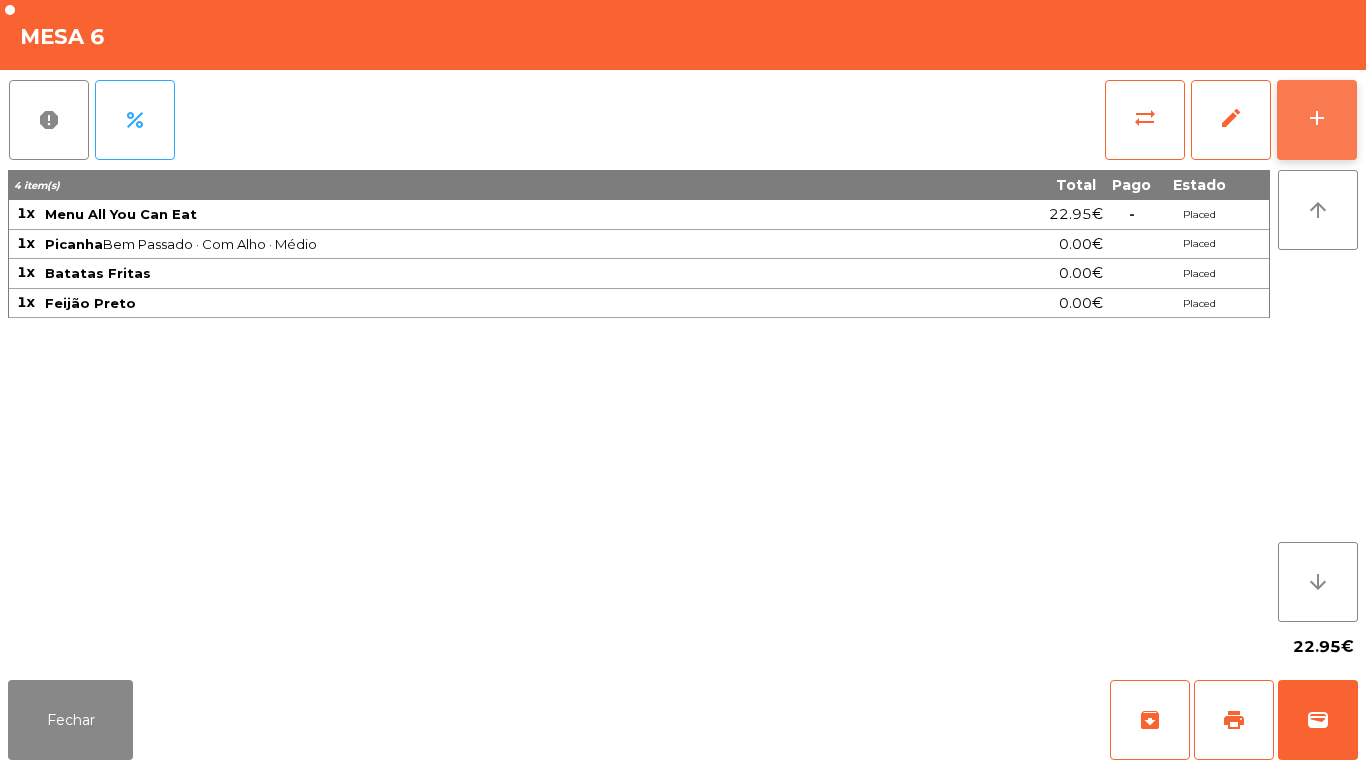 click on "add" 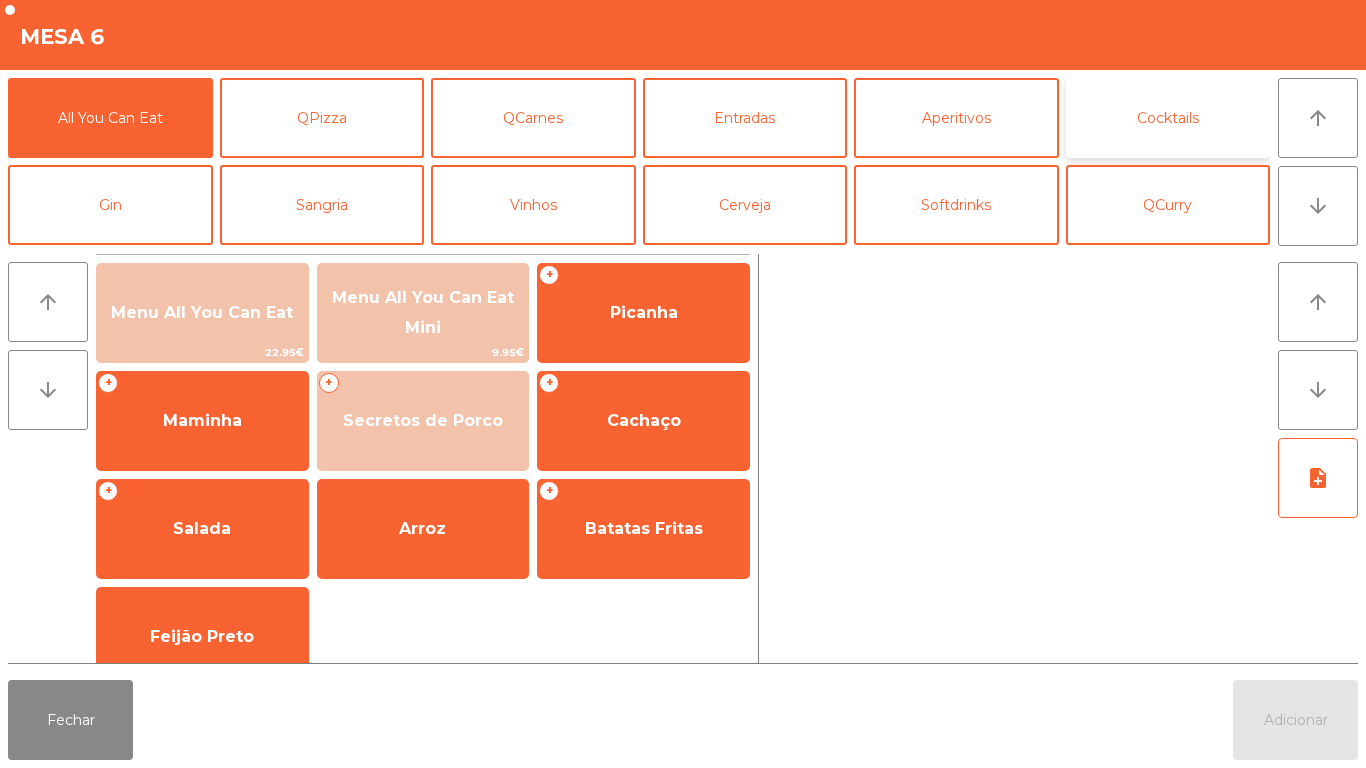 click on "Cocktails" 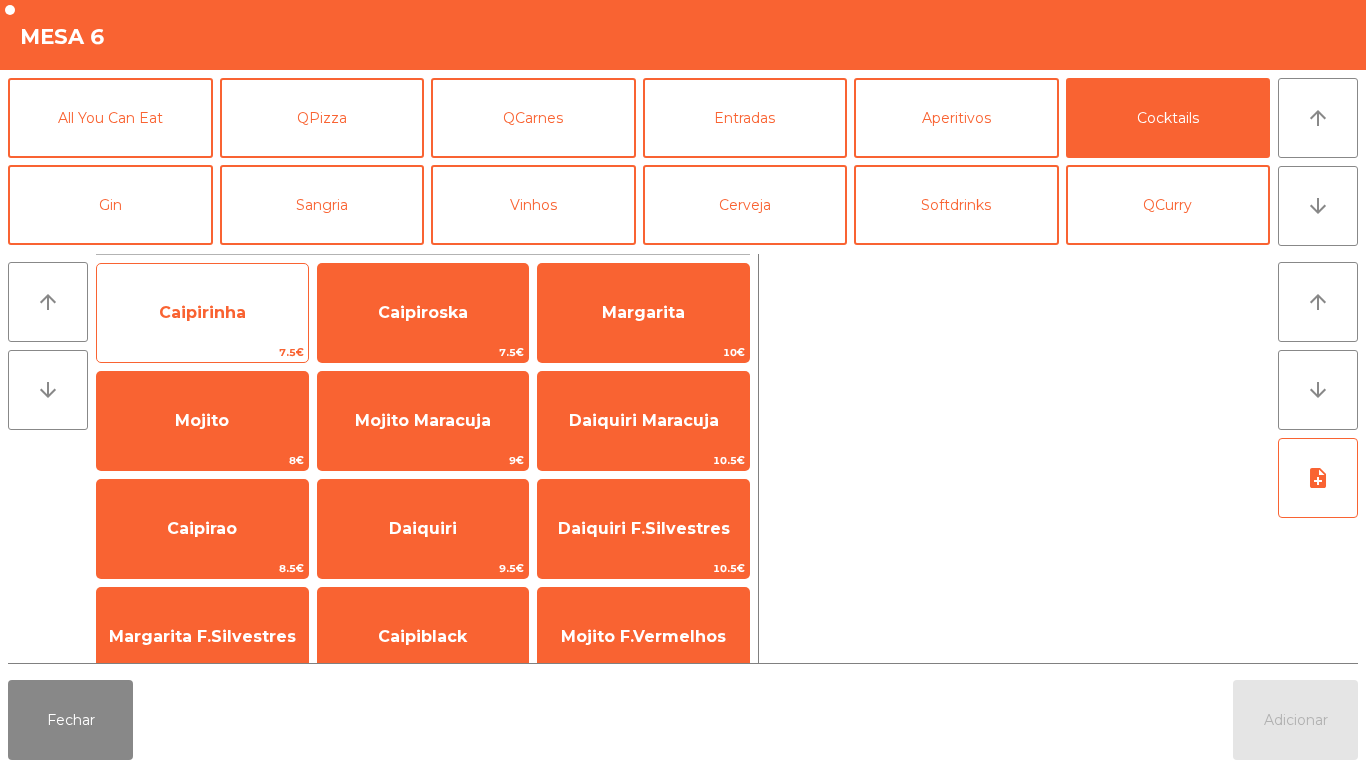 click on "Caipirinha" 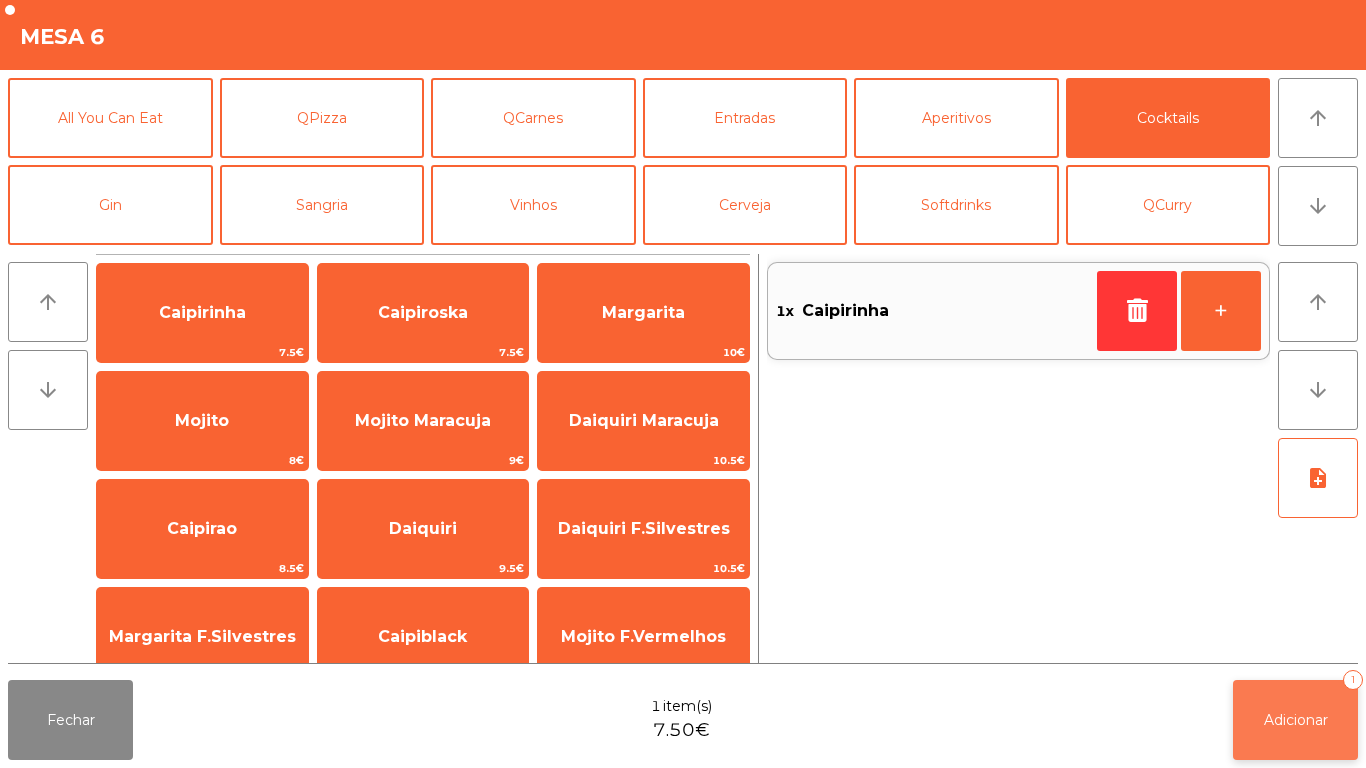 click on "Adicionar" 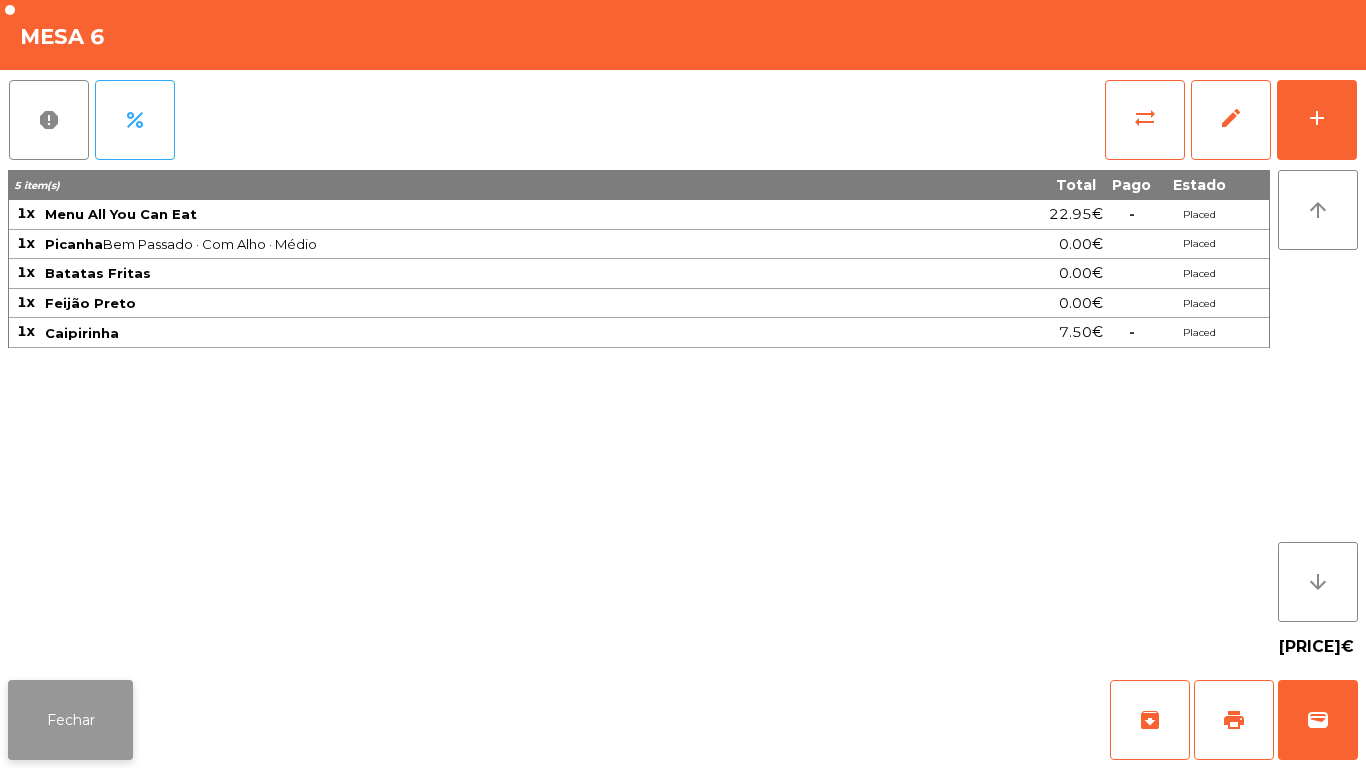 click on "Fechar" 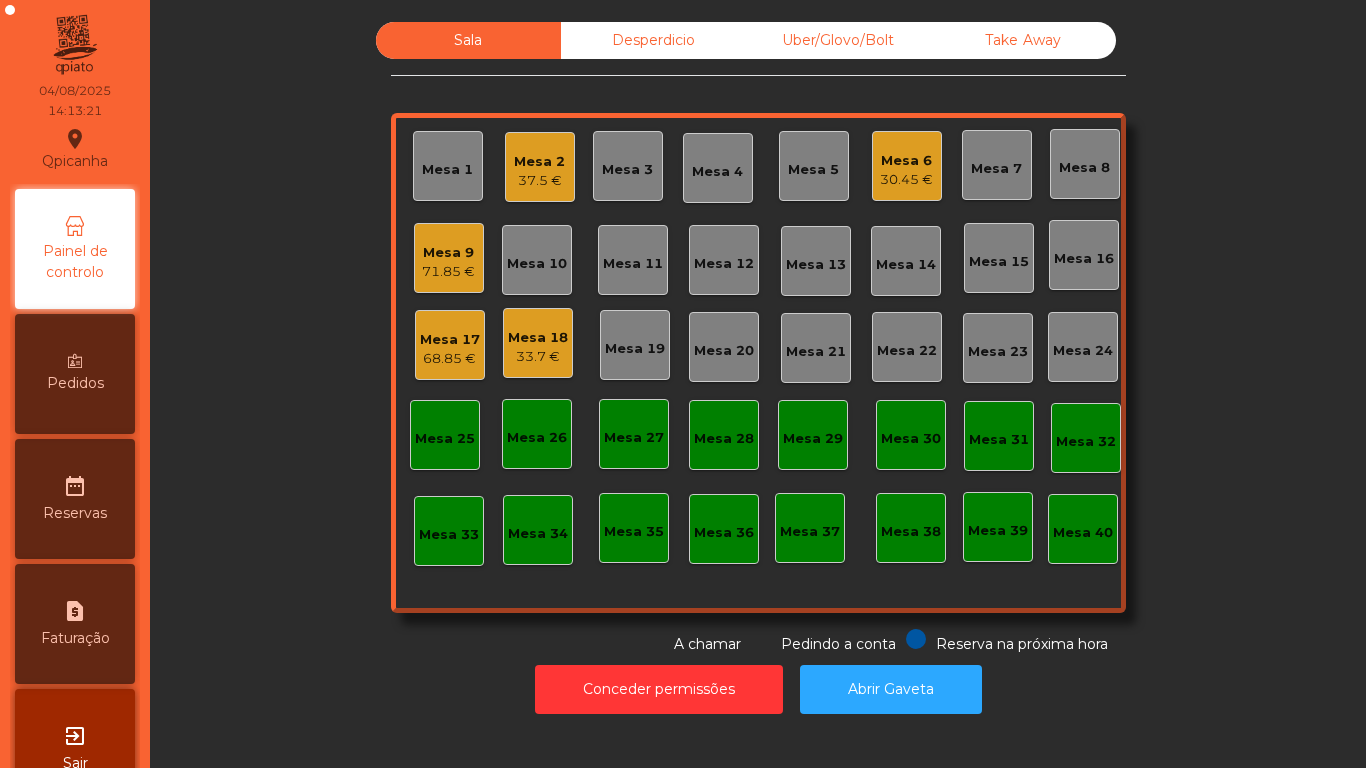 click on "Mesa 17" 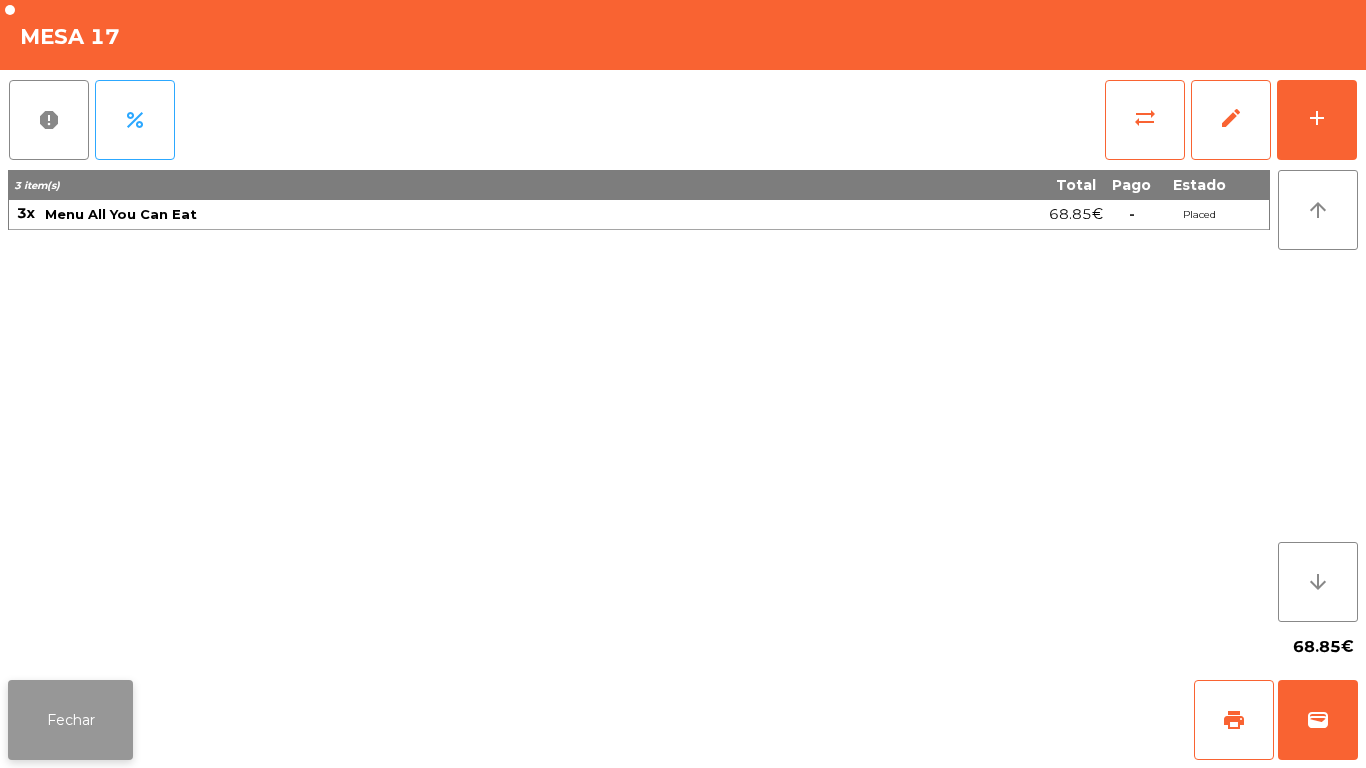click on "Fechar" 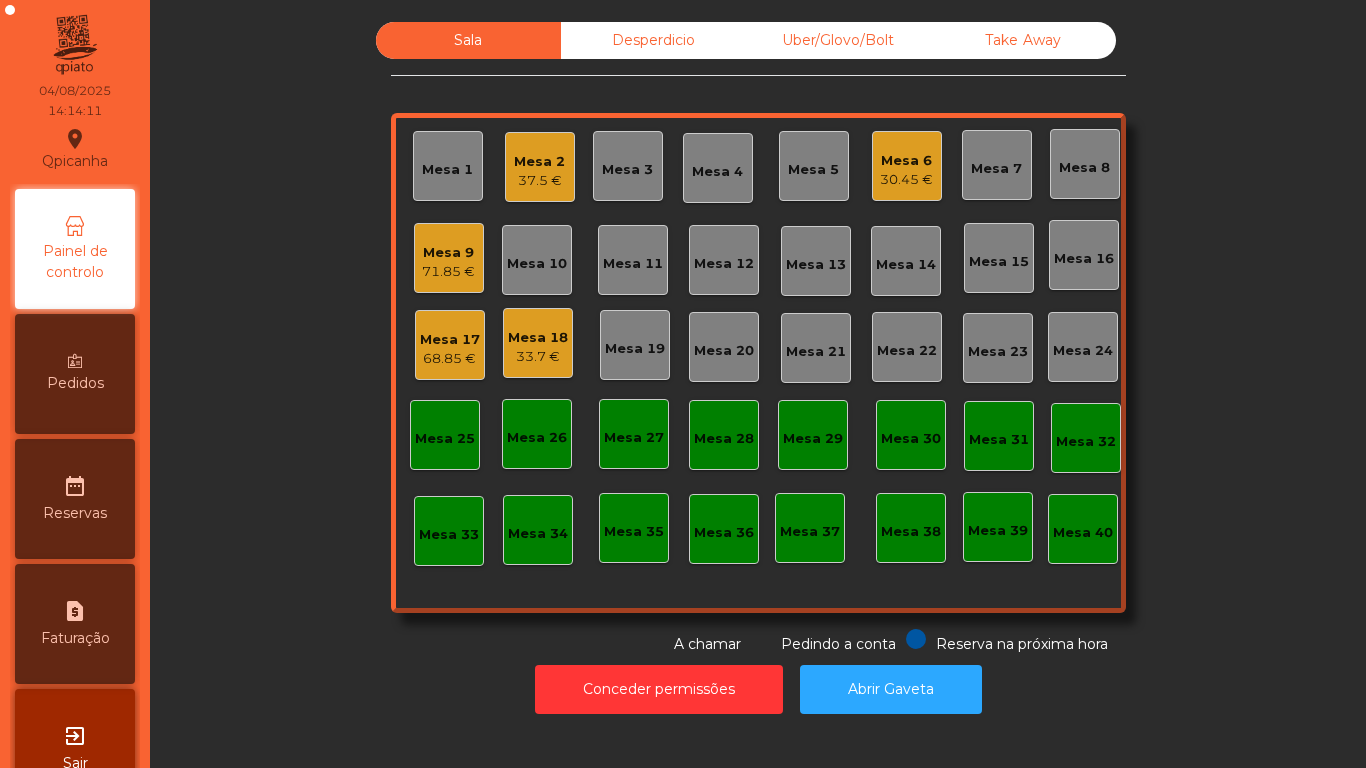 click on "Mesa 9" 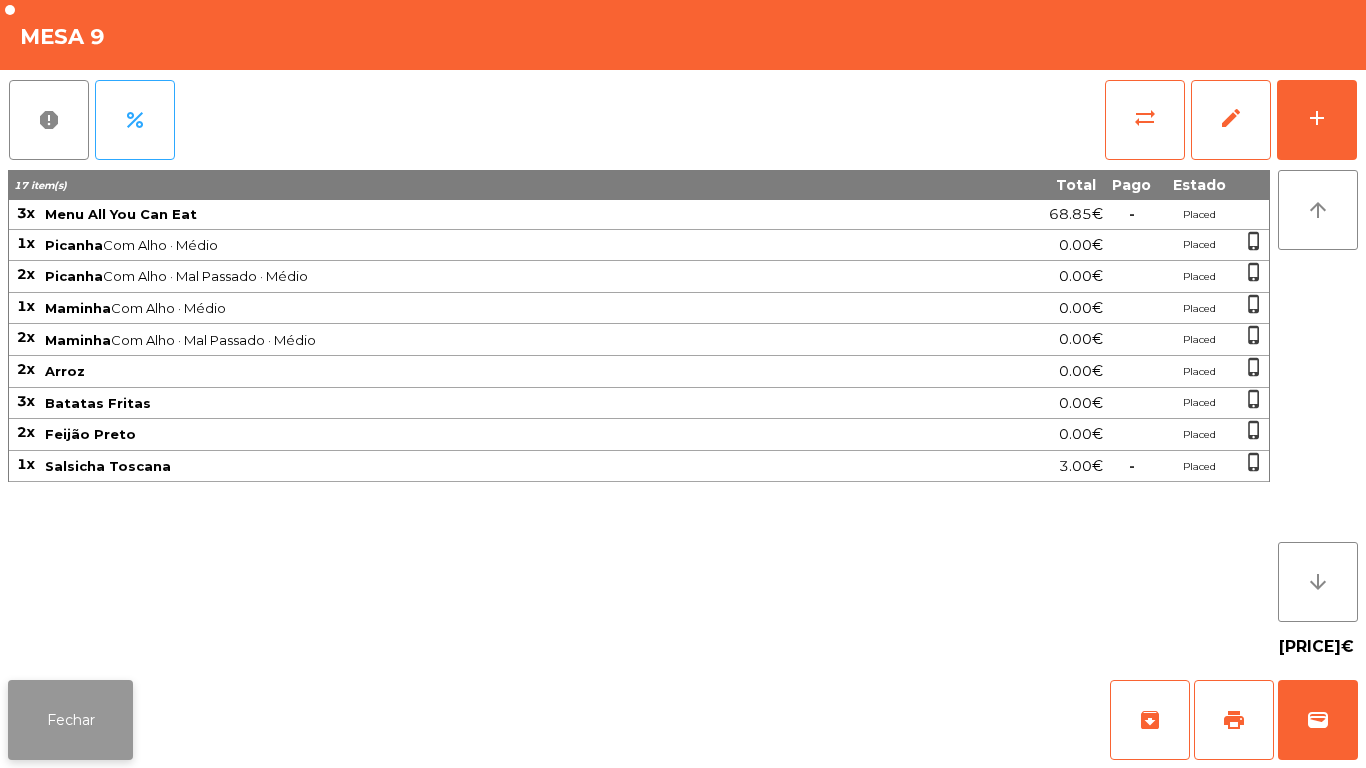 click on "Fechar" 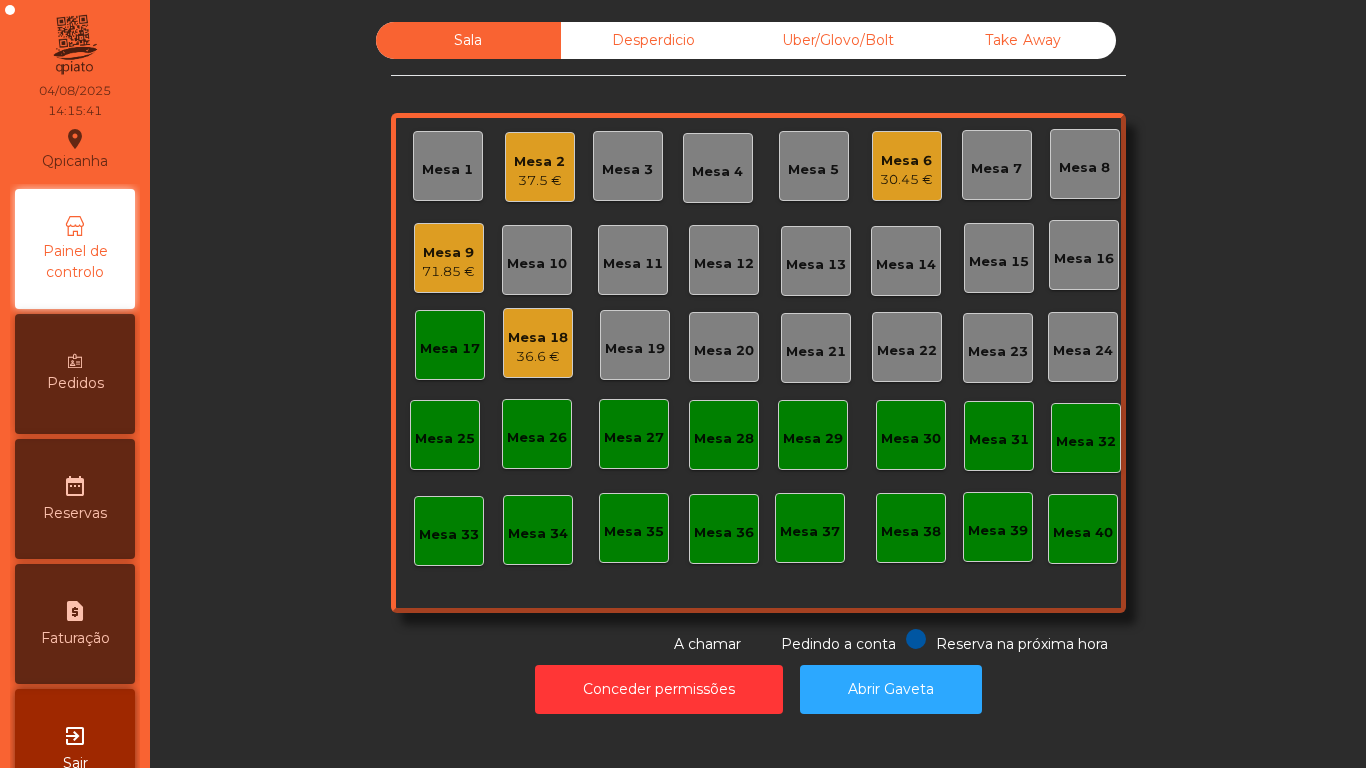 click on "Mesa 17" 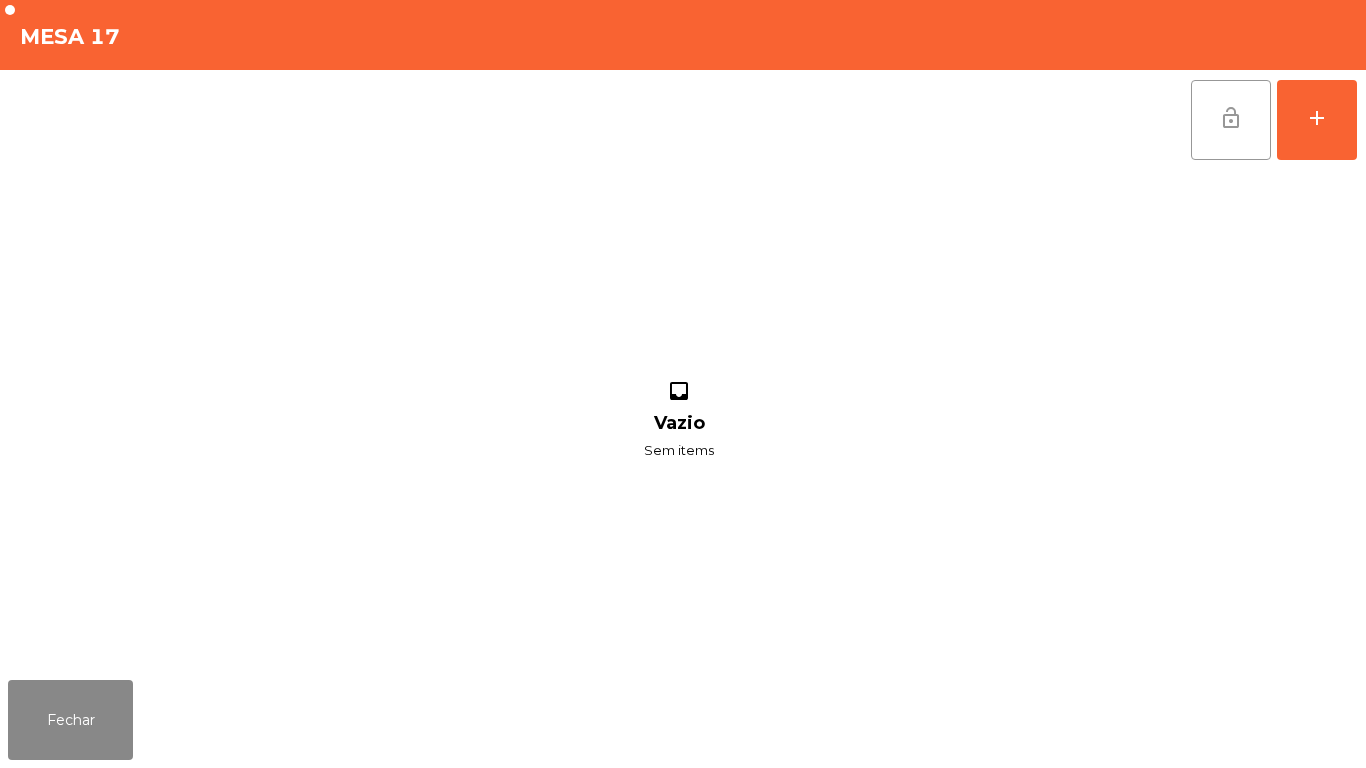 click on "lock_open" 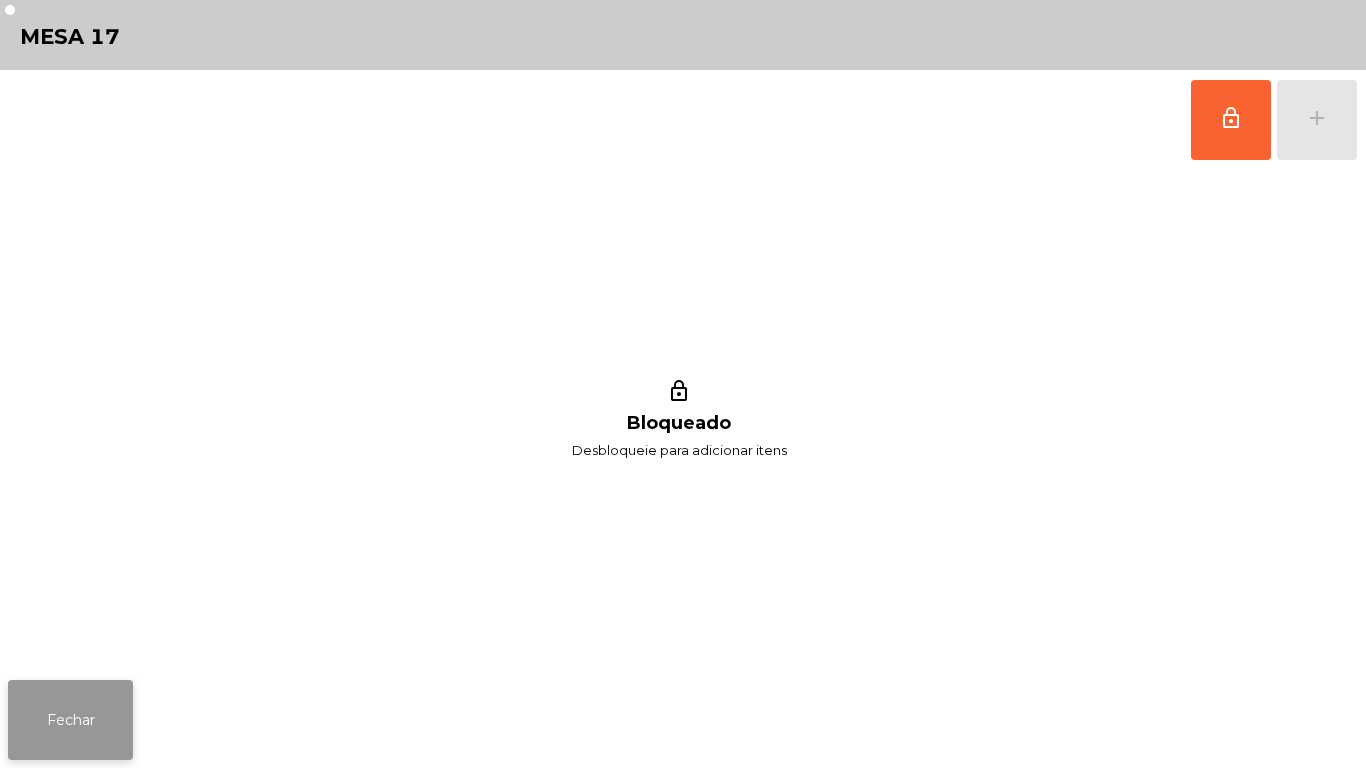 click on "Fechar" 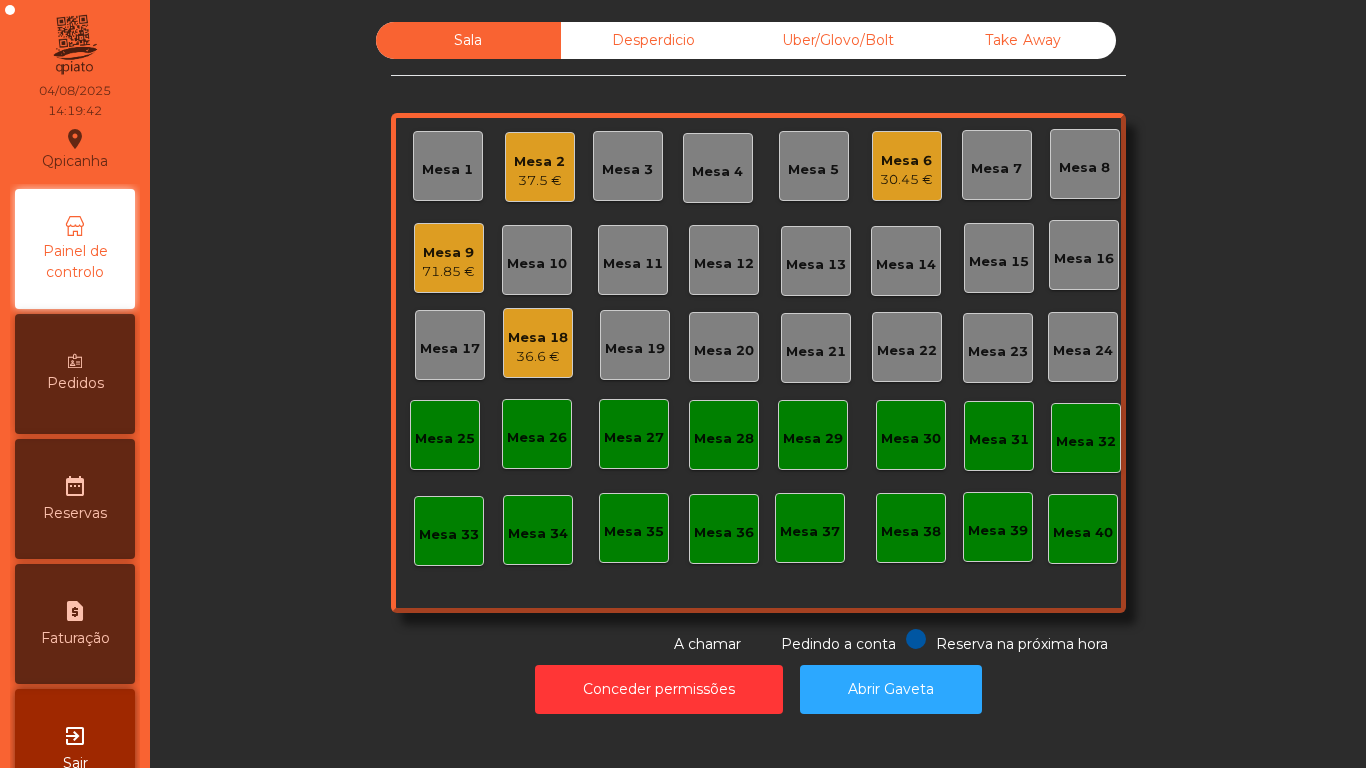 click on "71.85 €" 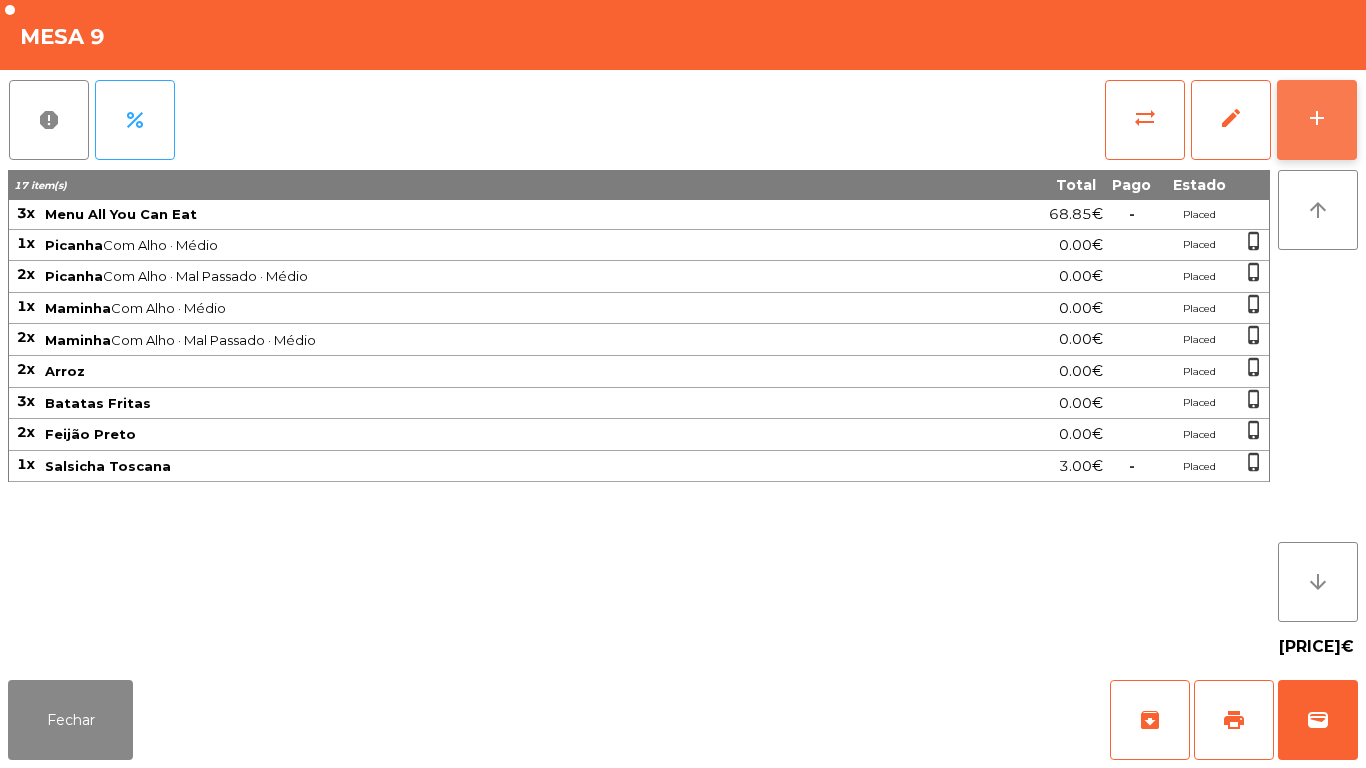 click on "add" 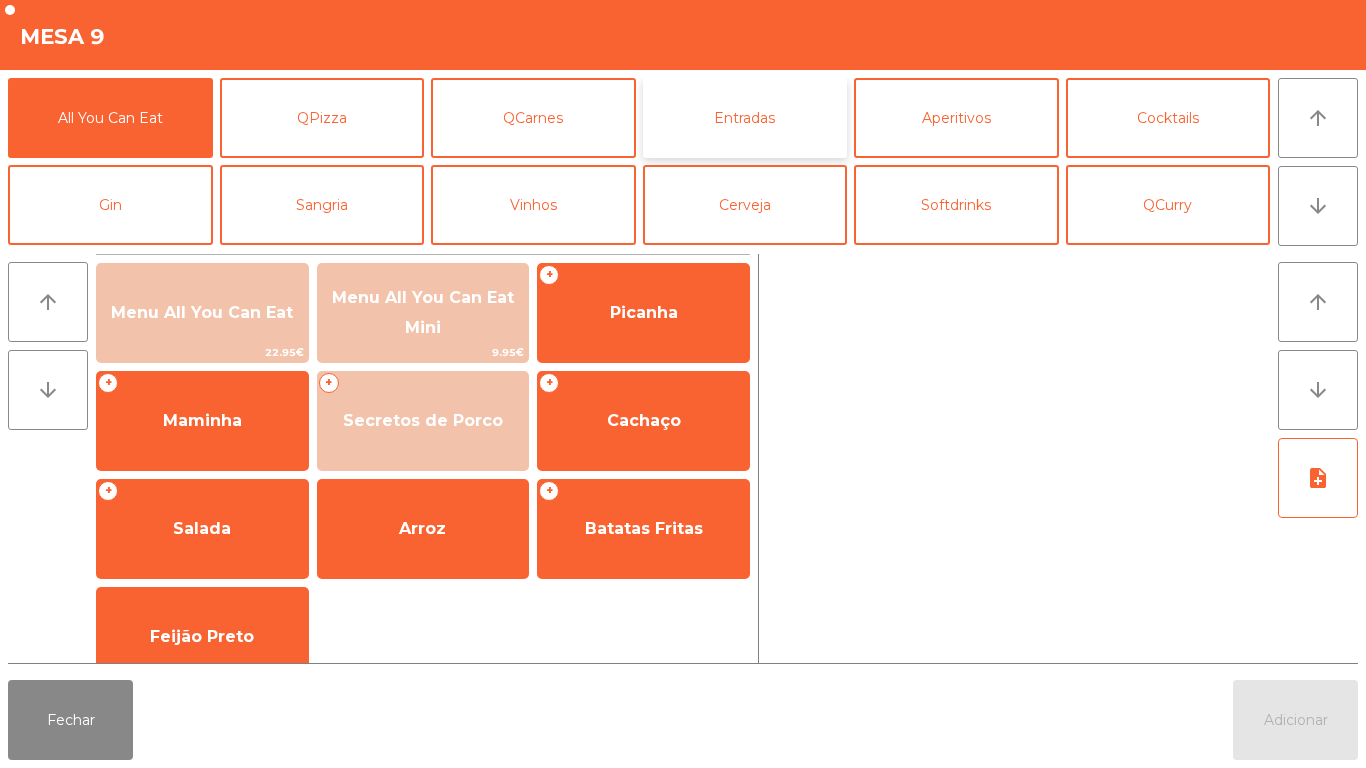 click on "Entradas" 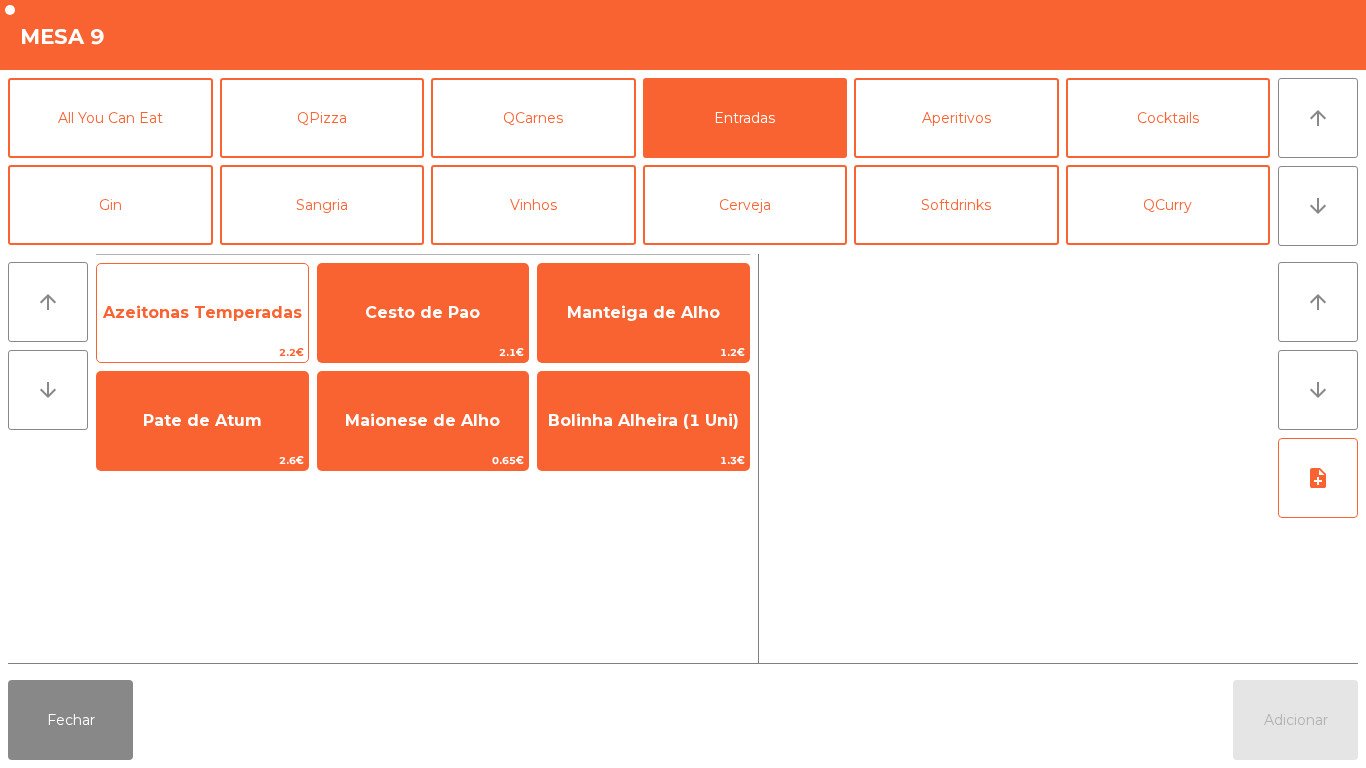 click on "Azeitonas Temperadas" 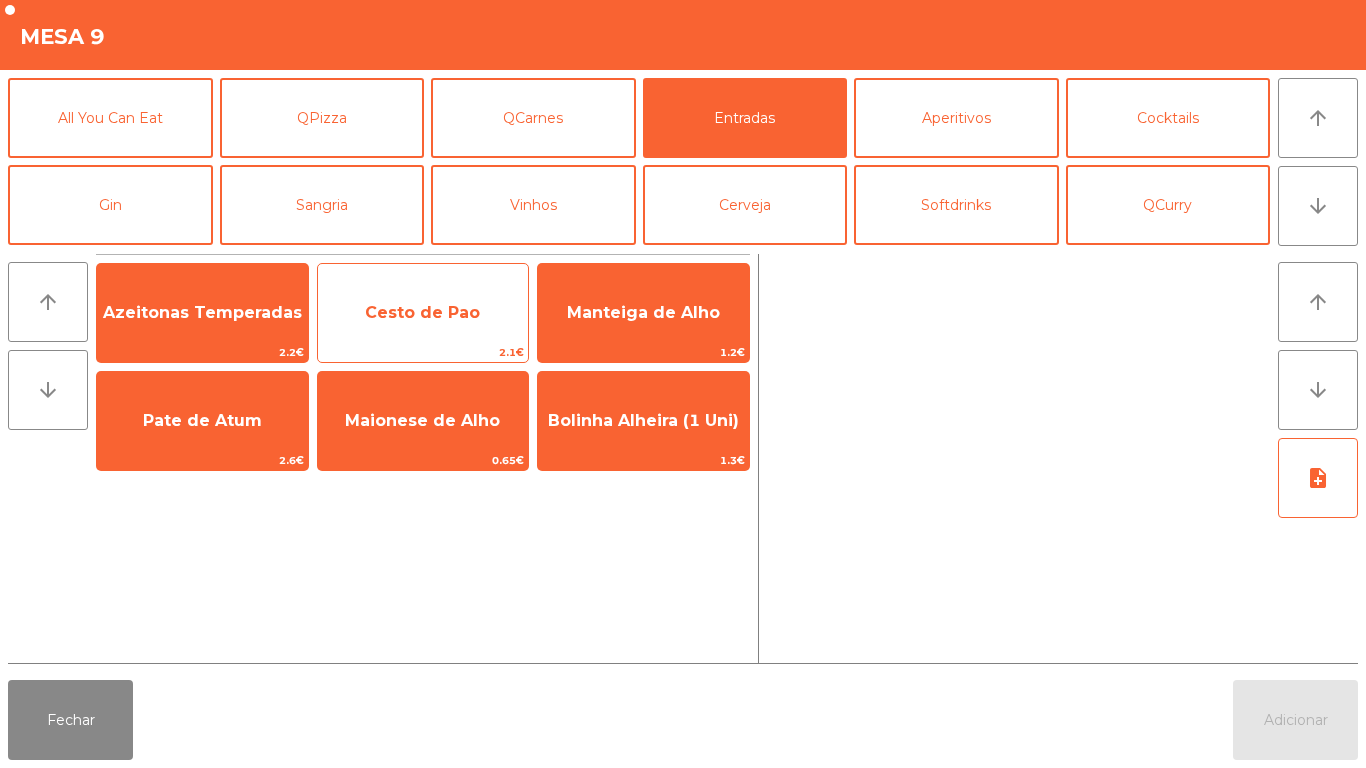 click on "Cesto de Pao" 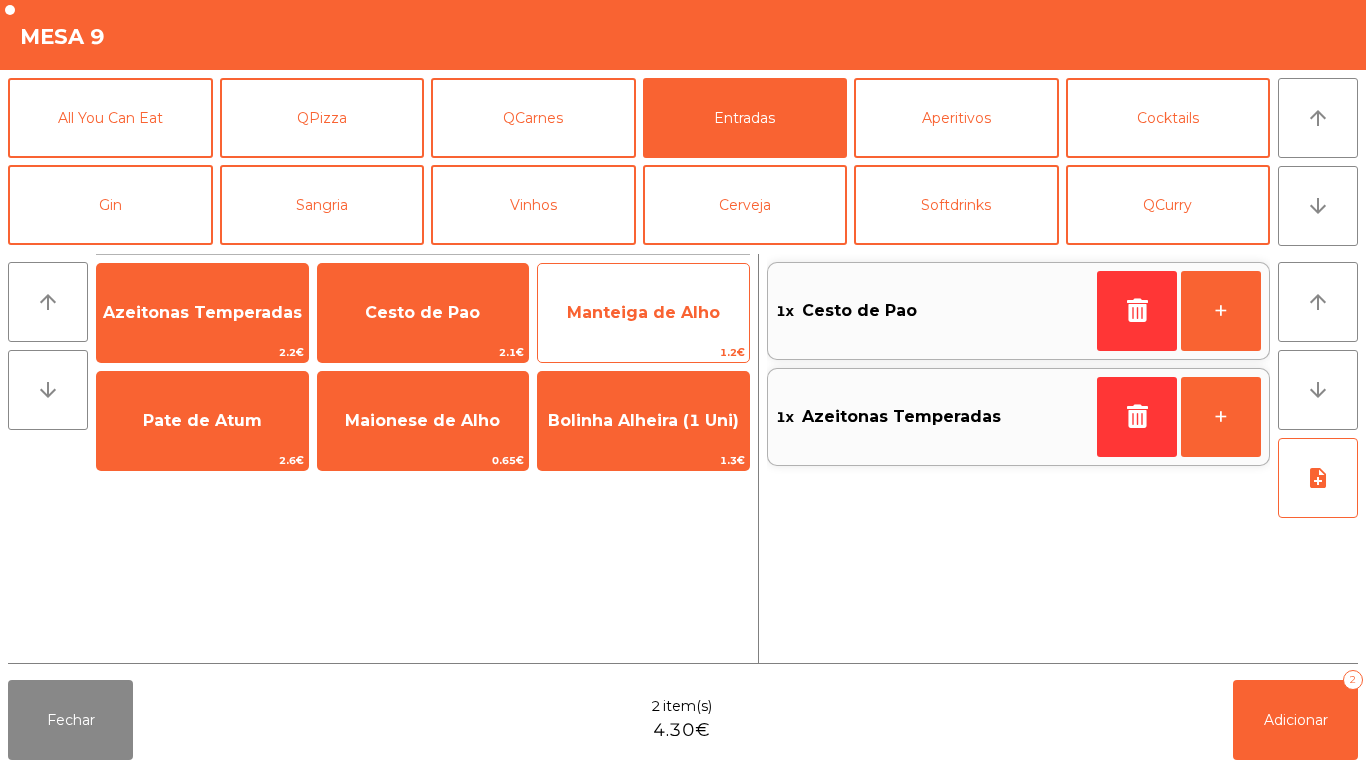 click on "Manteiga de Alho" 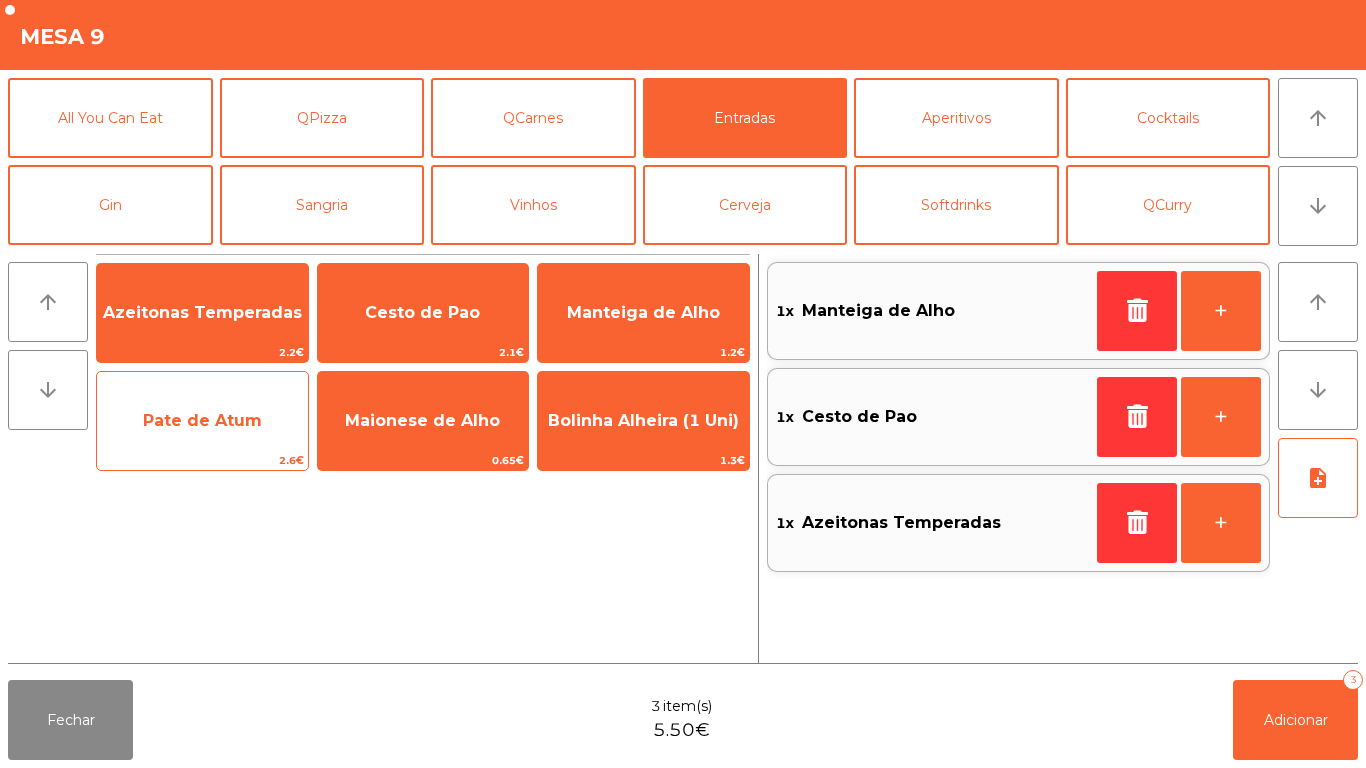 click on "Pate de Atum" 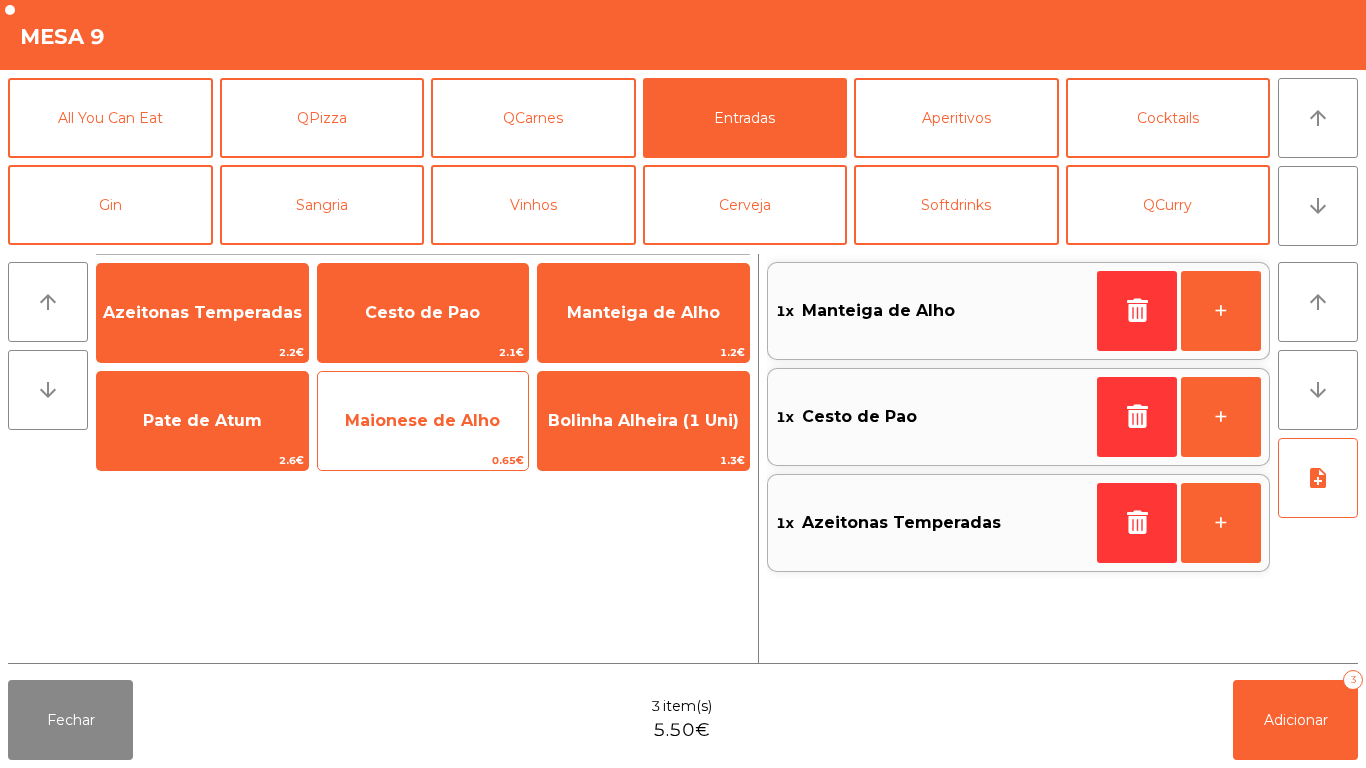 click on "Maionese de Alho" 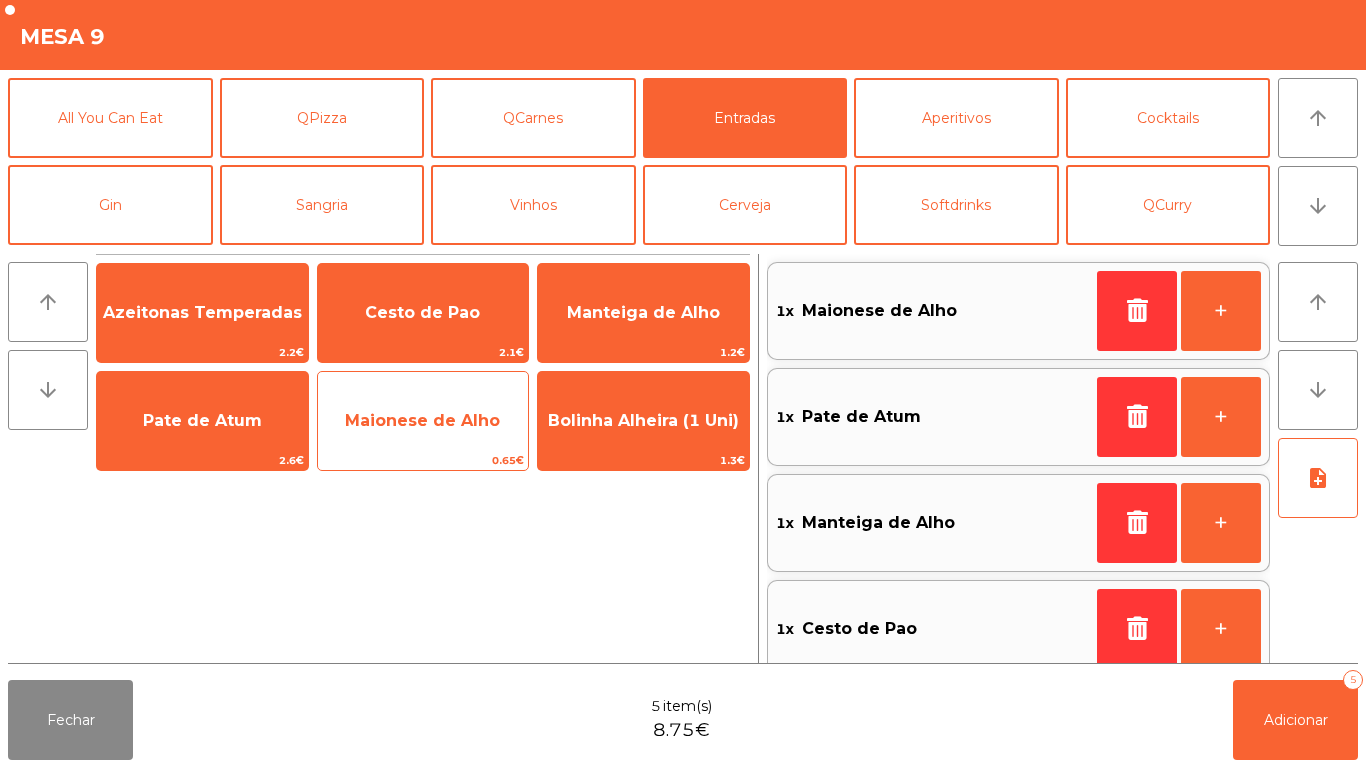 scroll, scrollTop: 8, scrollLeft: 0, axis: vertical 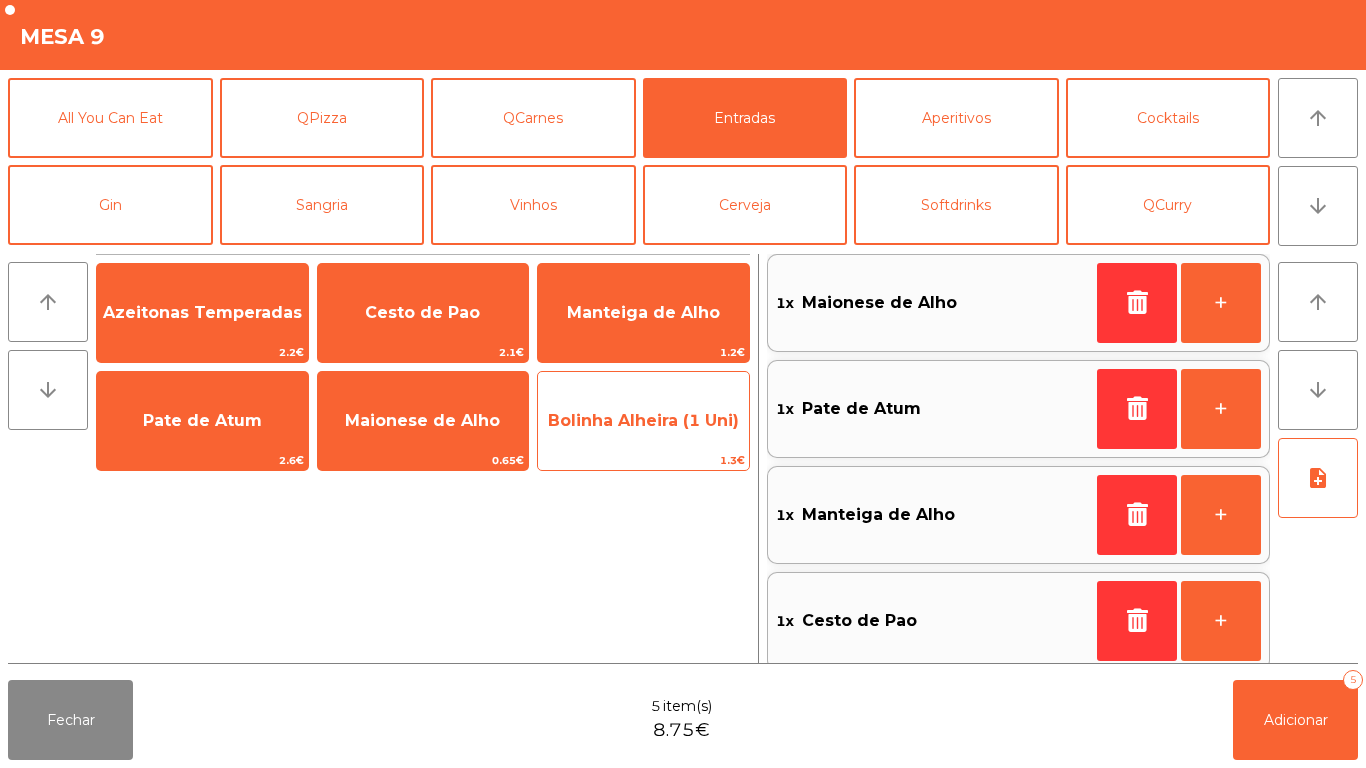 click on "1.3€" 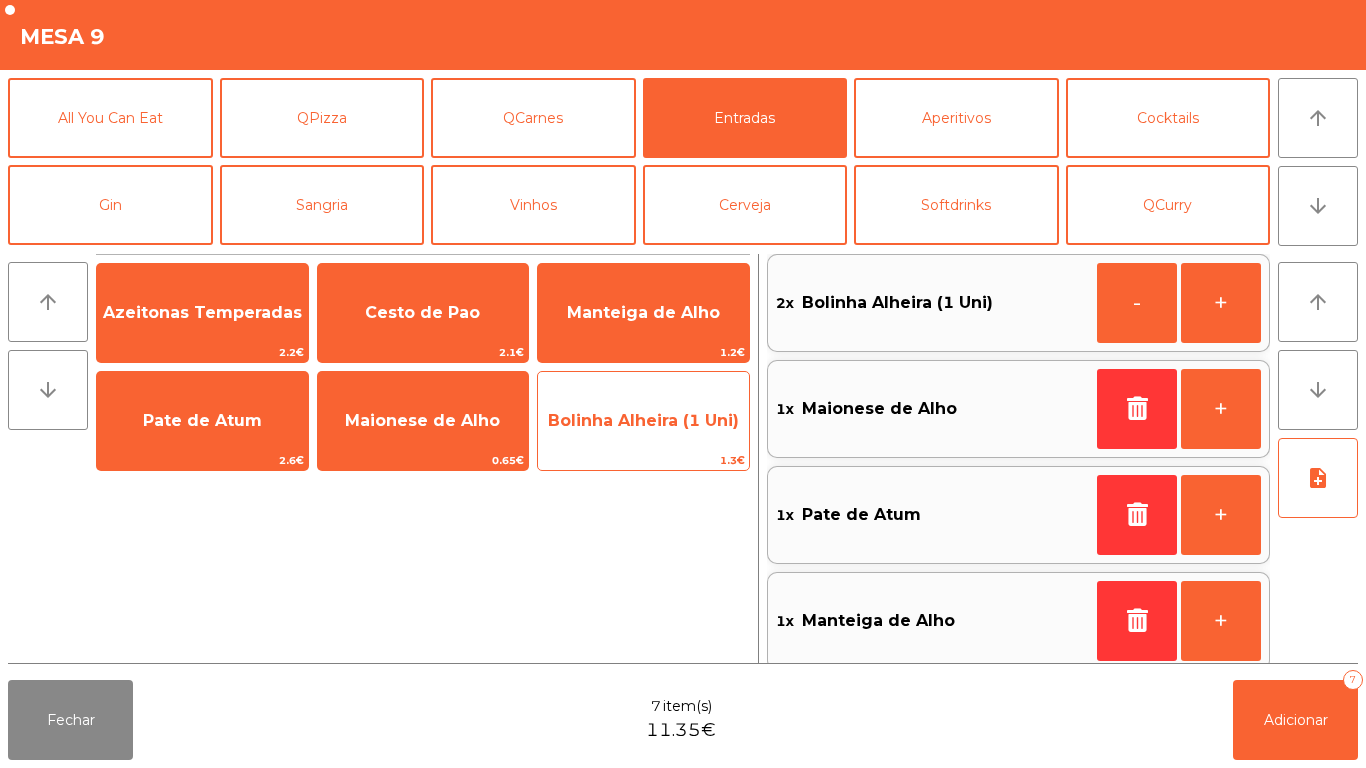 click on "Bolinha Alheira (1 Uni)" 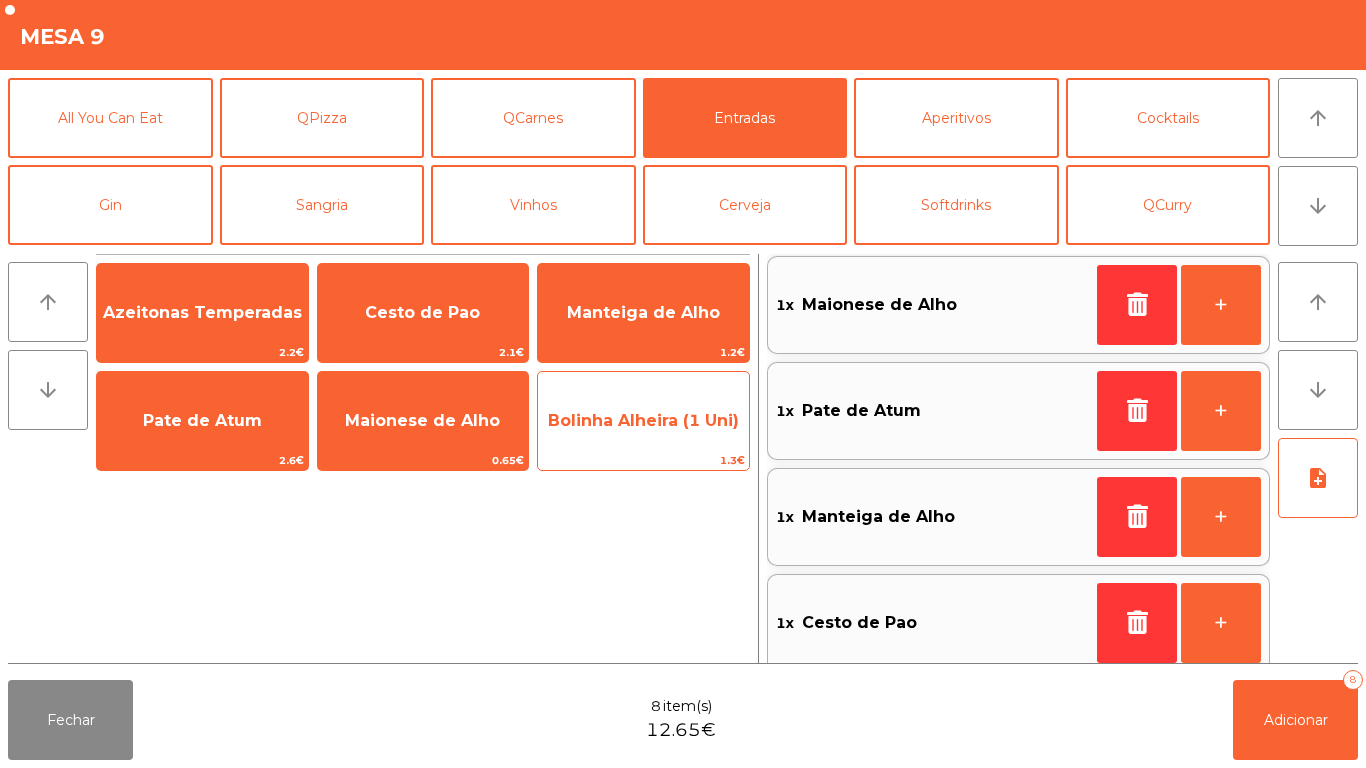 scroll, scrollTop: 235, scrollLeft: 0, axis: vertical 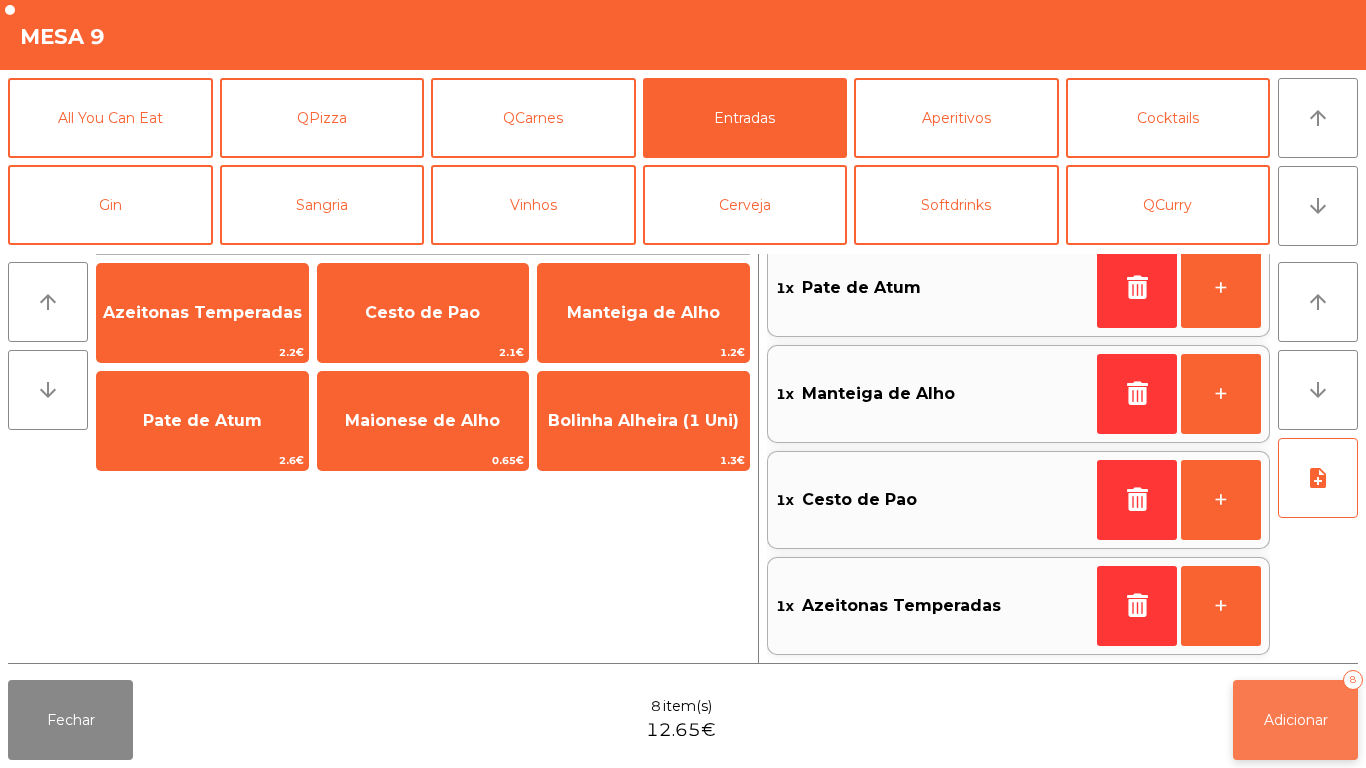 click on "Adicionar   8" 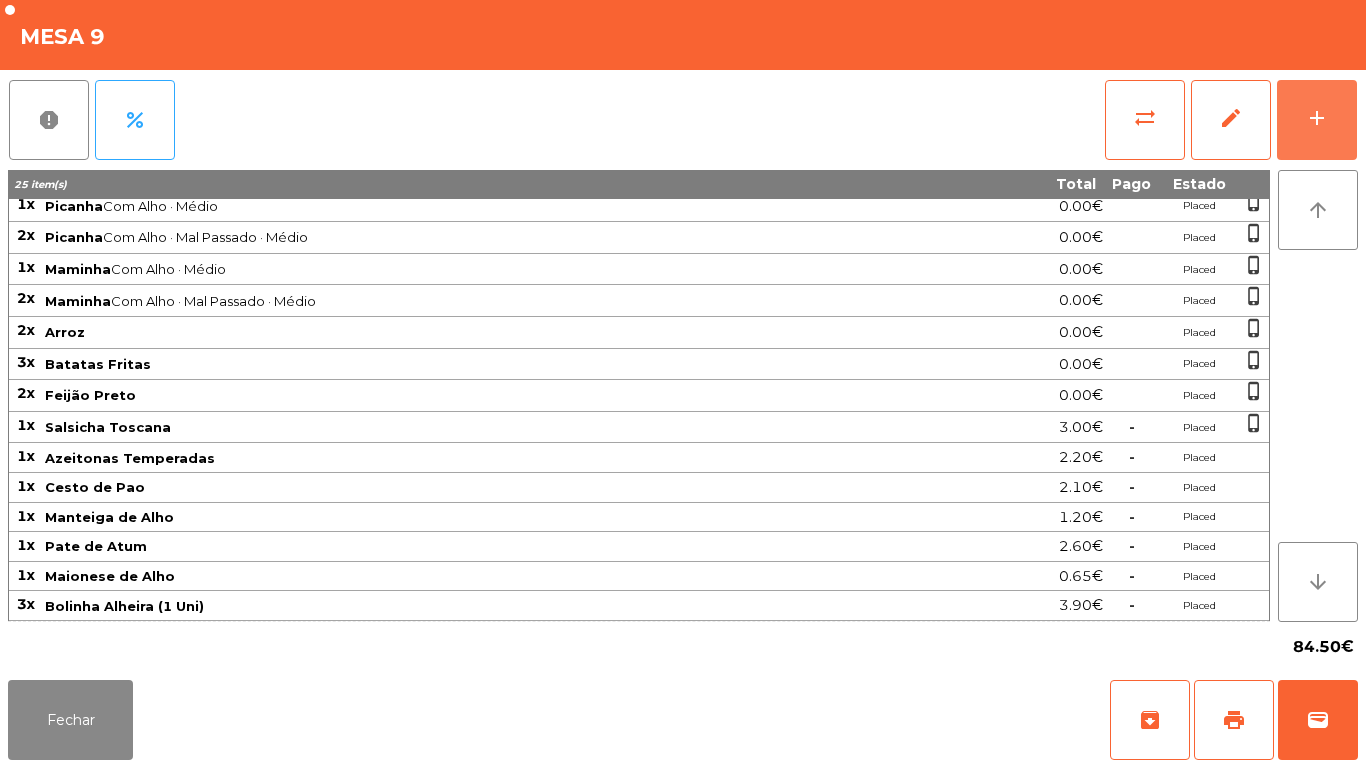 scroll, scrollTop: 0, scrollLeft: 0, axis: both 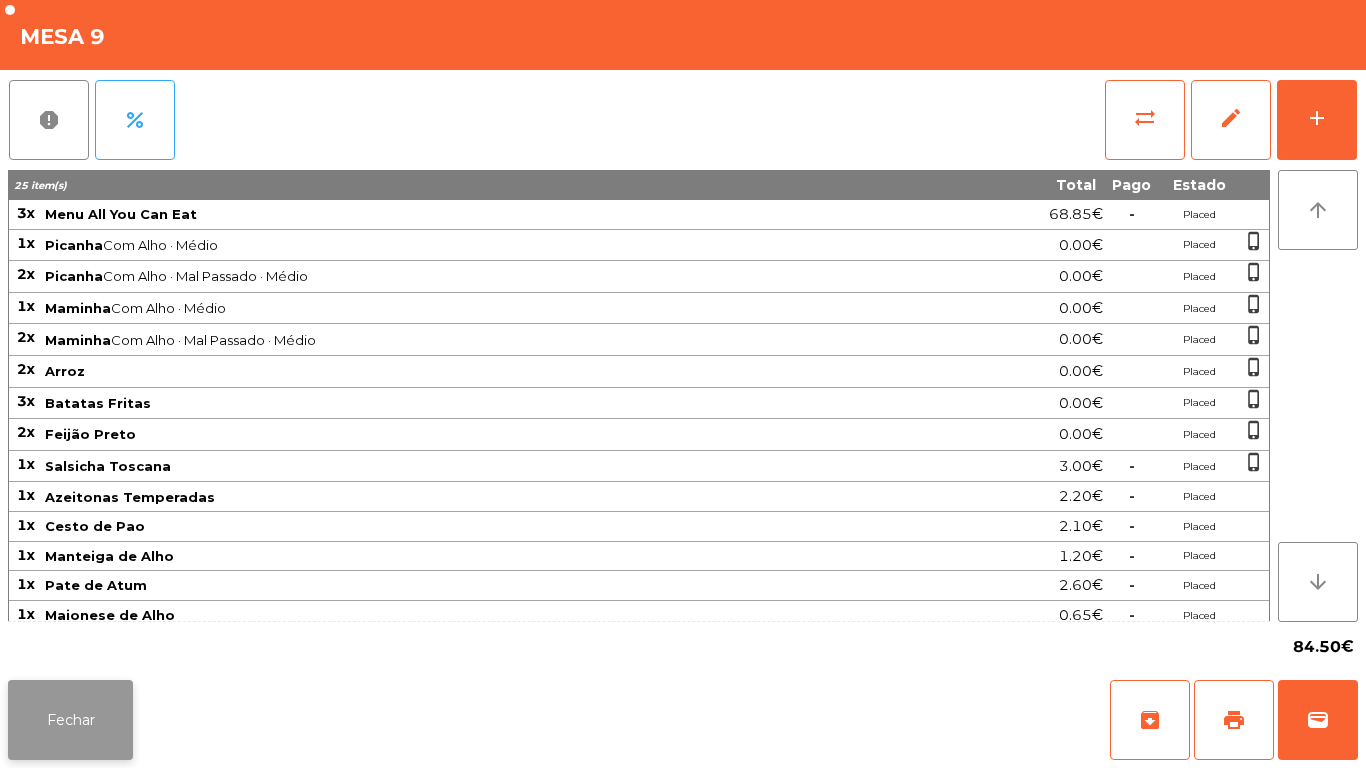 click on "Fechar" 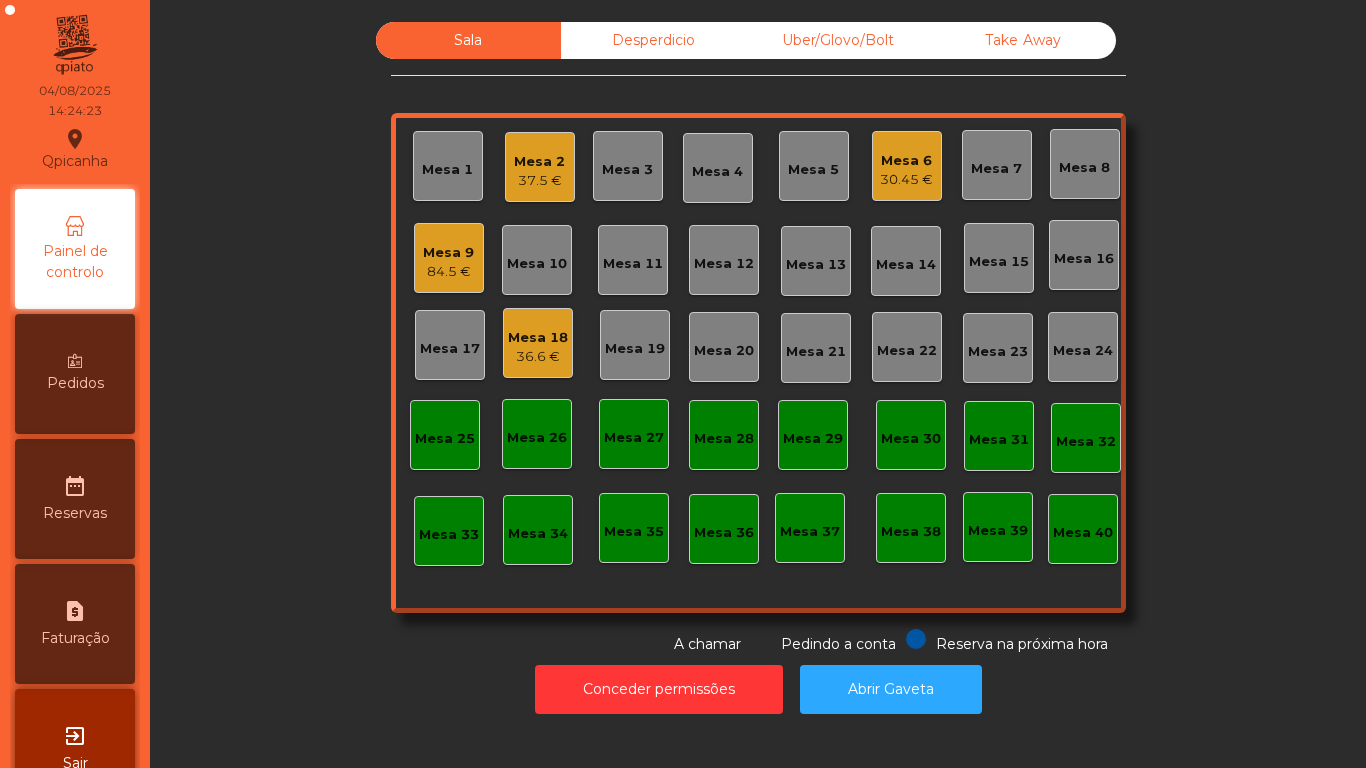 click on "Mesa 6" 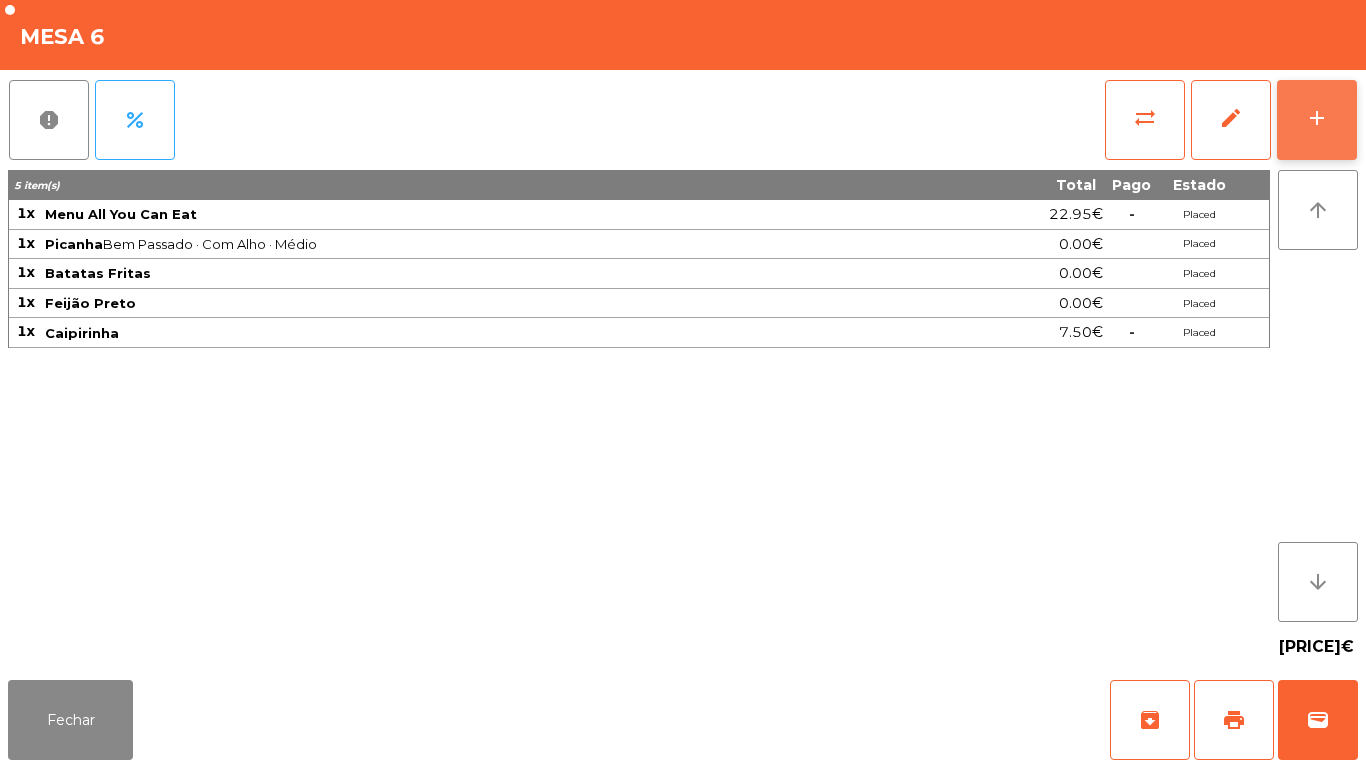 click on "add" 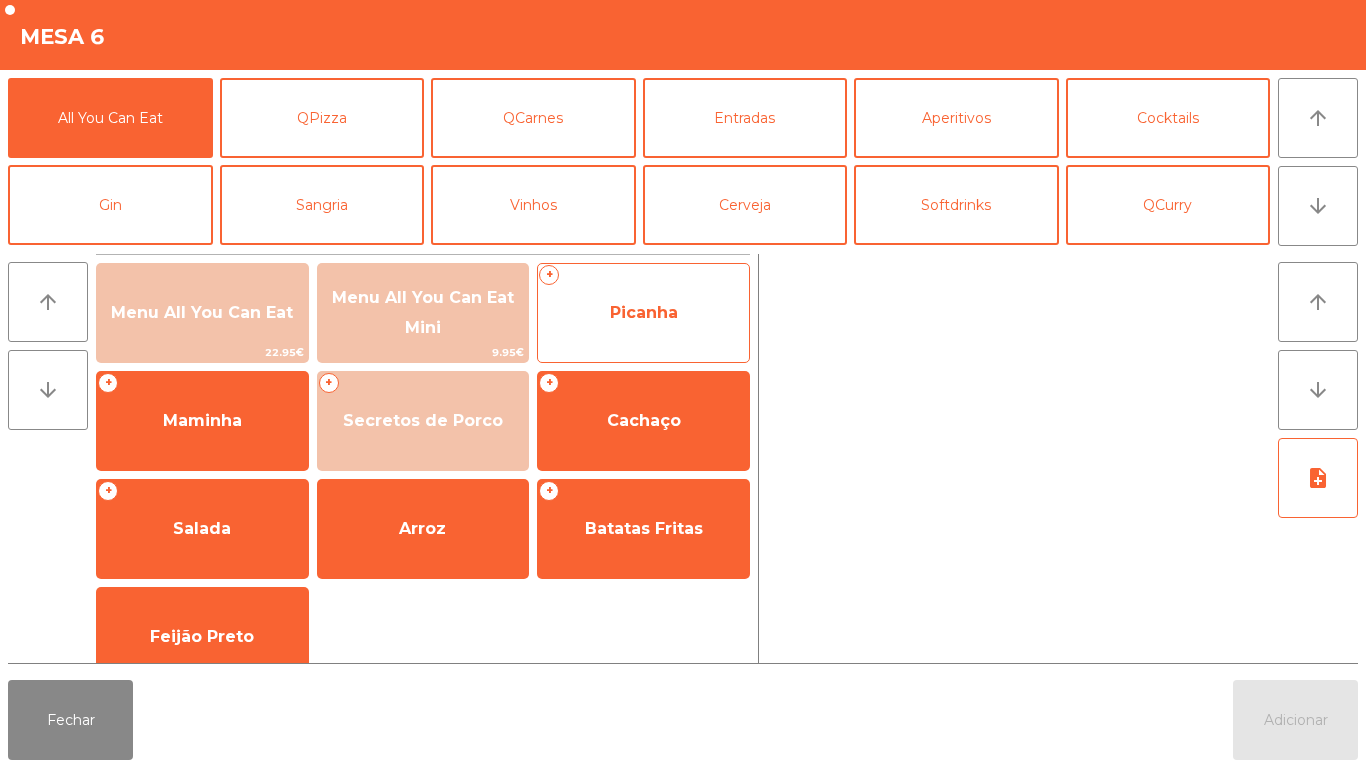 click on "Picanha" 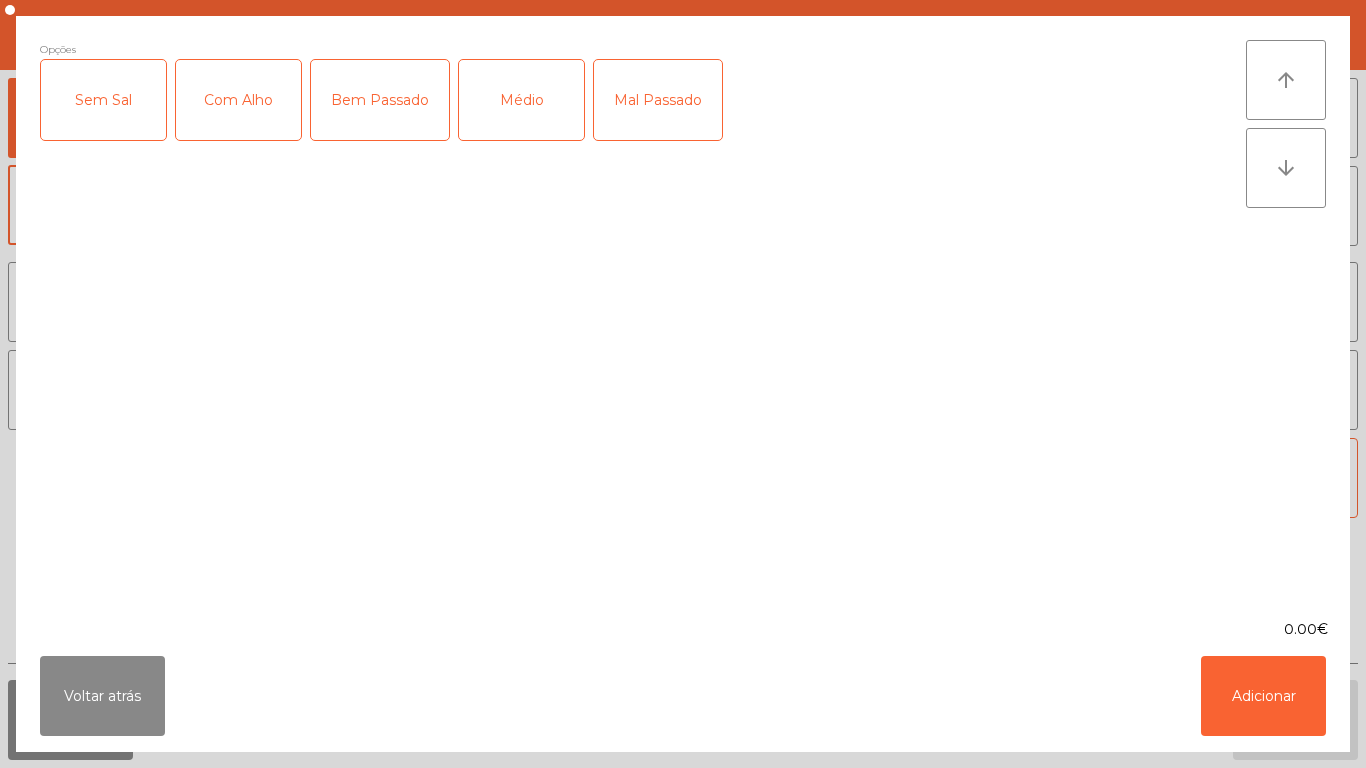 click on "Médio" 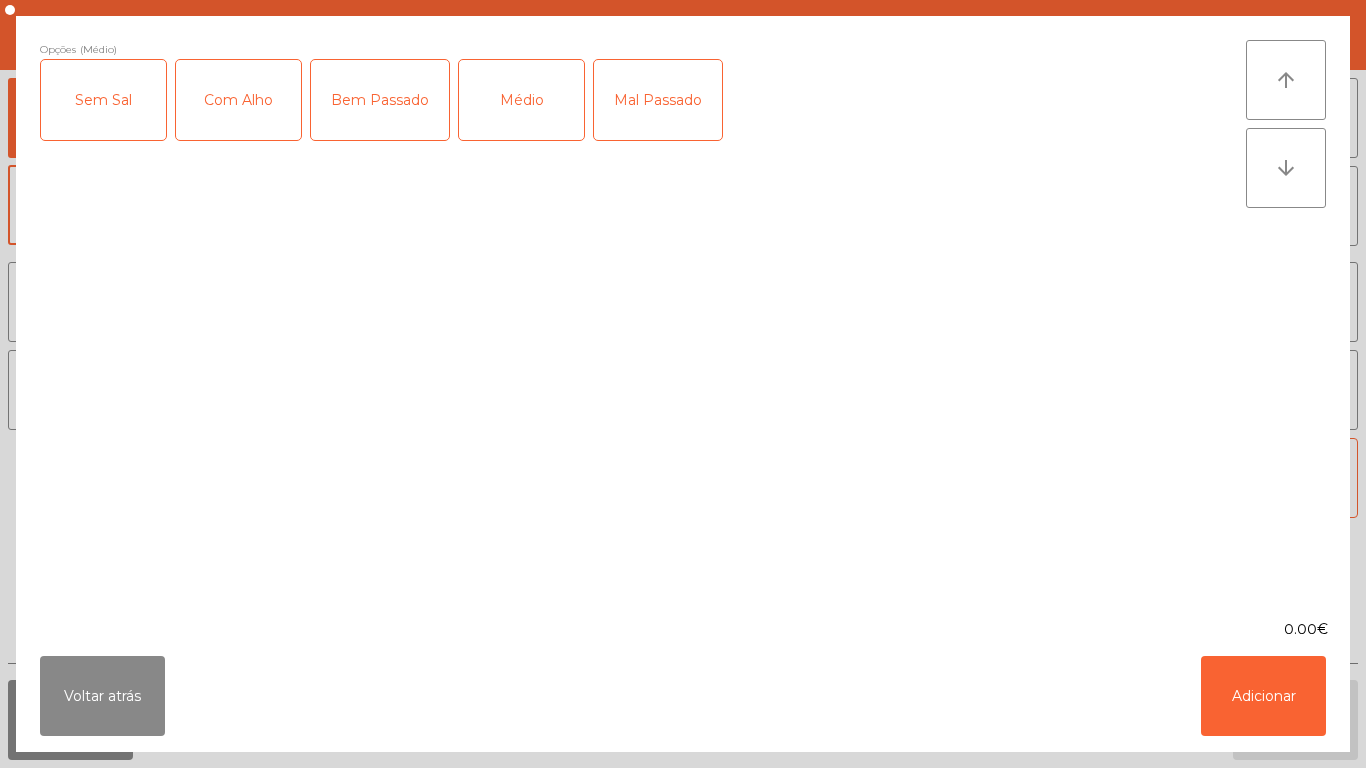 click on "Bem Passado" 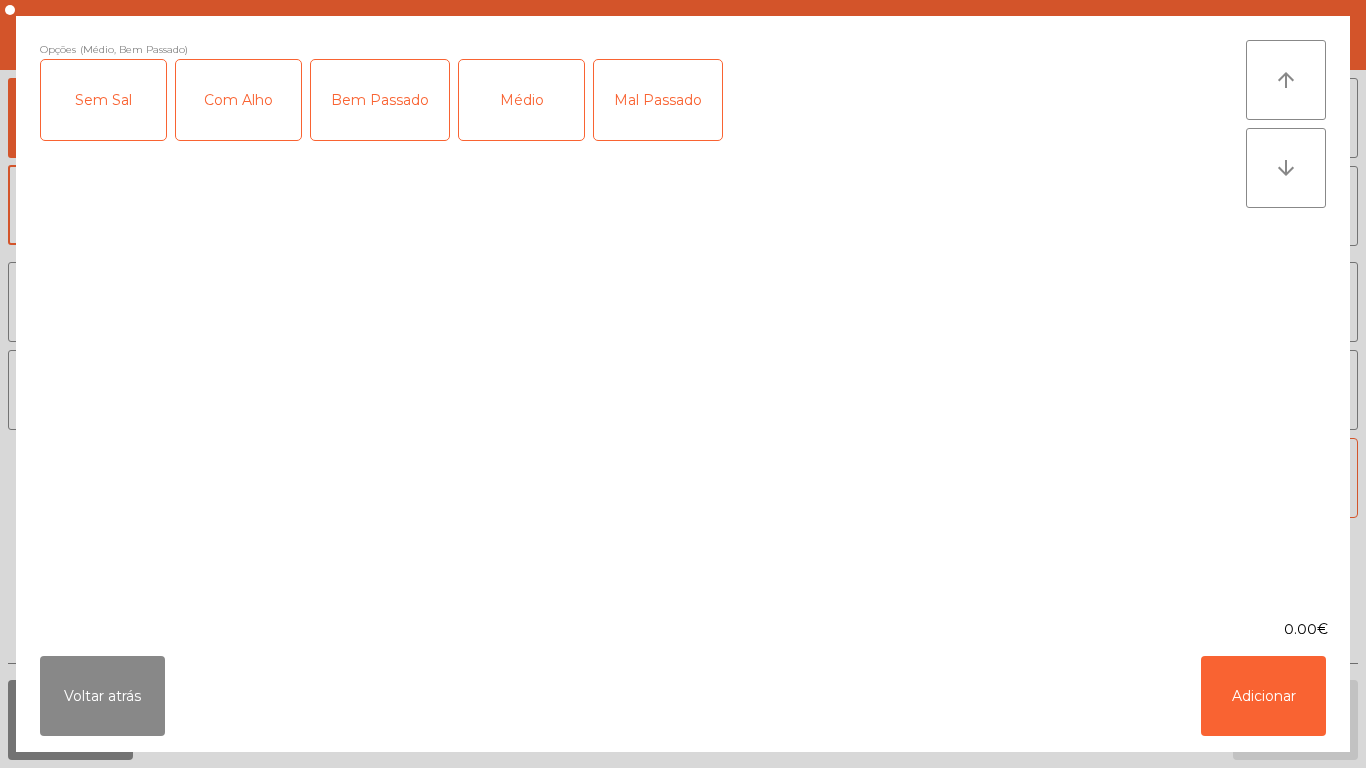 click on "Com Alho" 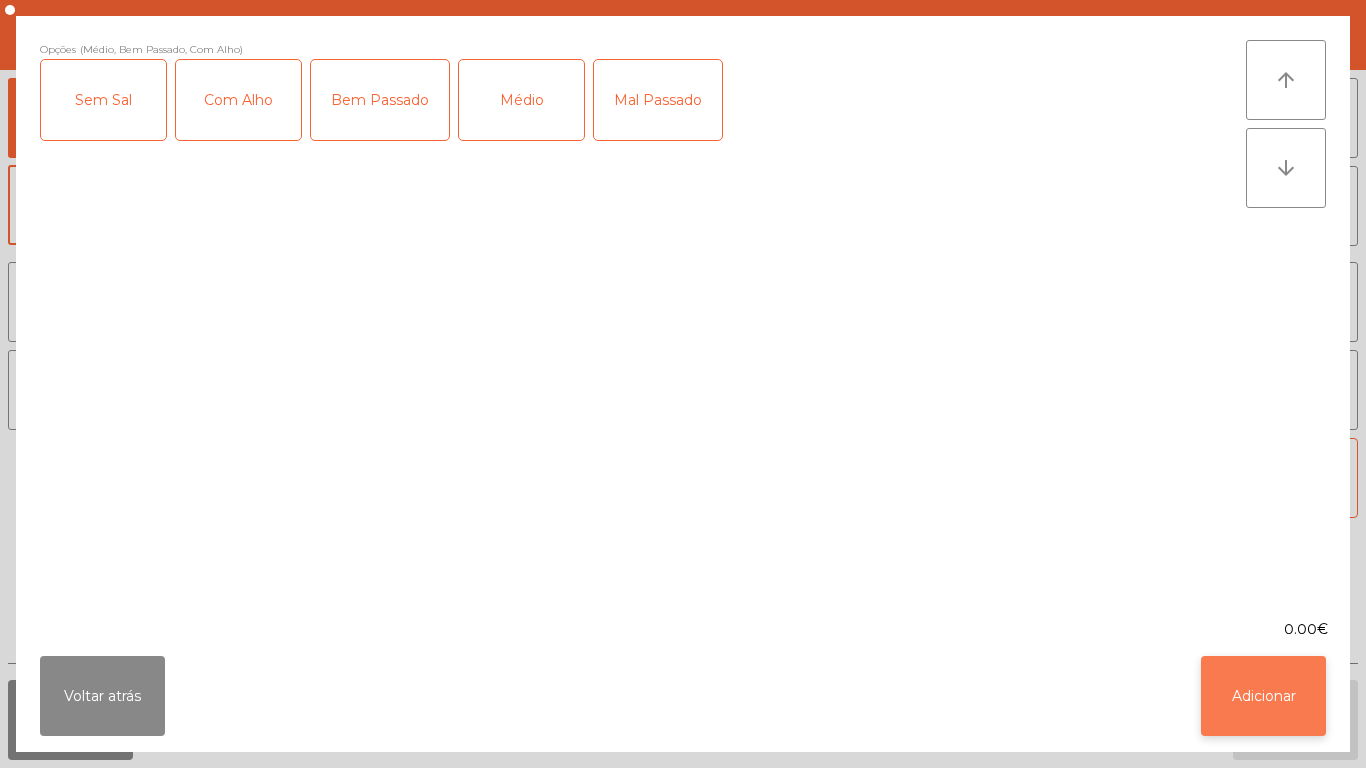 click on "Adicionar" 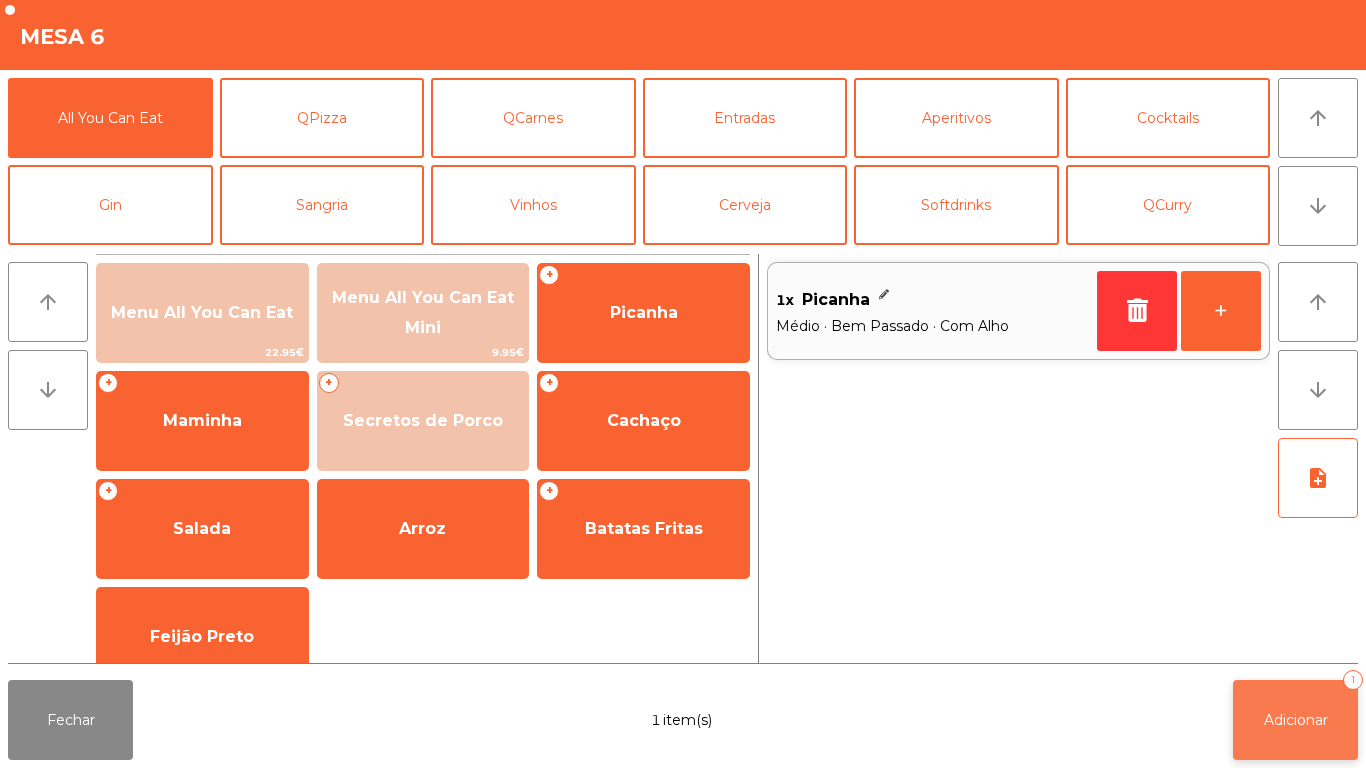 click on "Adicionar   1" 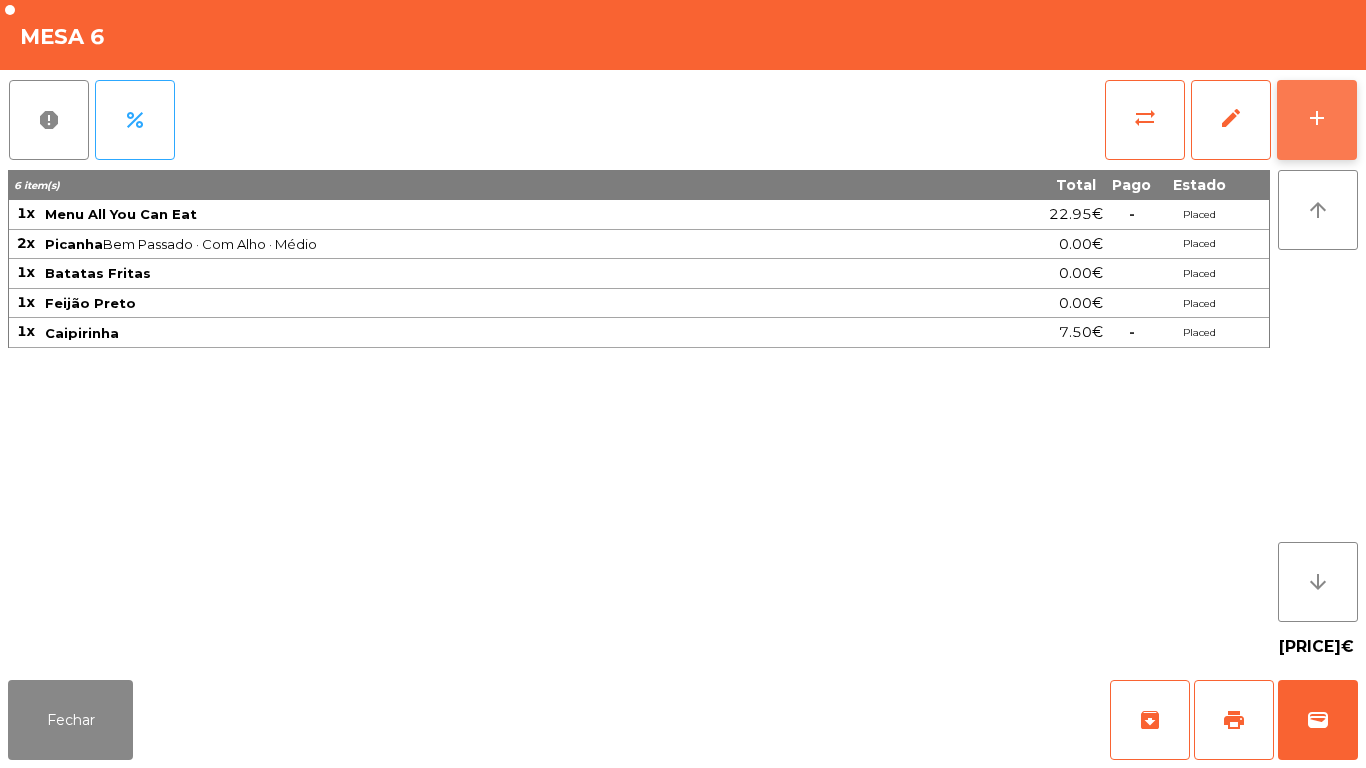 click on "add" 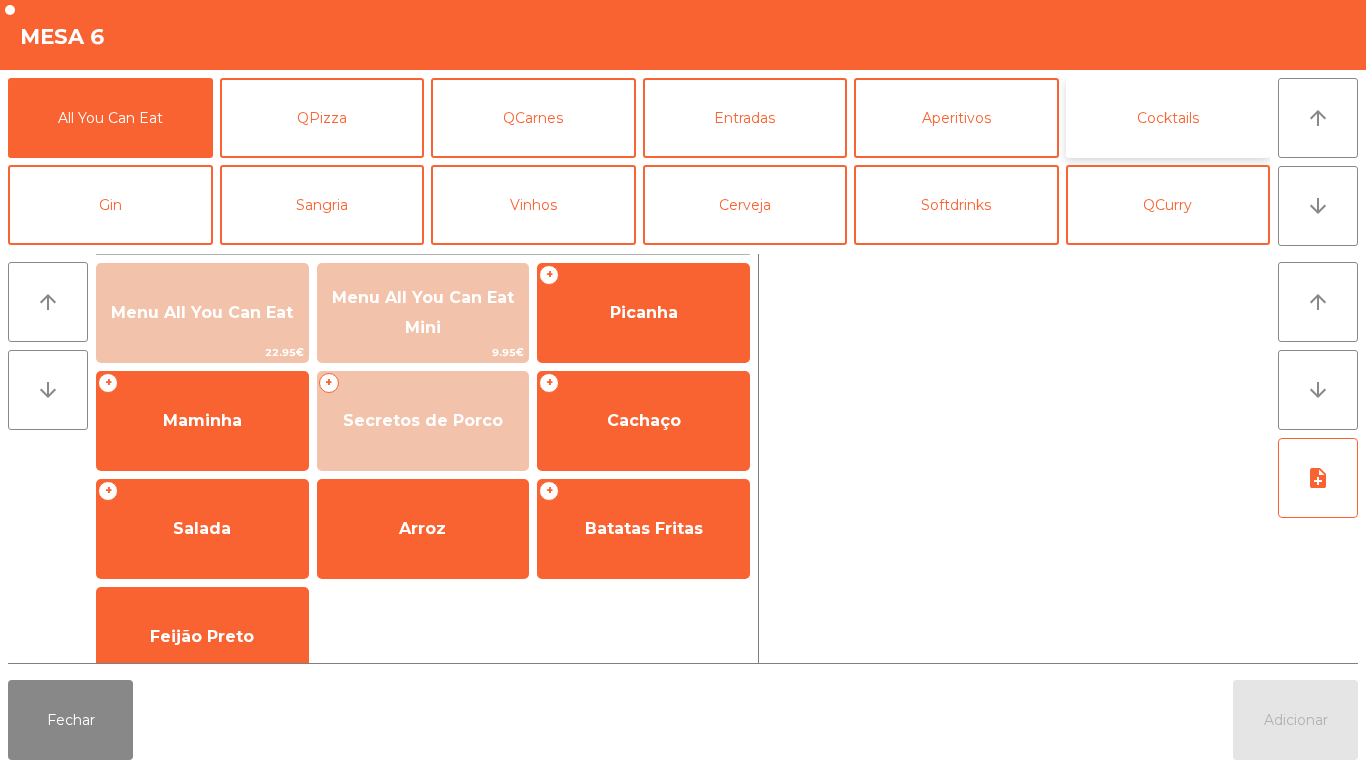 click on "Cocktails" 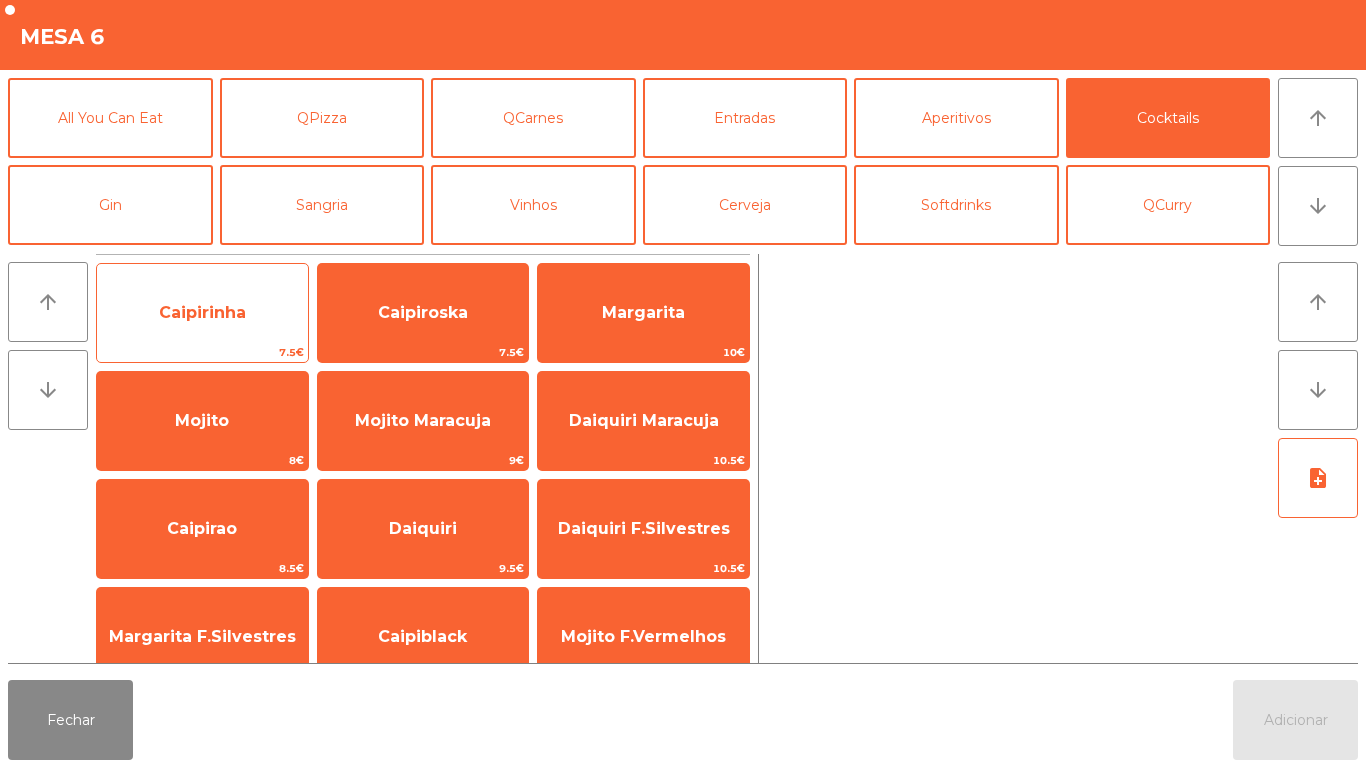 click on "Caipirinha" 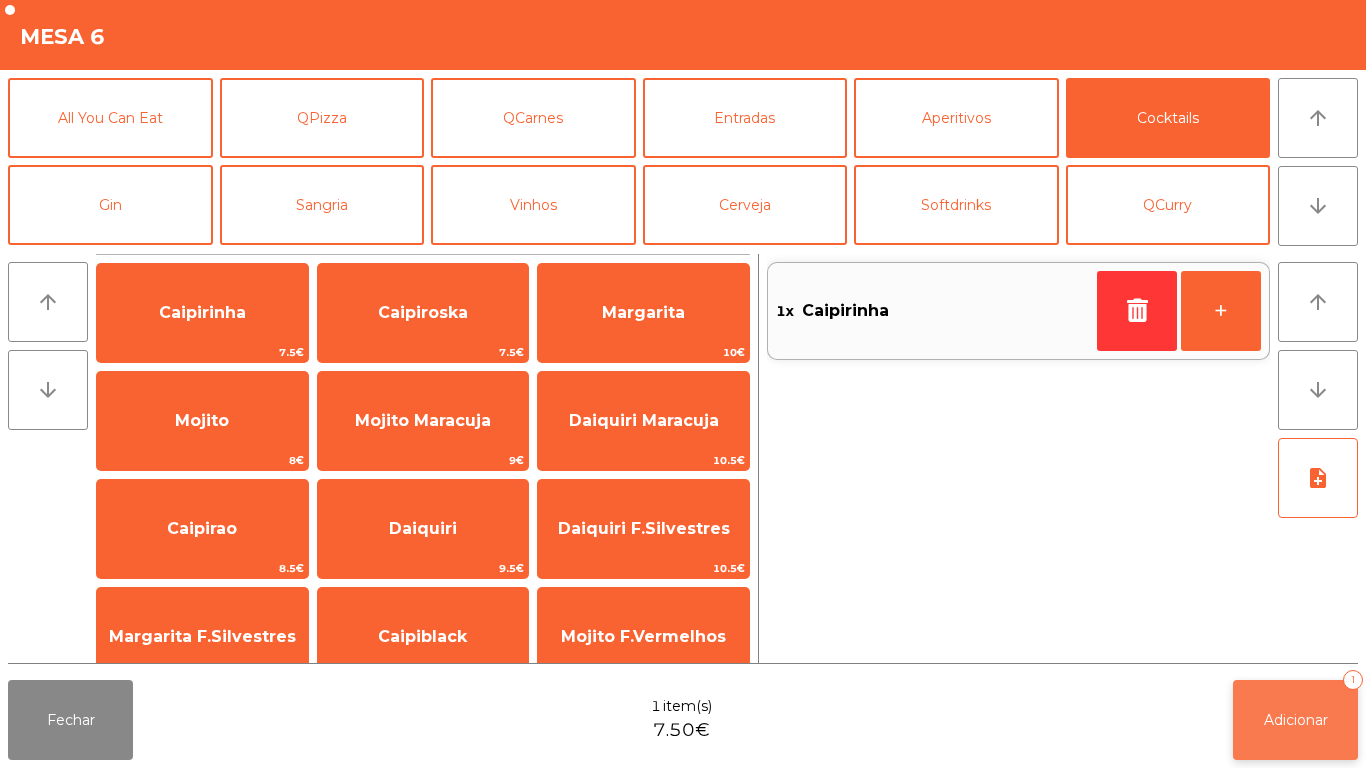 click on "Adicionar   1" 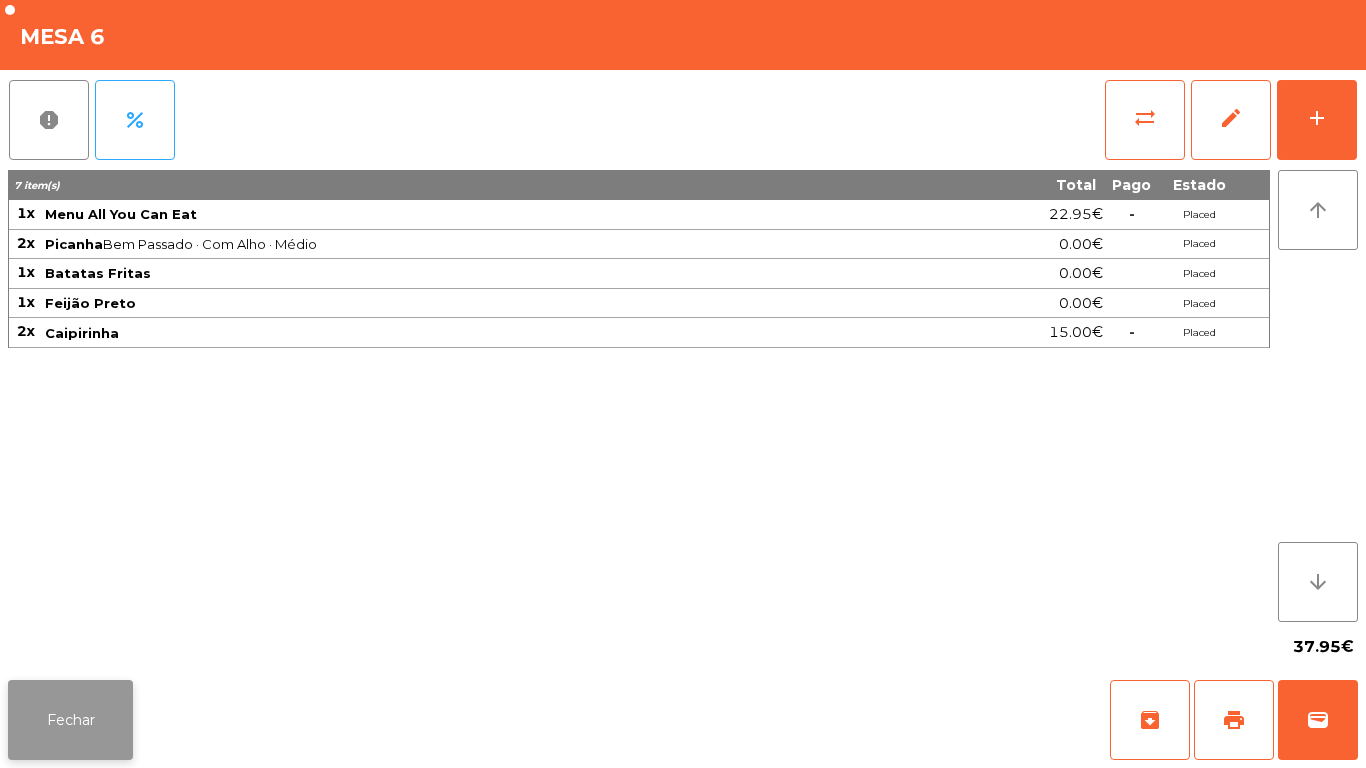 click on "Fechar" 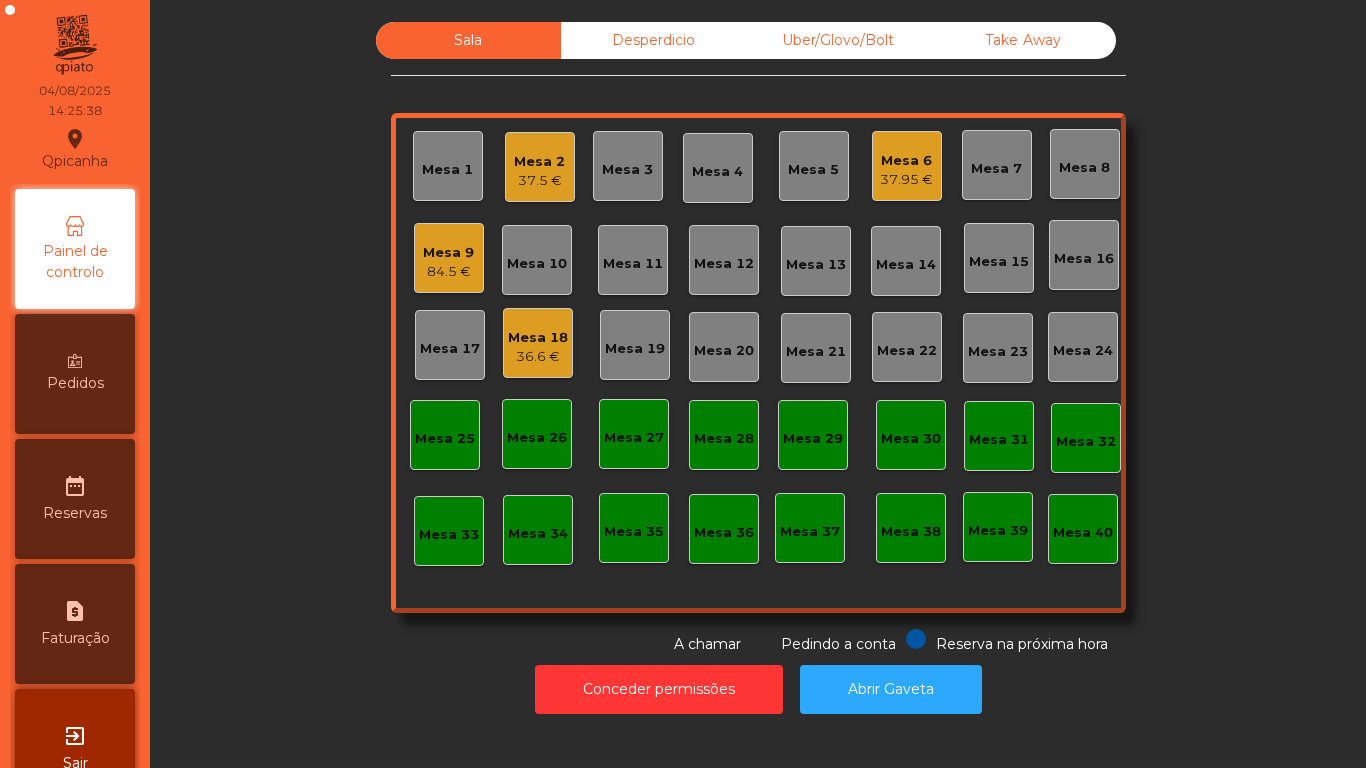 click on "84.5 €" 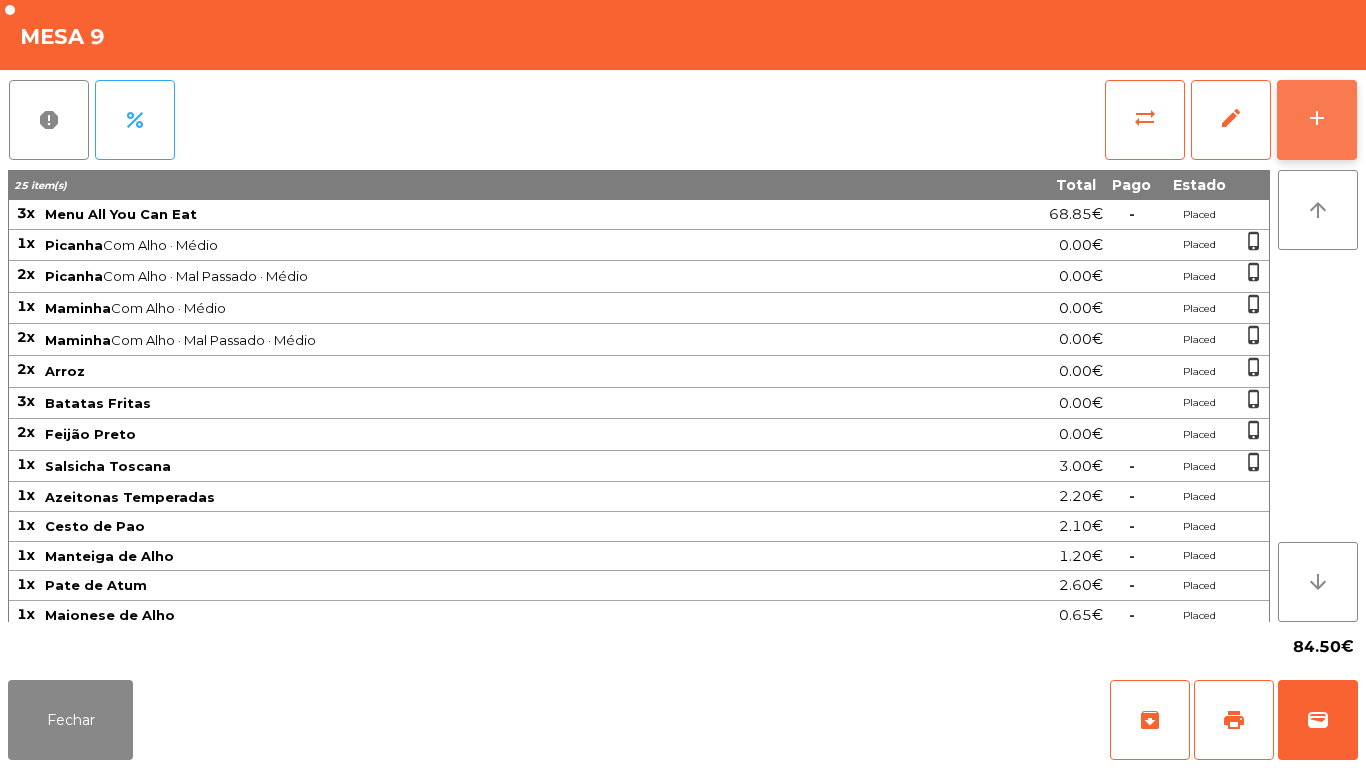 click on "add" 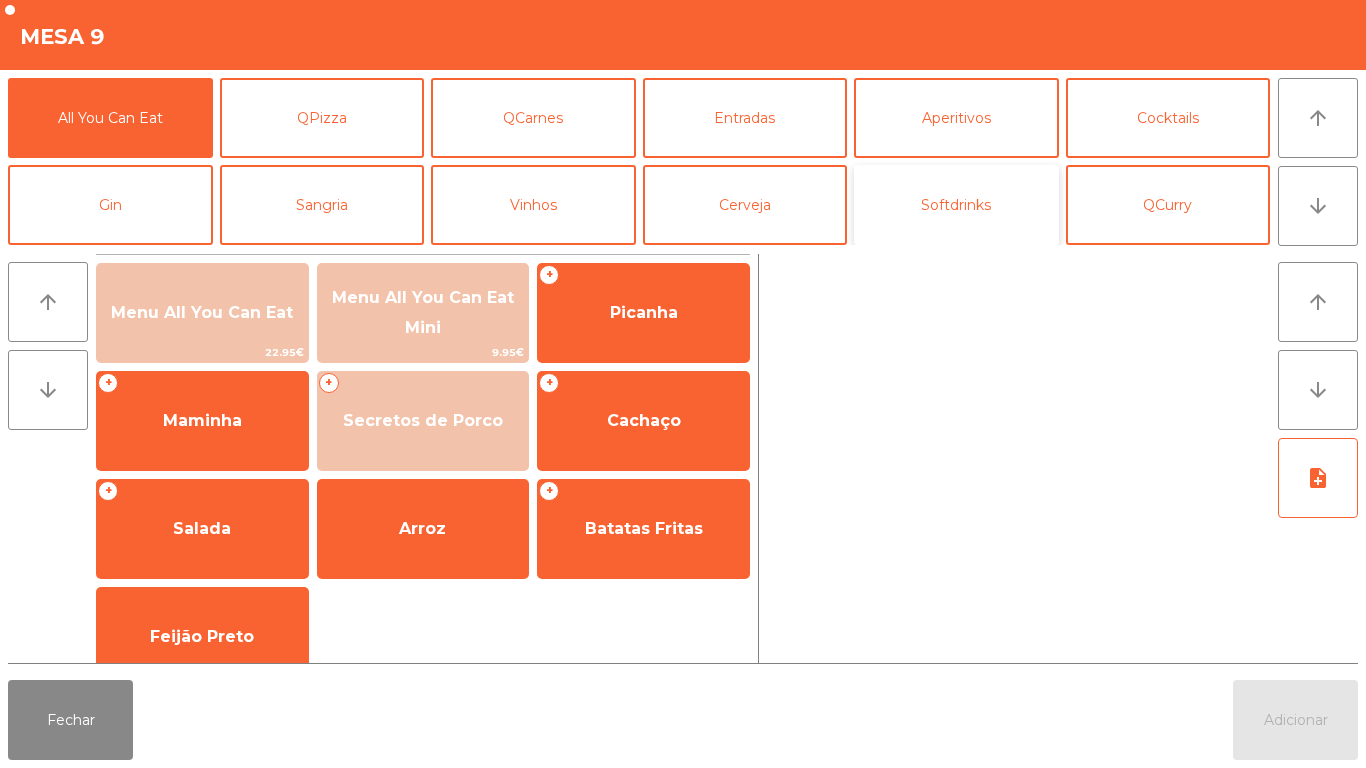 click on "Softdrinks" 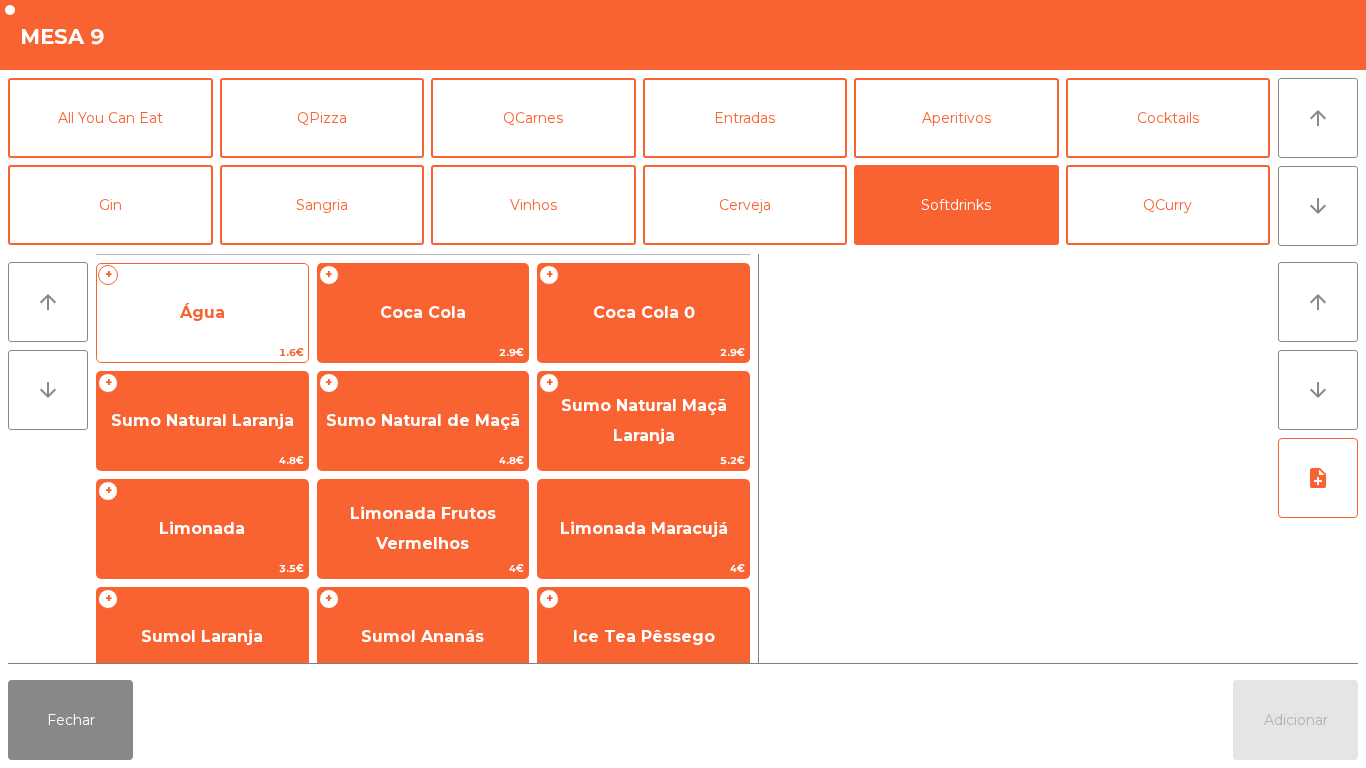 click on "Água" 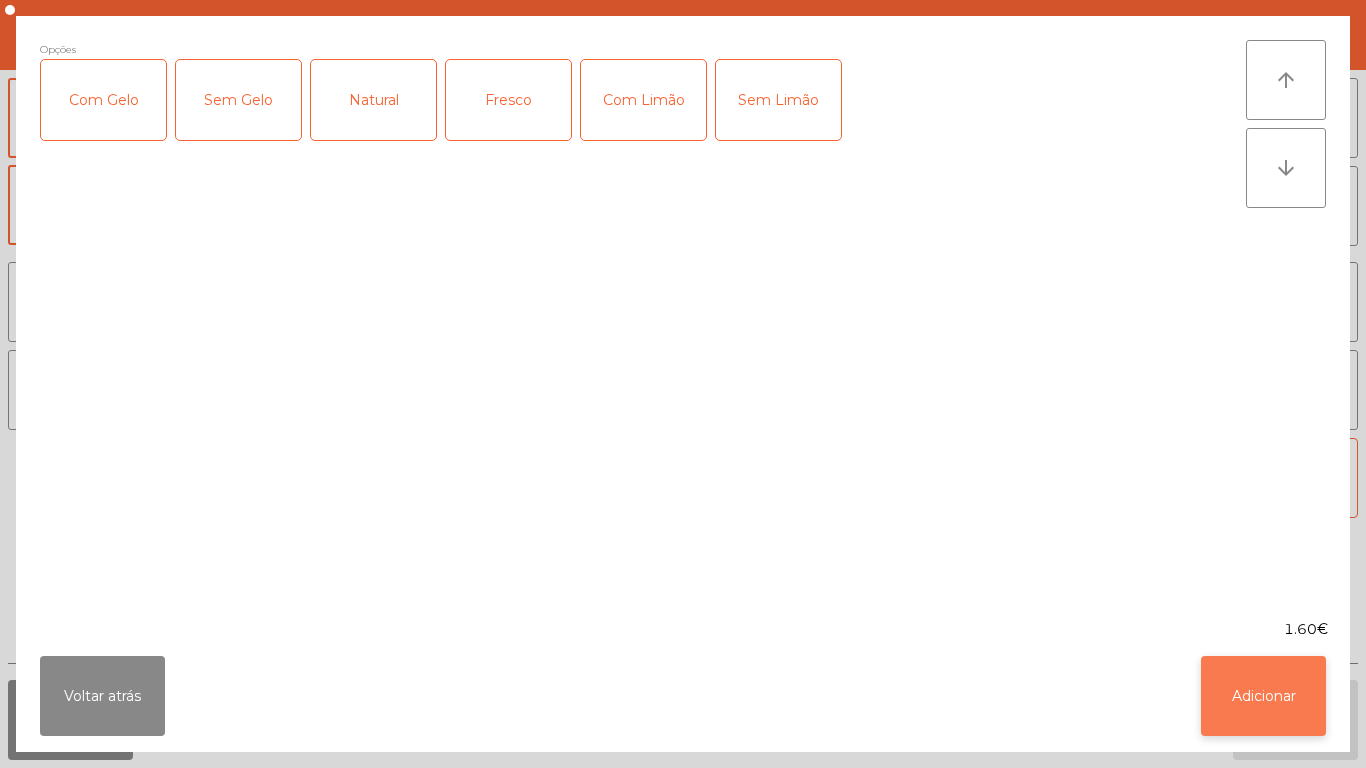 click on "Adicionar" 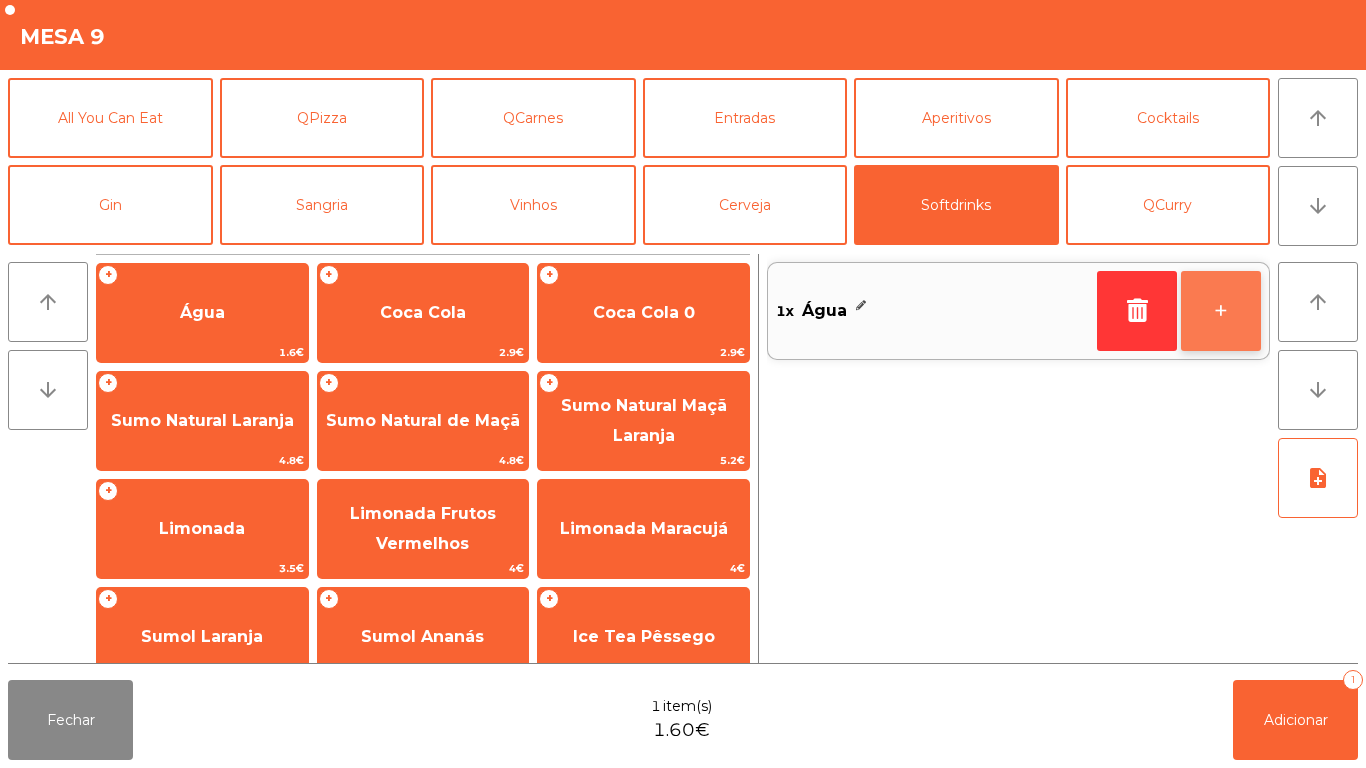 click on "+" 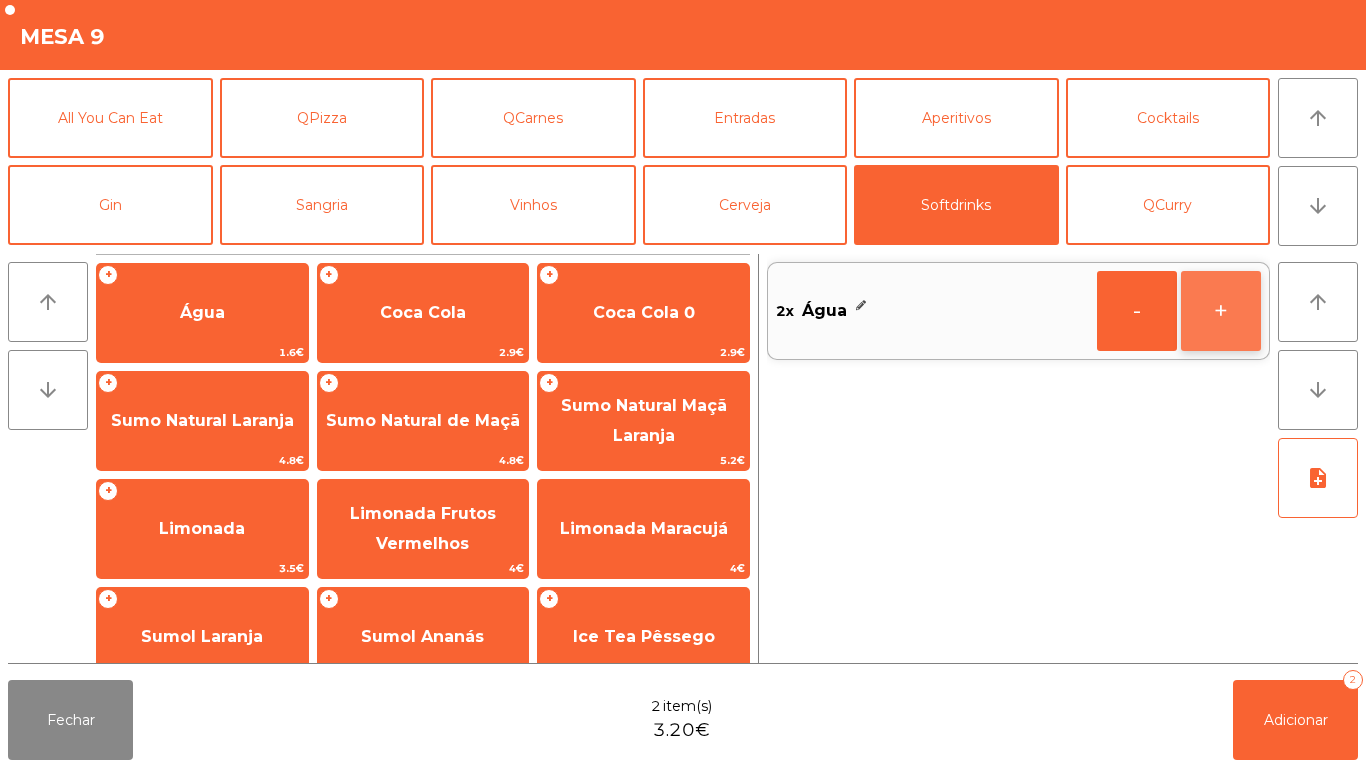 click on "+" 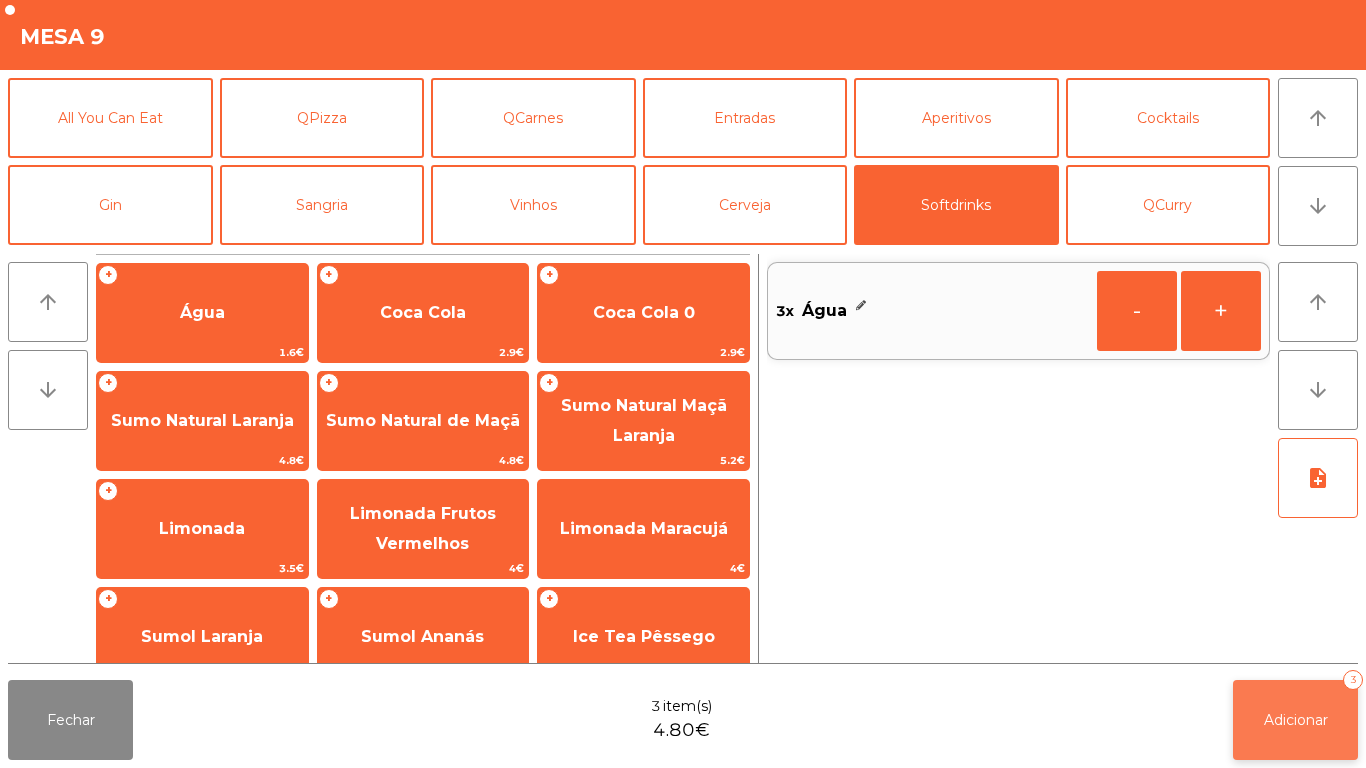 click on "Adicionar   3" 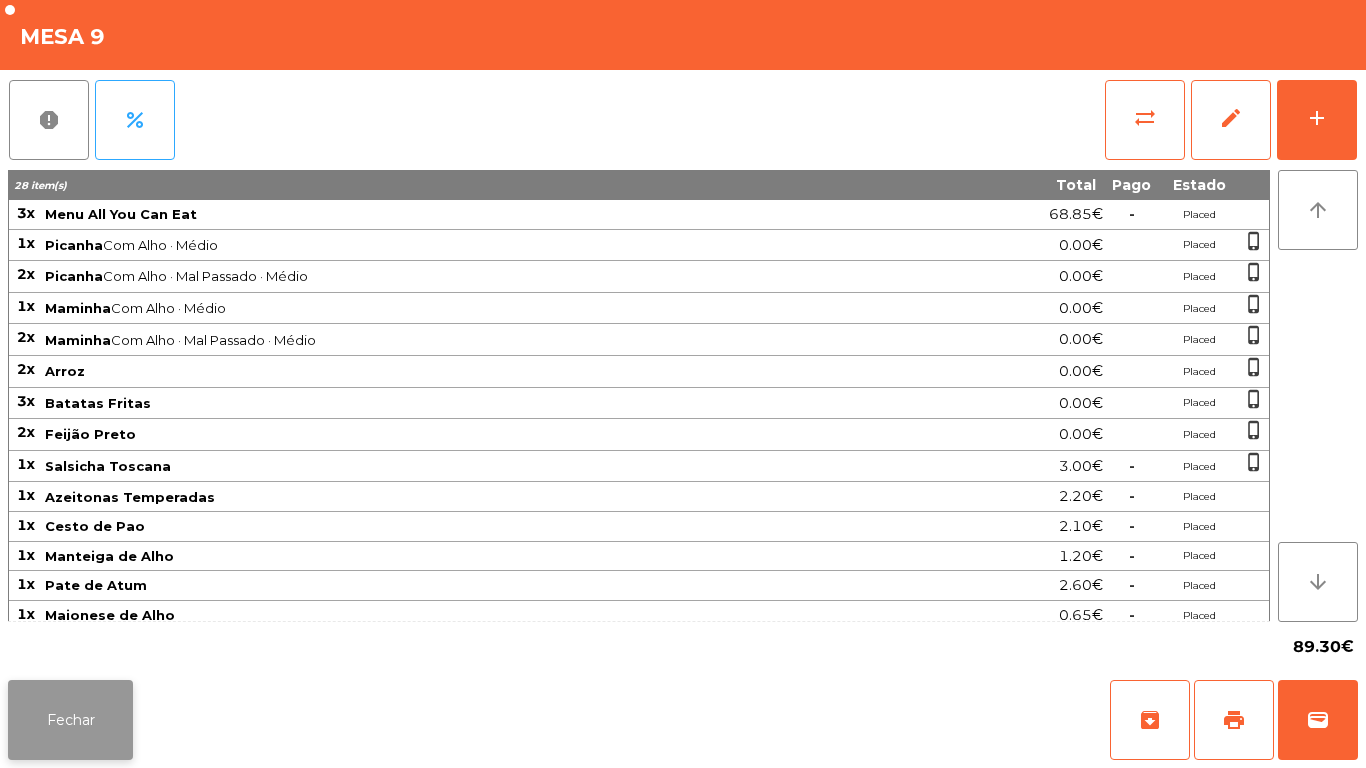 click on "Fechar" 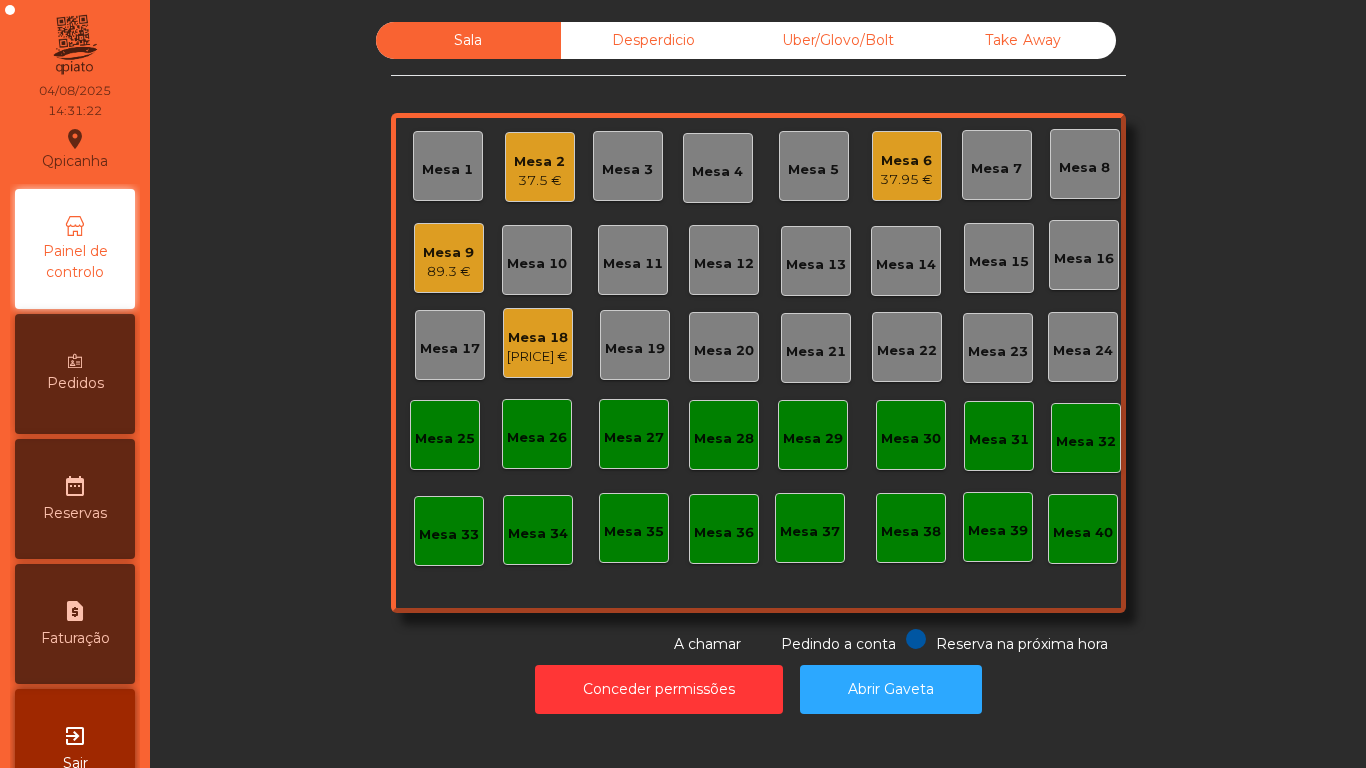 click on "Mesa 18" 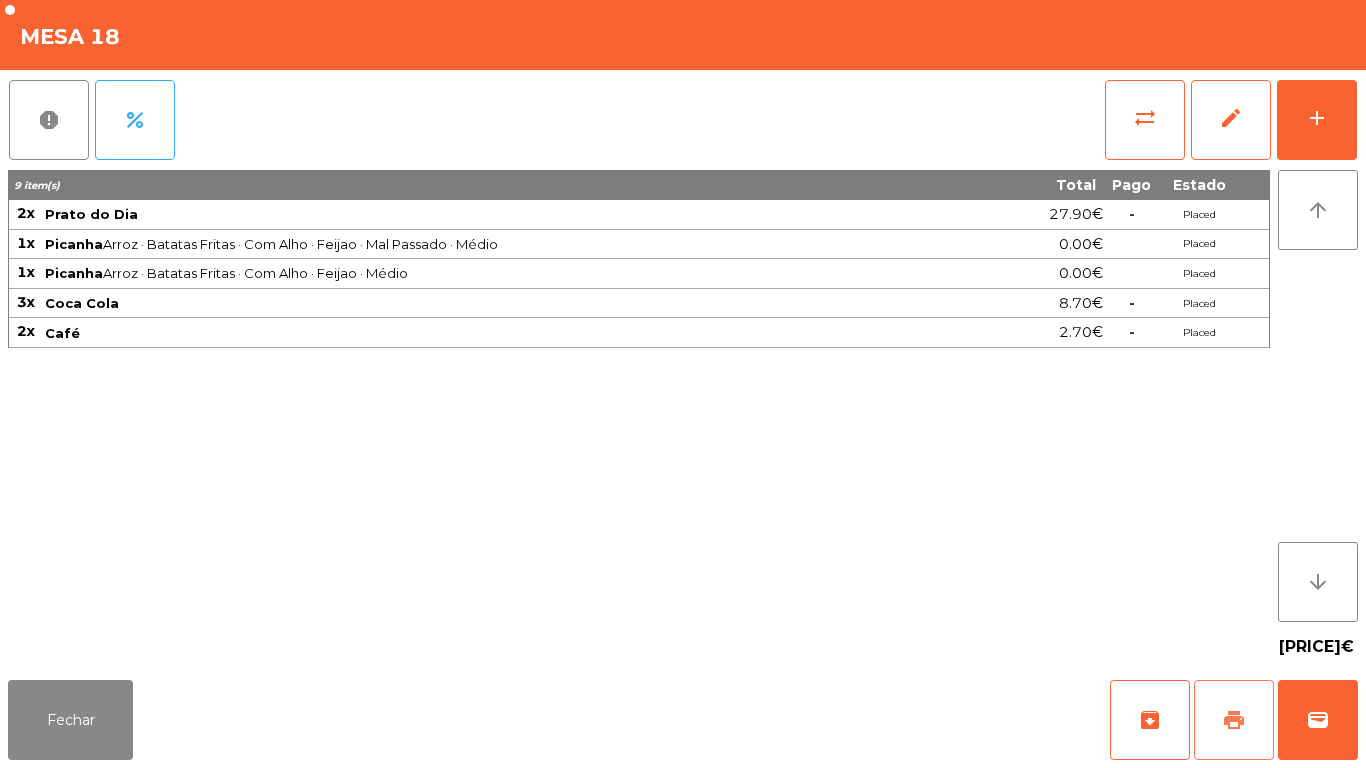 click on "print" 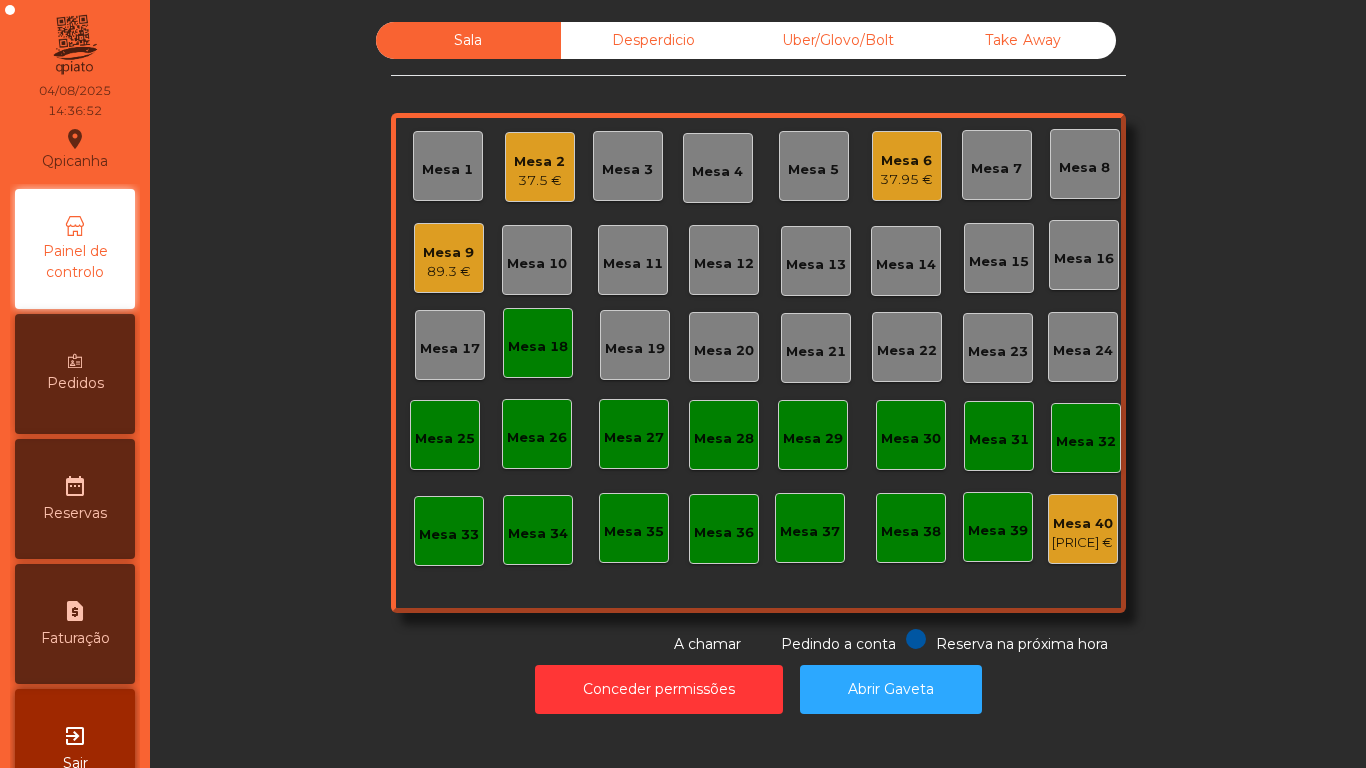 click on "89.3 €" 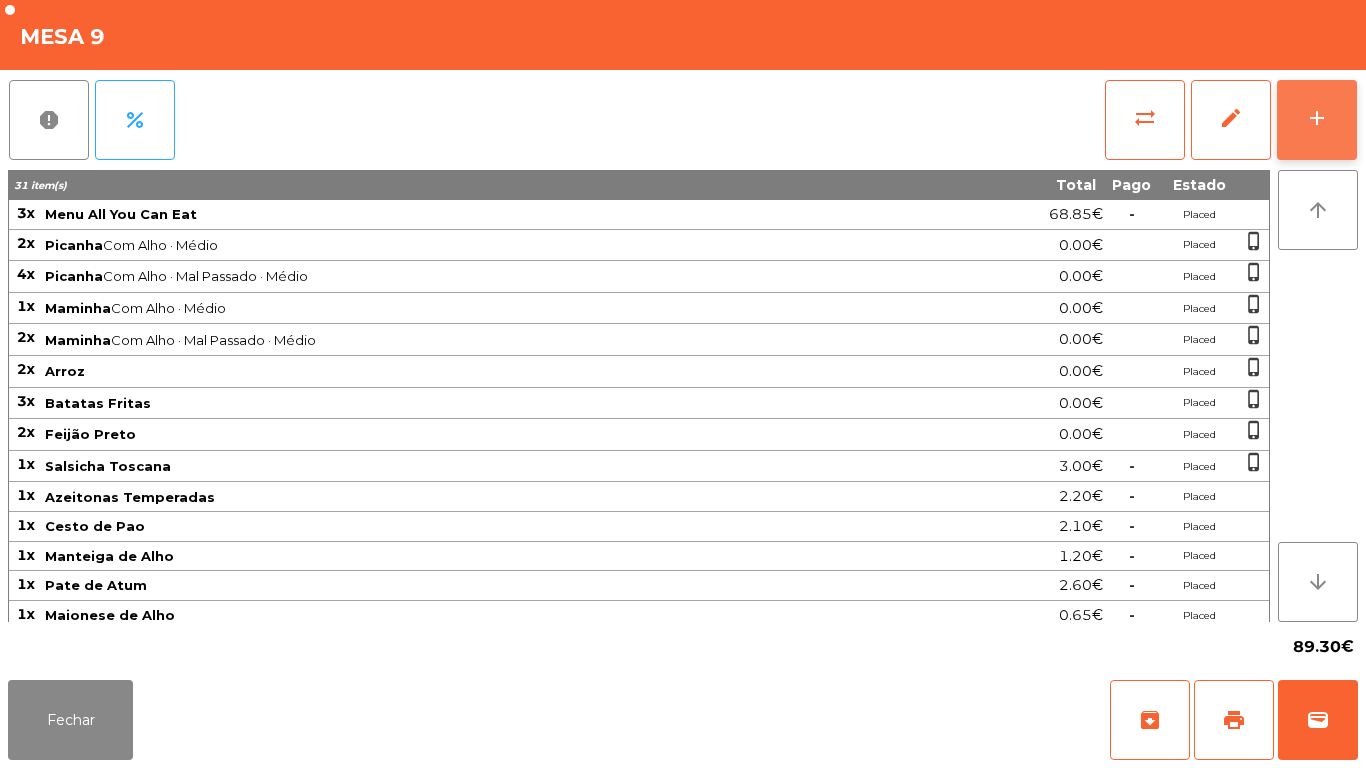 click on "add" 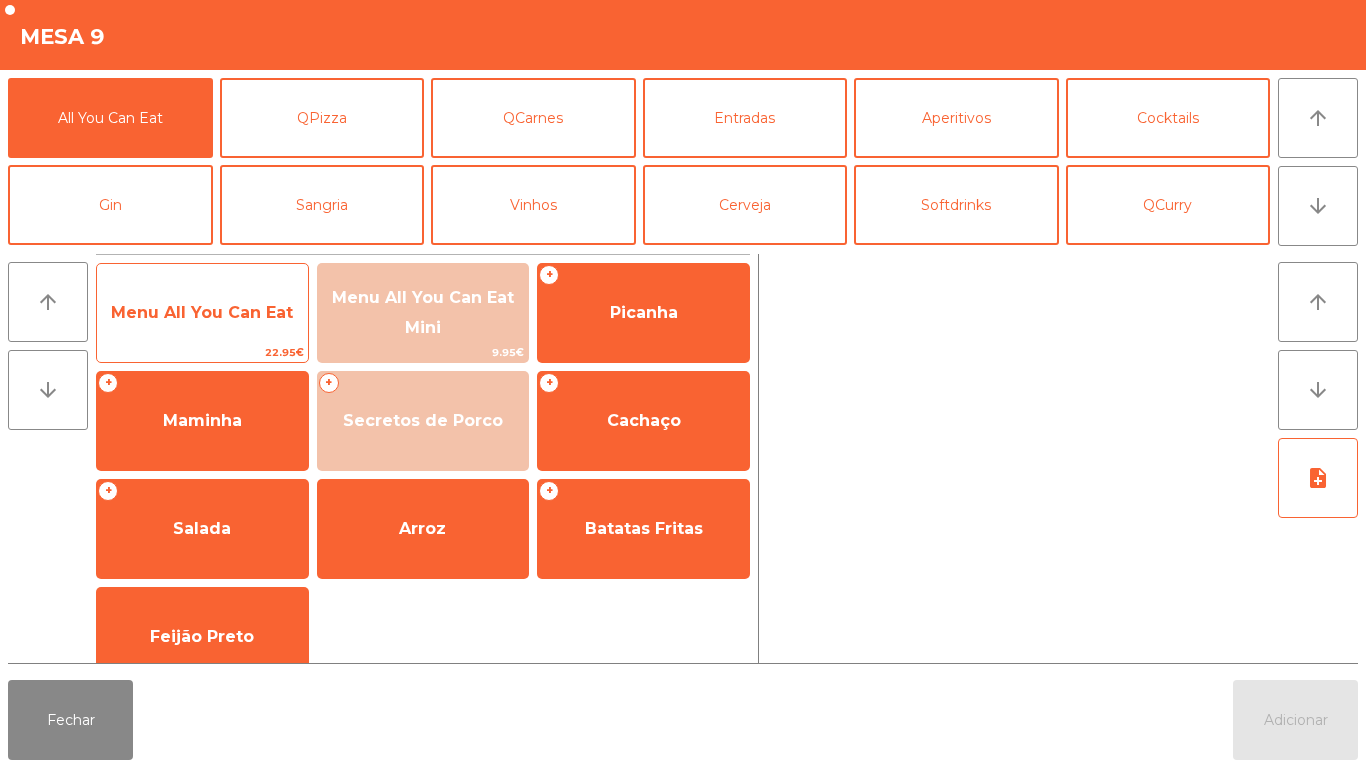 click on "Menu All You Can Eat" 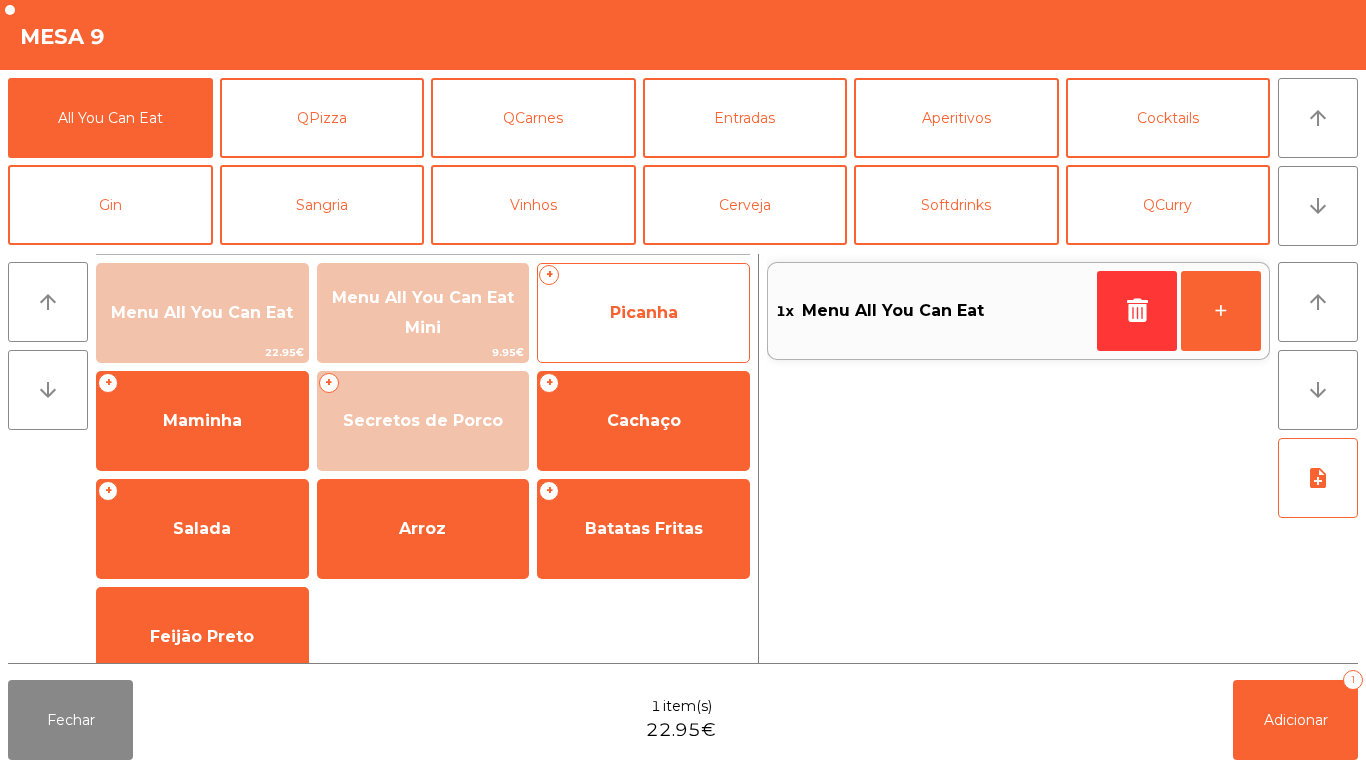 click on "Picanha" 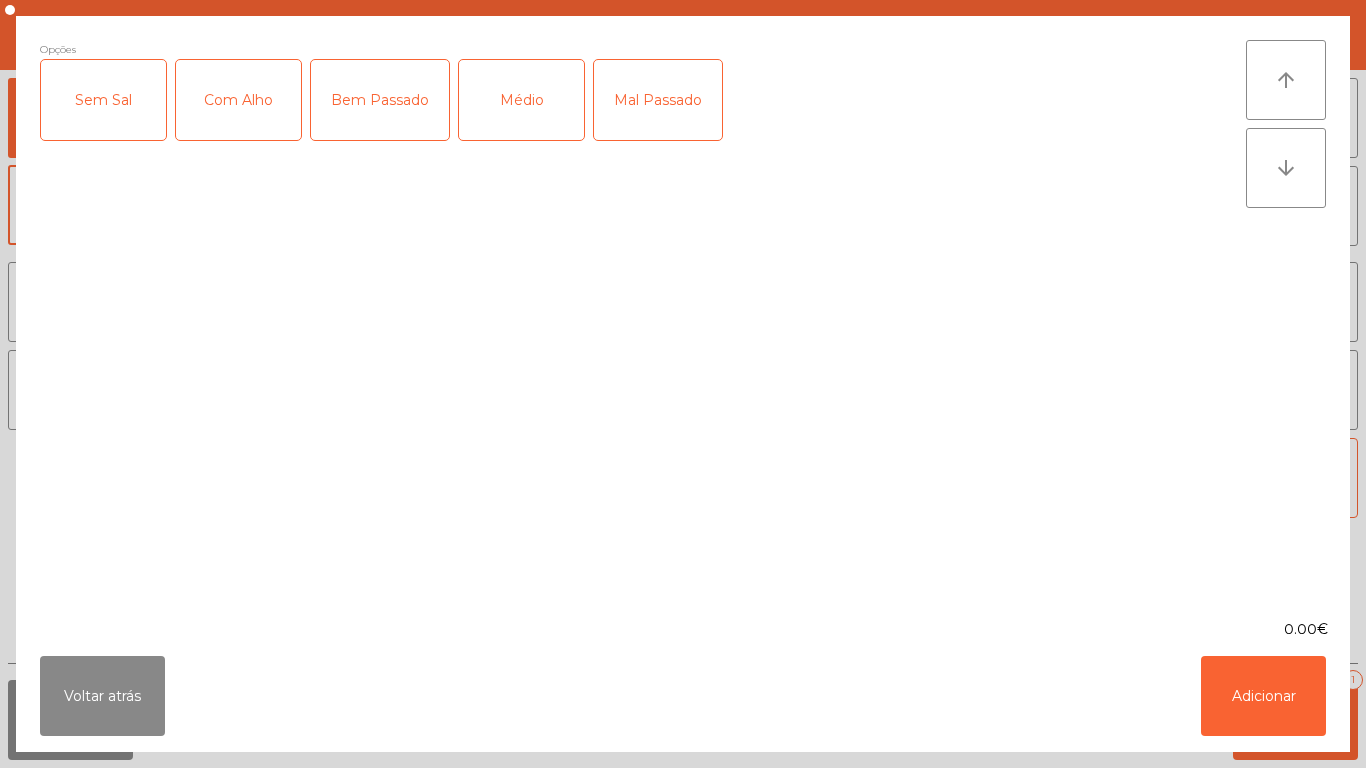 click on "Médio" 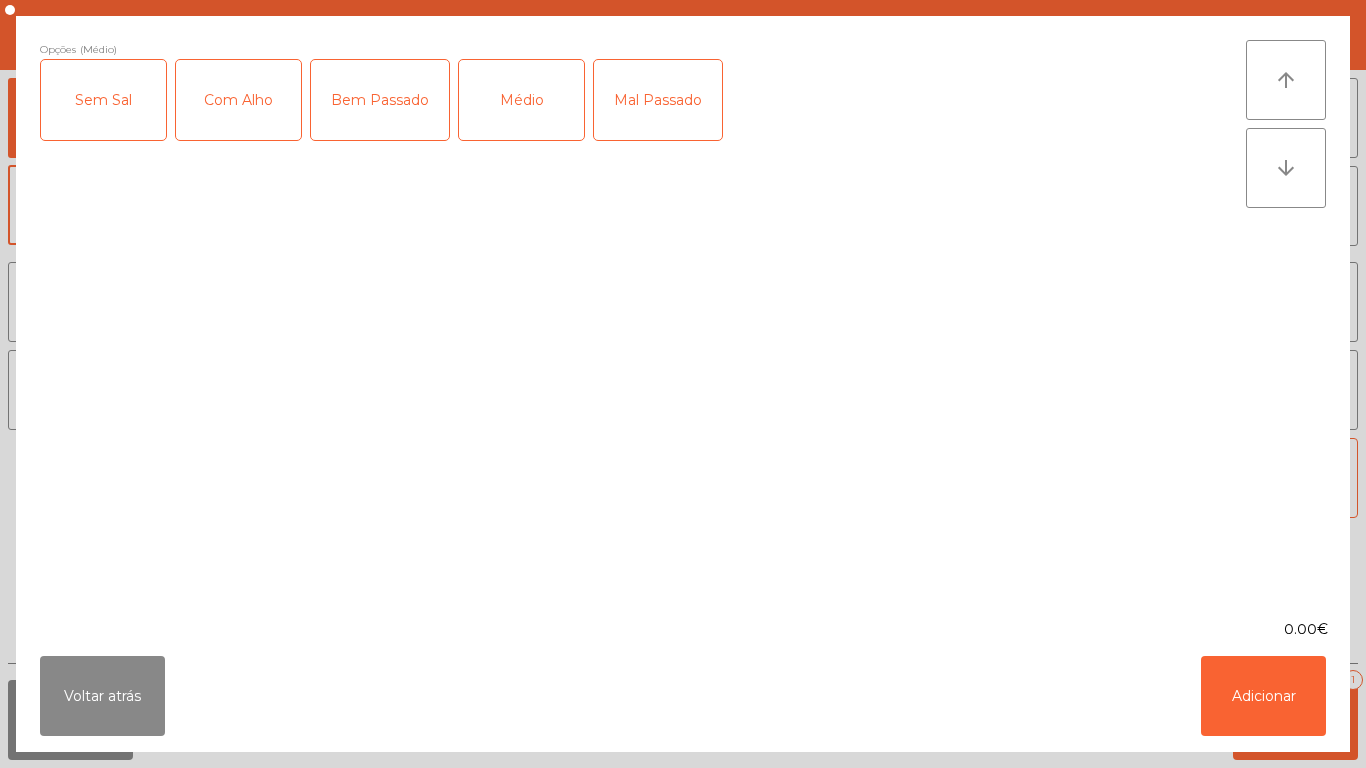 click on "Com Alho" 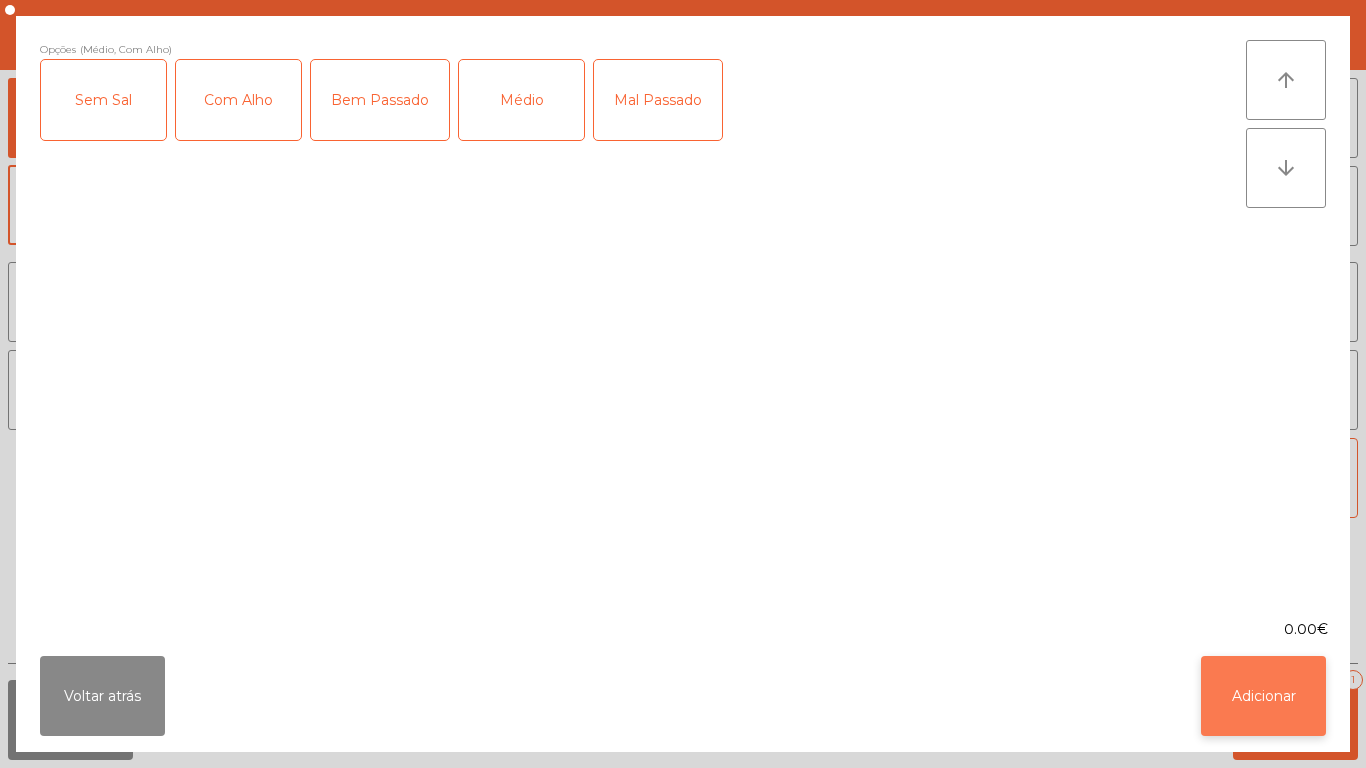 click on "Adicionar" 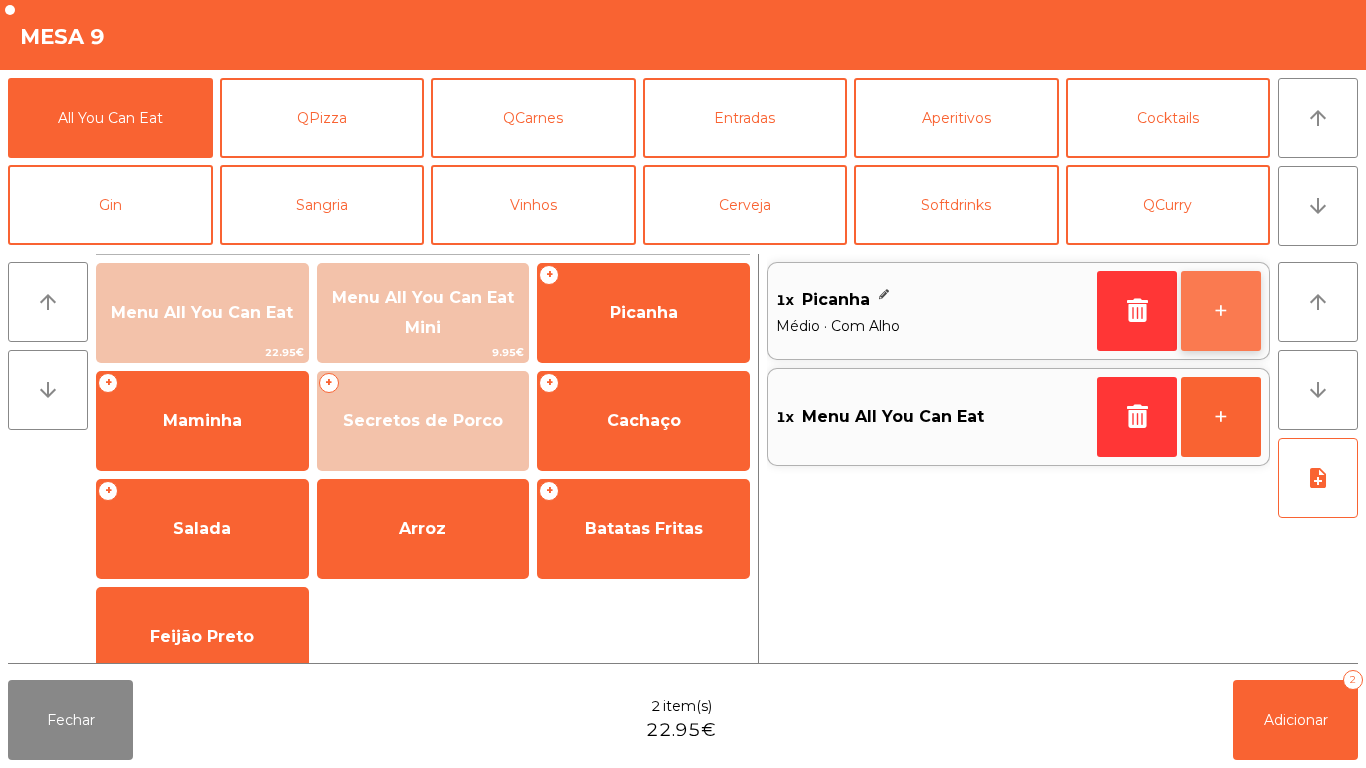 click on "+" 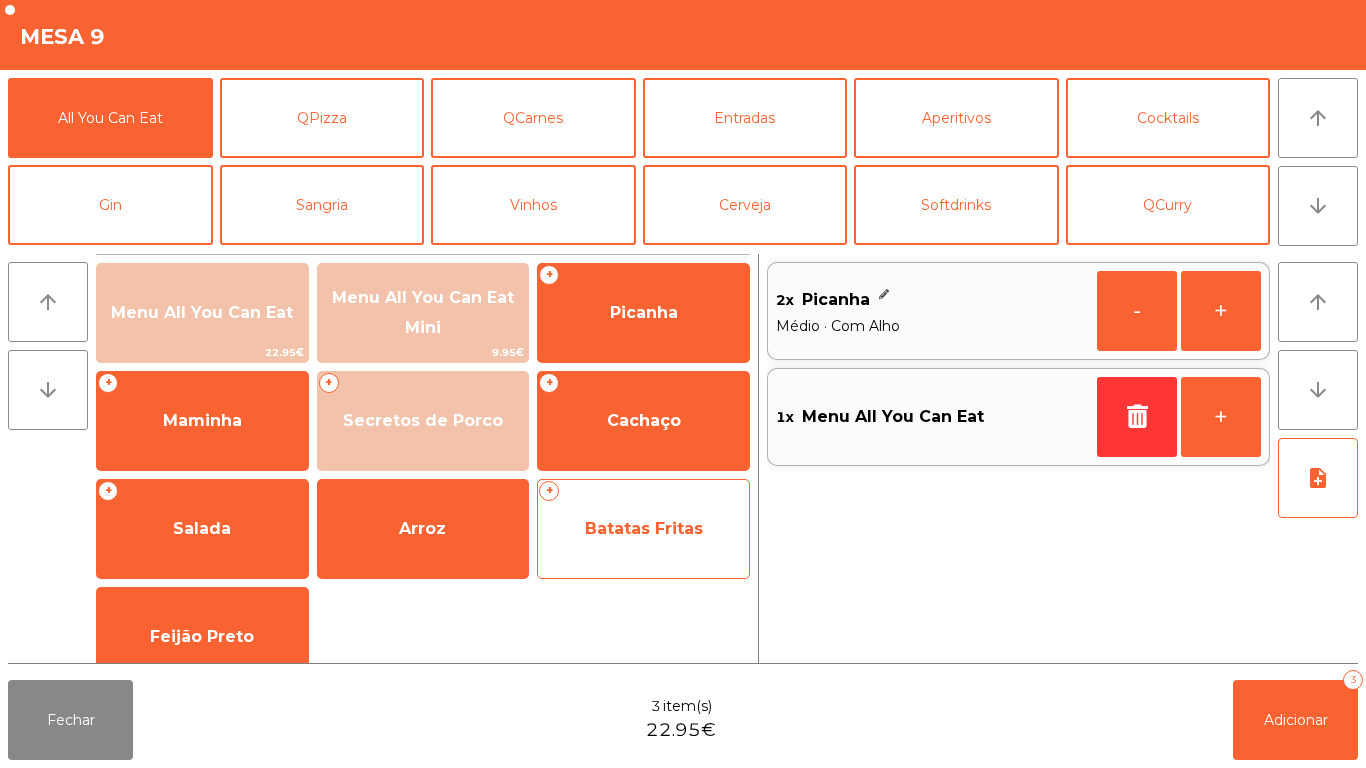 click on "Batatas Fritas" 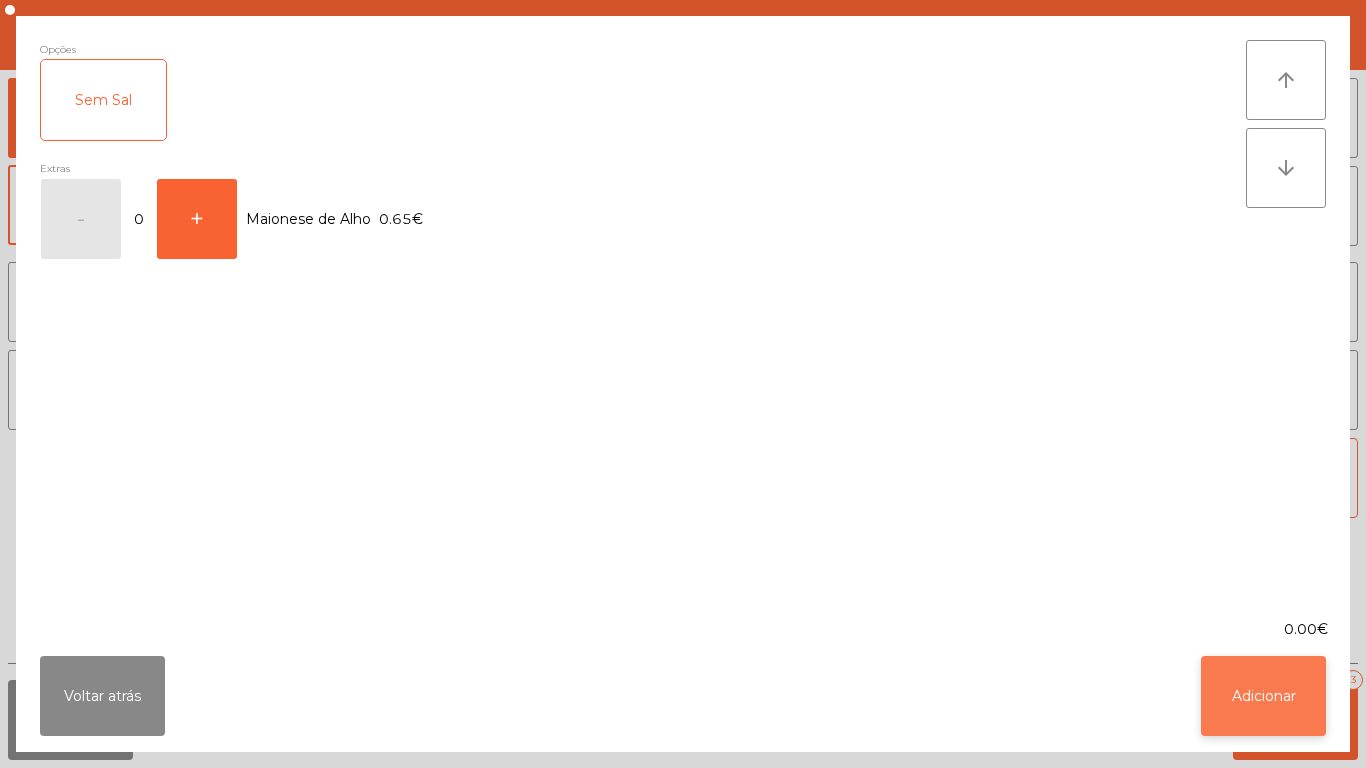 click on "Adicionar" 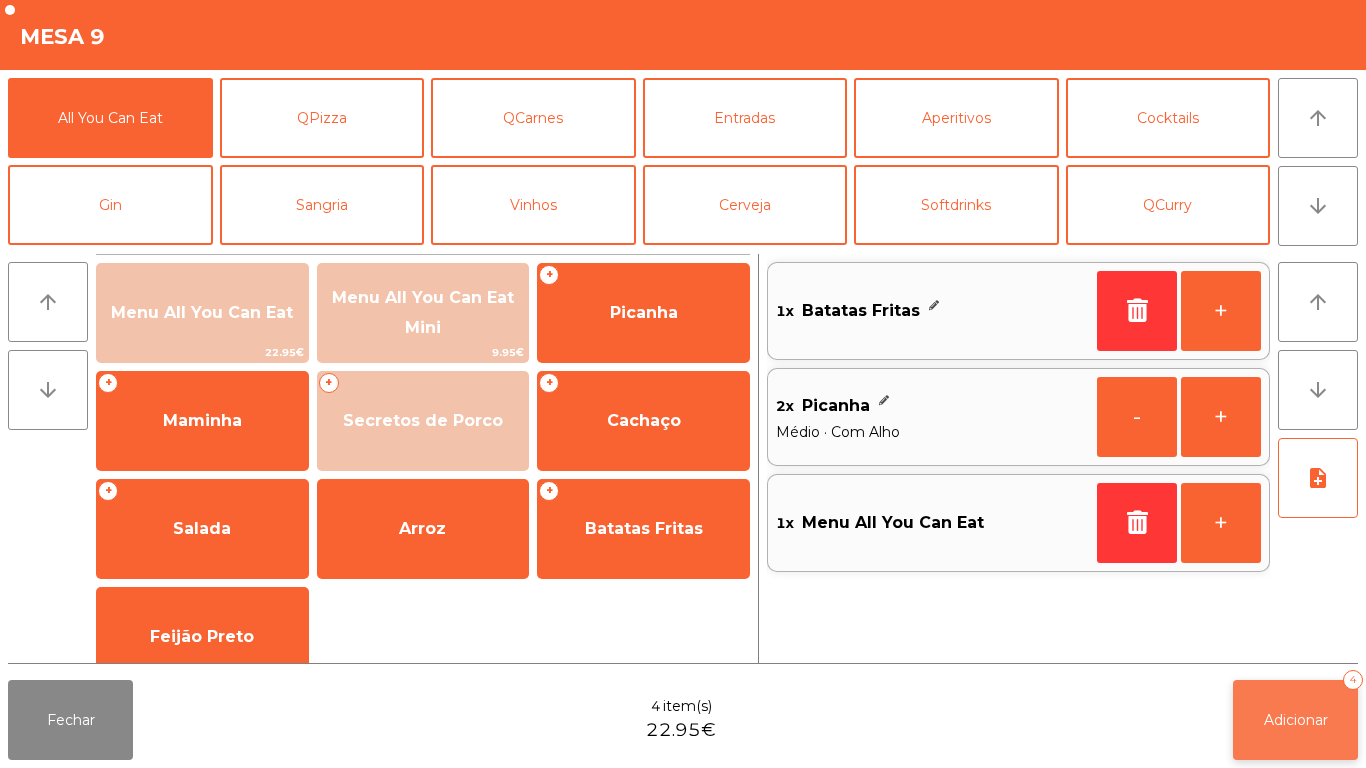 click on "Adicionar   4" 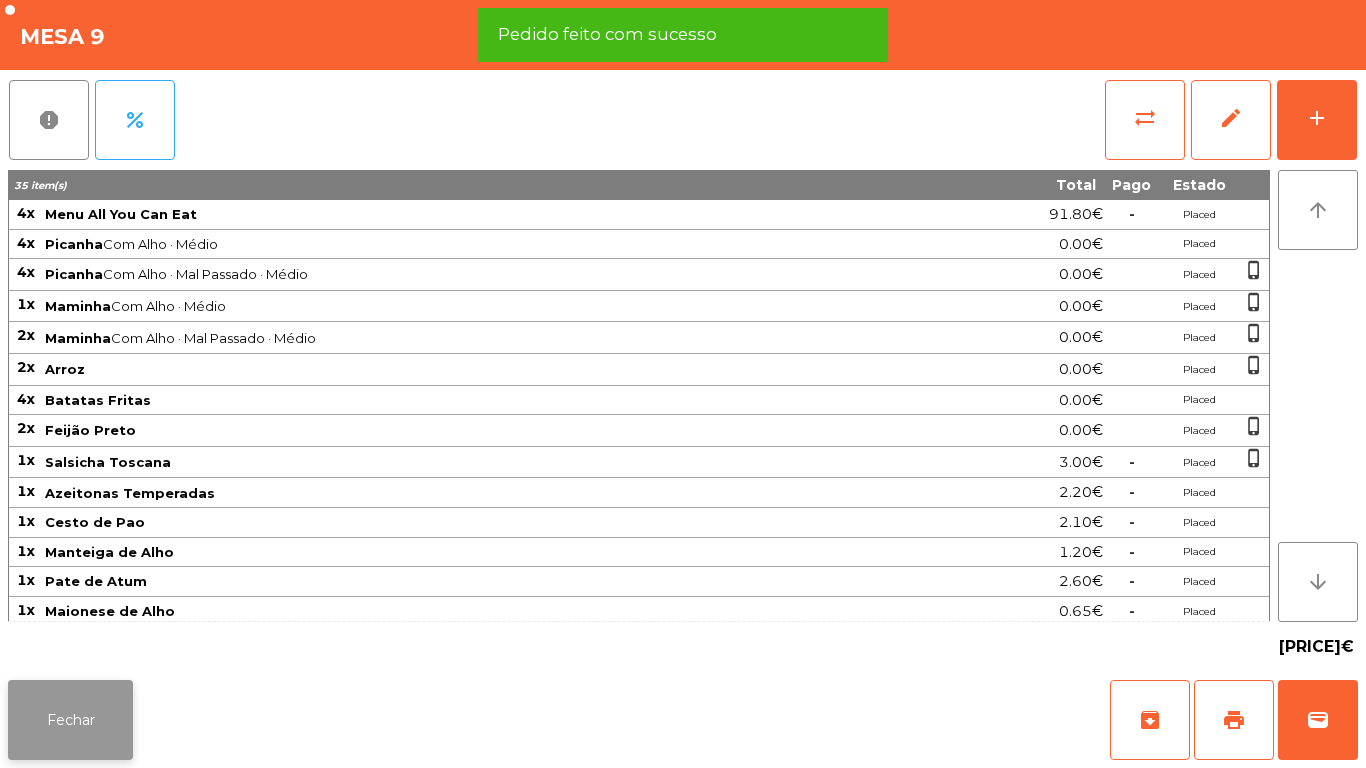 click on "Fechar" 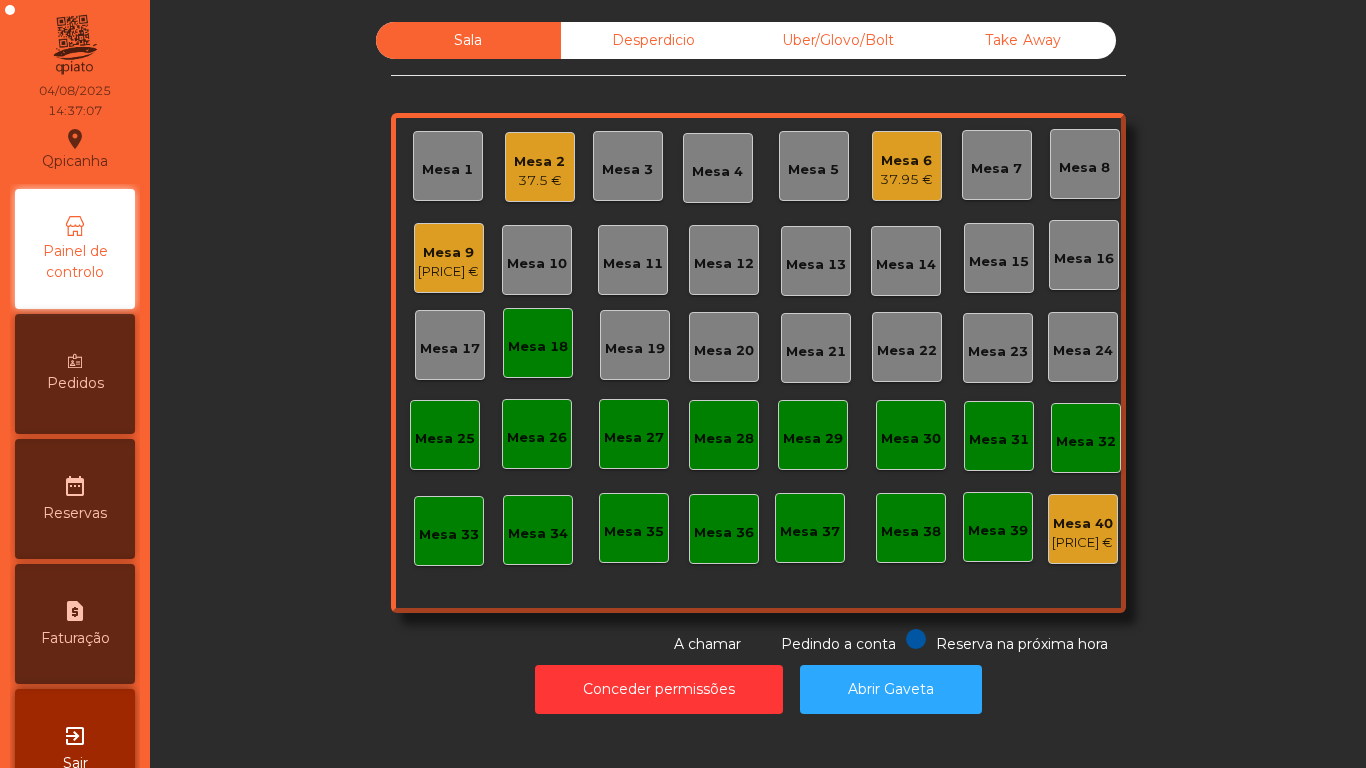 click on "[PRICE] €" 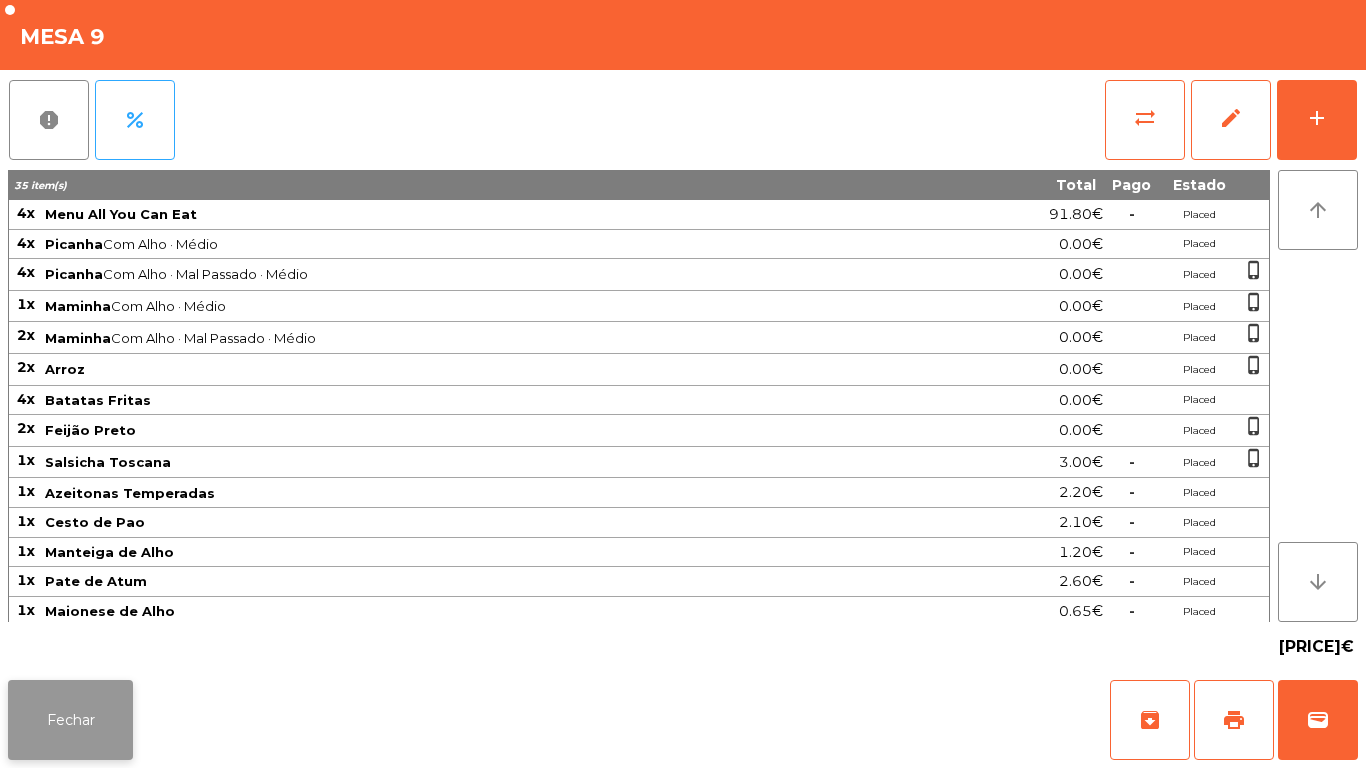 click on "Fechar" 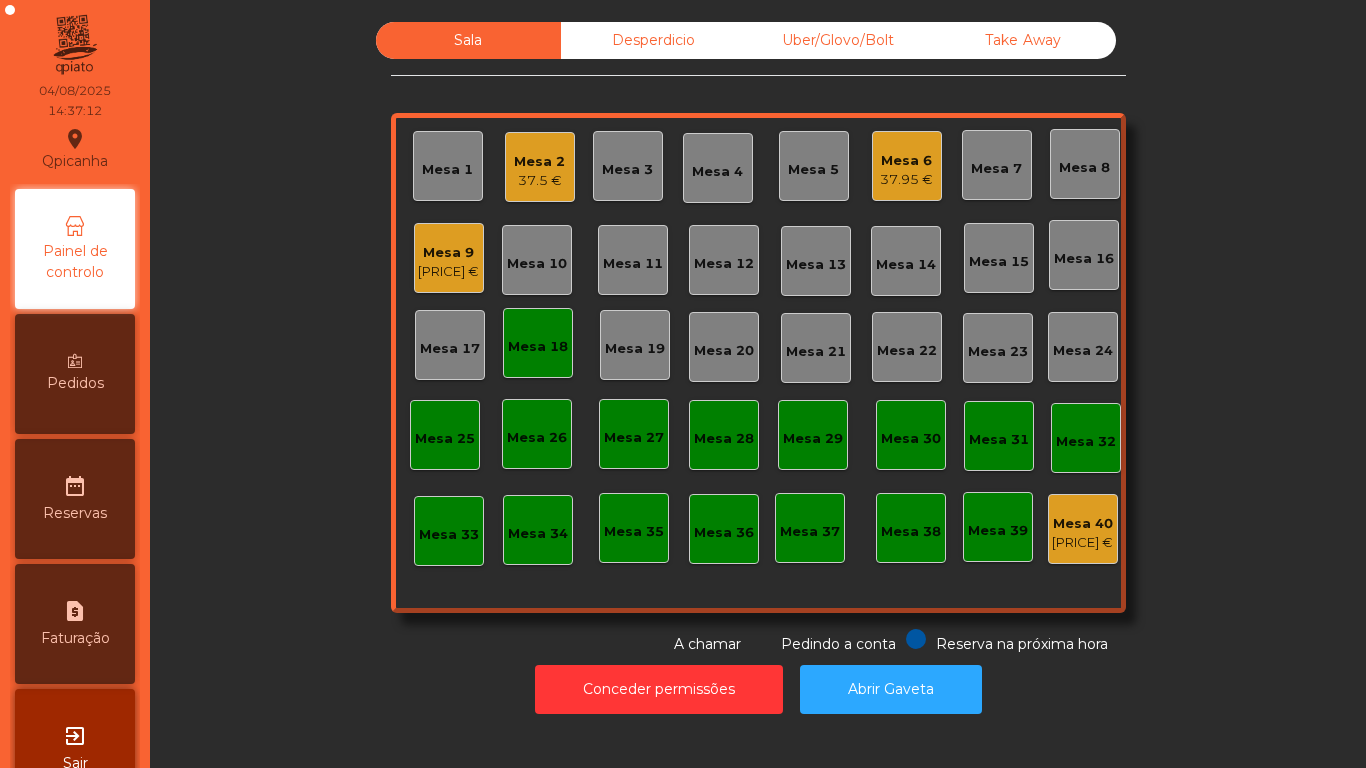click on "37.5 €" 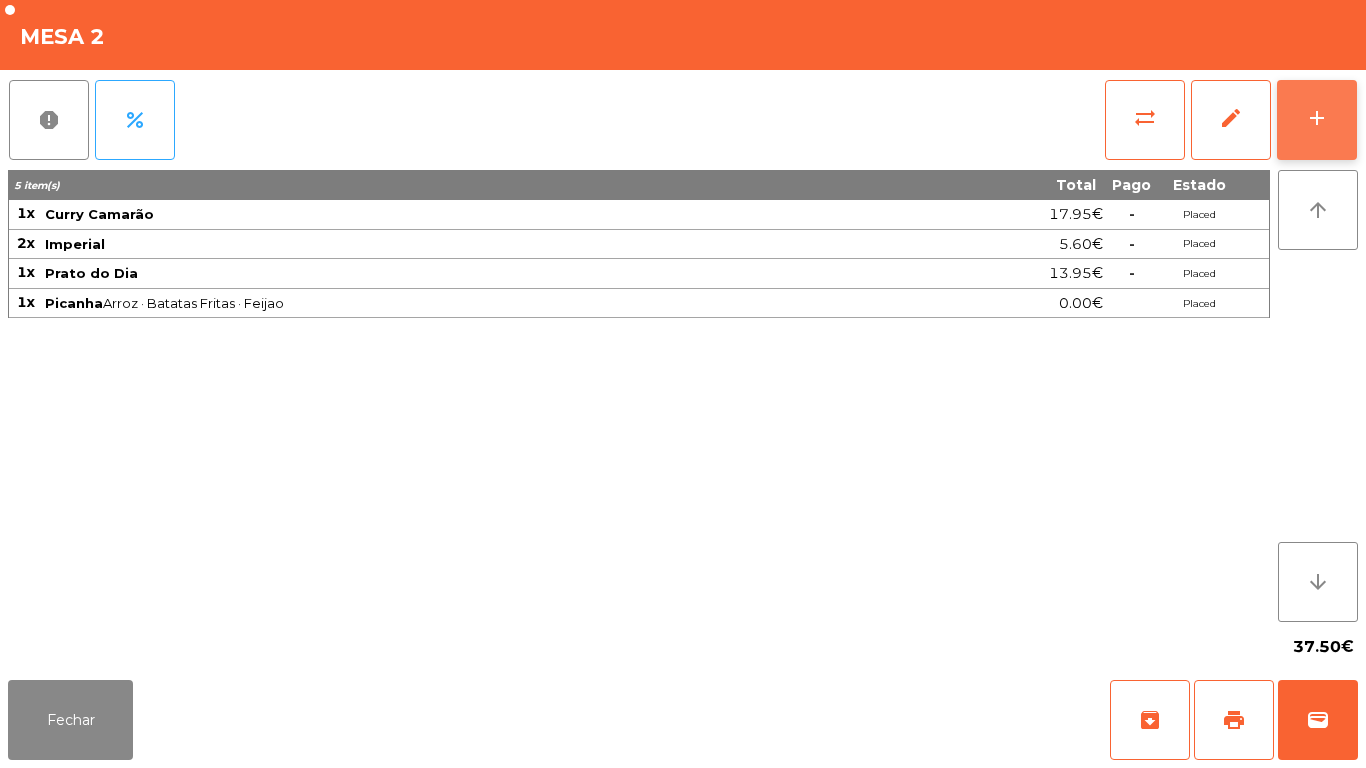 click on "add" 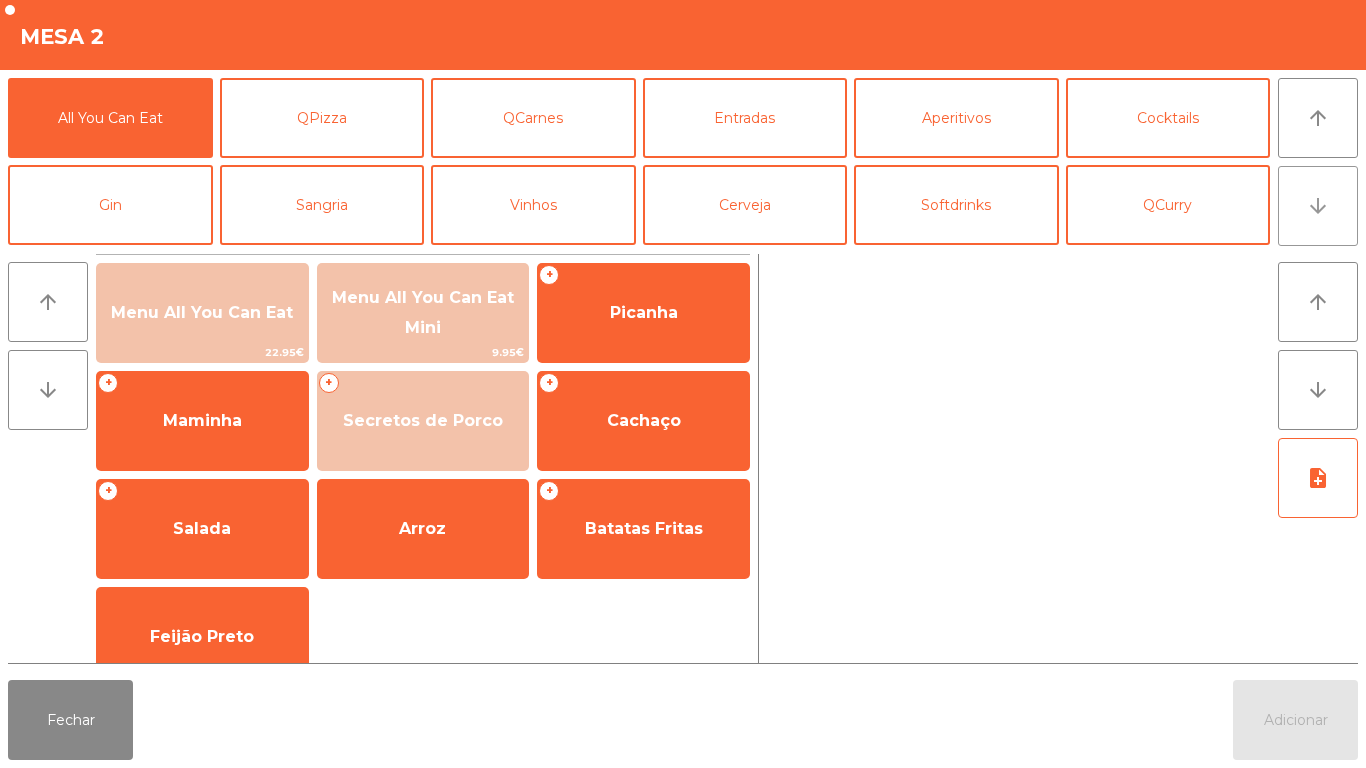 click on "arrow_downward" 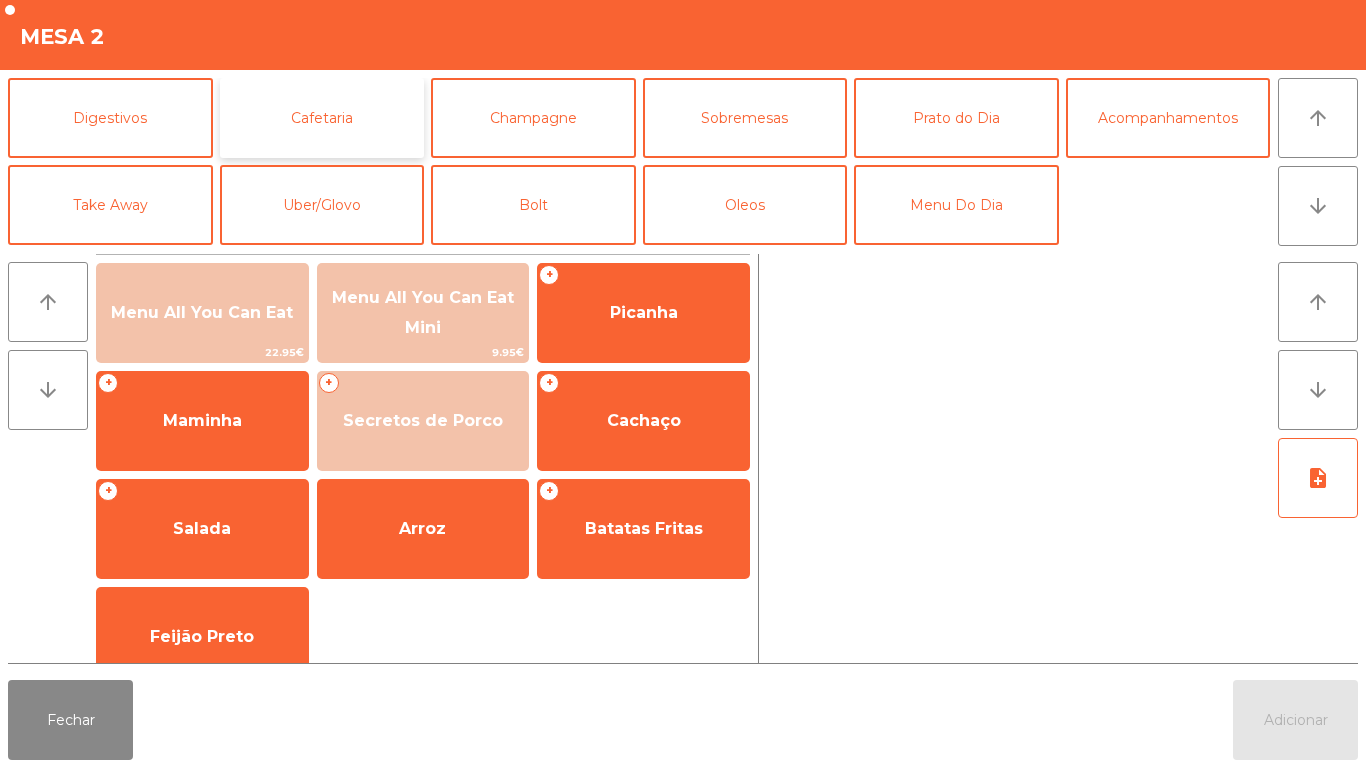 click on "Cafetaria" 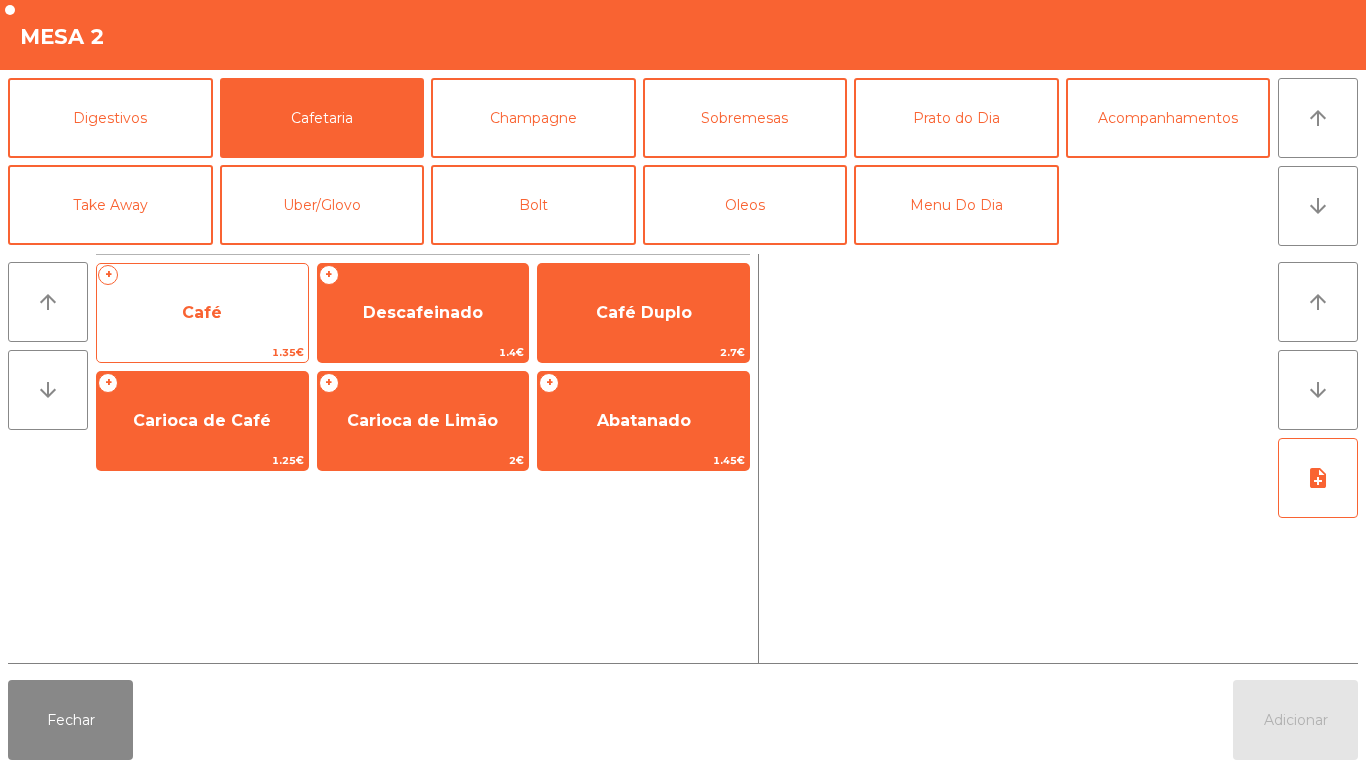 click on "Café" 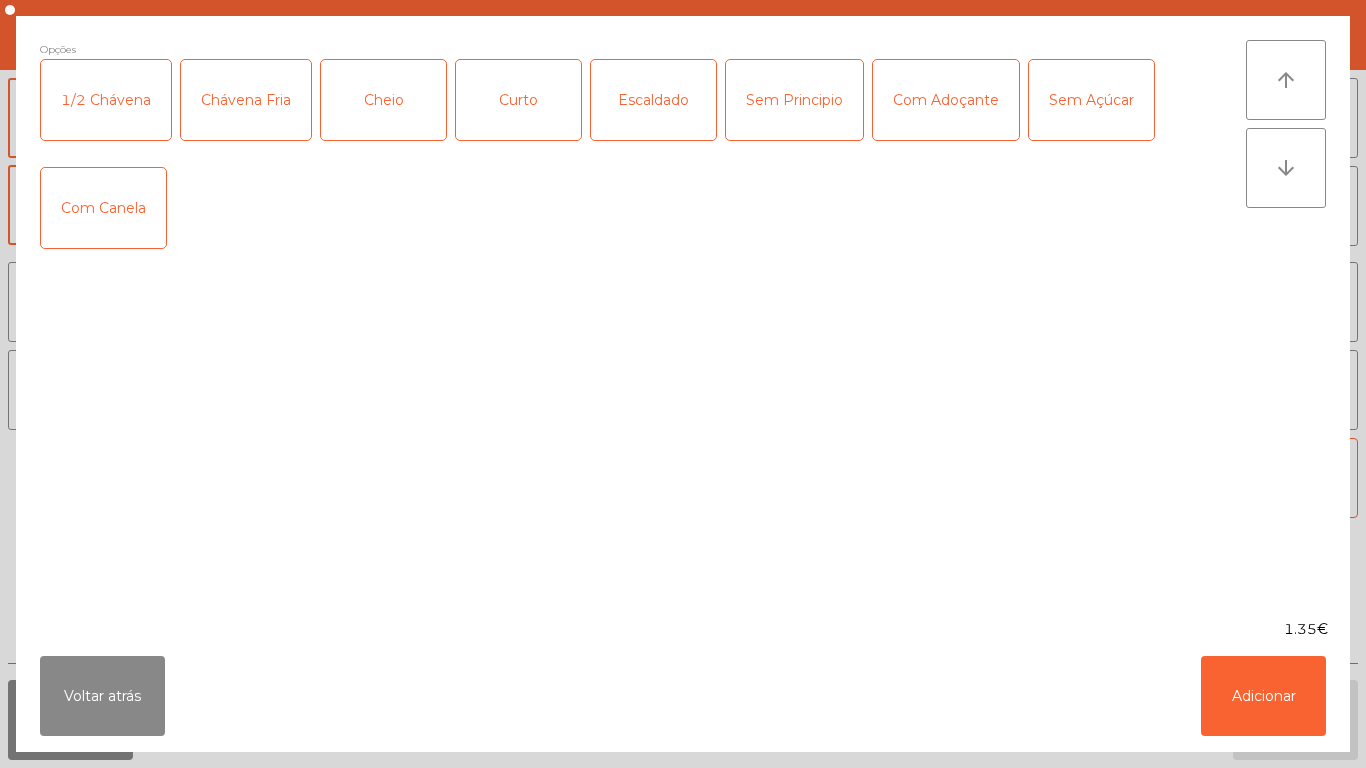 click on "Cheio" 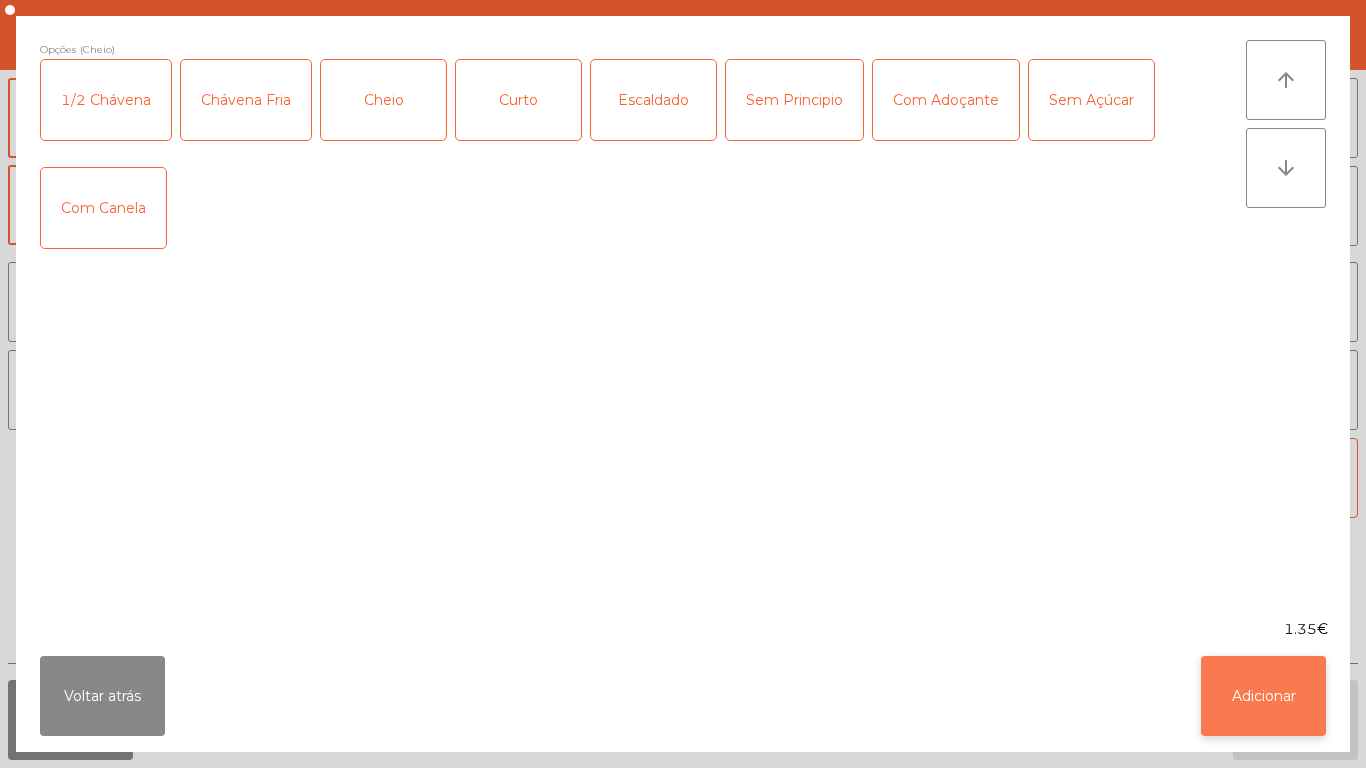 click on "Adicionar" 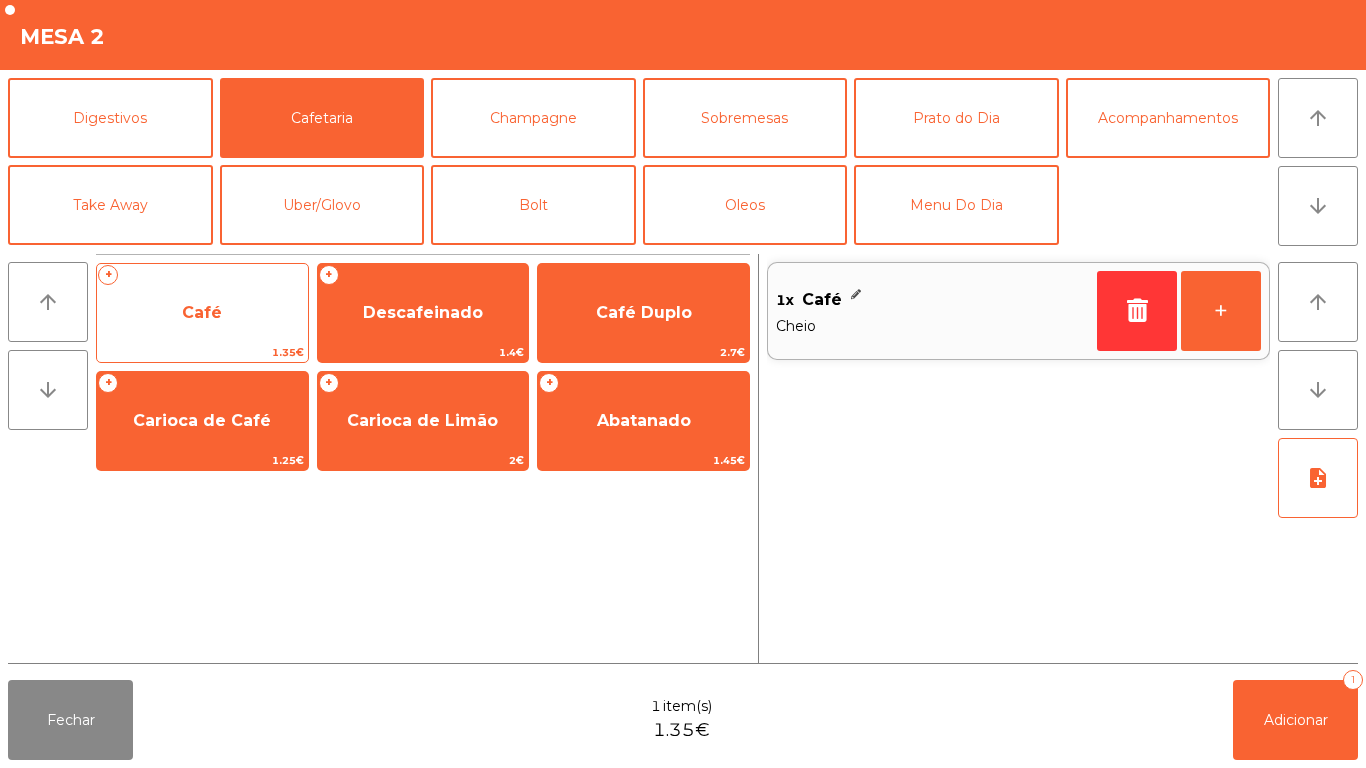 click on "Café" 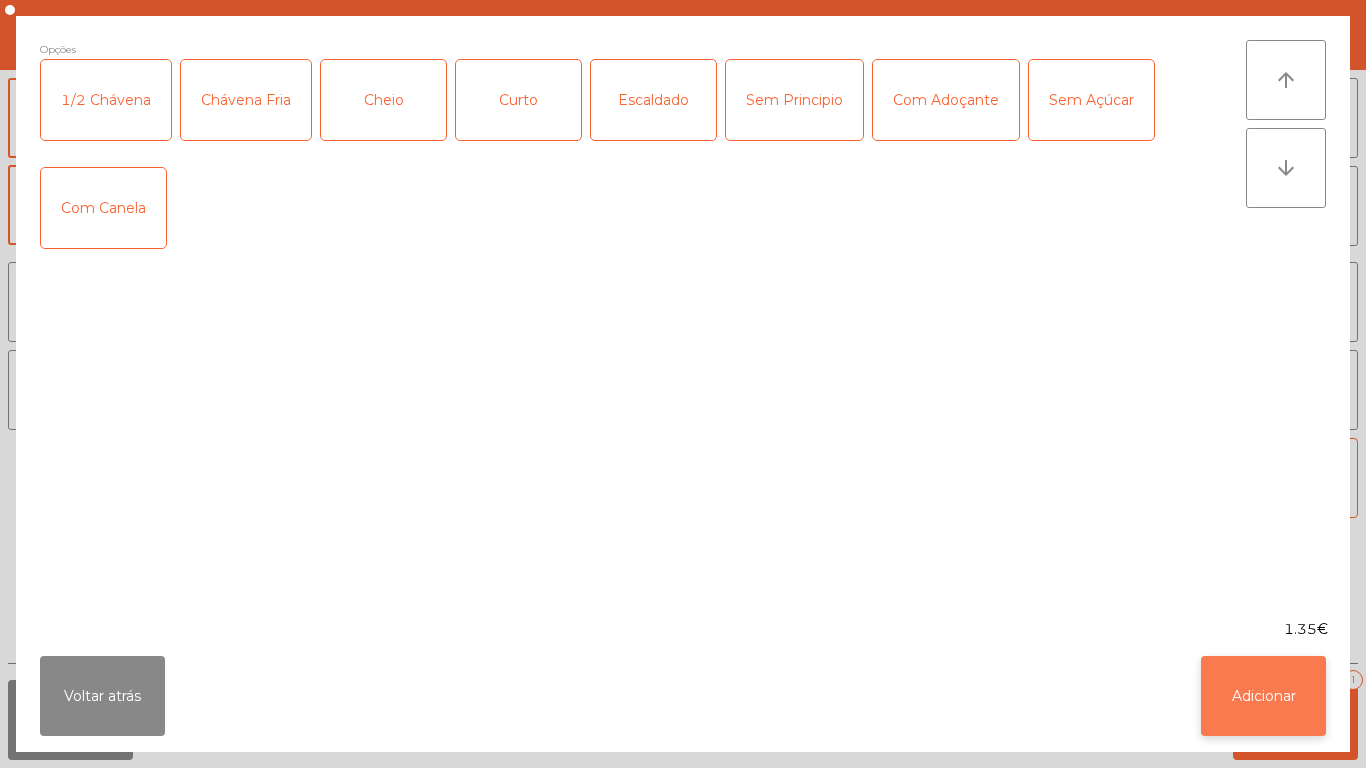 click on "Adicionar" 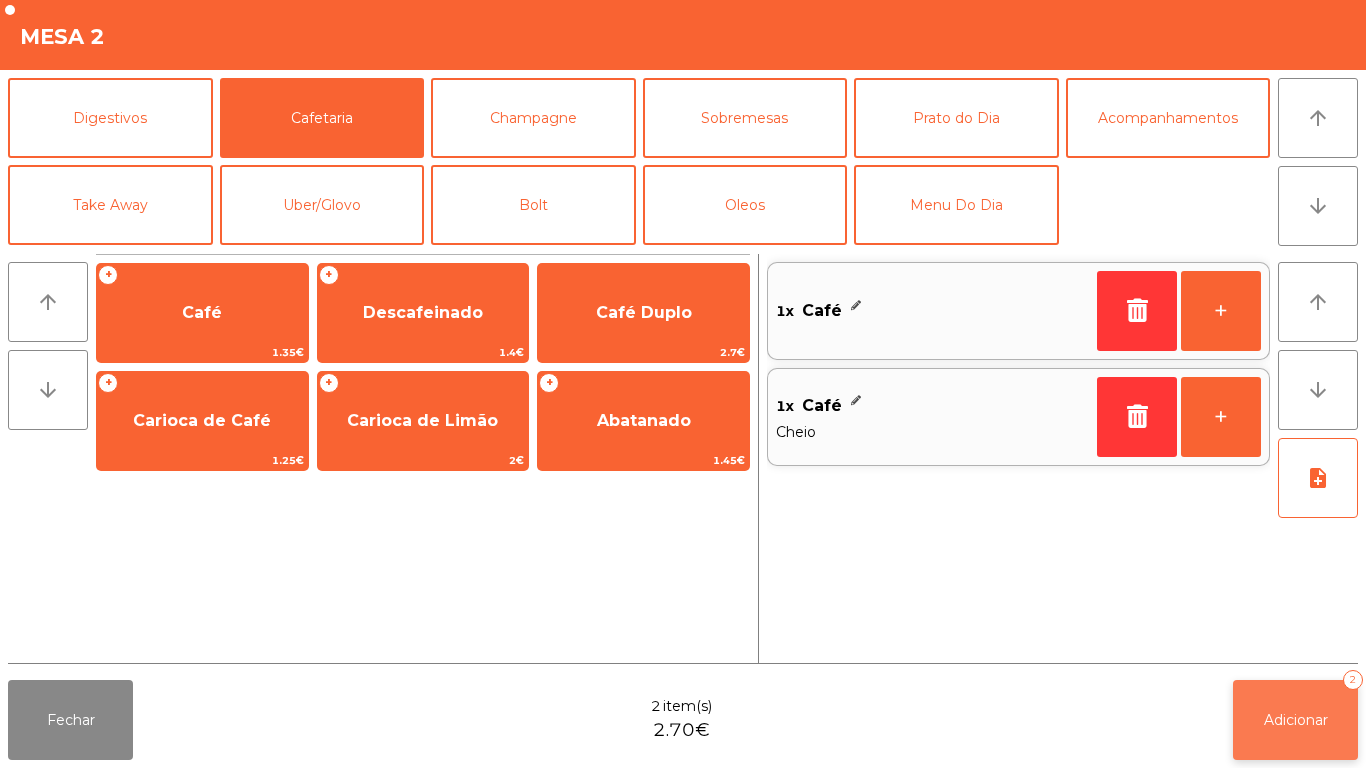 click on "Adicionar" 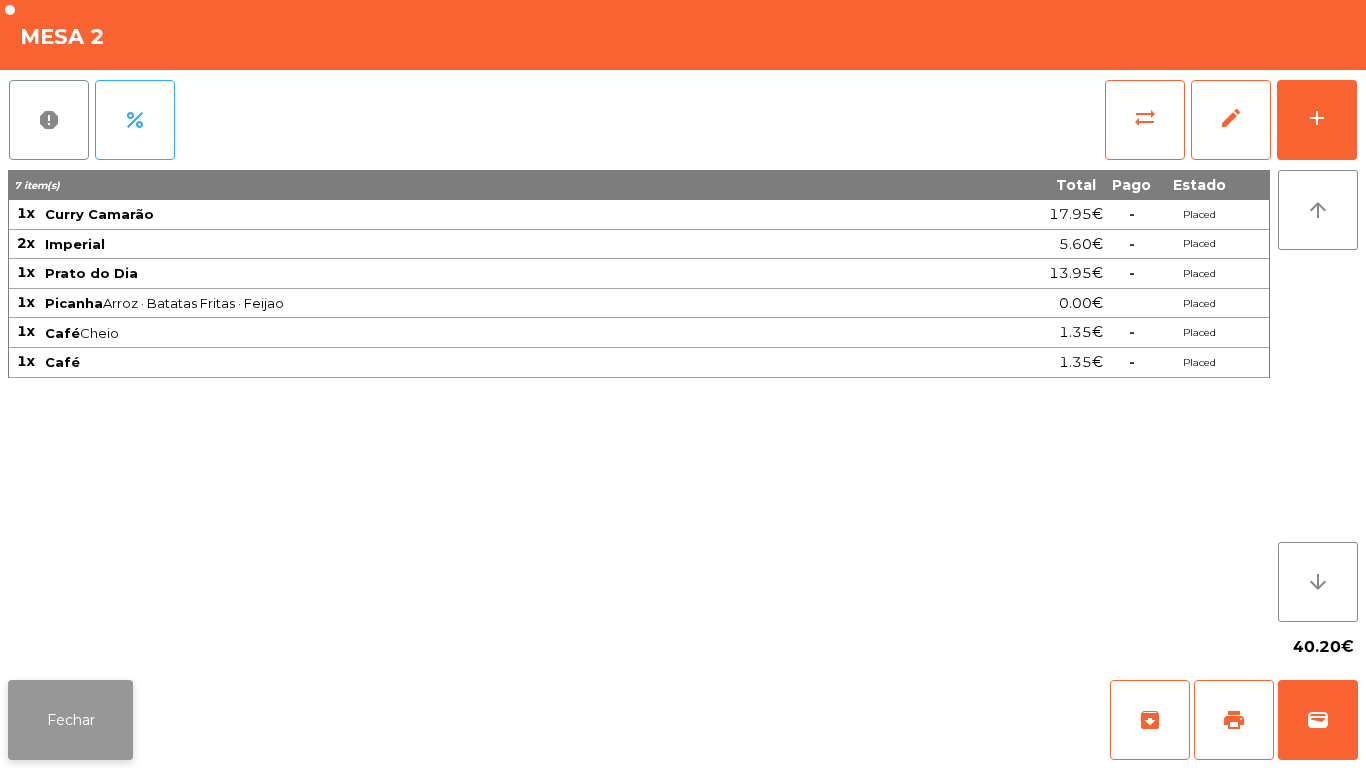 click on "Fechar" 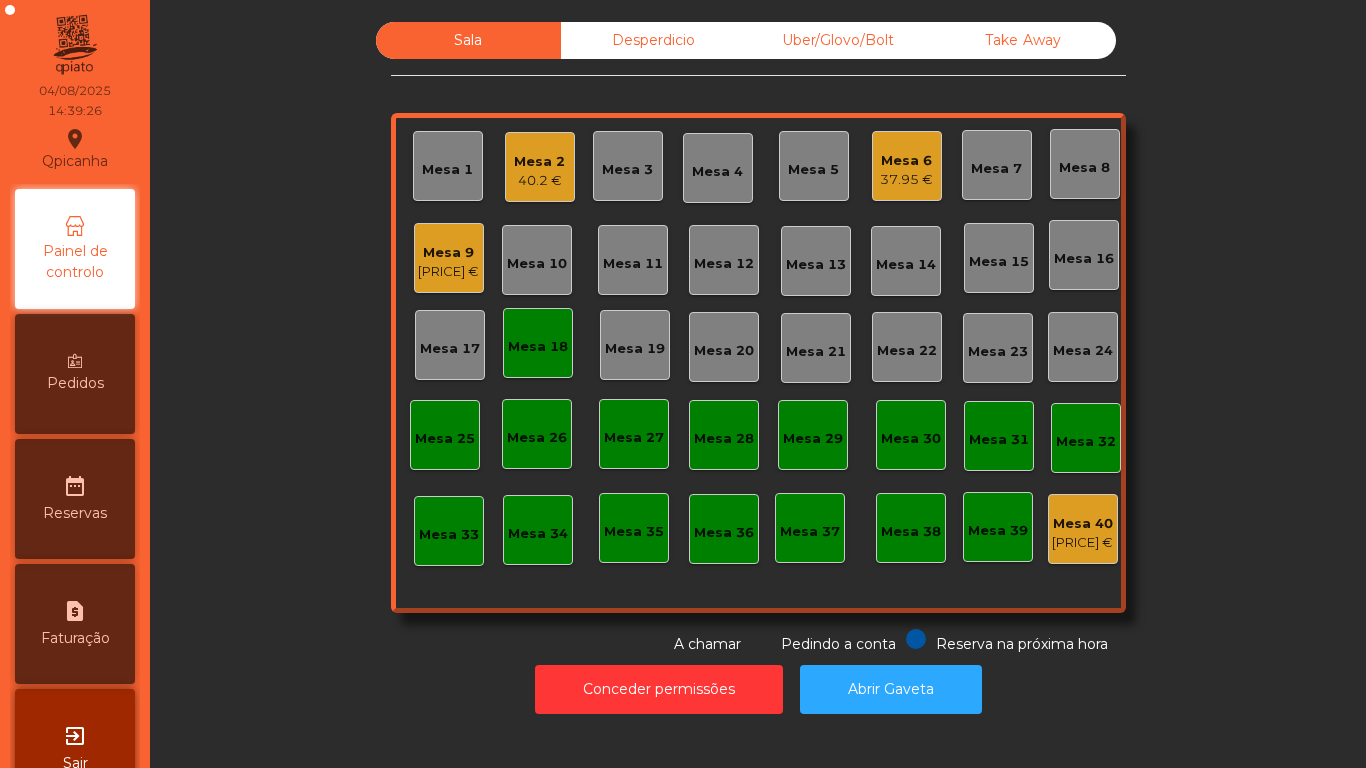 click on "Mesa 9" 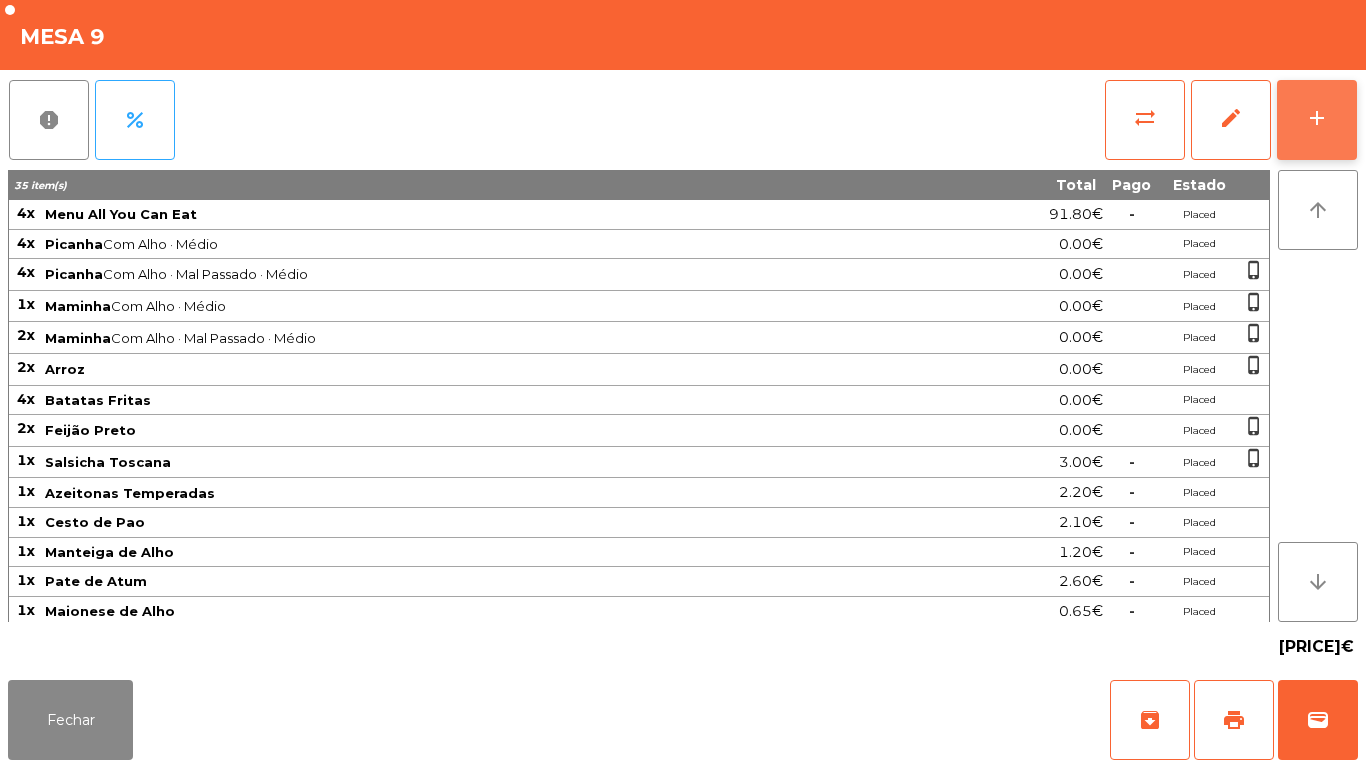 click on "add" 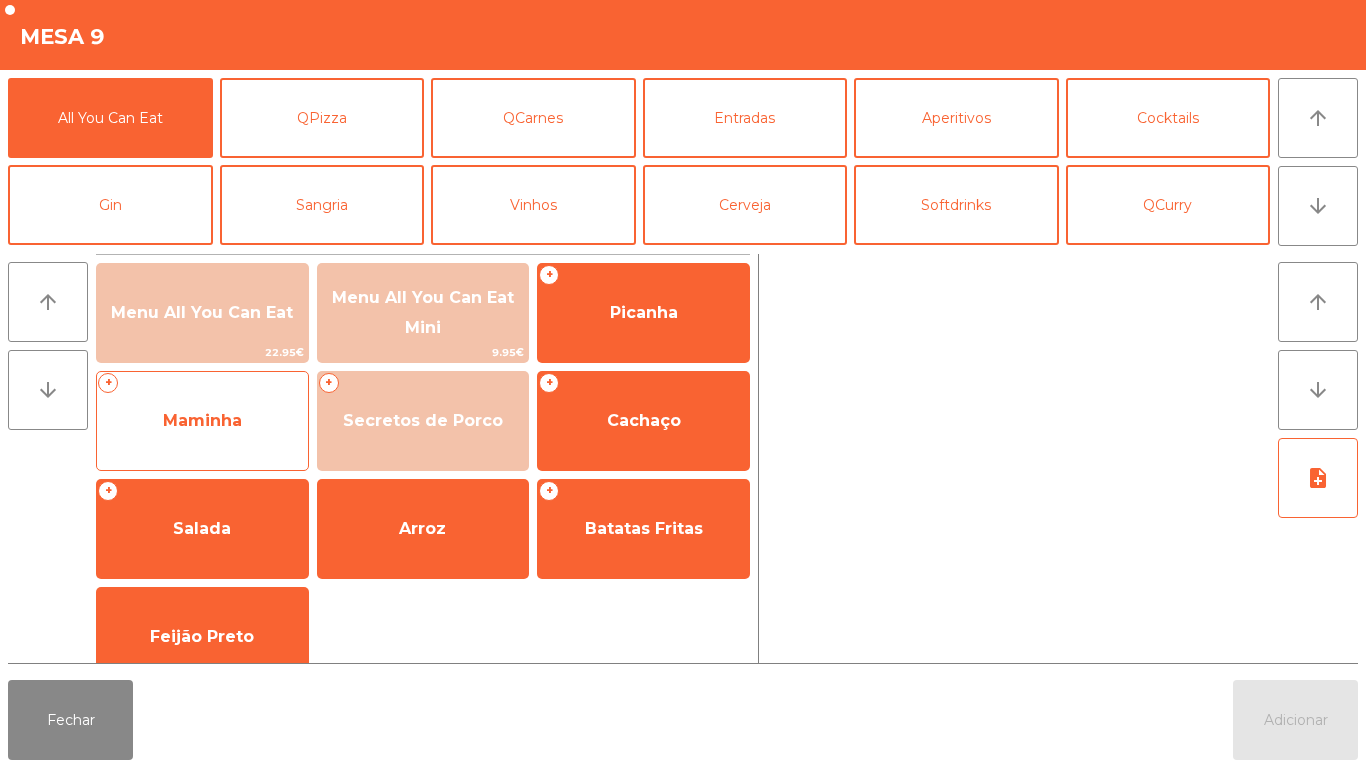 click on "Maminha" 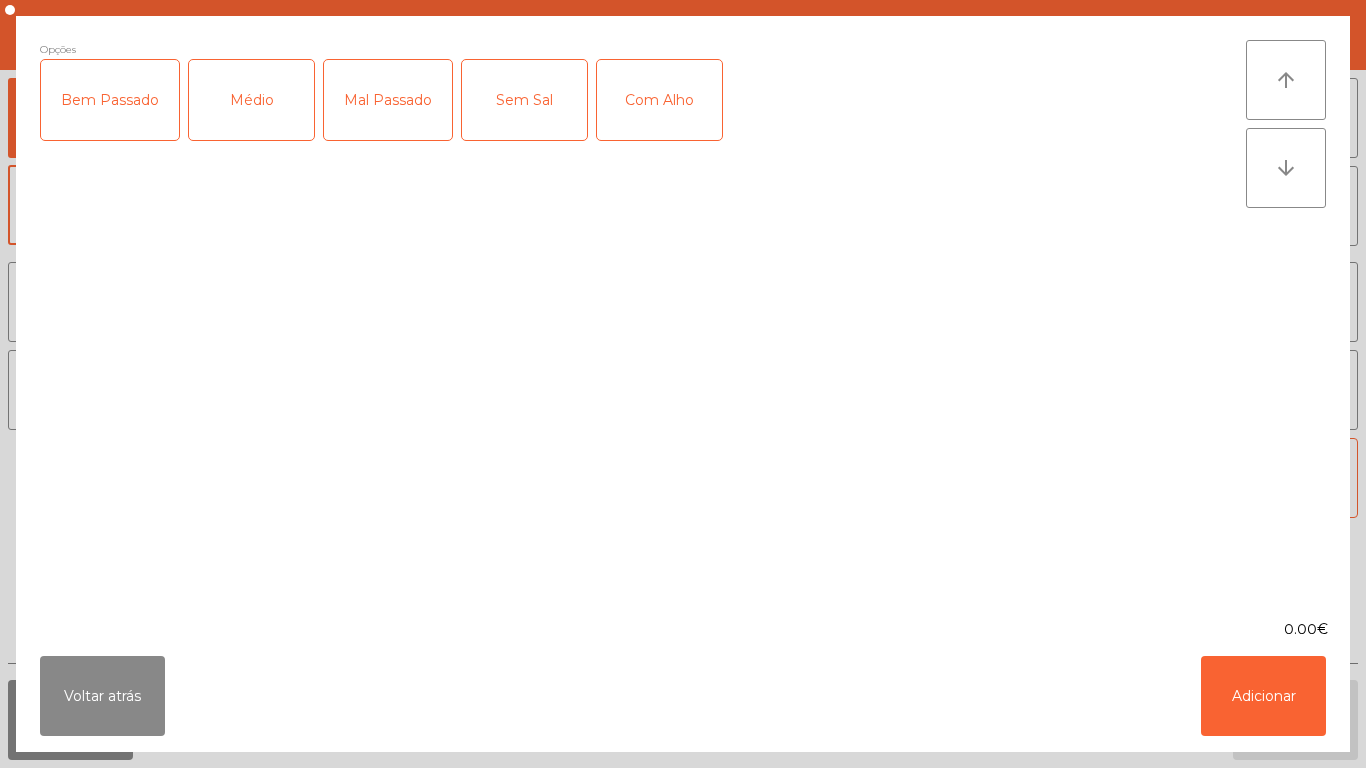 click on "Médio" 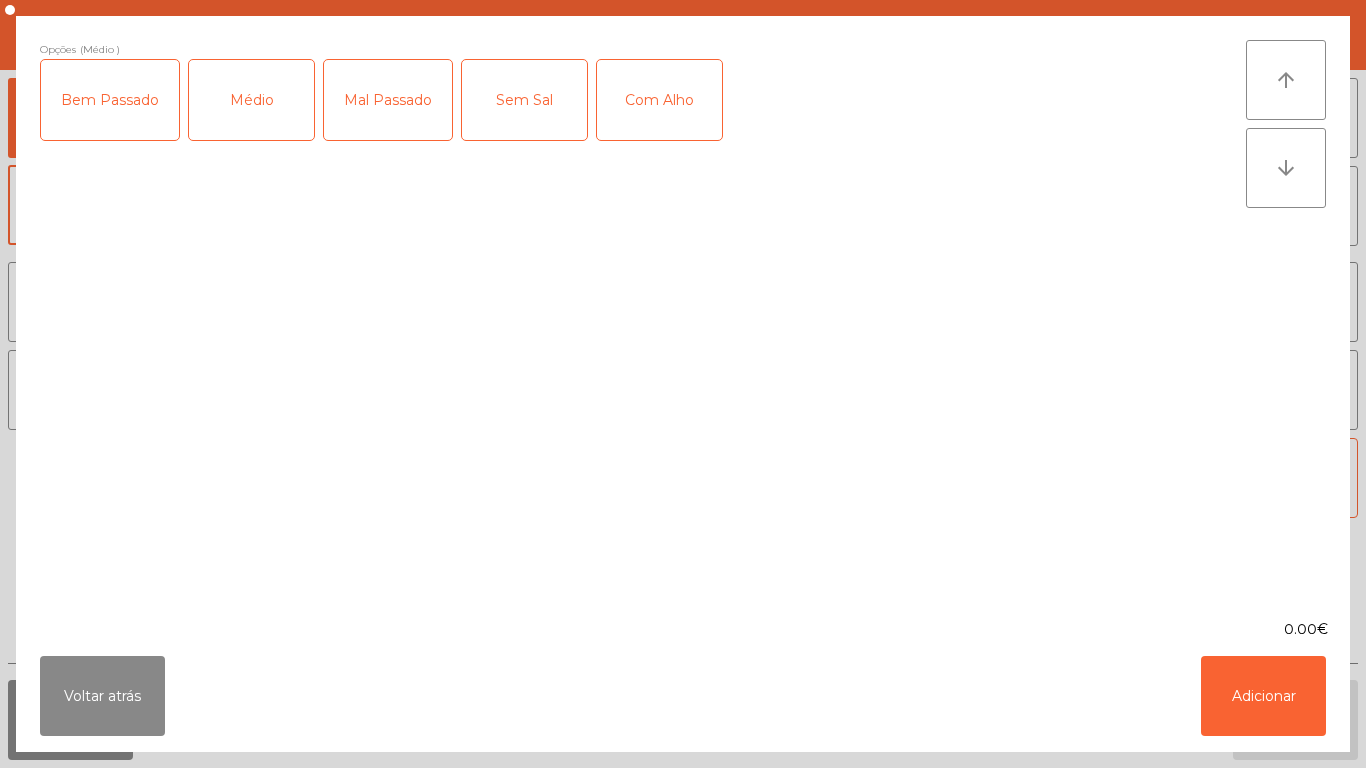 click on "Opções (Médio )  Bem Passado   Médio    Mal Passado   Sem Sal    Com Alho" 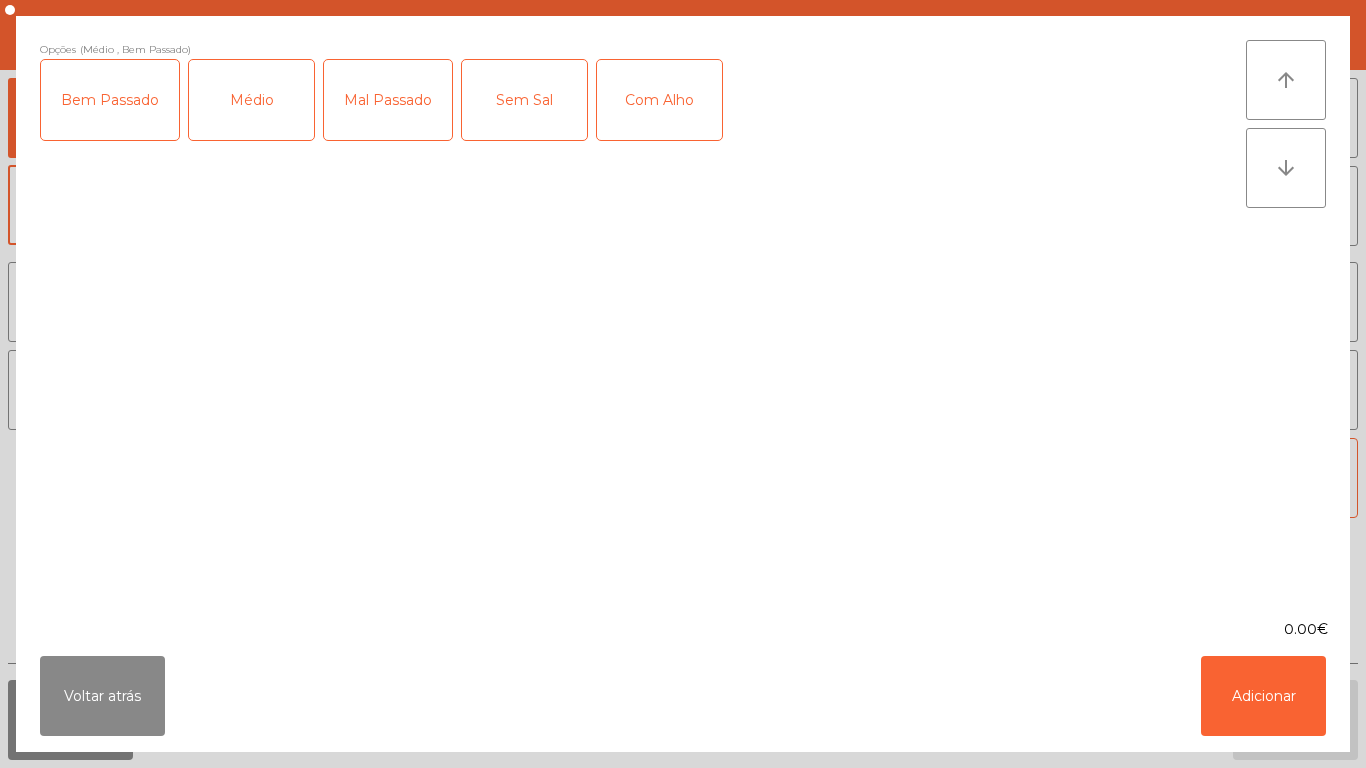 click on "Com Alho" 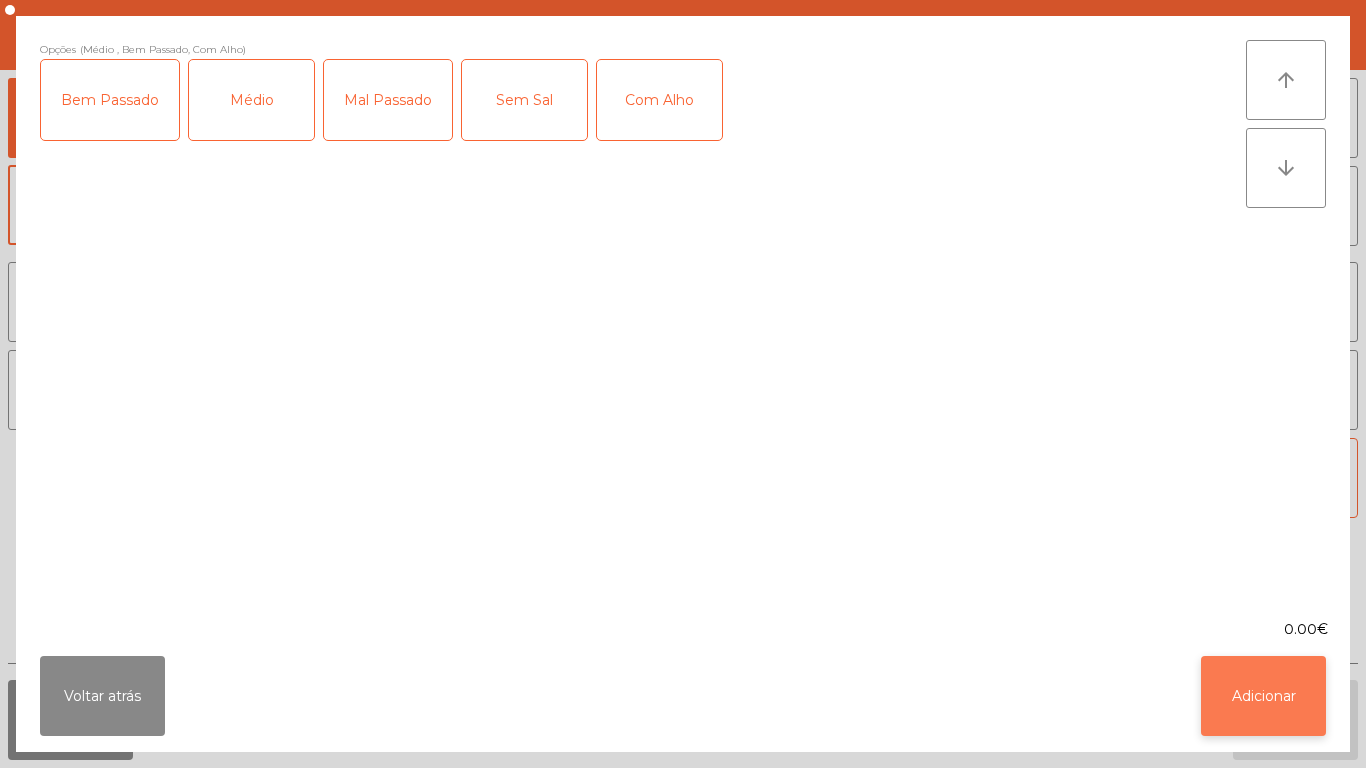 click on "Adicionar" 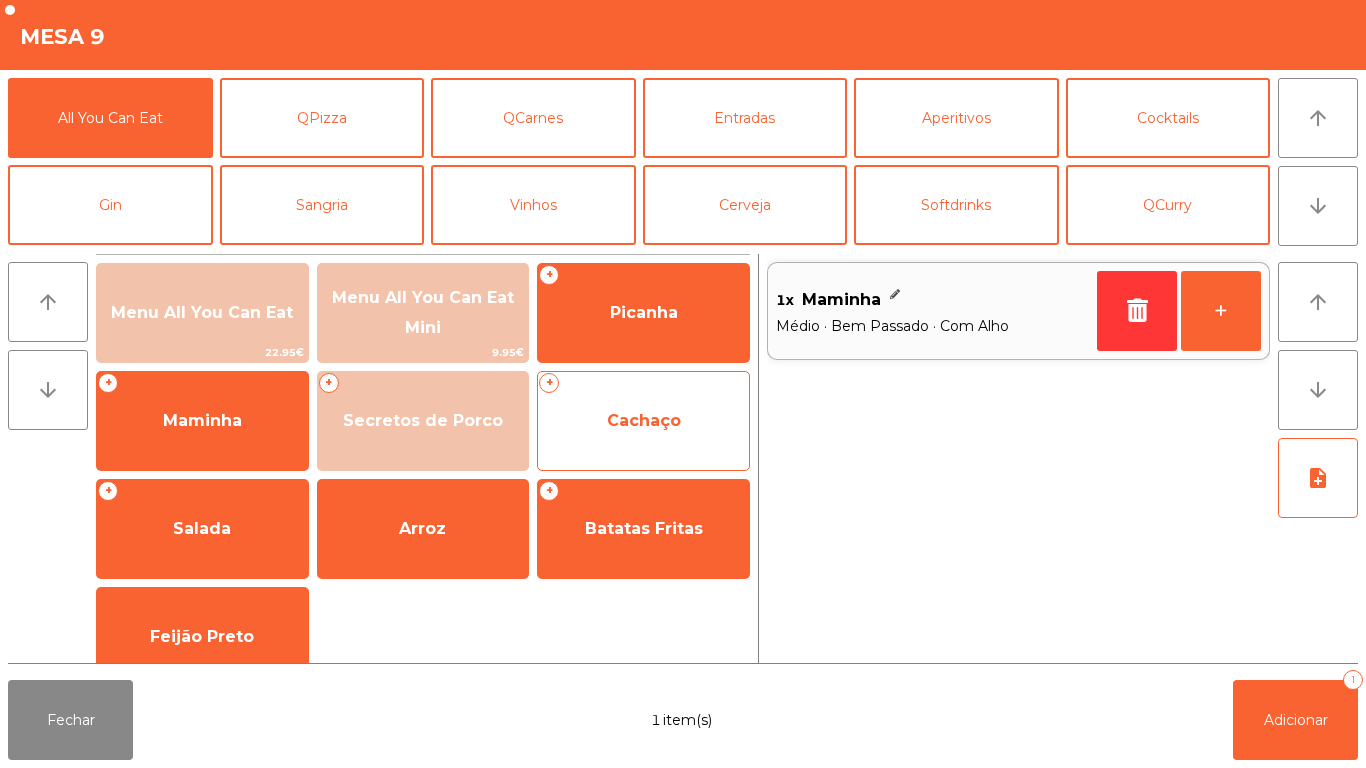 click on "Cachaço" 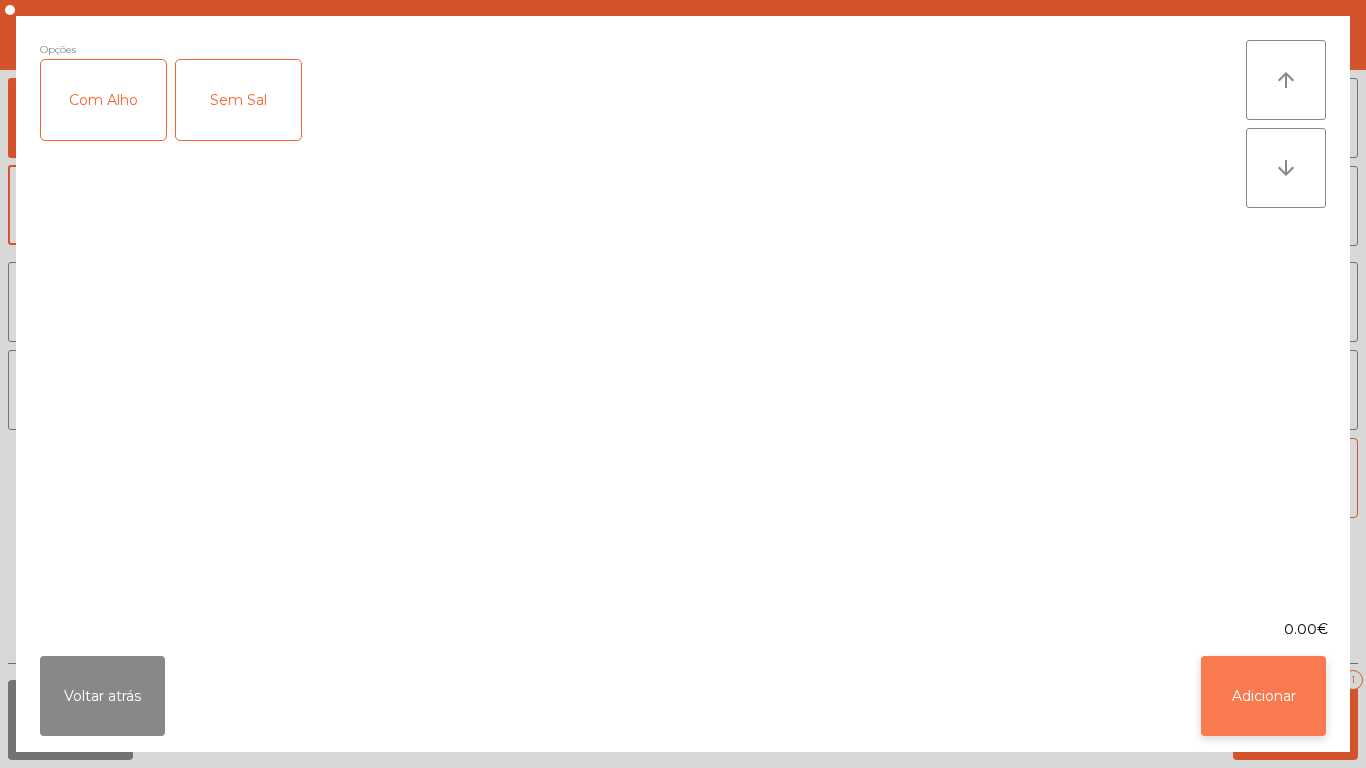 click on "Adicionar" 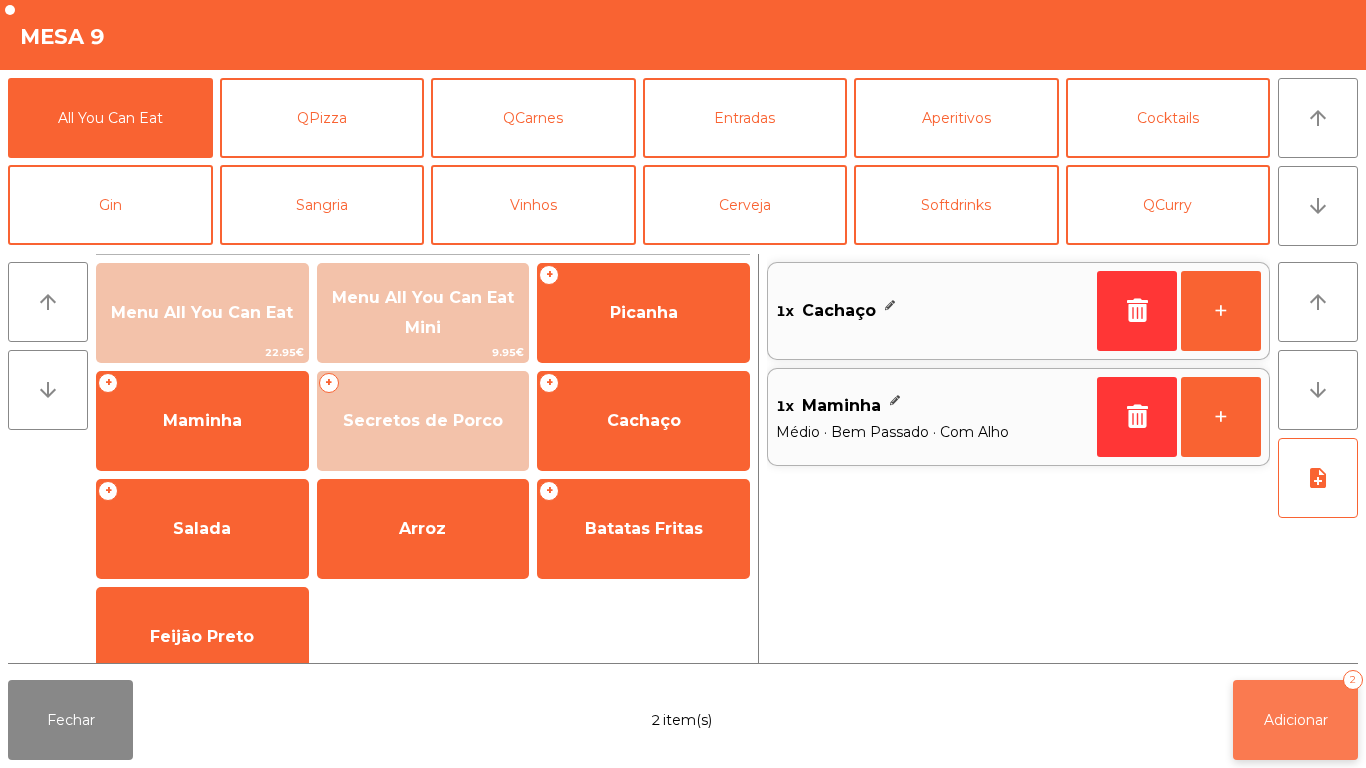click on "Adicionar" 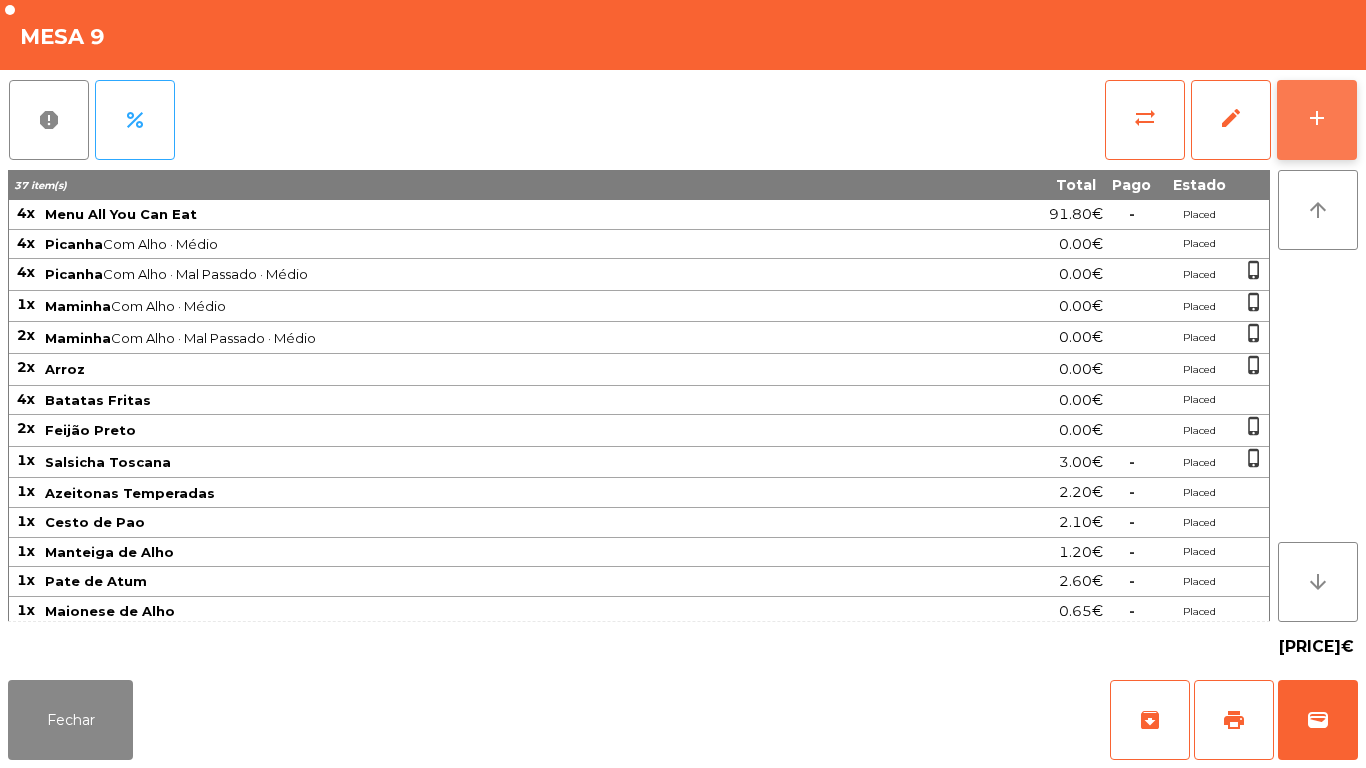 click on "add" 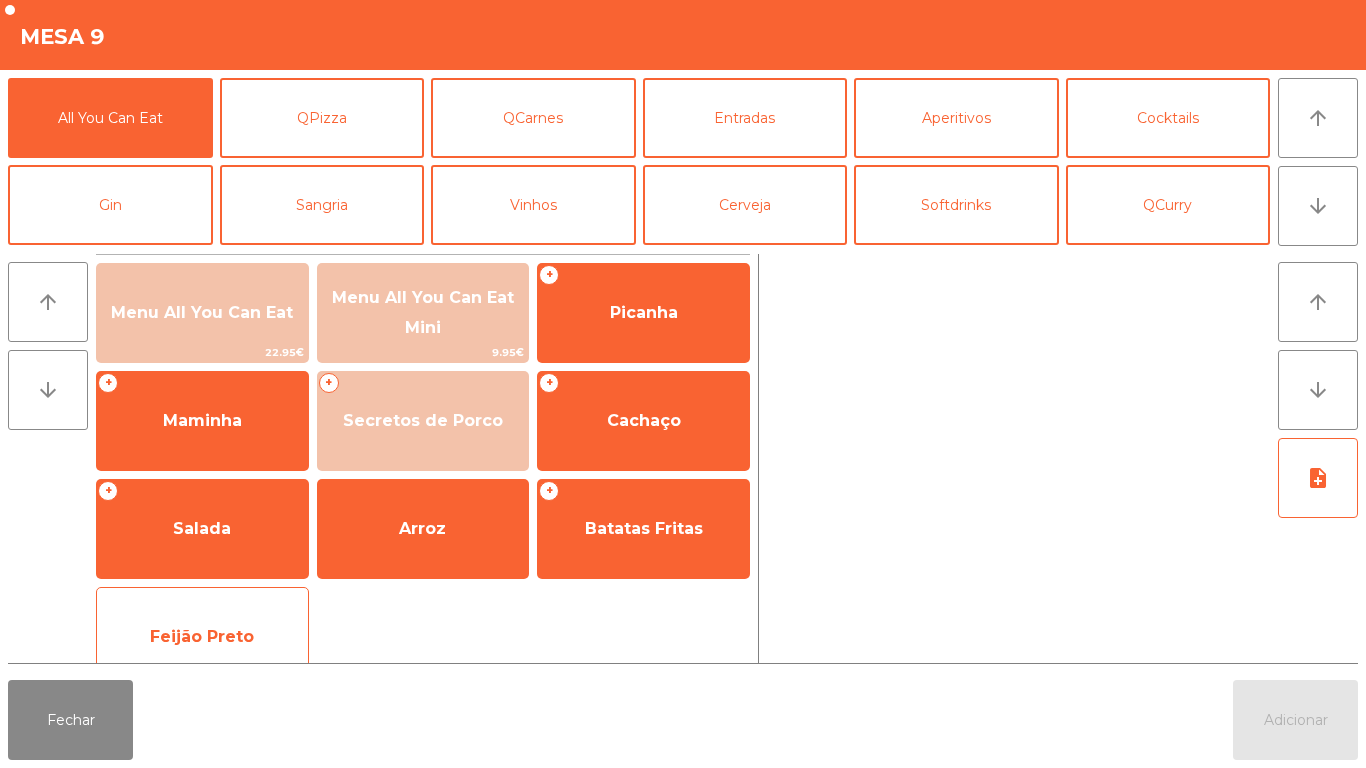 click on "Feijão Preto" 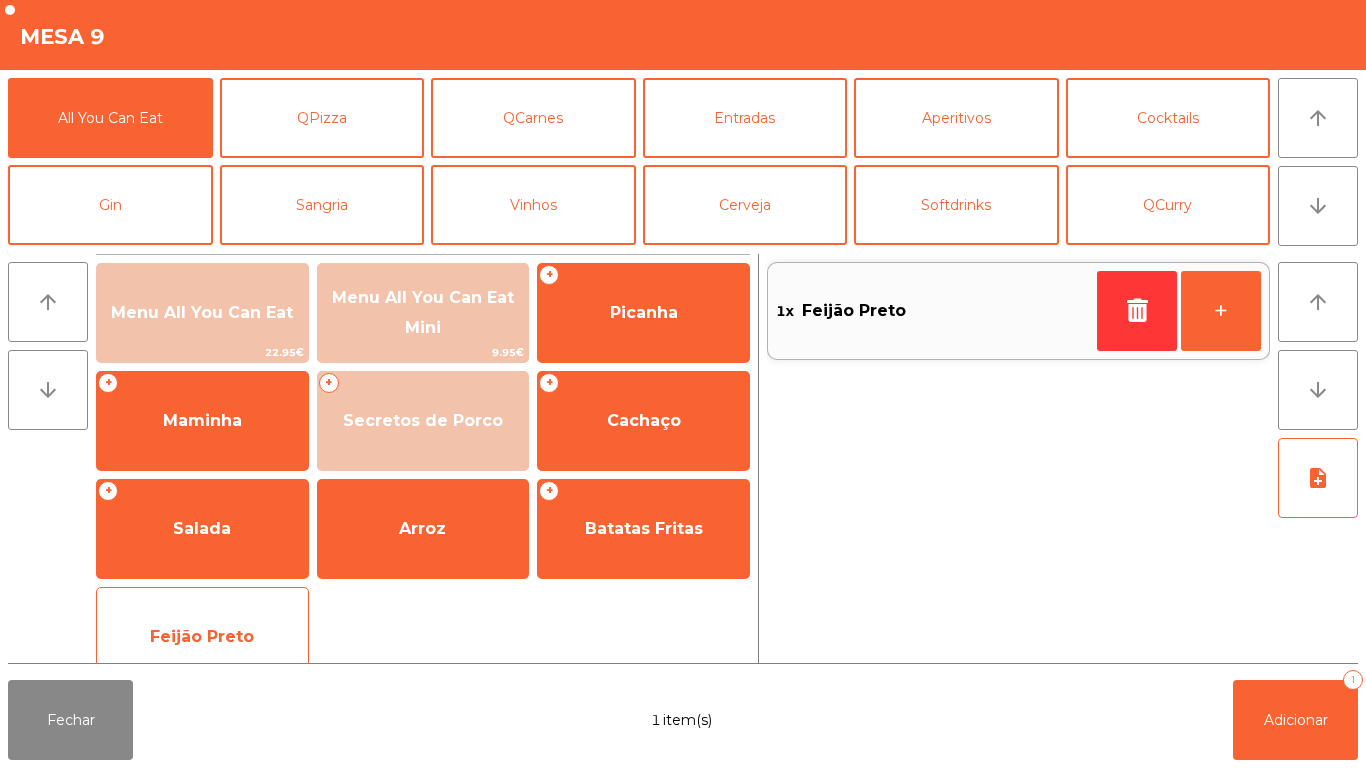 click on "Feijão Preto" 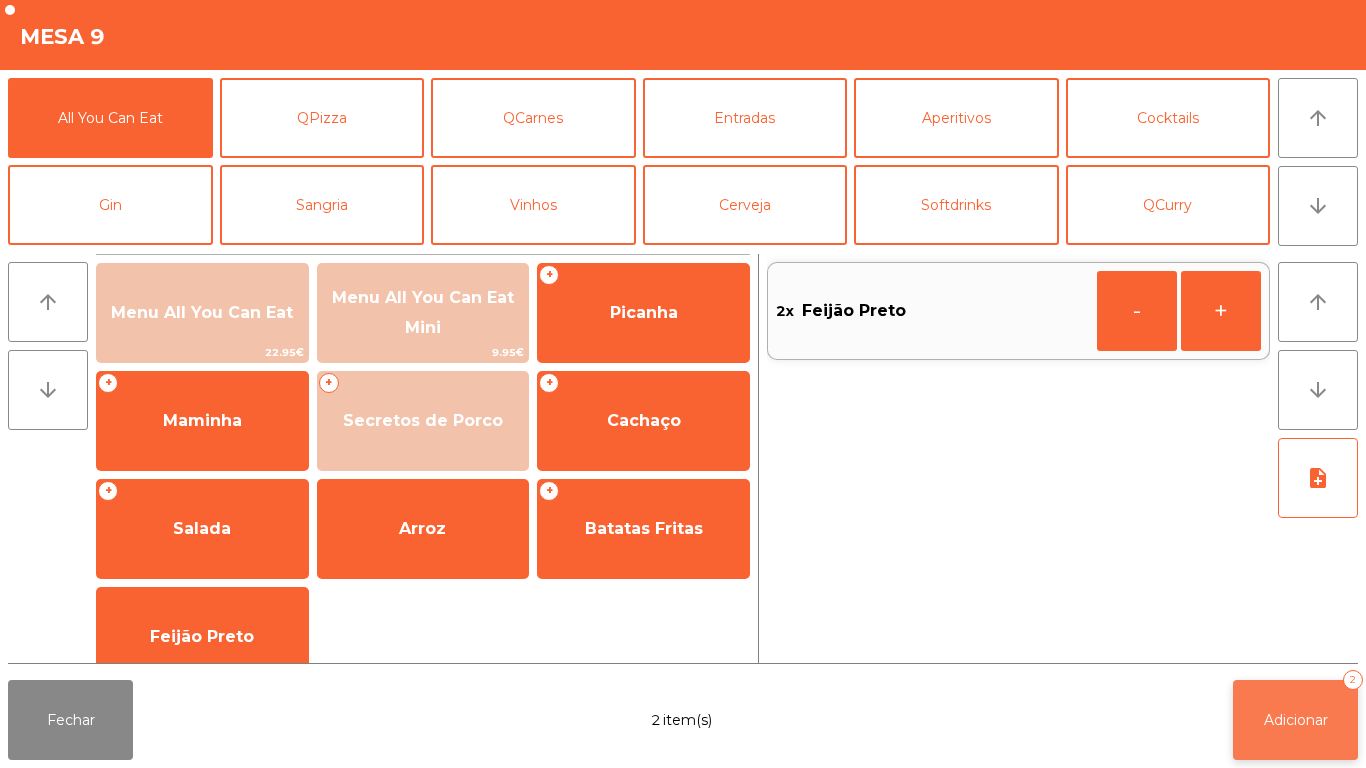 click on "Adicionar   2" 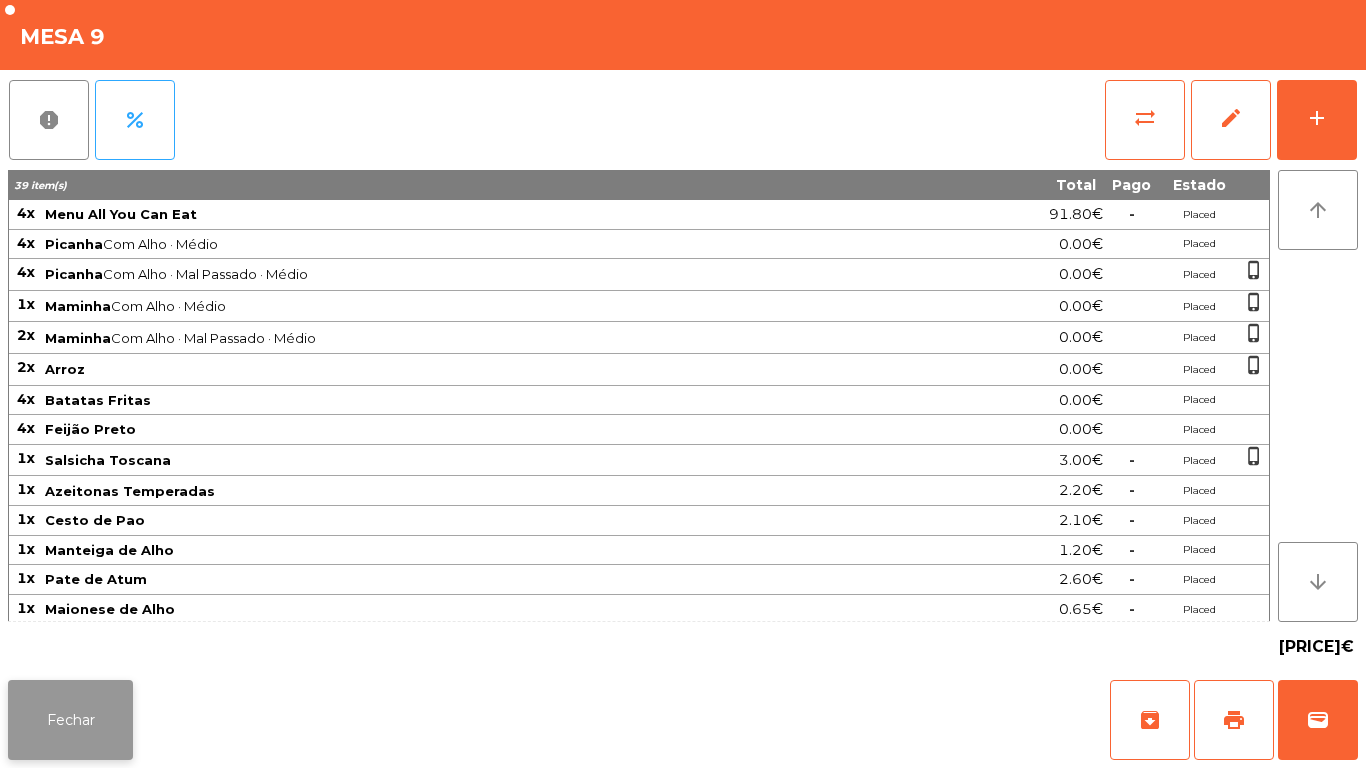 click on "Fechar" 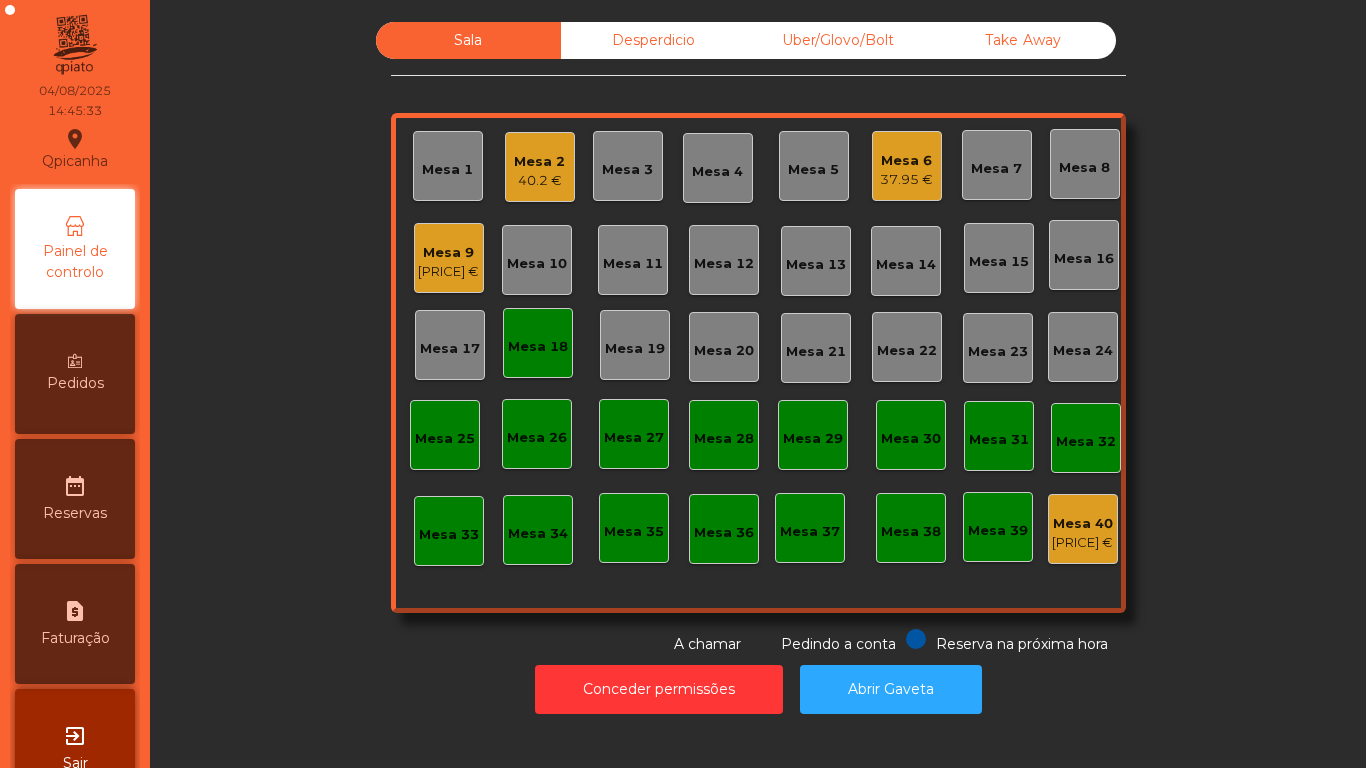 click on "37.95 €" 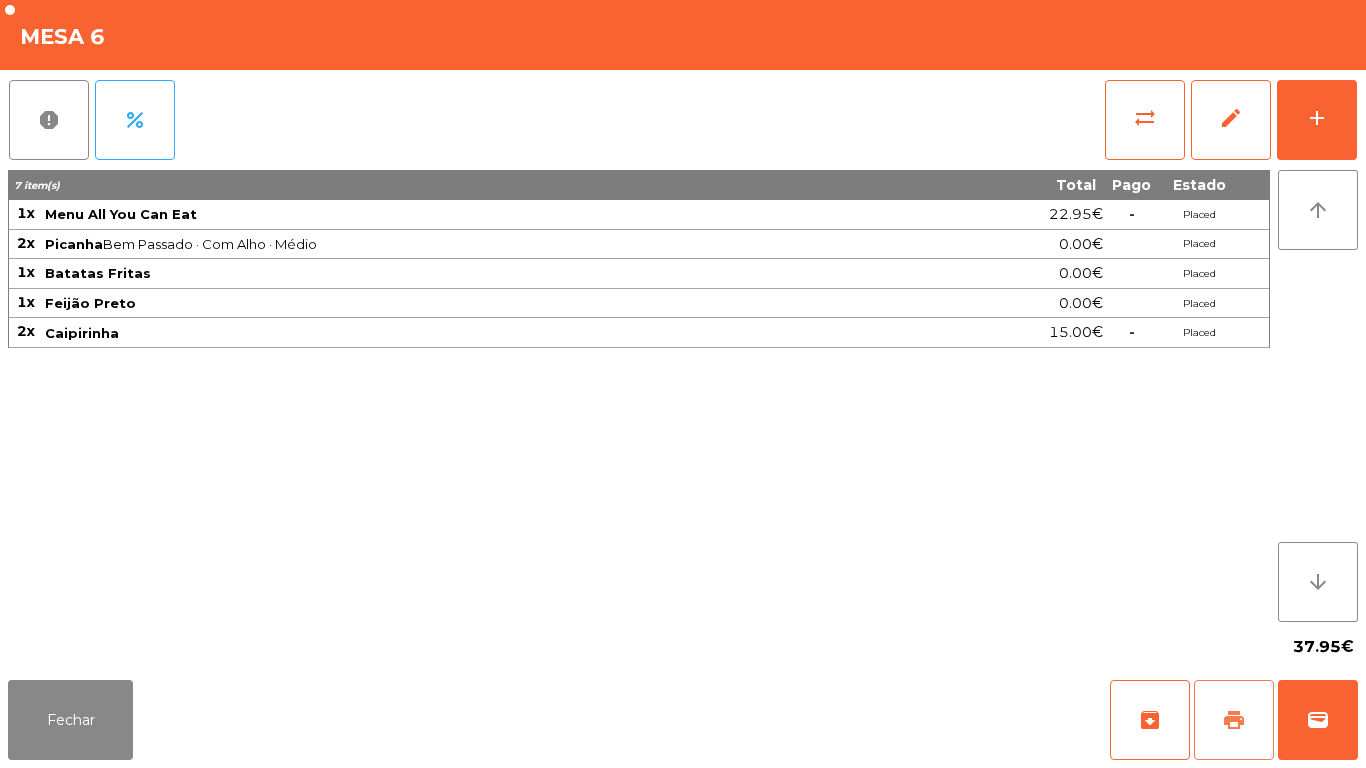 click on "print" 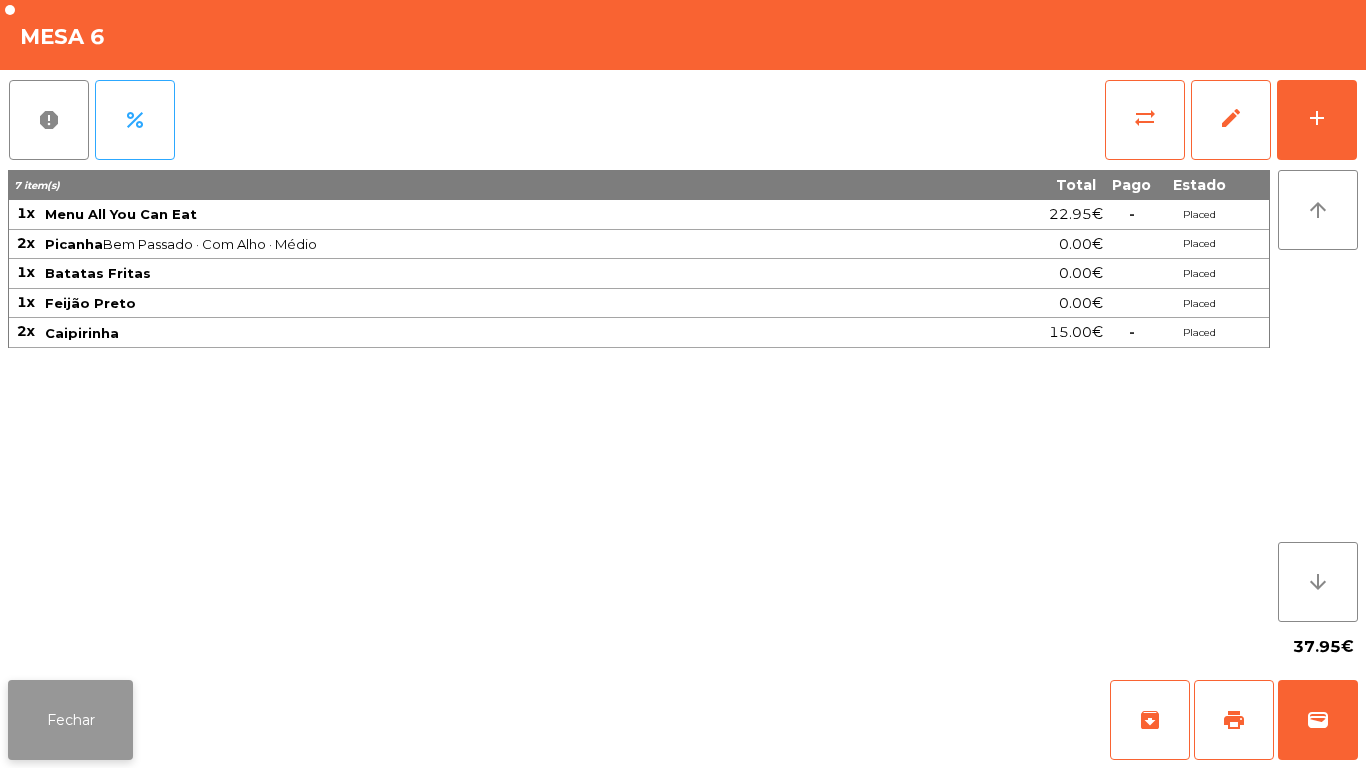 click on "Fechar" 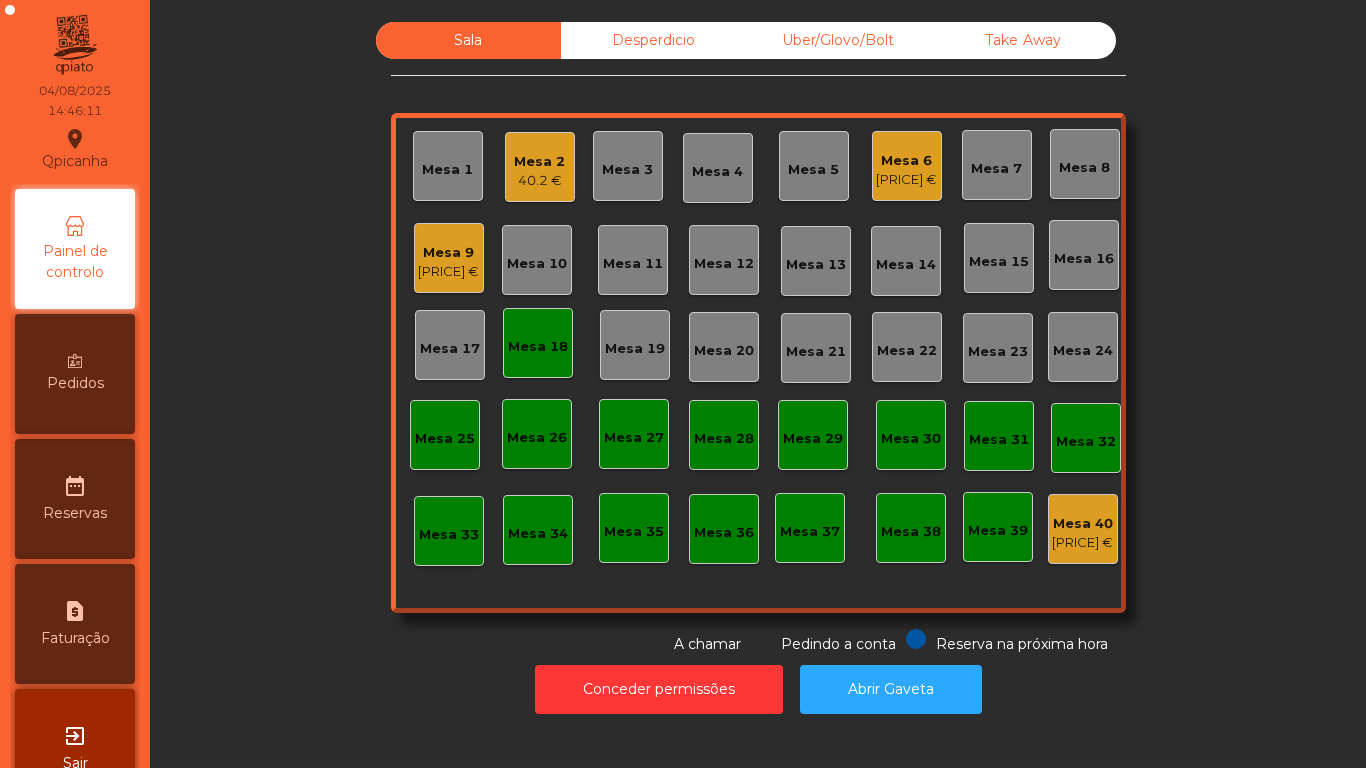 click on "Mesa 18" 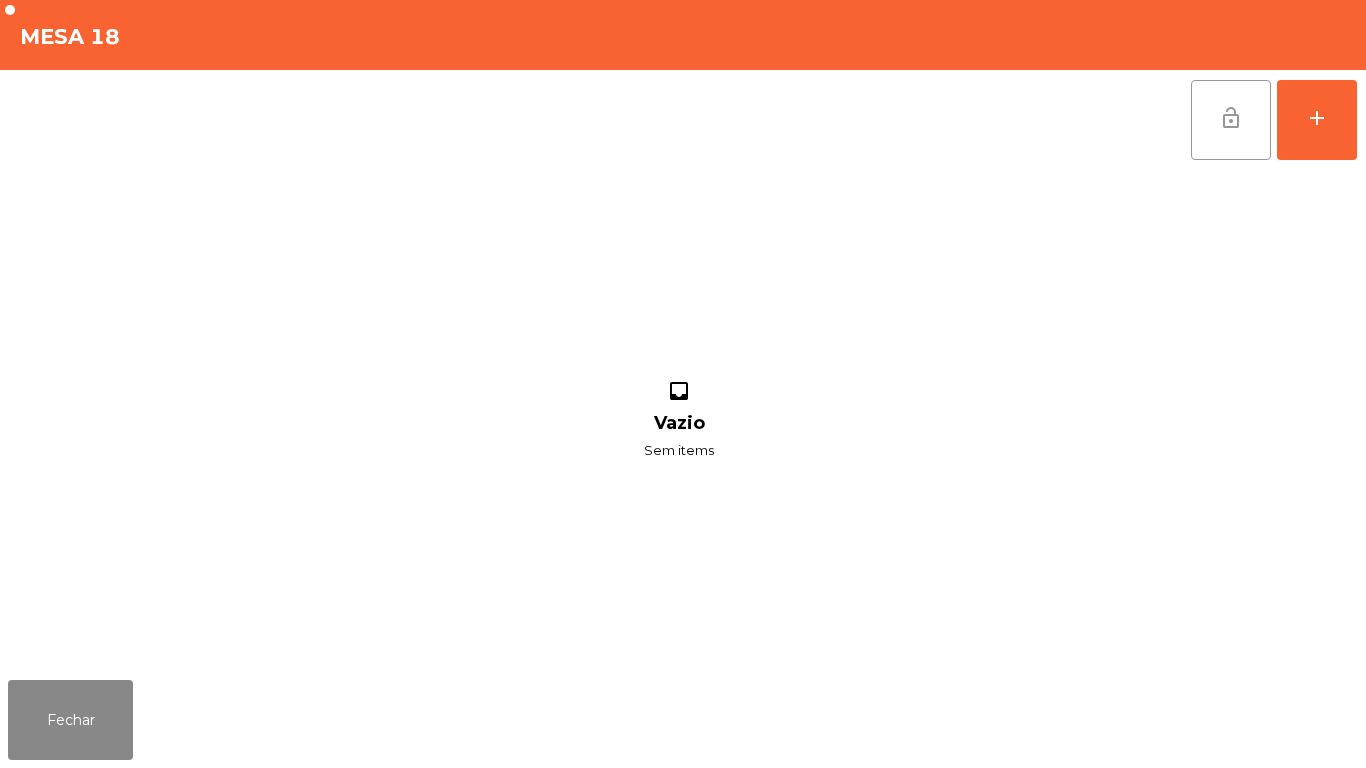 click on "lock_open" 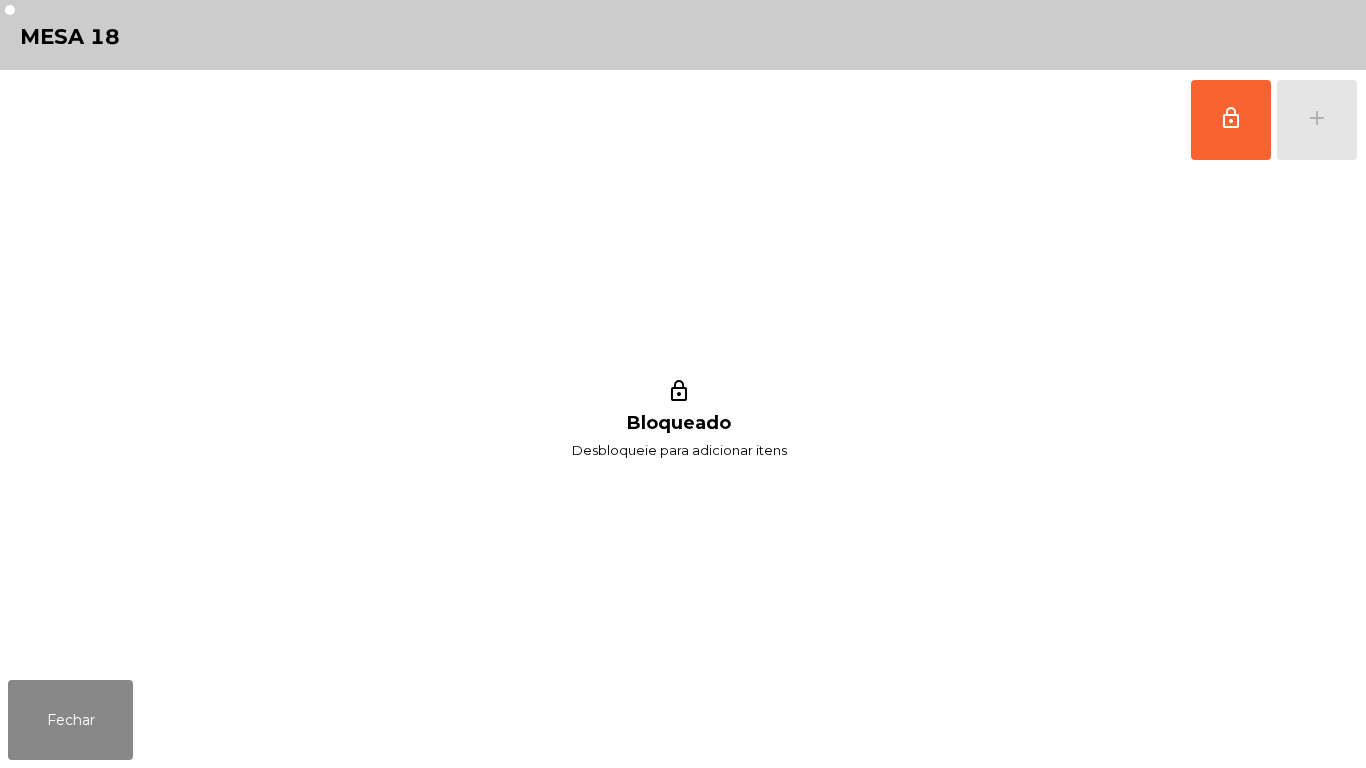 click on "lock_outline   add" 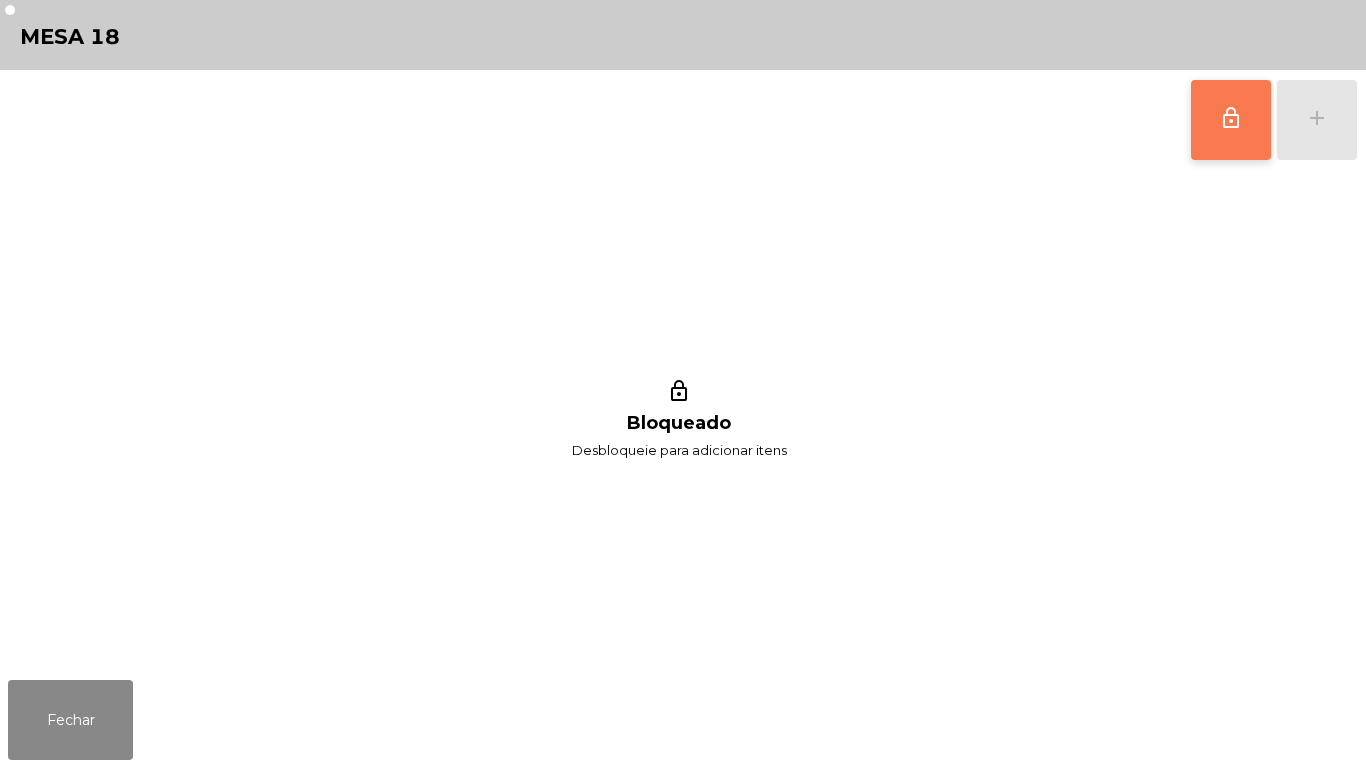 click on "lock_outline" 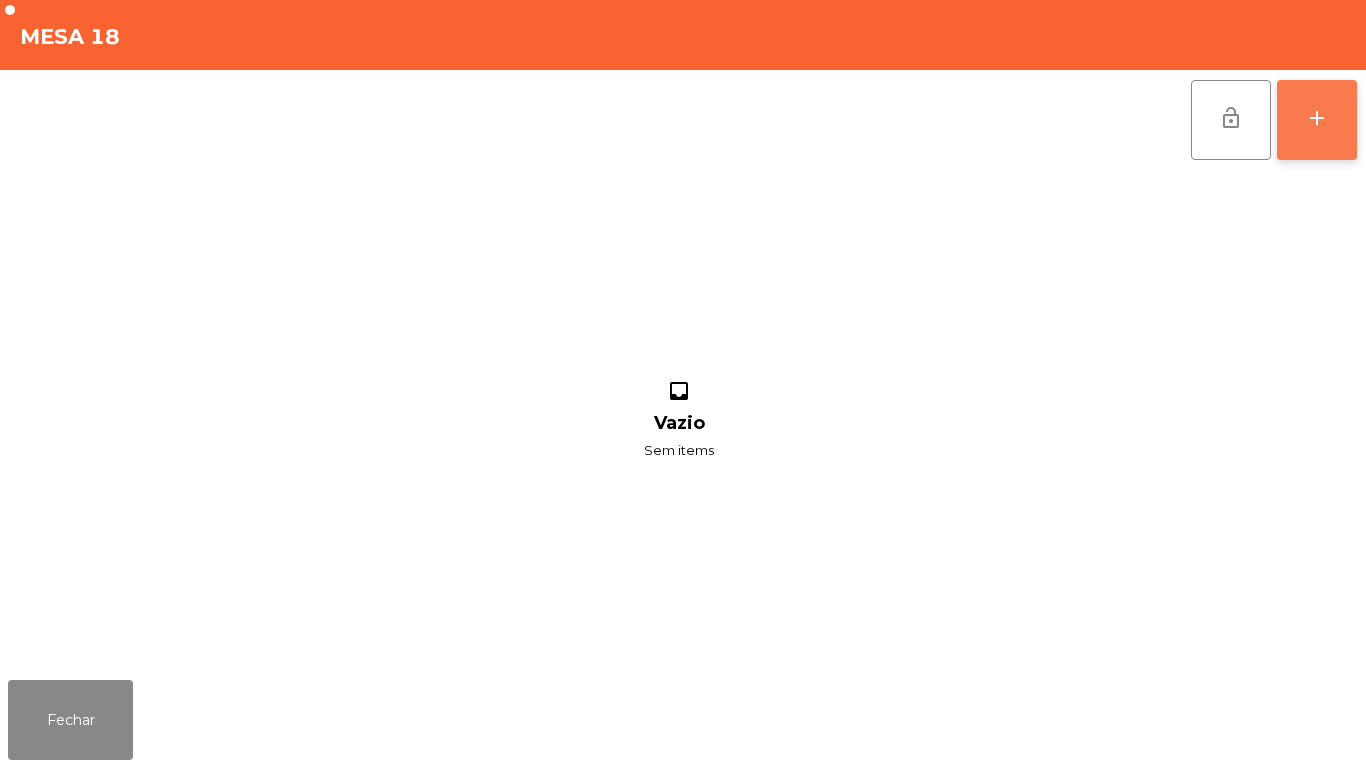 click on "add" 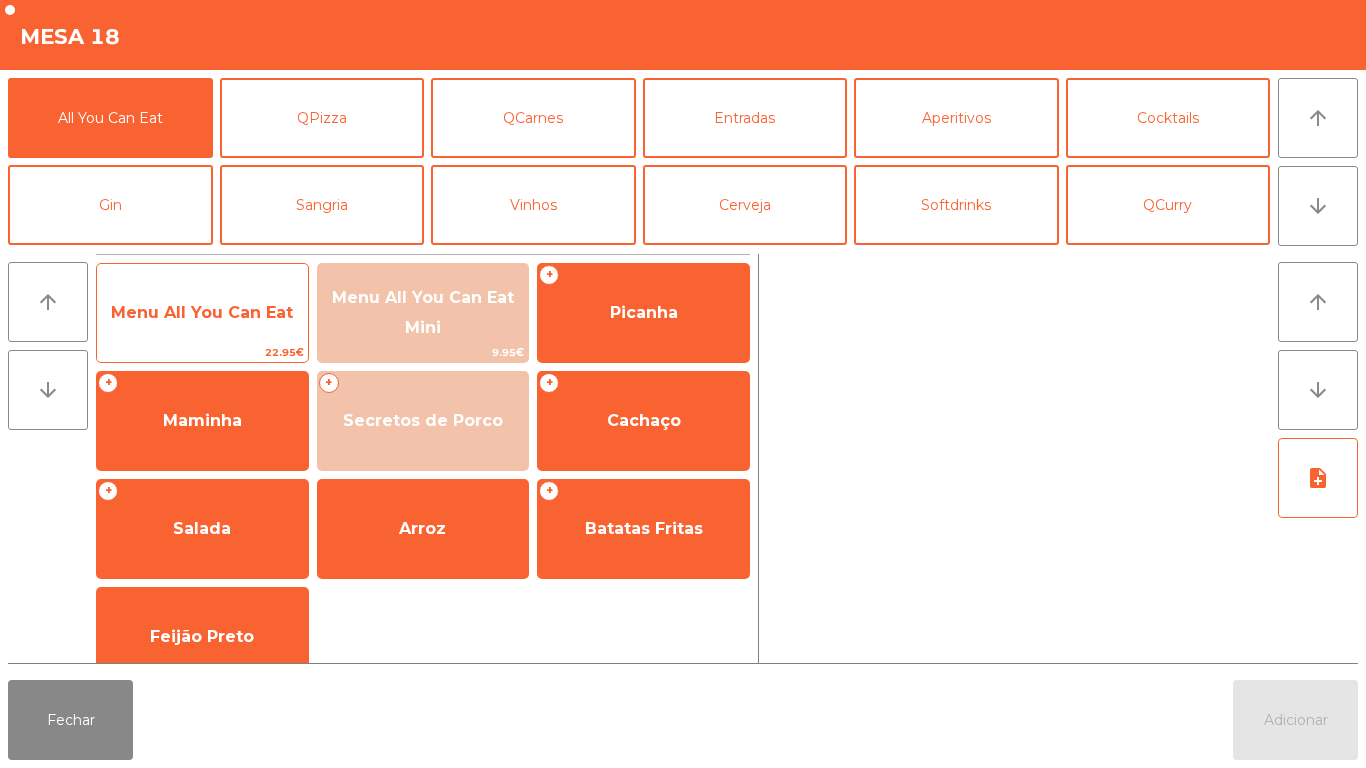 click on "Menu All You Can Eat" 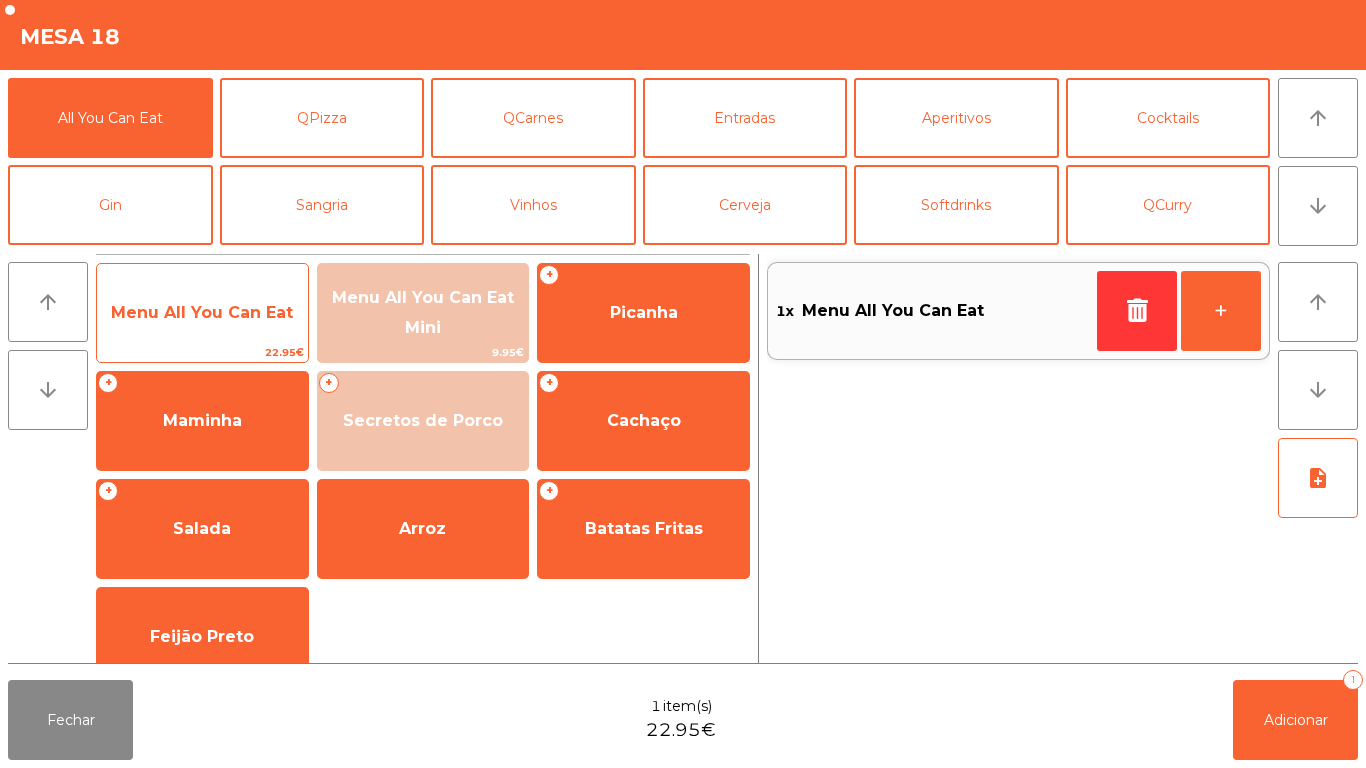 click on "Menu All You Can Eat" 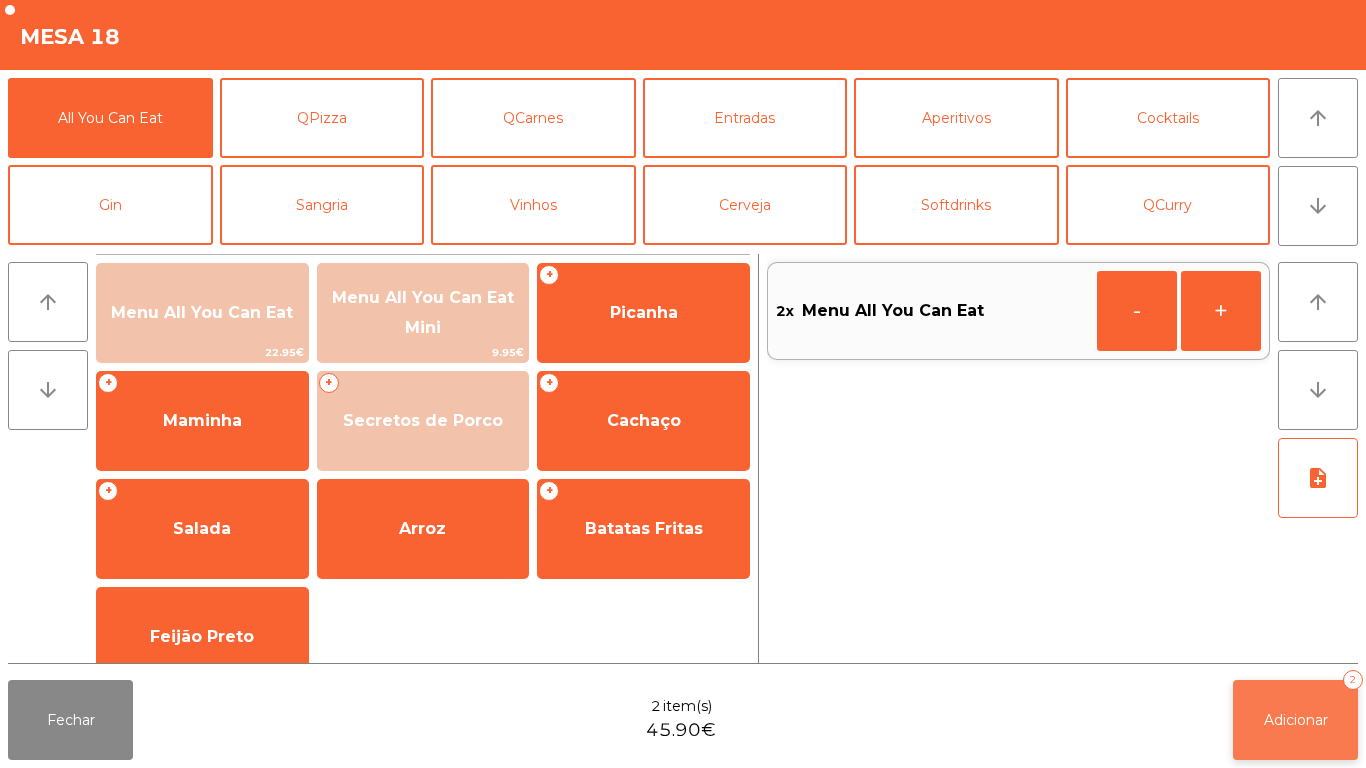 click on "Adicionar   2" 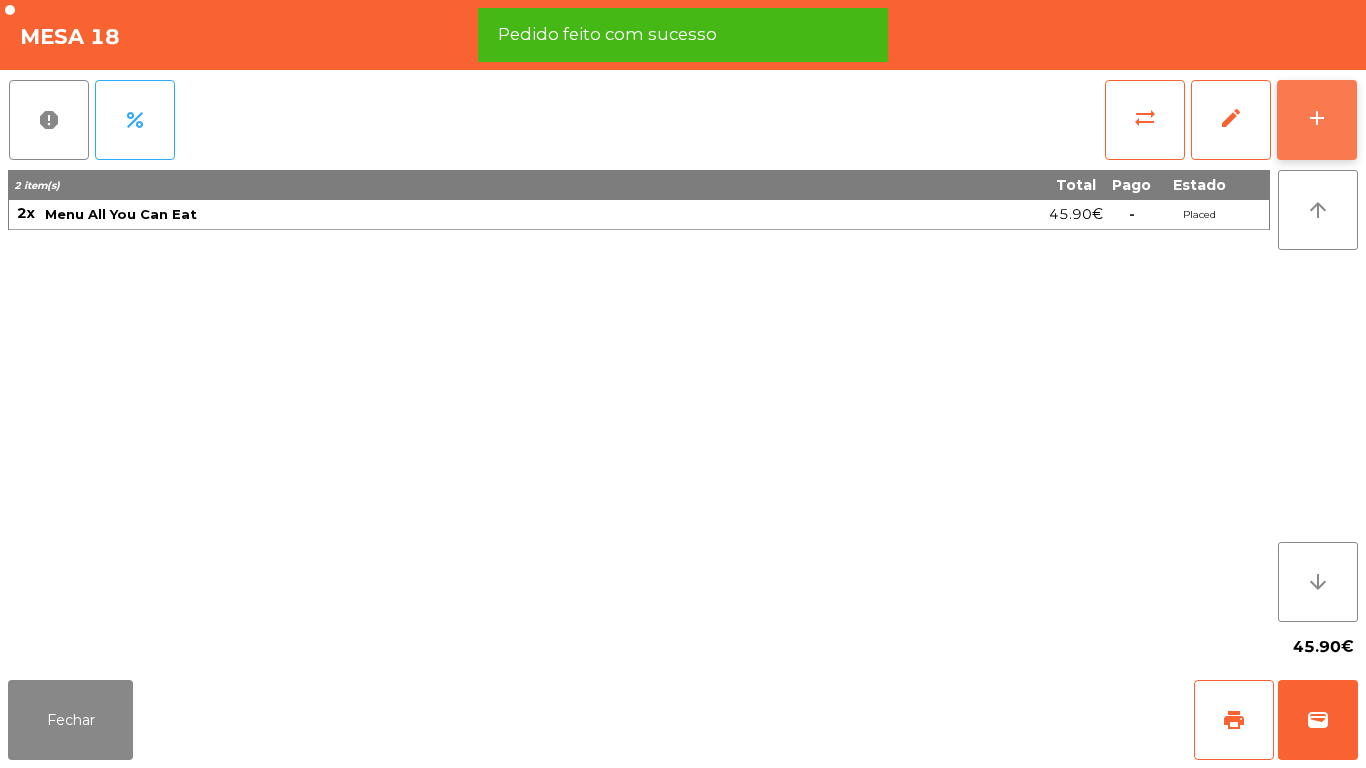 click on "add" 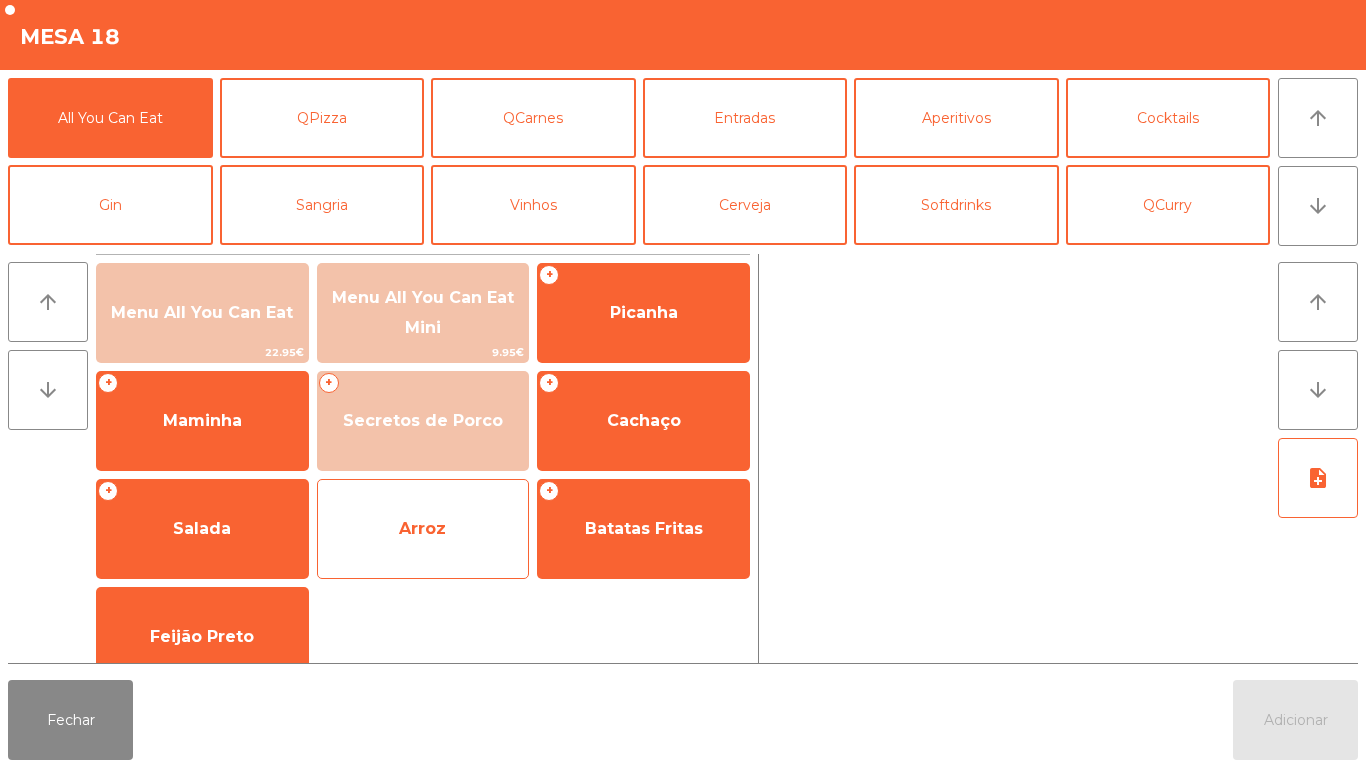 click on "Arroz" 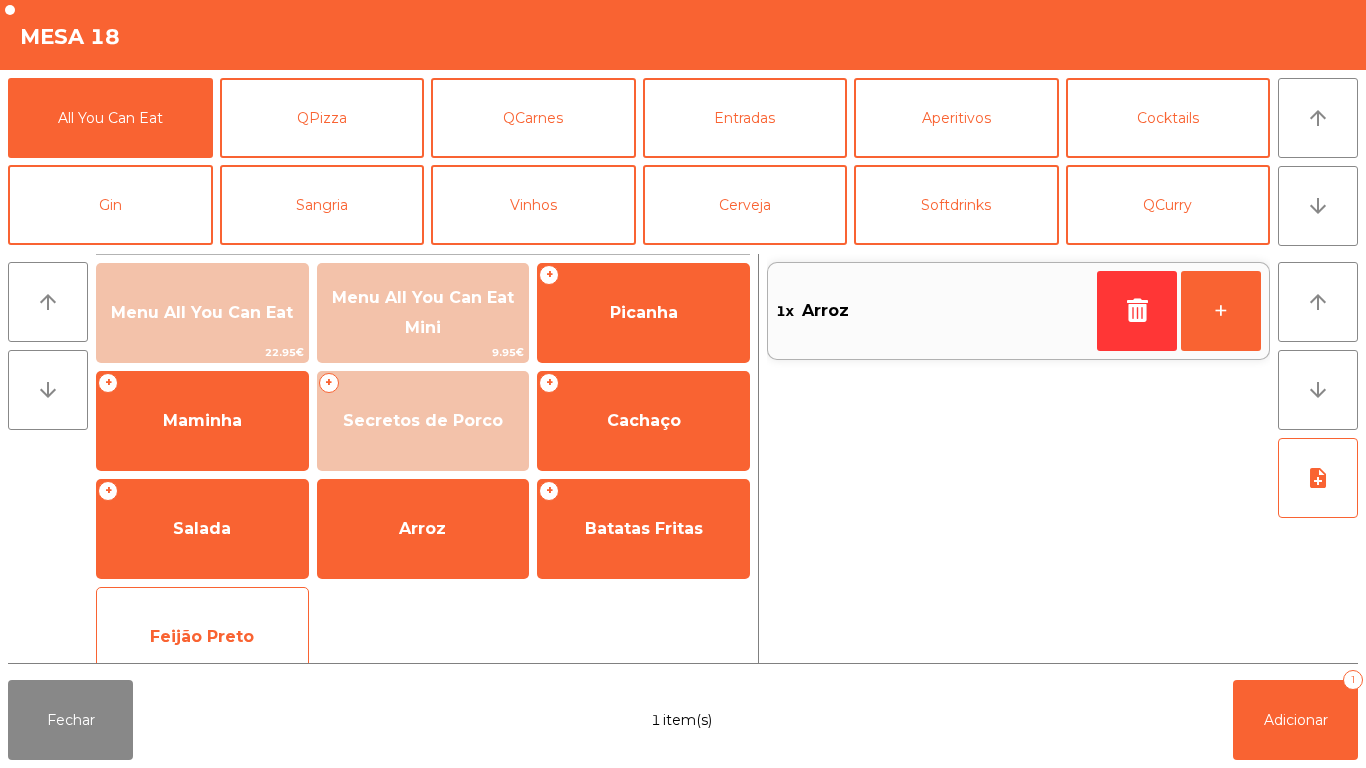click on "Feijão Preto" 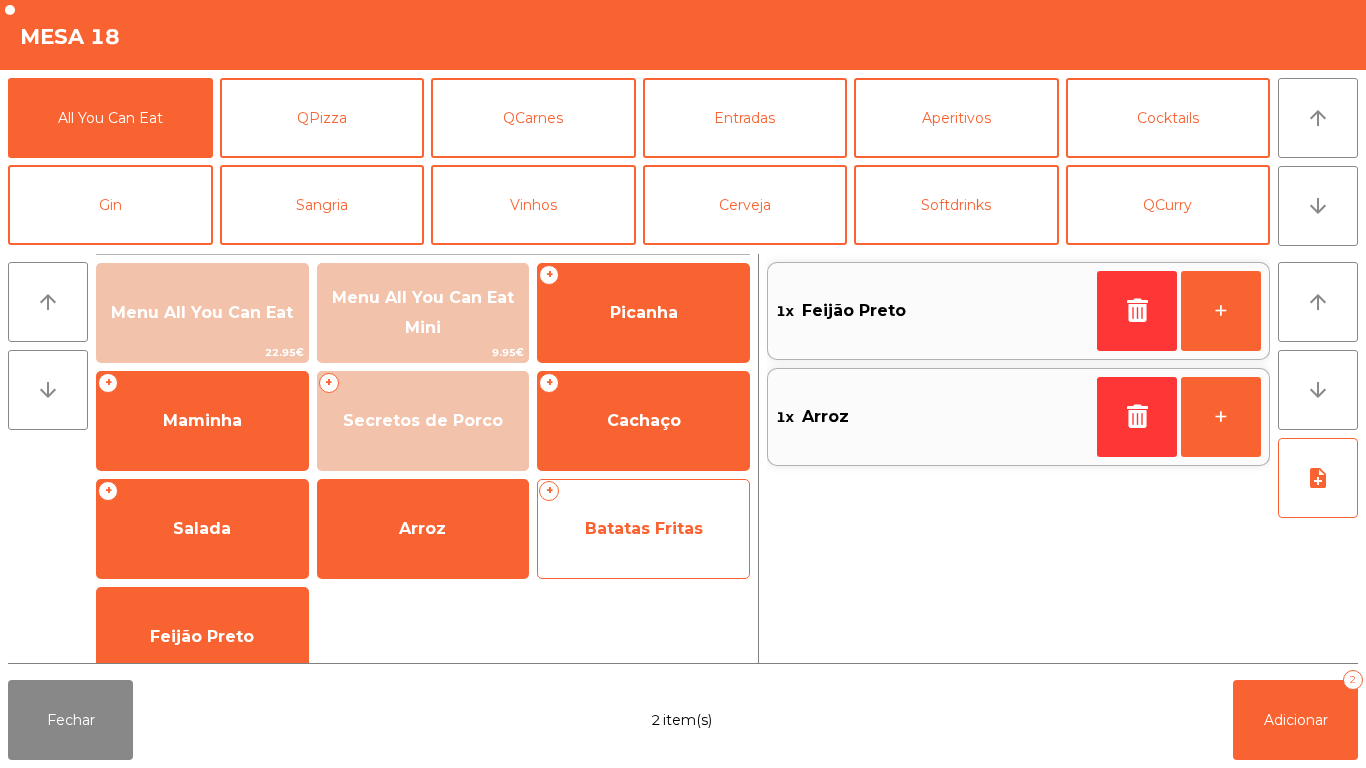 click on "Batatas Fritas" 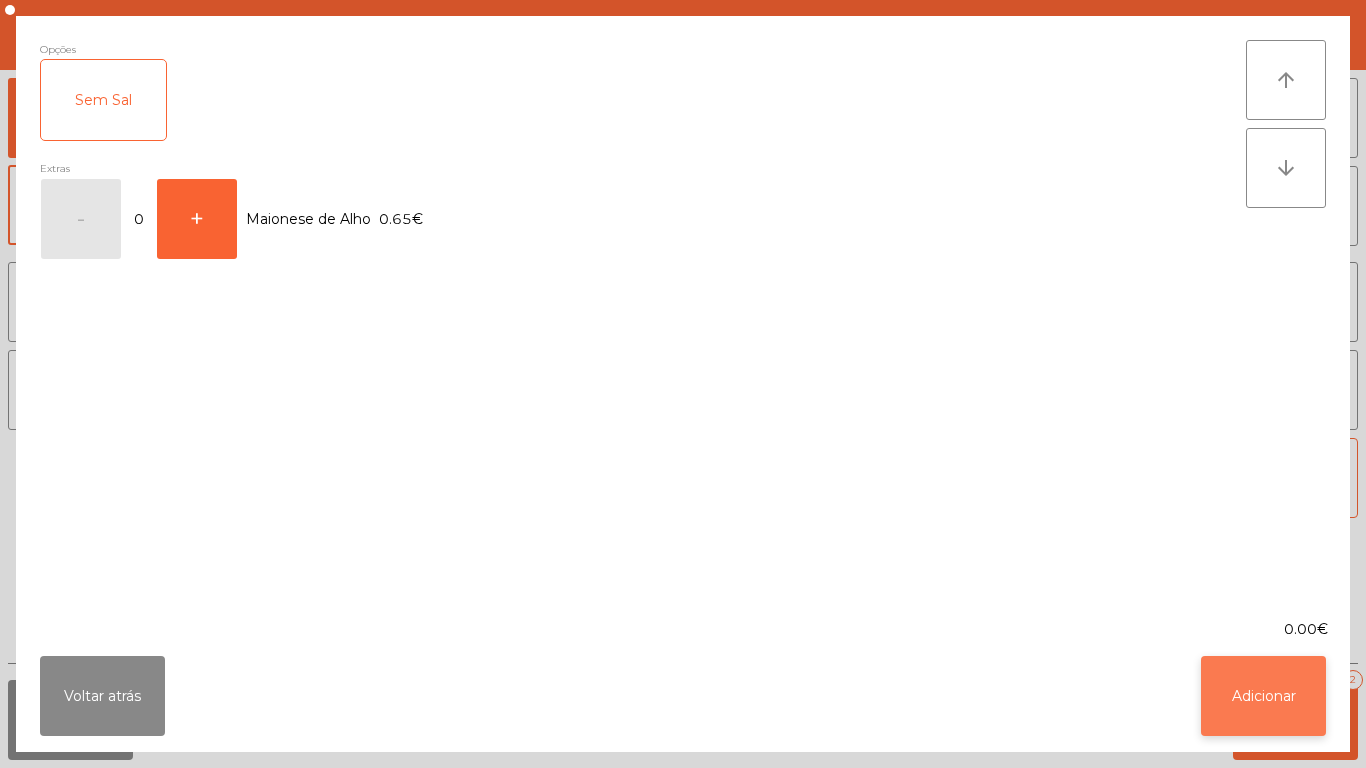 click on "Adicionar" 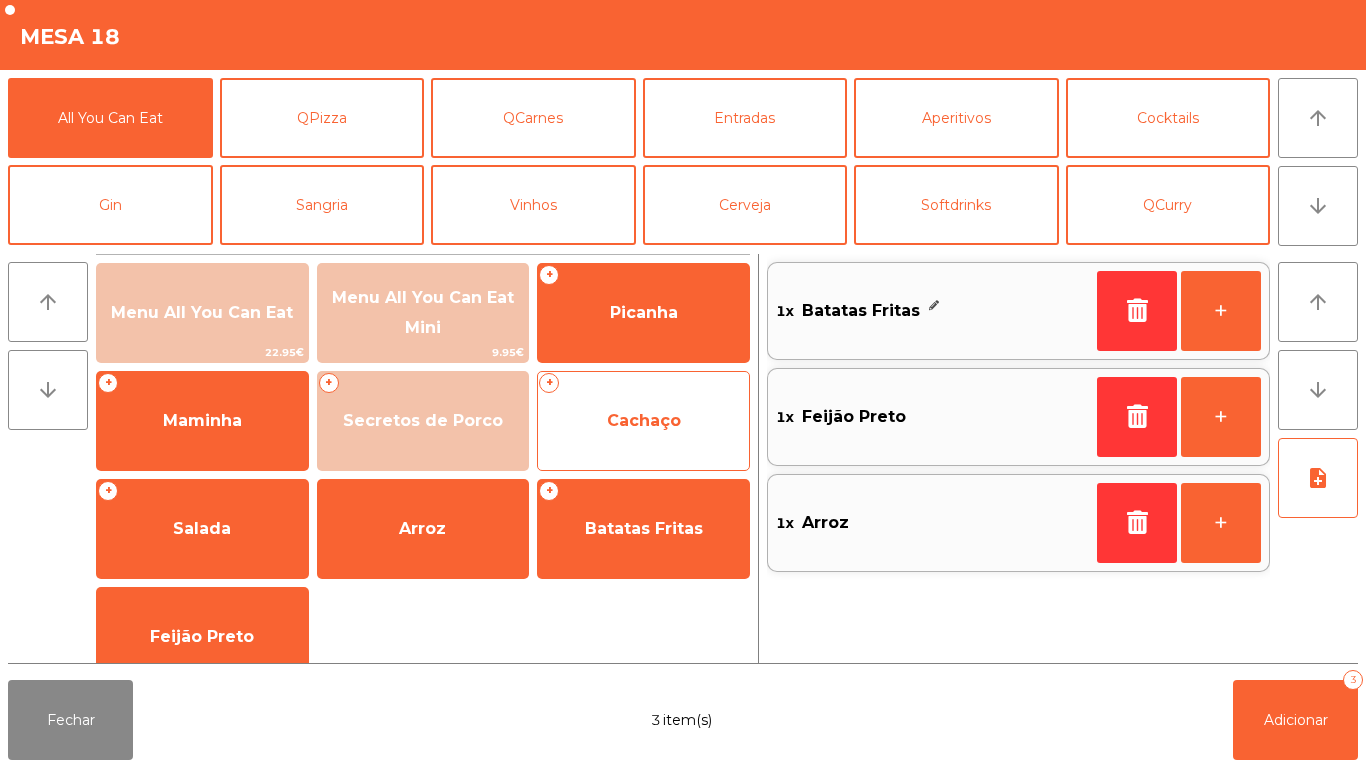 click on "Cachaço" 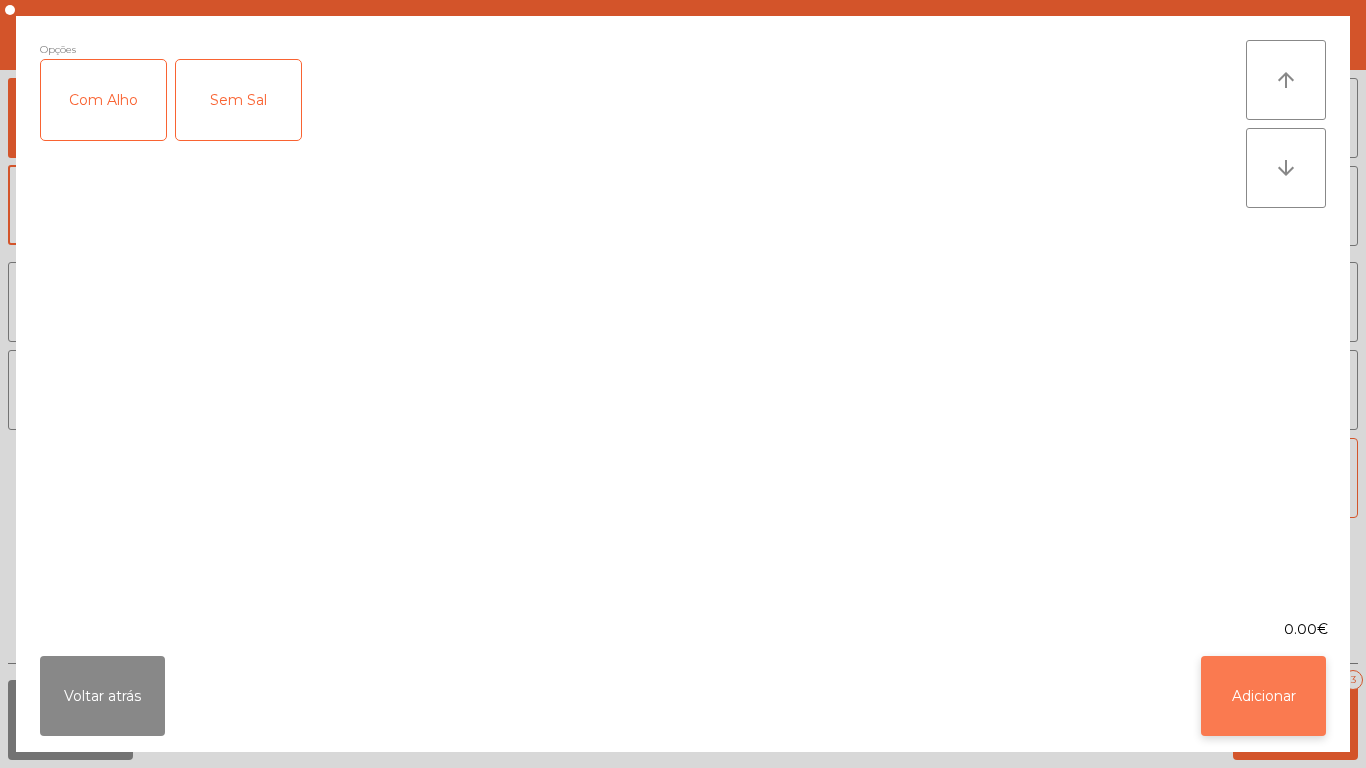 click on "Adicionar" 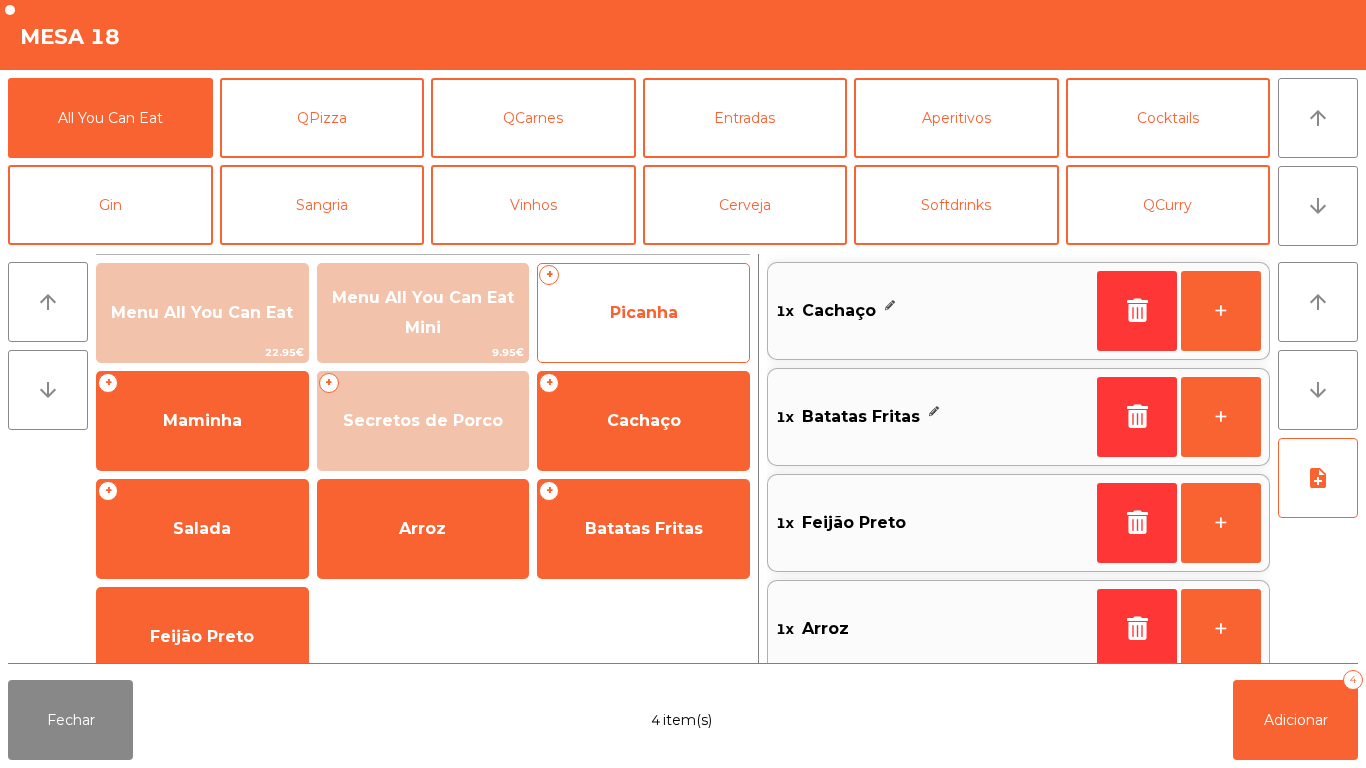 click on "Picanha" 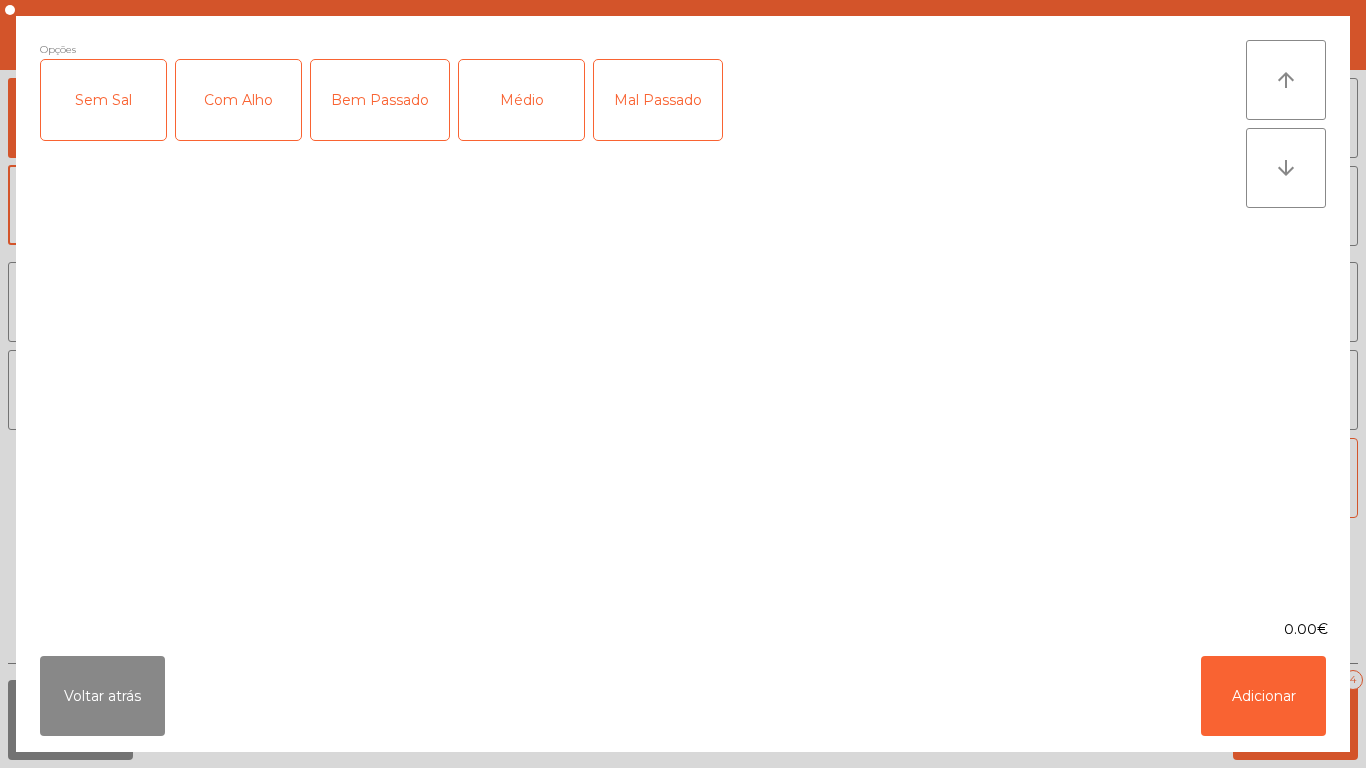 click on "Médio" 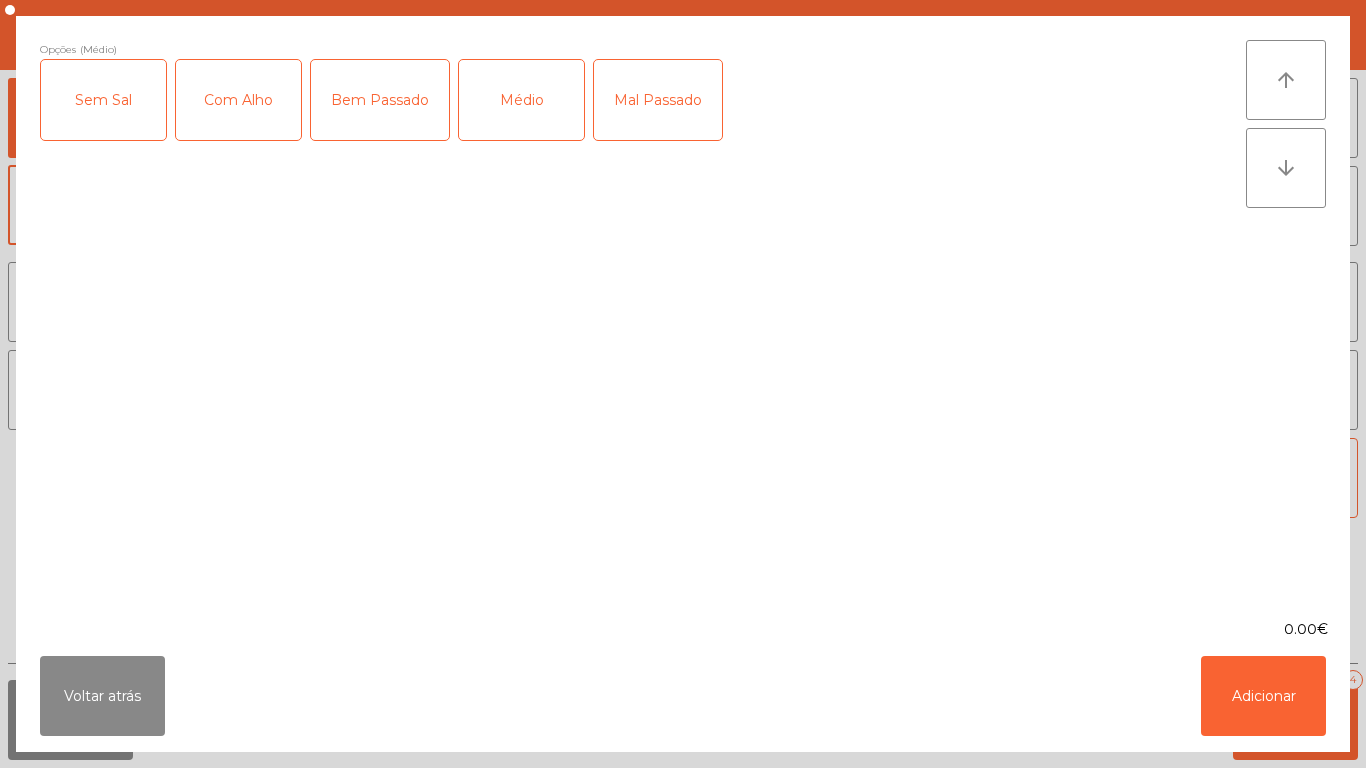 click on "Com Alho" 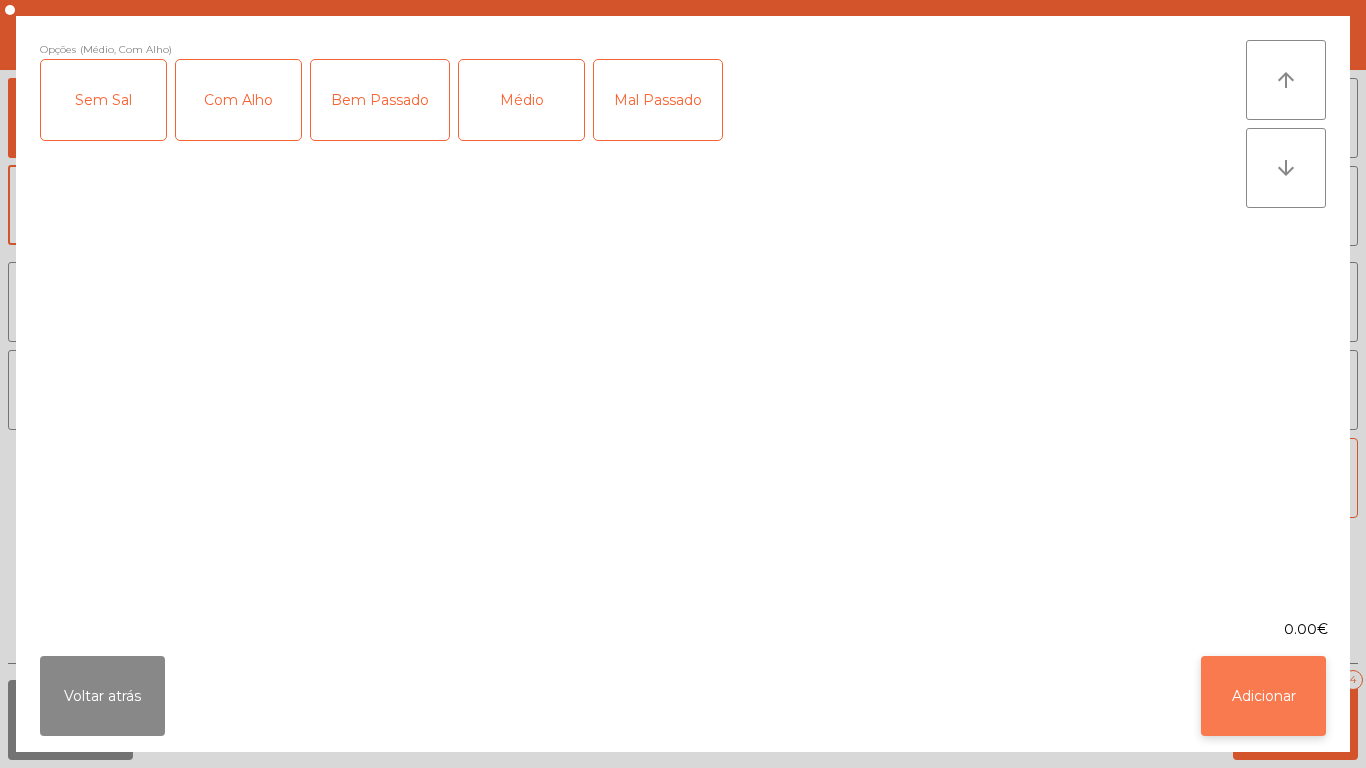 click on "Adicionar" 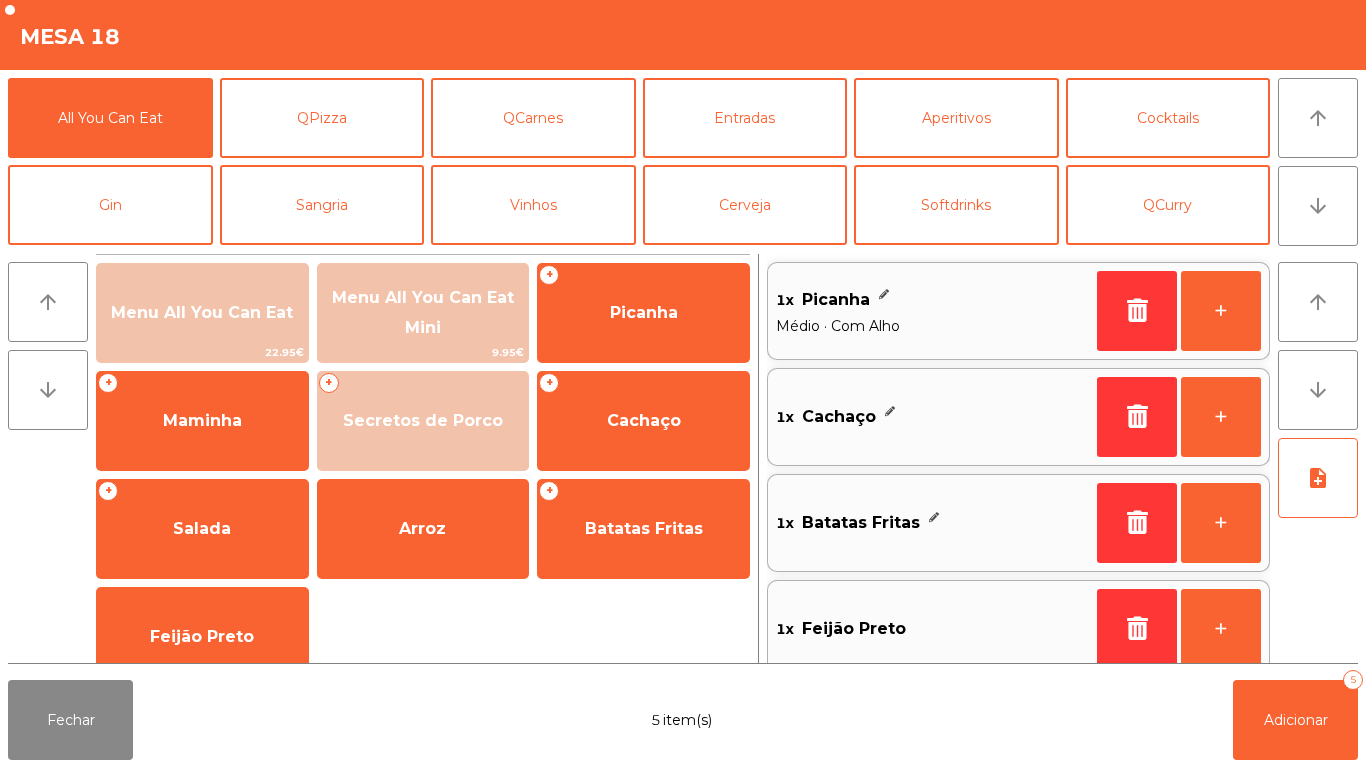 scroll, scrollTop: 8, scrollLeft: 0, axis: vertical 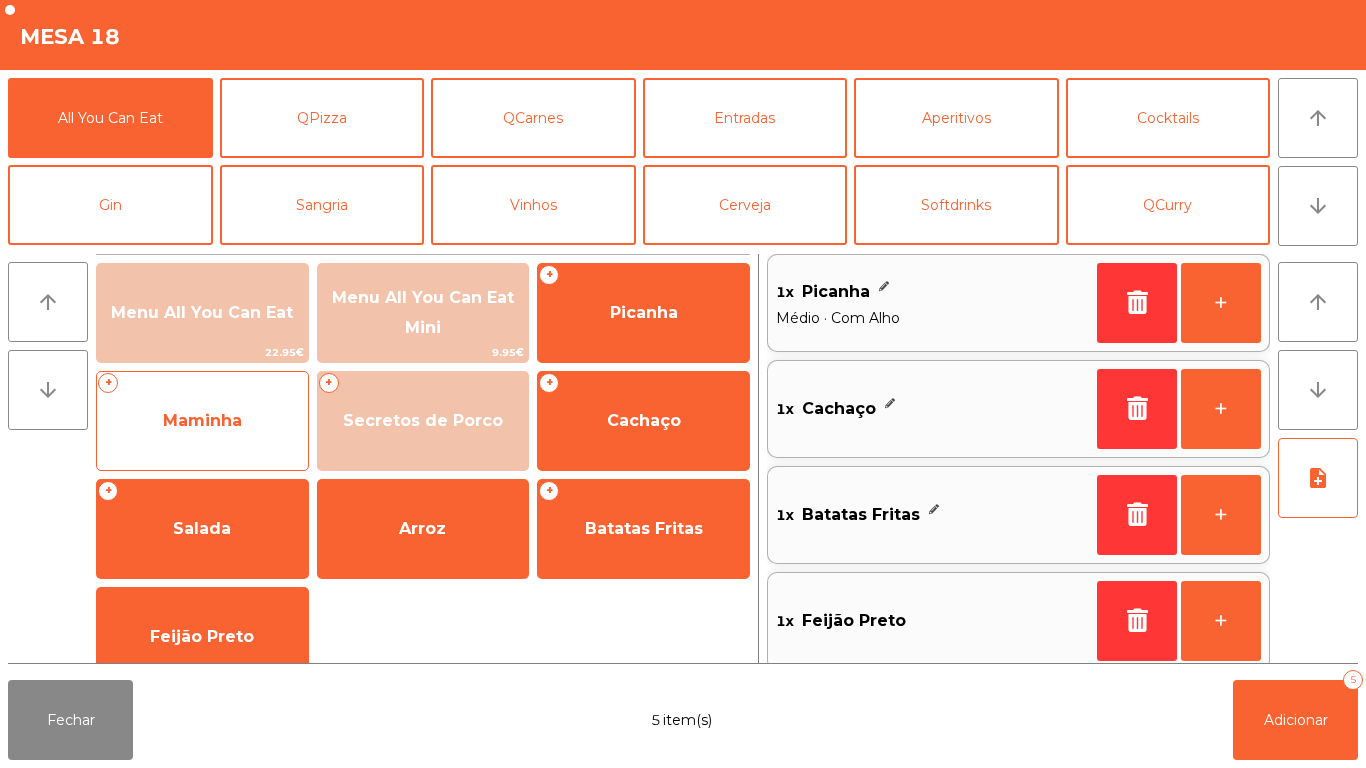 click on "Maminha" 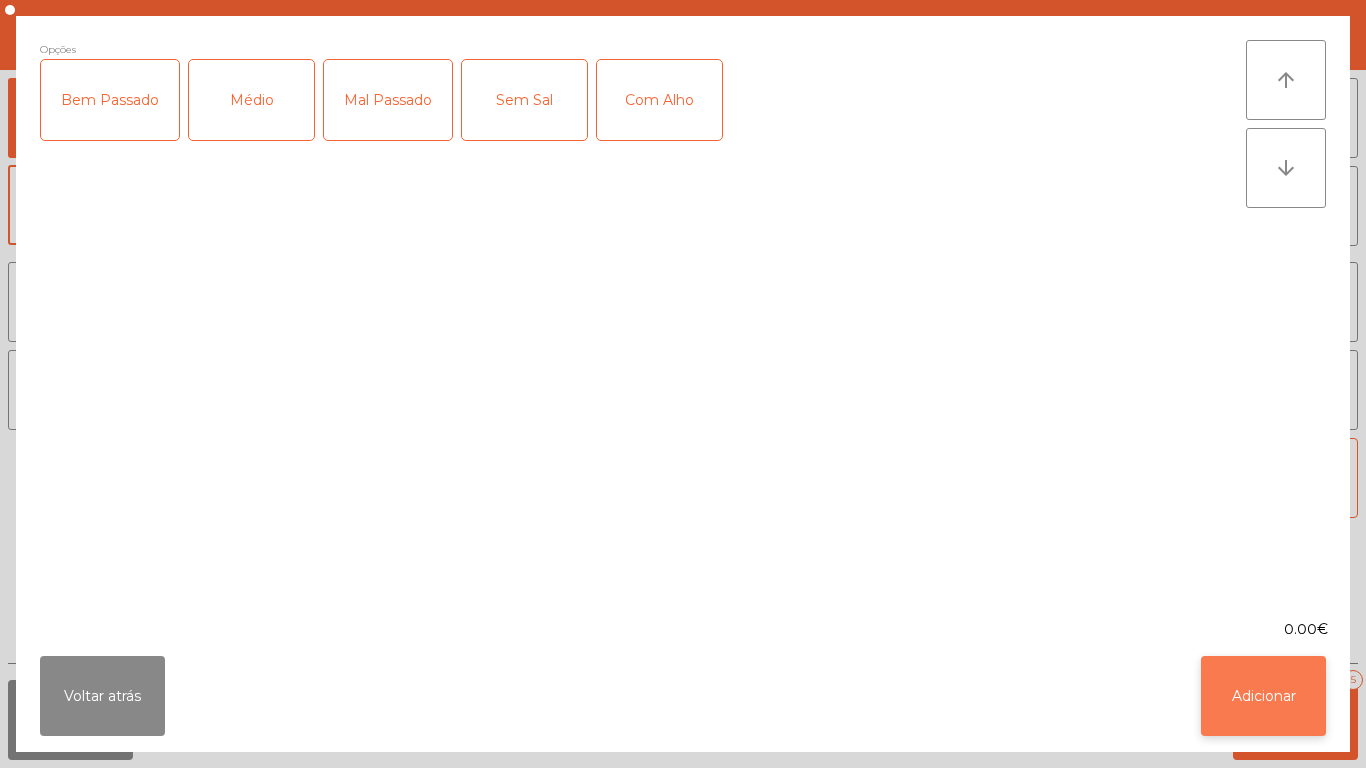 click on "Adicionar" 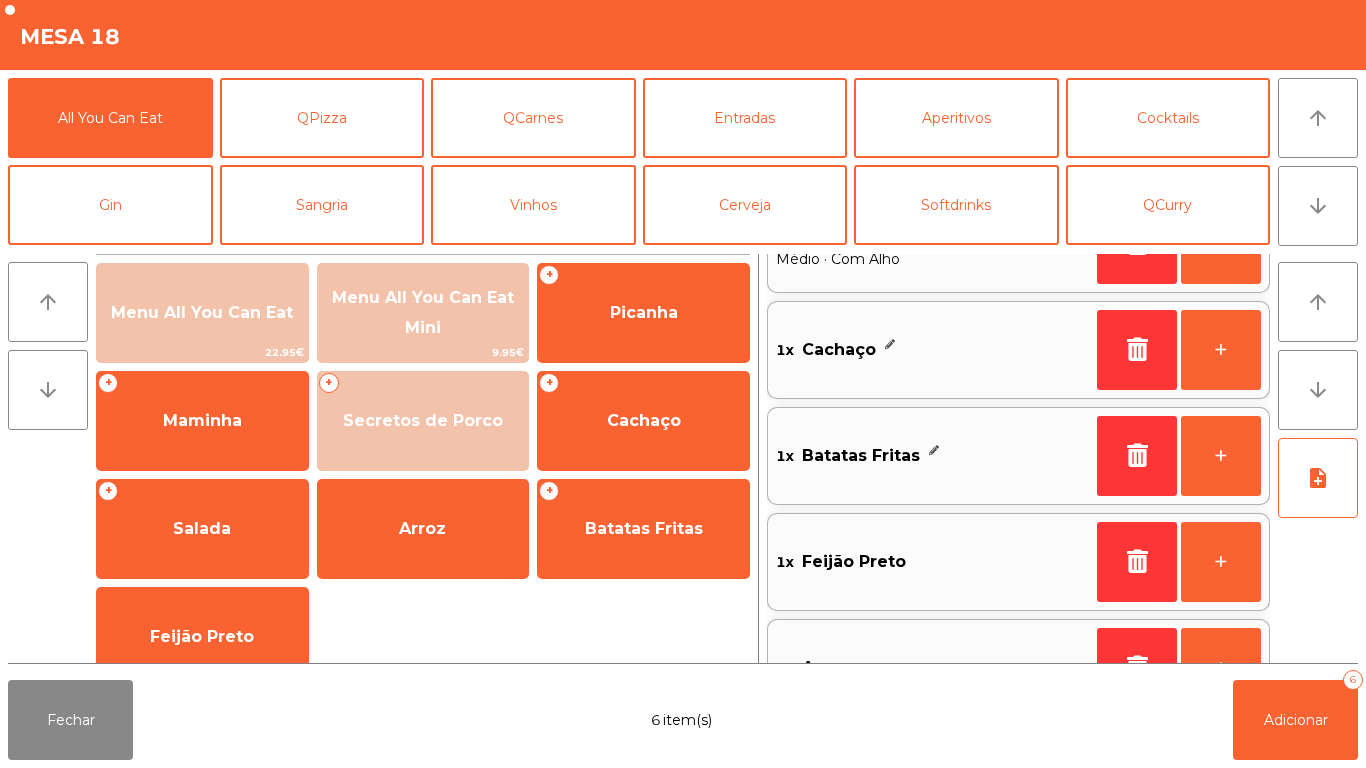 scroll, scrollTop: 235, scrollLeft: 0, axis: vertical 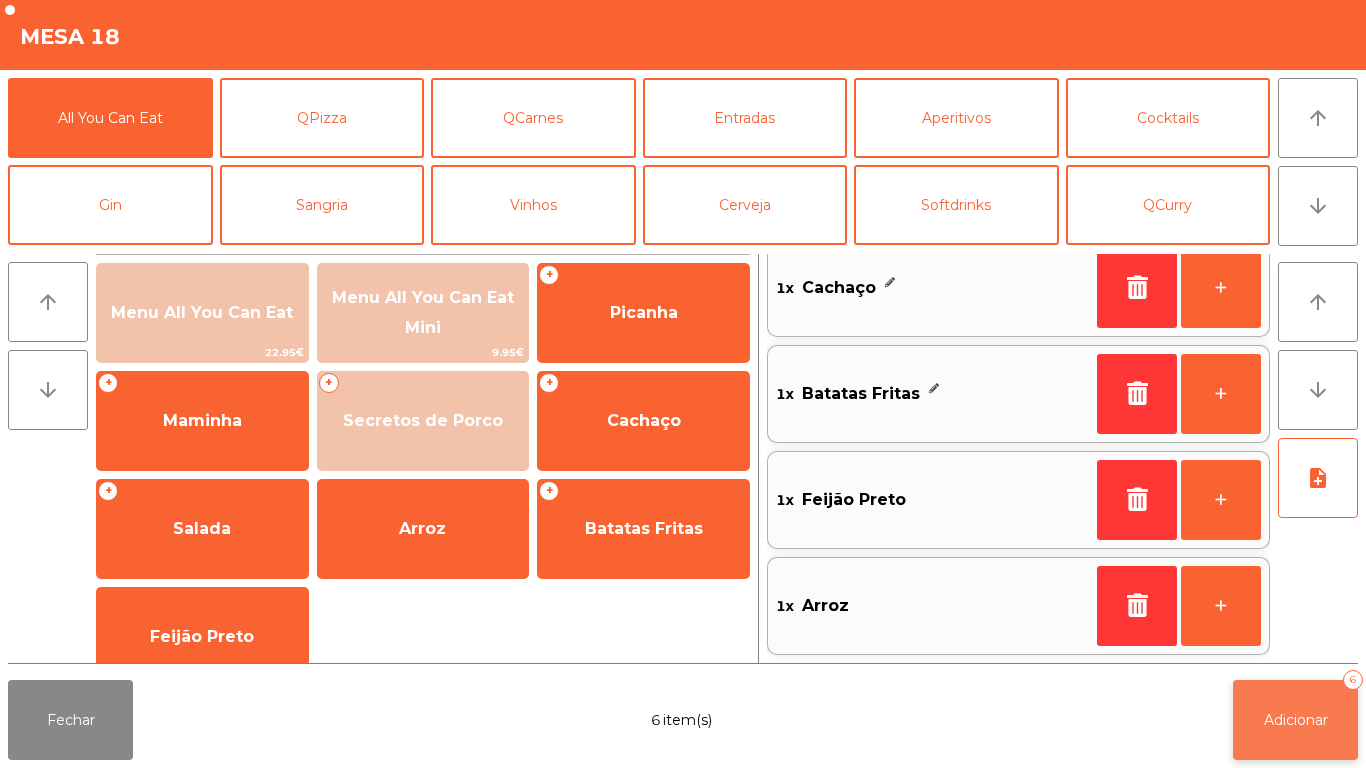 click on "Adicionar" 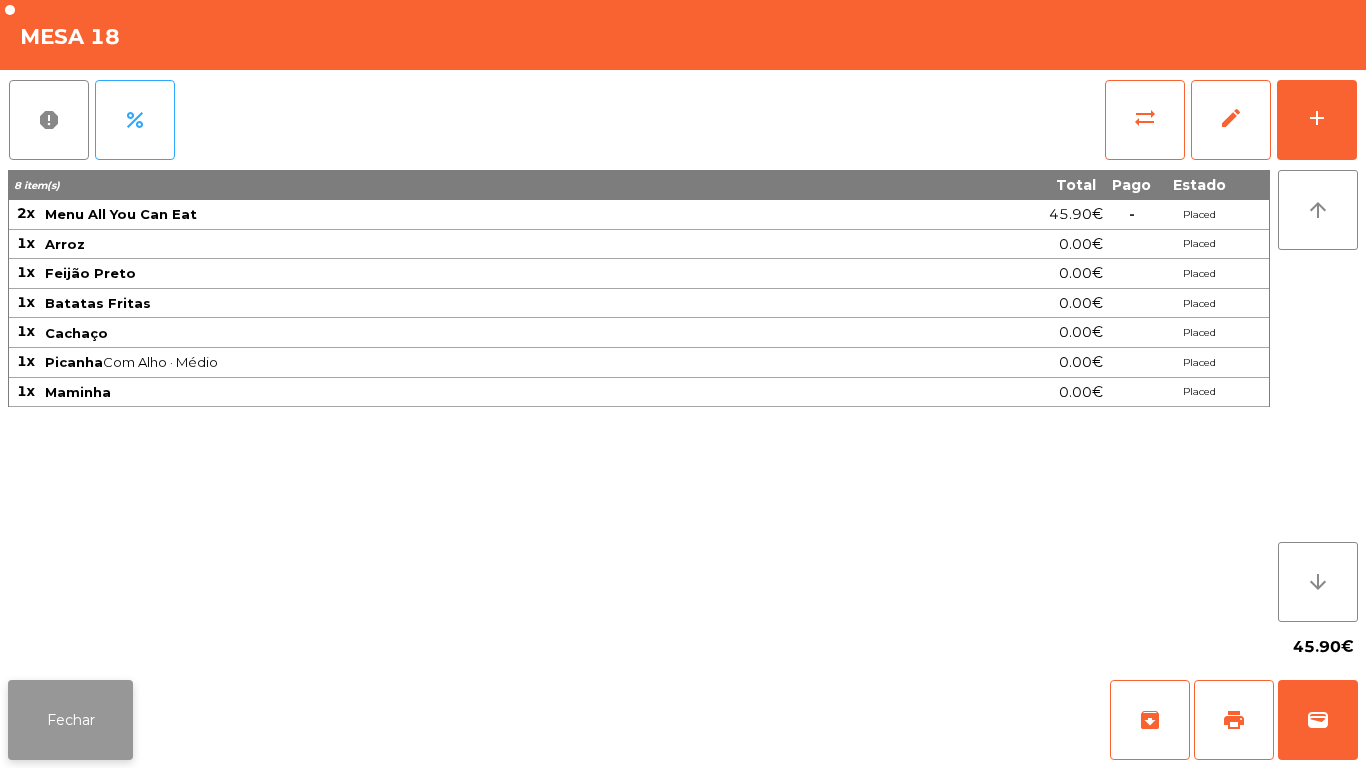click on "Fechar" 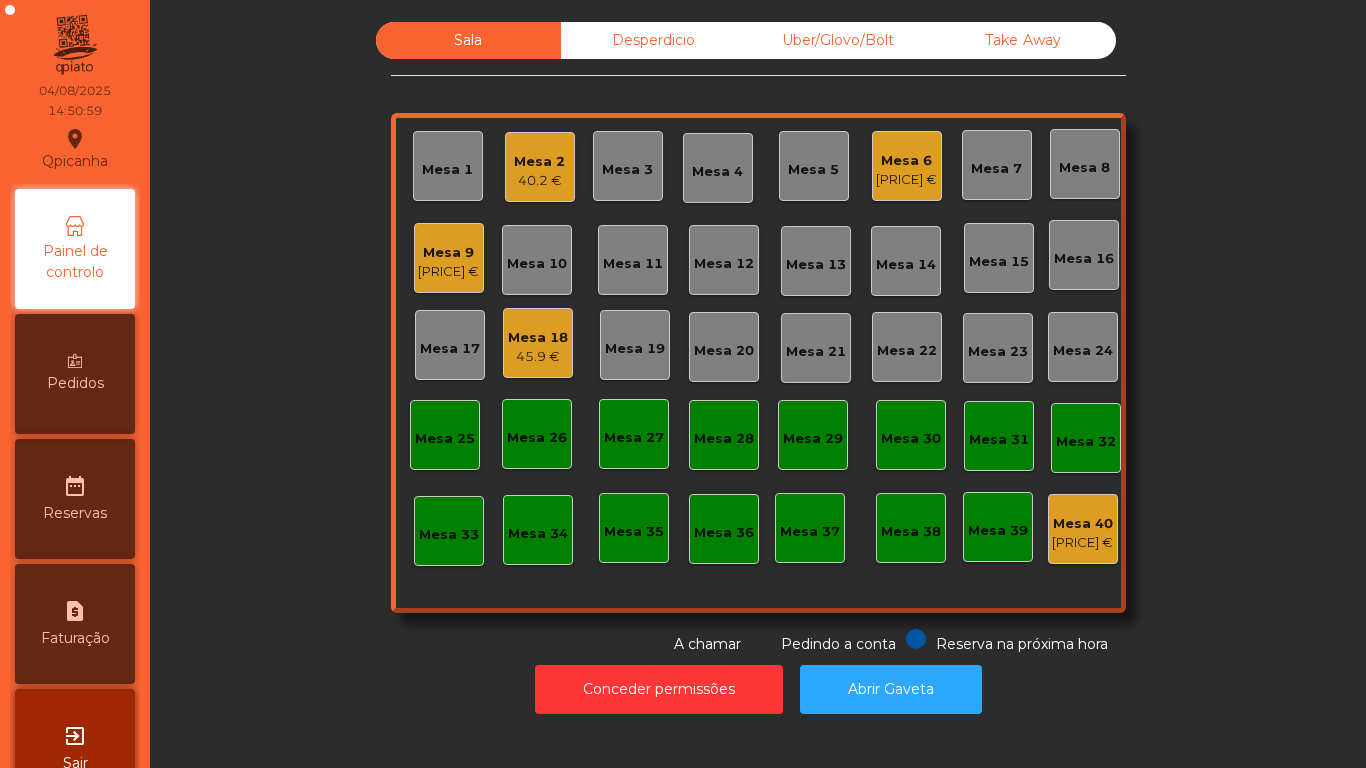 click on "Mesa 2" 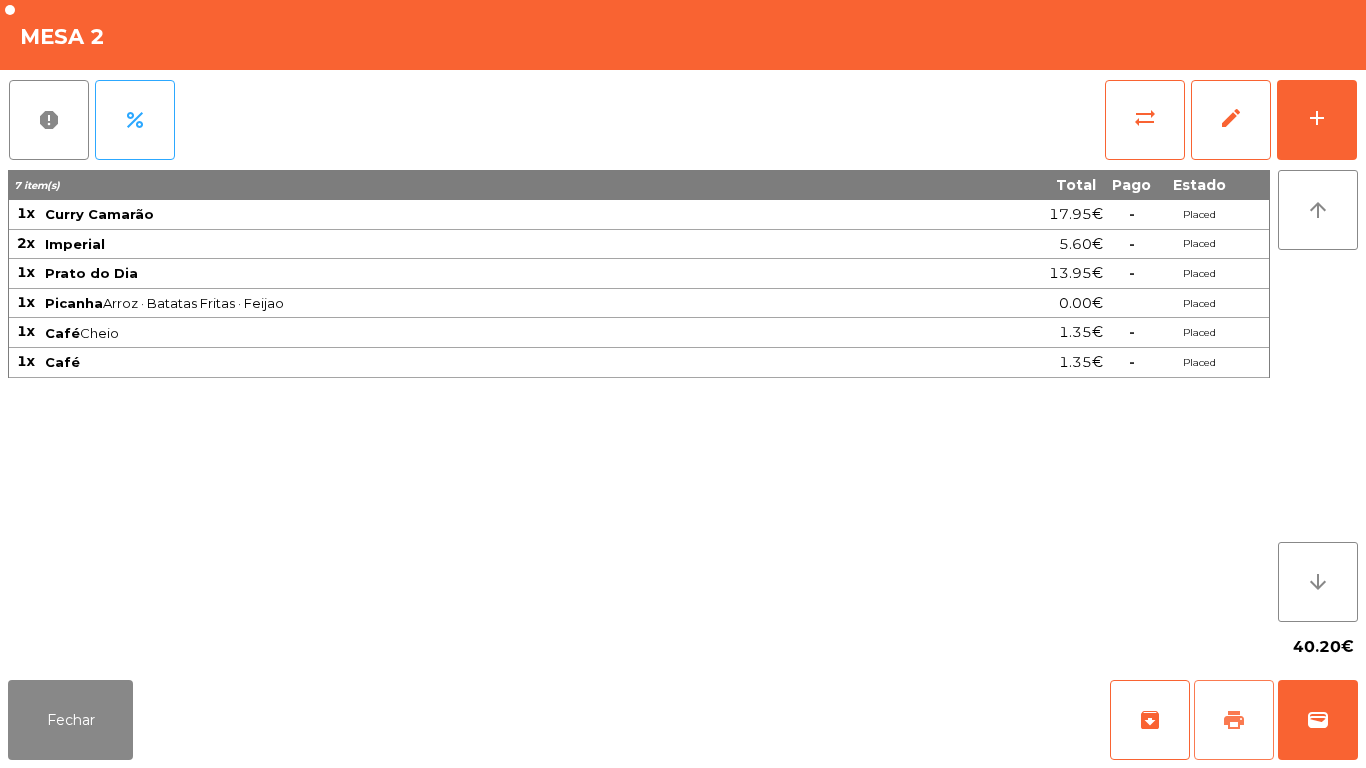 click on "print" 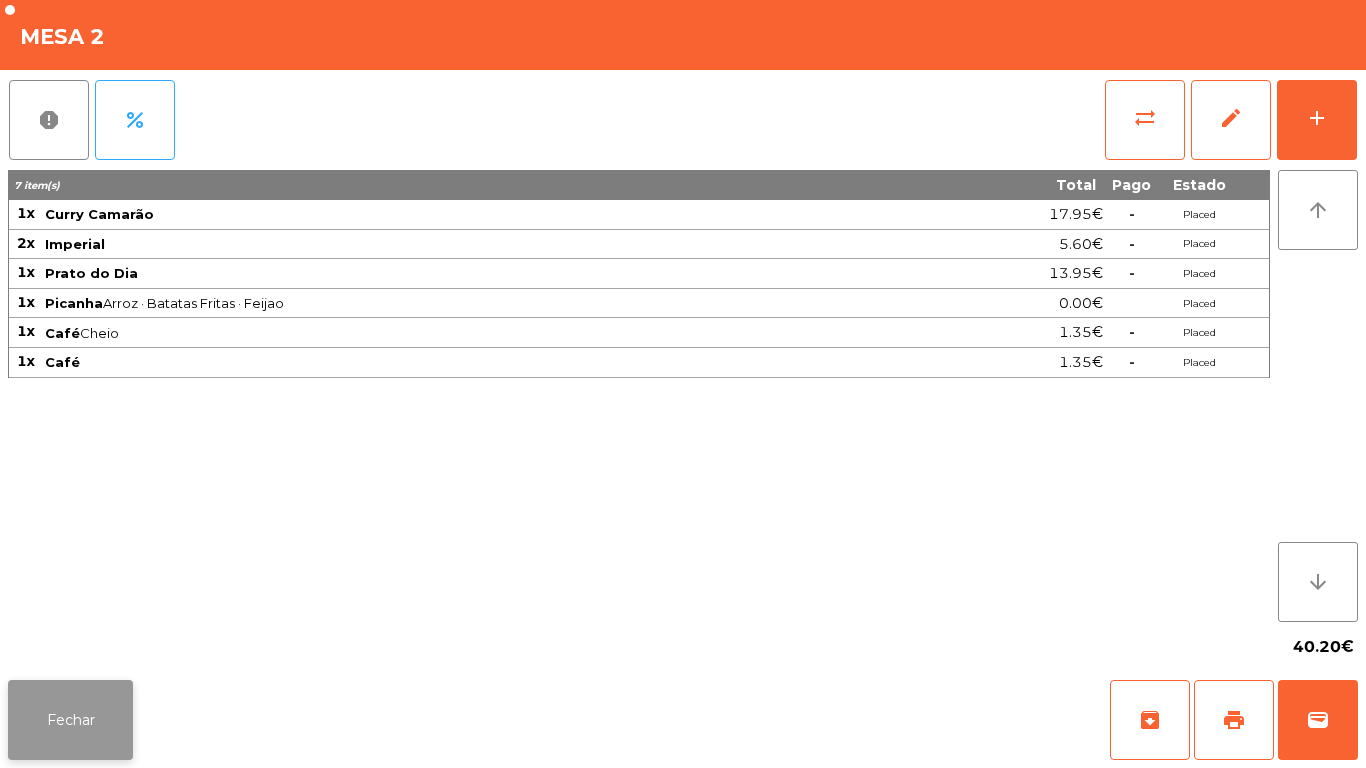 click on "Fechar" 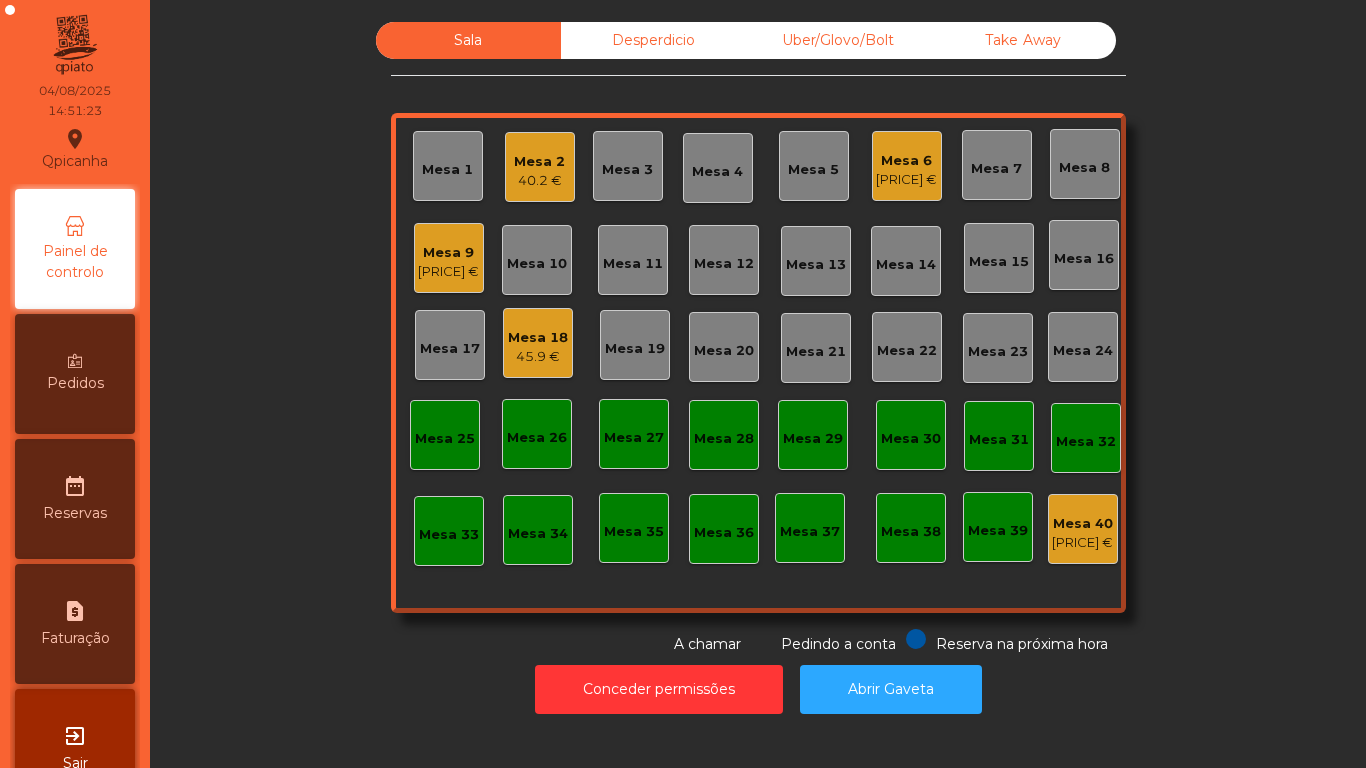 click on "[PRICE] €" 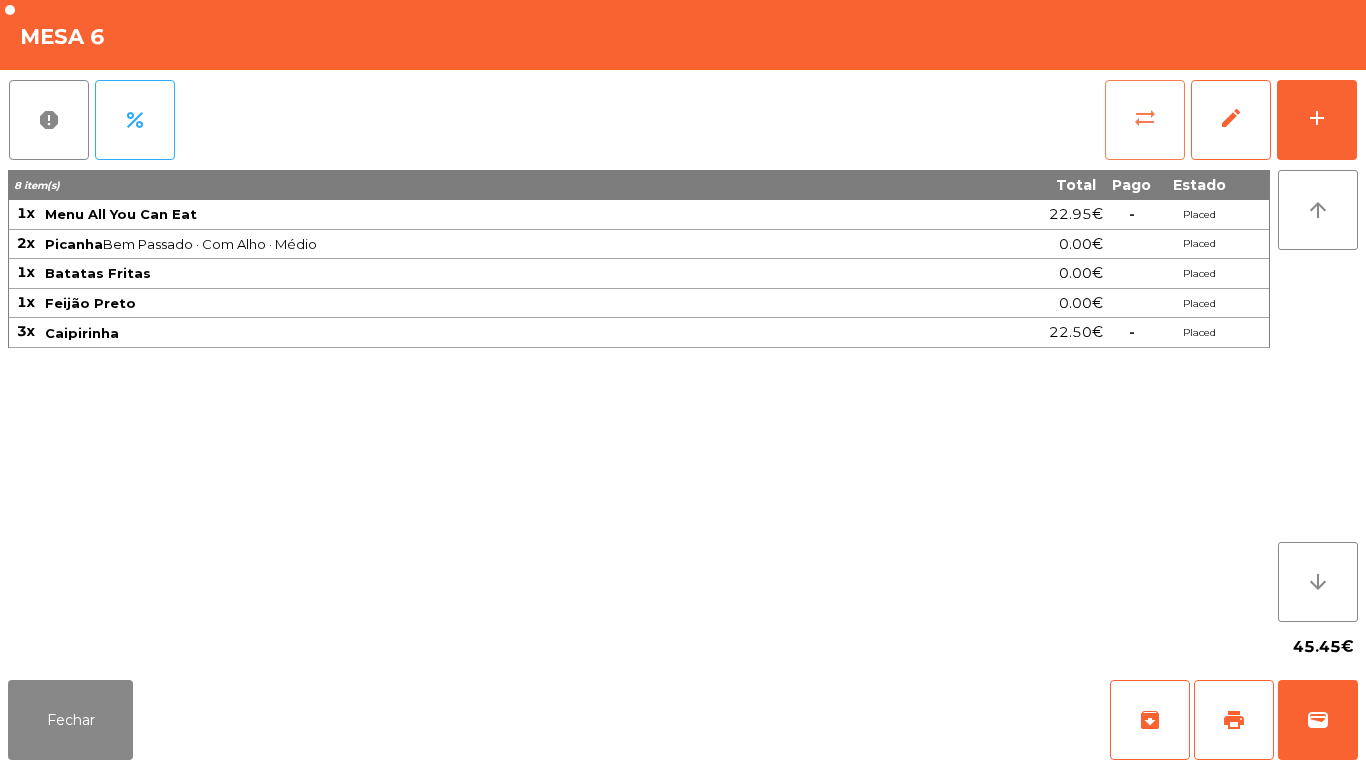 click on "sync_alt" 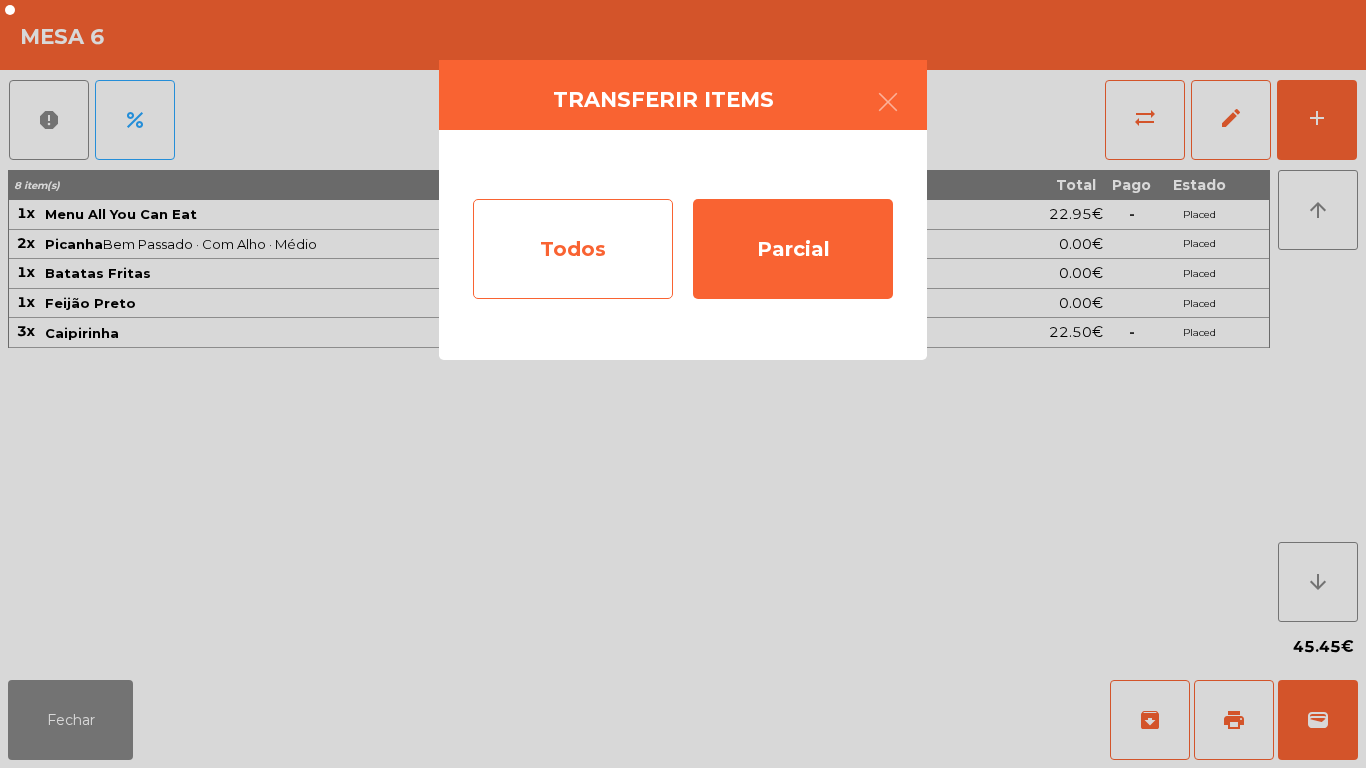 click on "Todos" 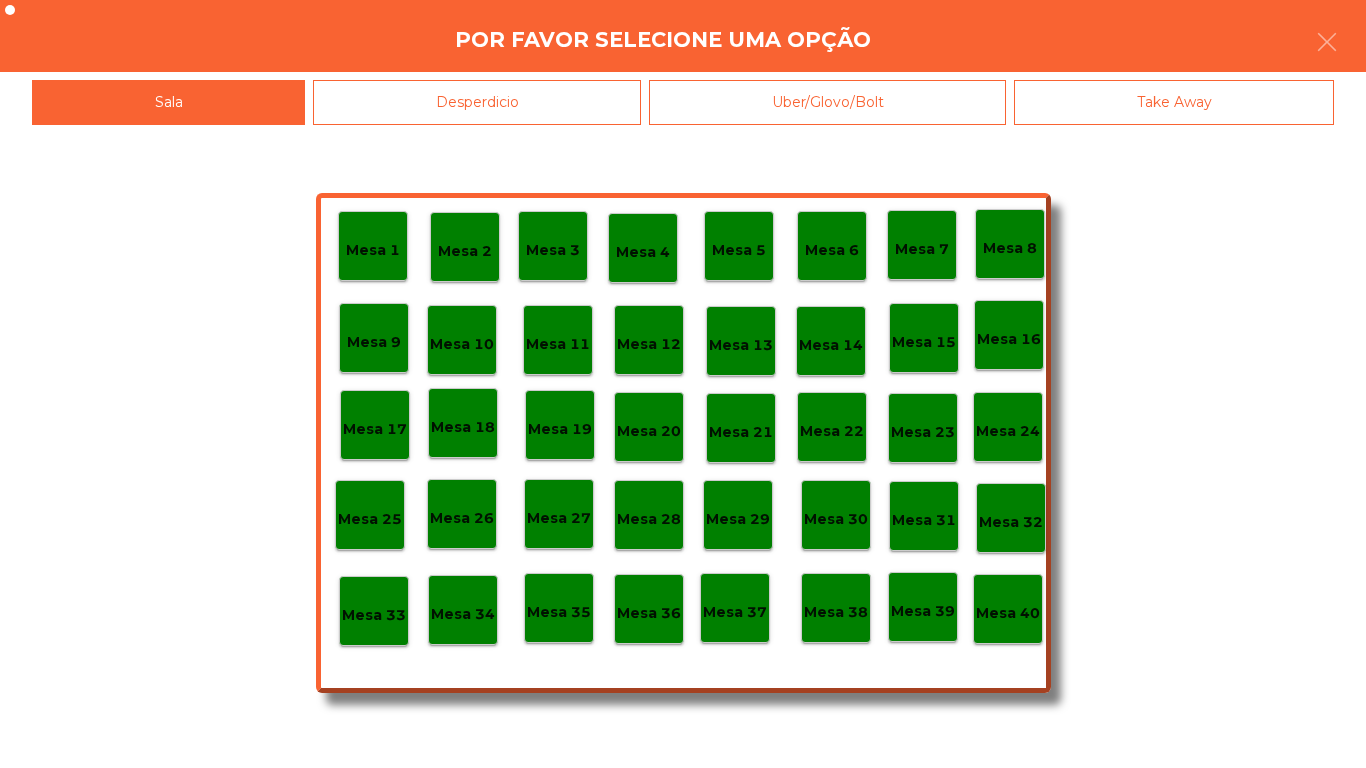 click on "Mesa 40" 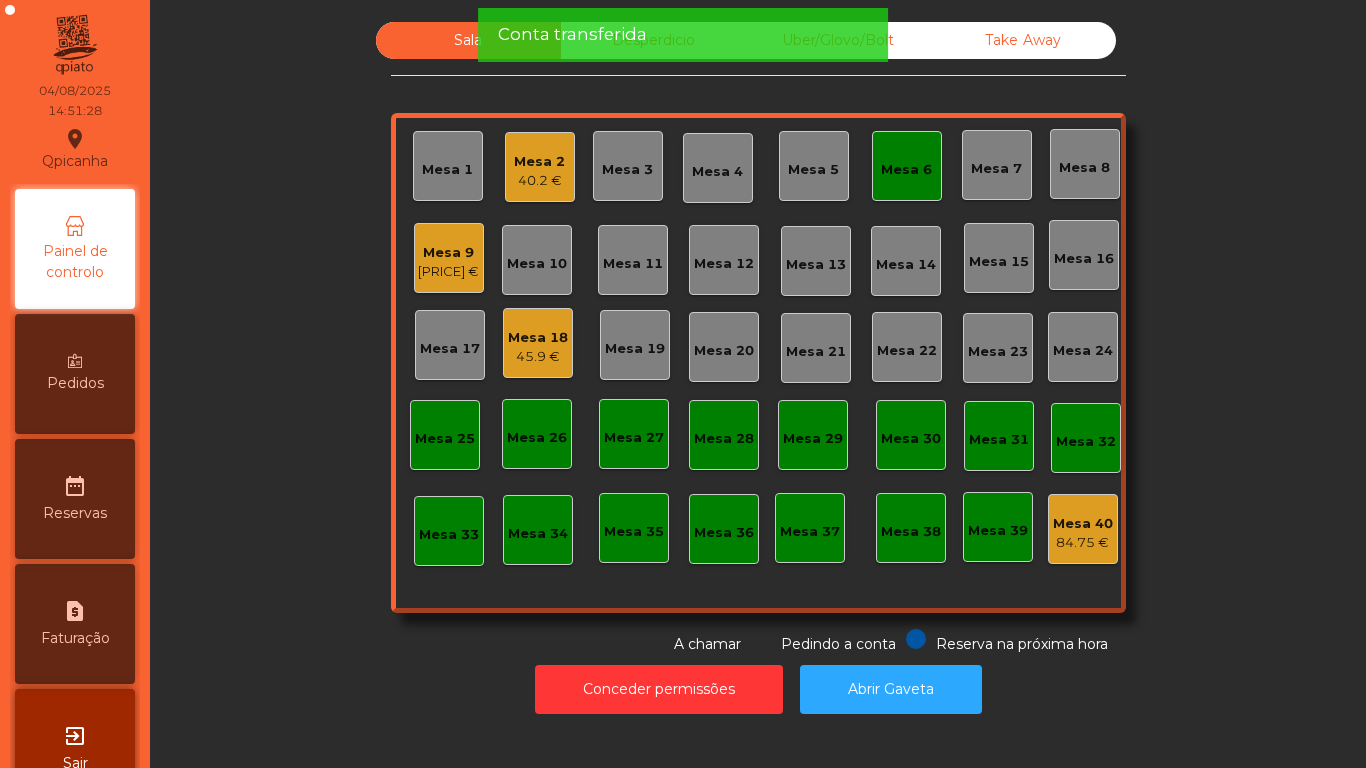 click on "Mesa 6" 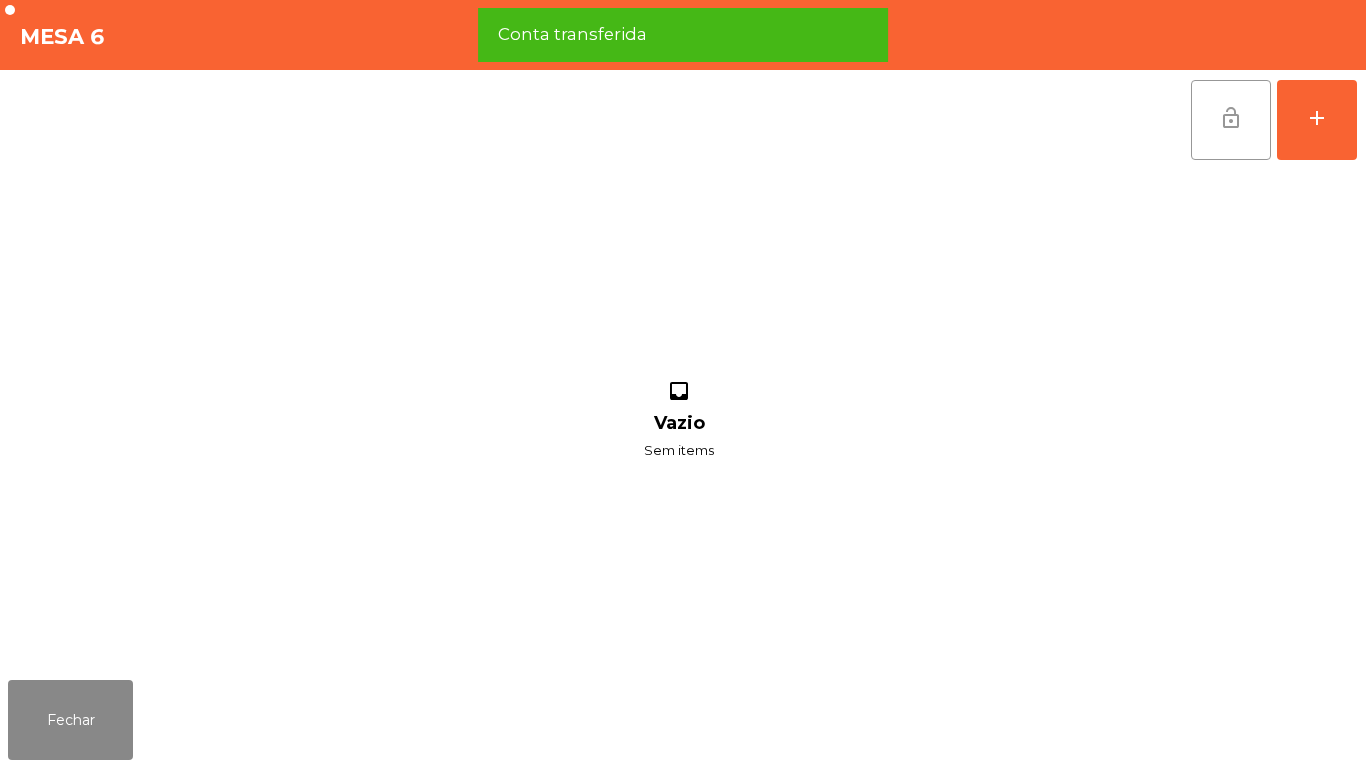 click on "lock_open" 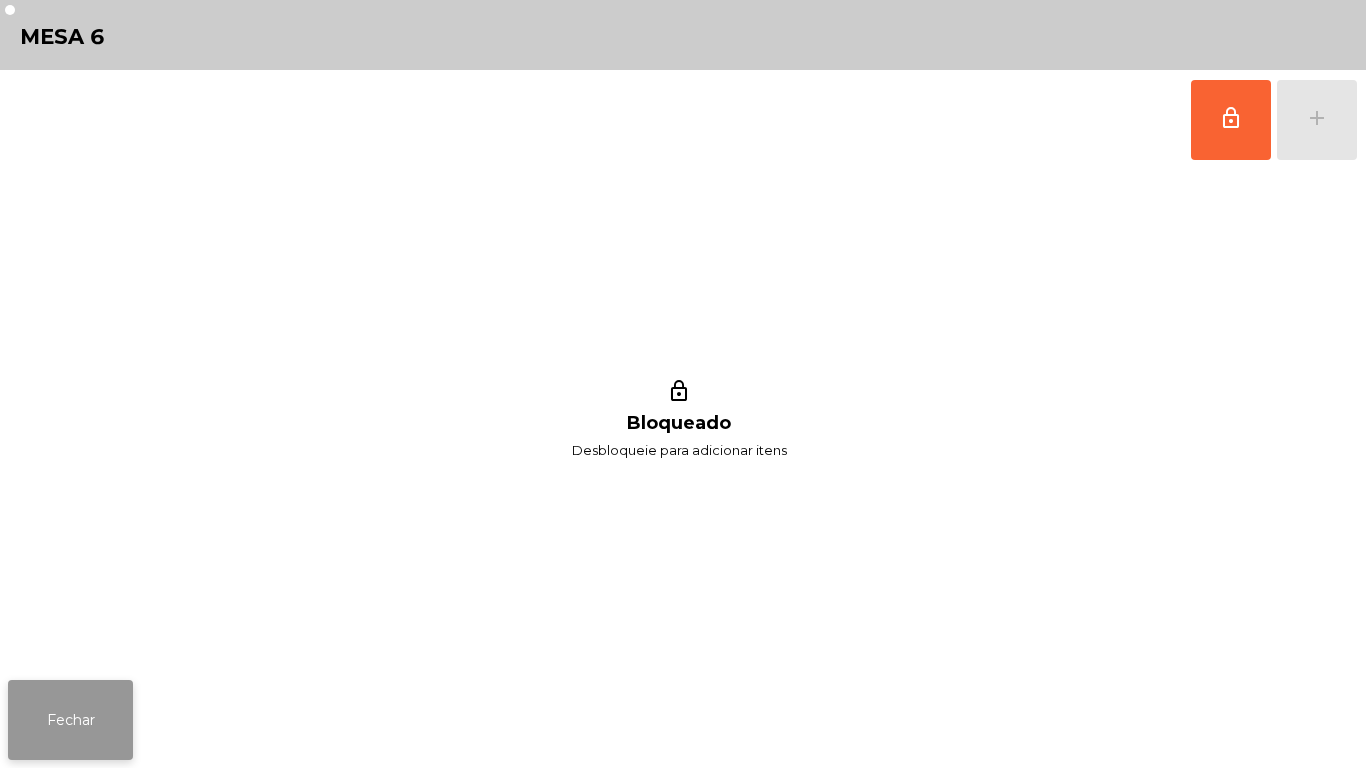 click on "Fechar" 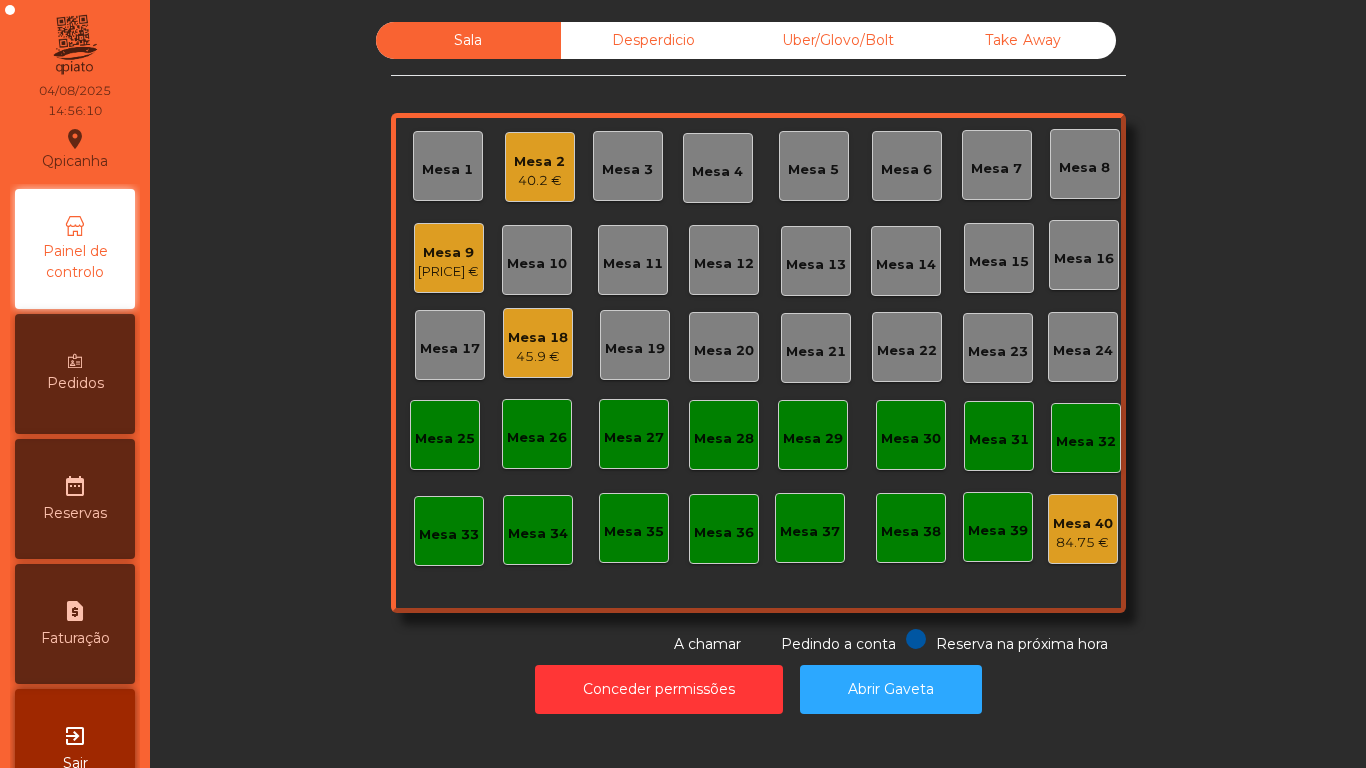 click on "Mesa 9" 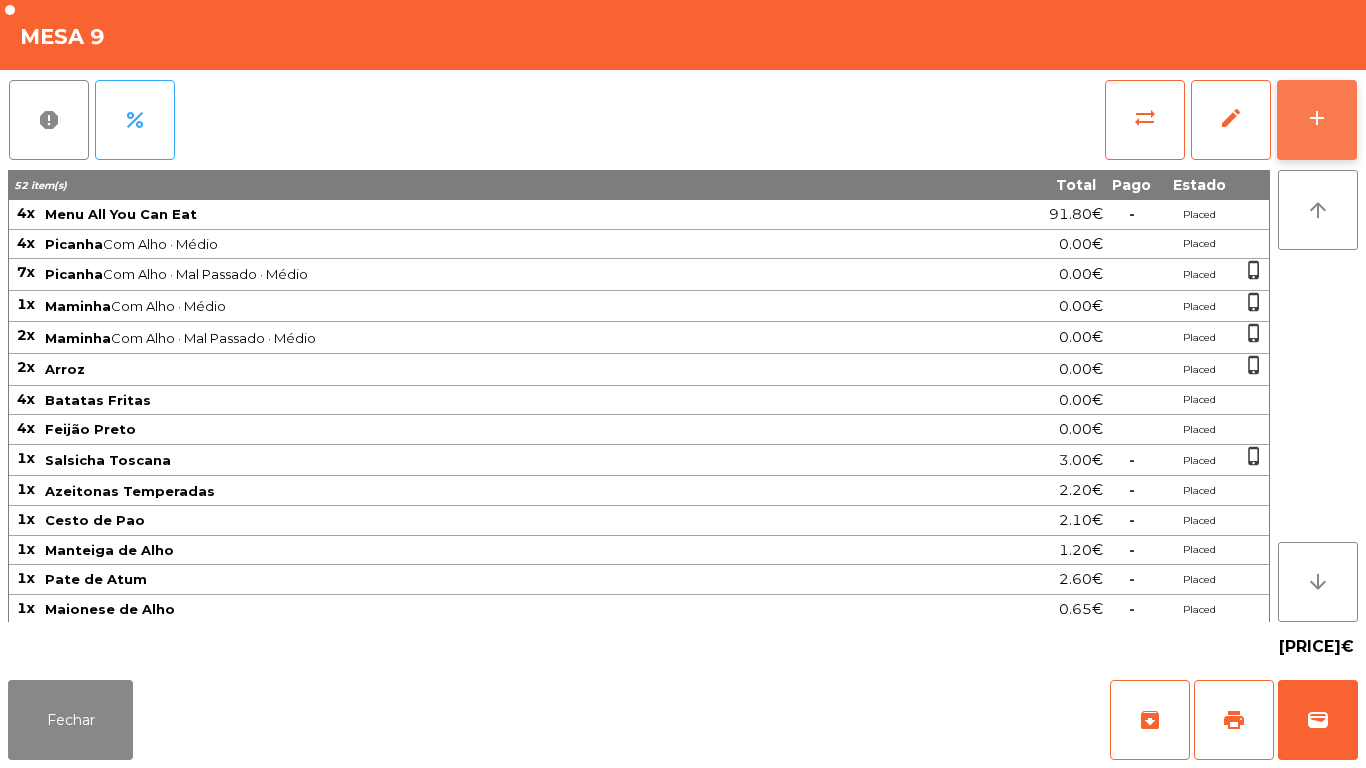click on "add" 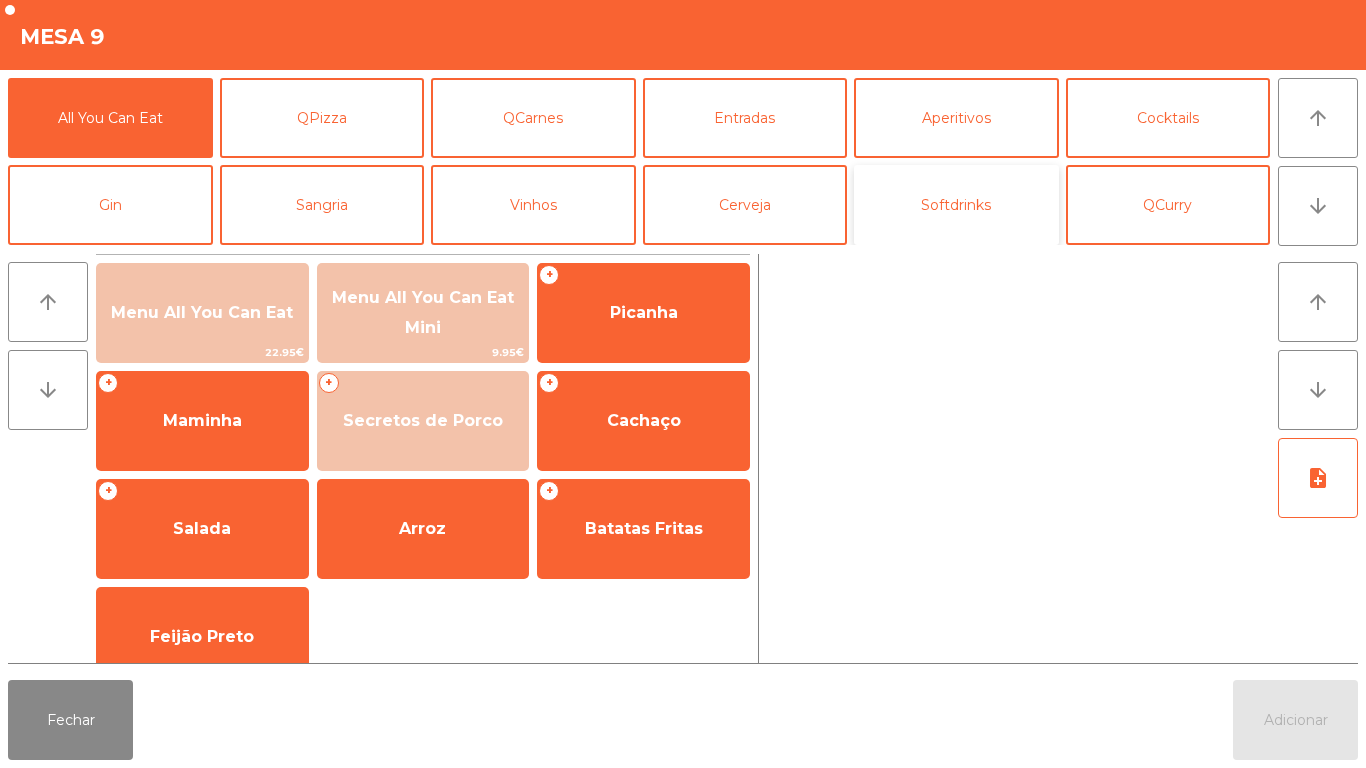 click on "Softdrinks" 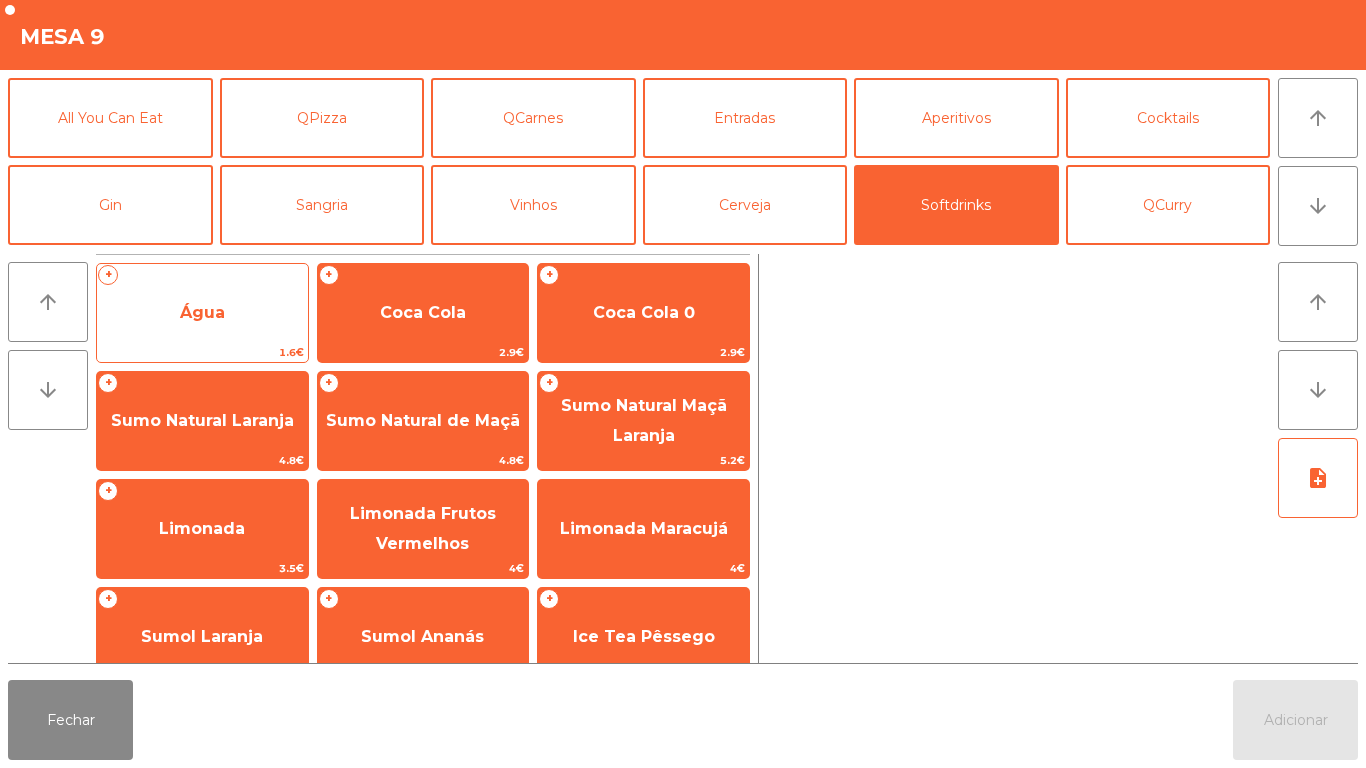click on "Água" 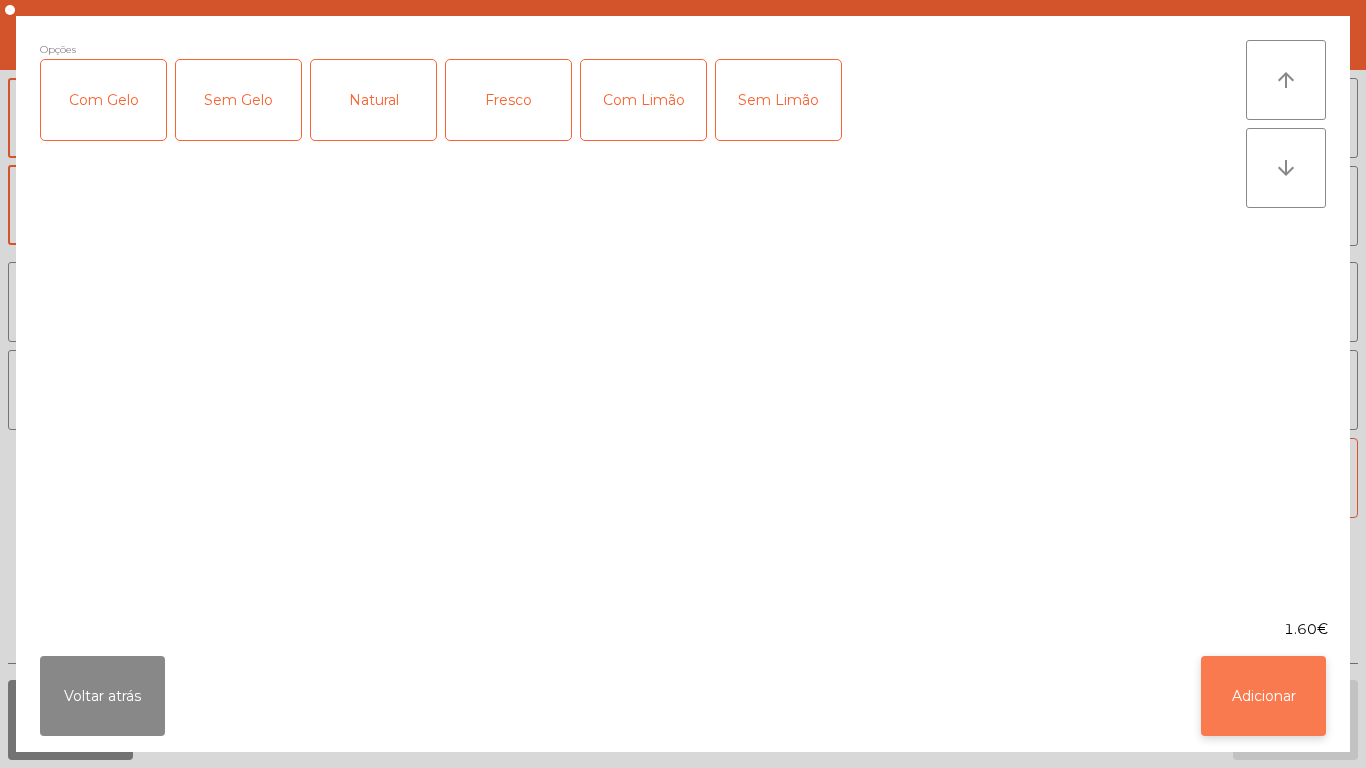 click on "Adicionar" 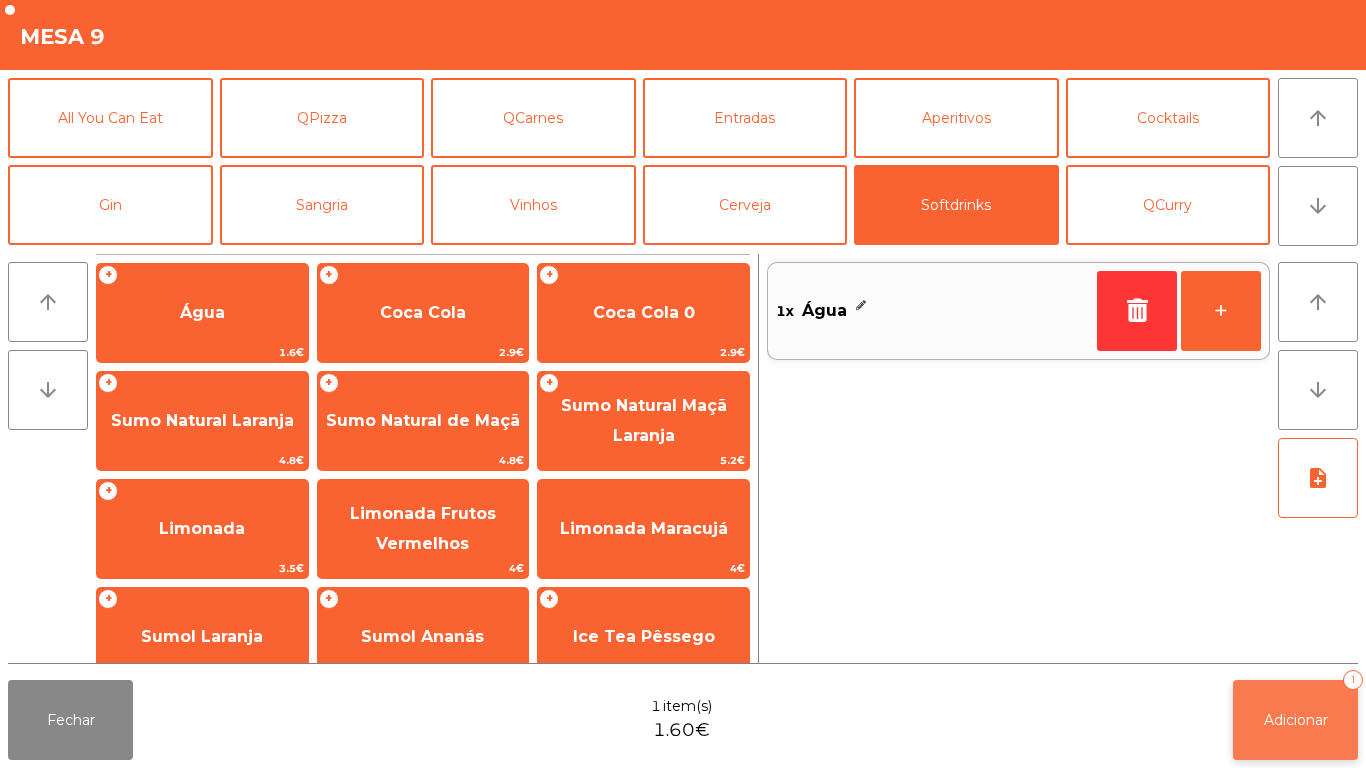 click on "Adicionar   1" 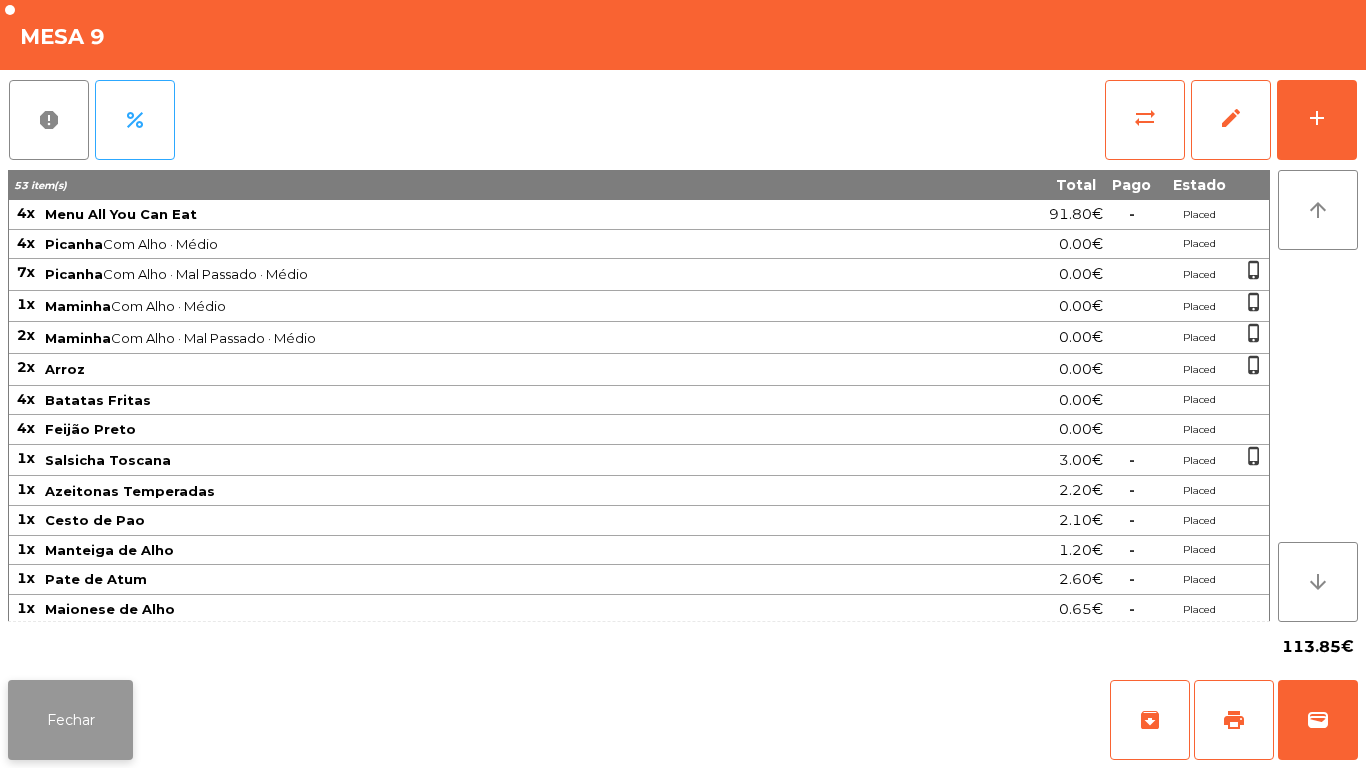 click on "Fechar" 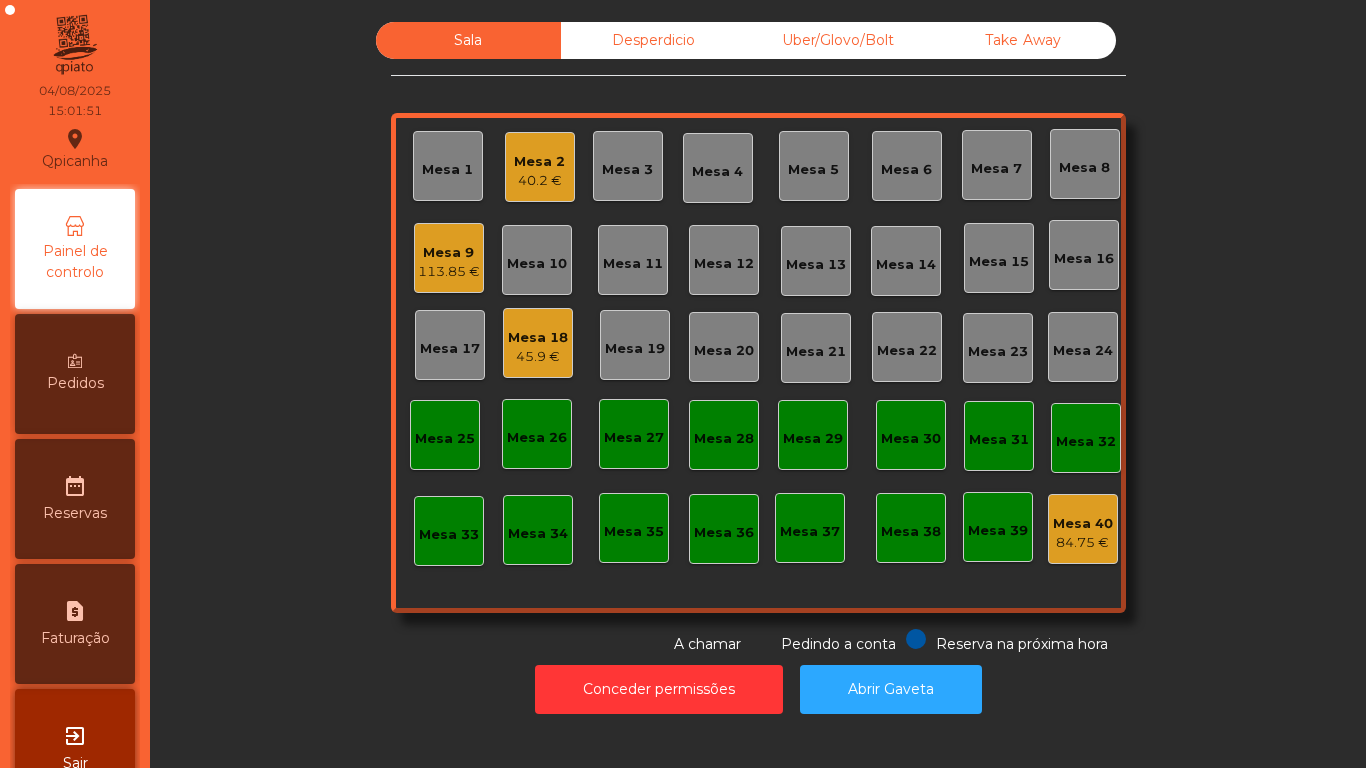 click on "Mesa 2" 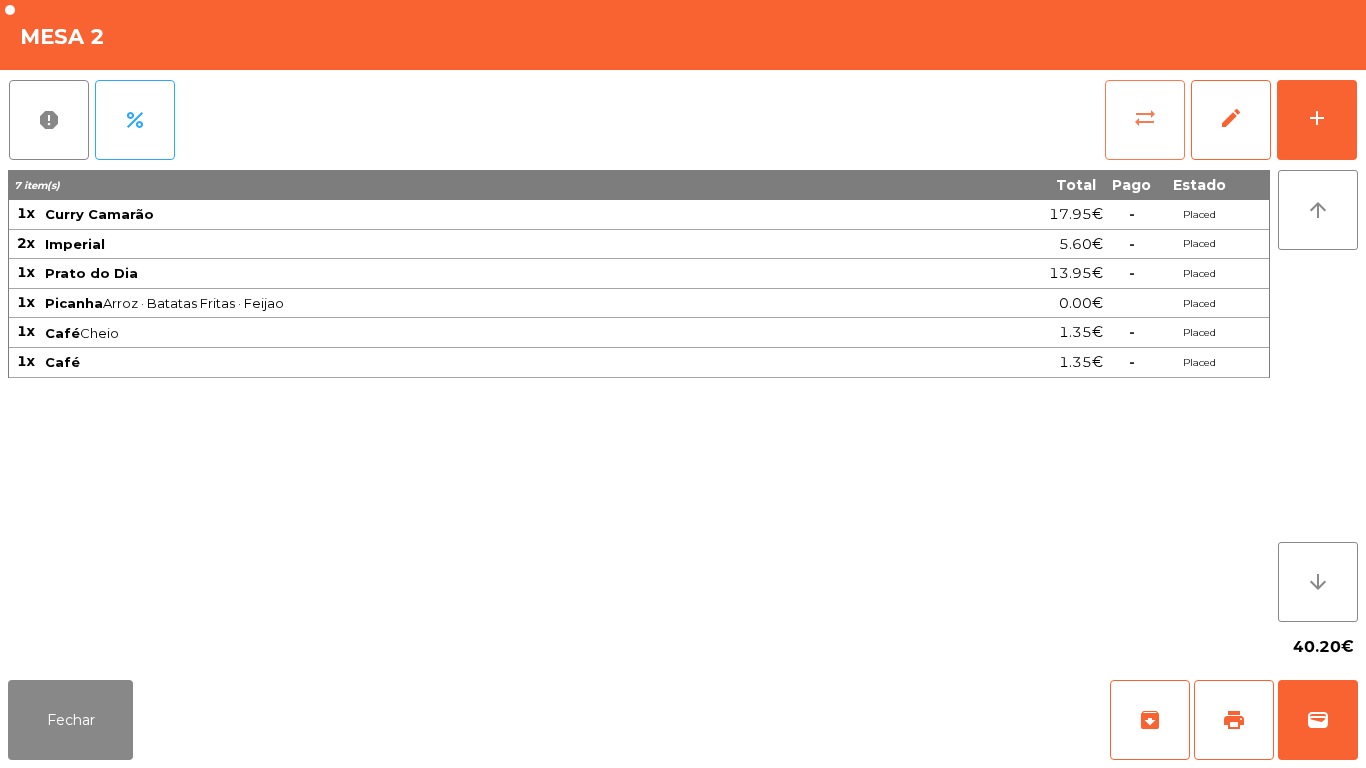 click on "sync_alt" 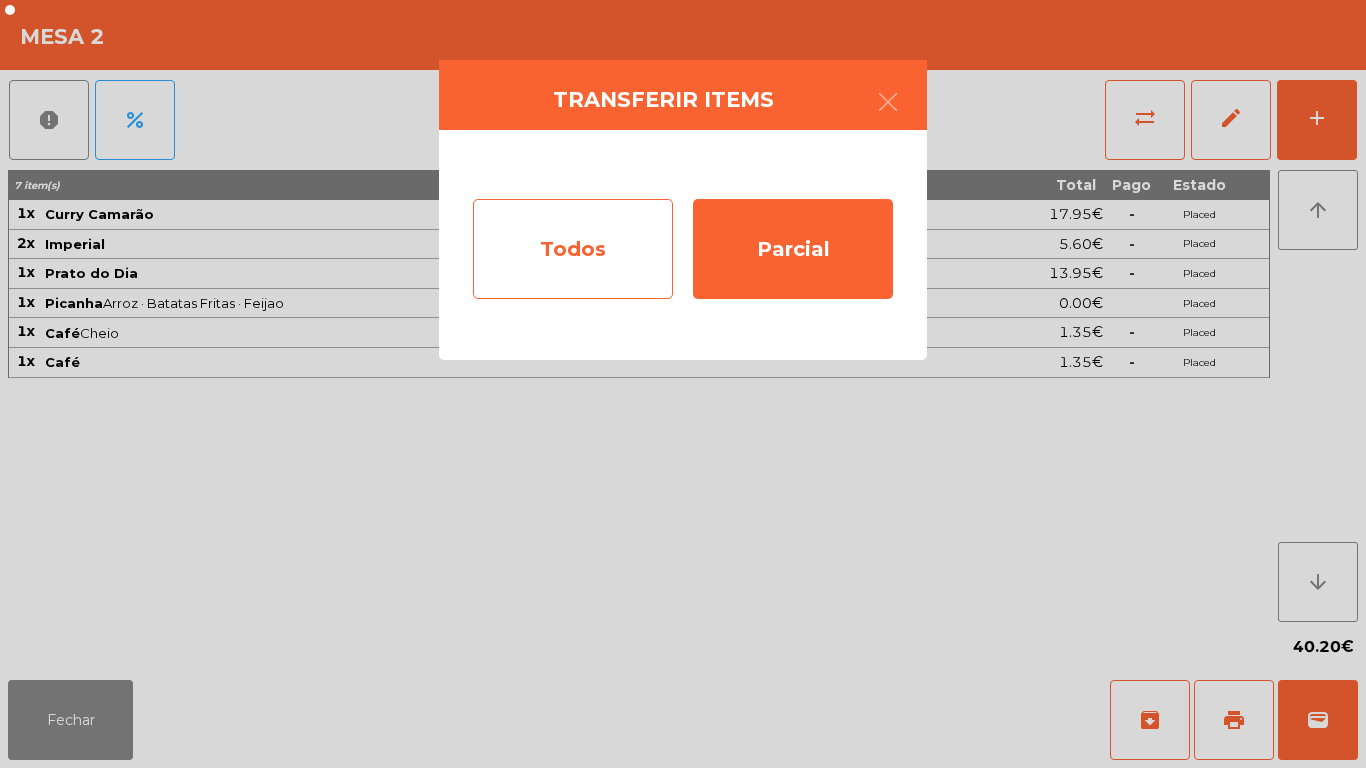 click on "Todos" 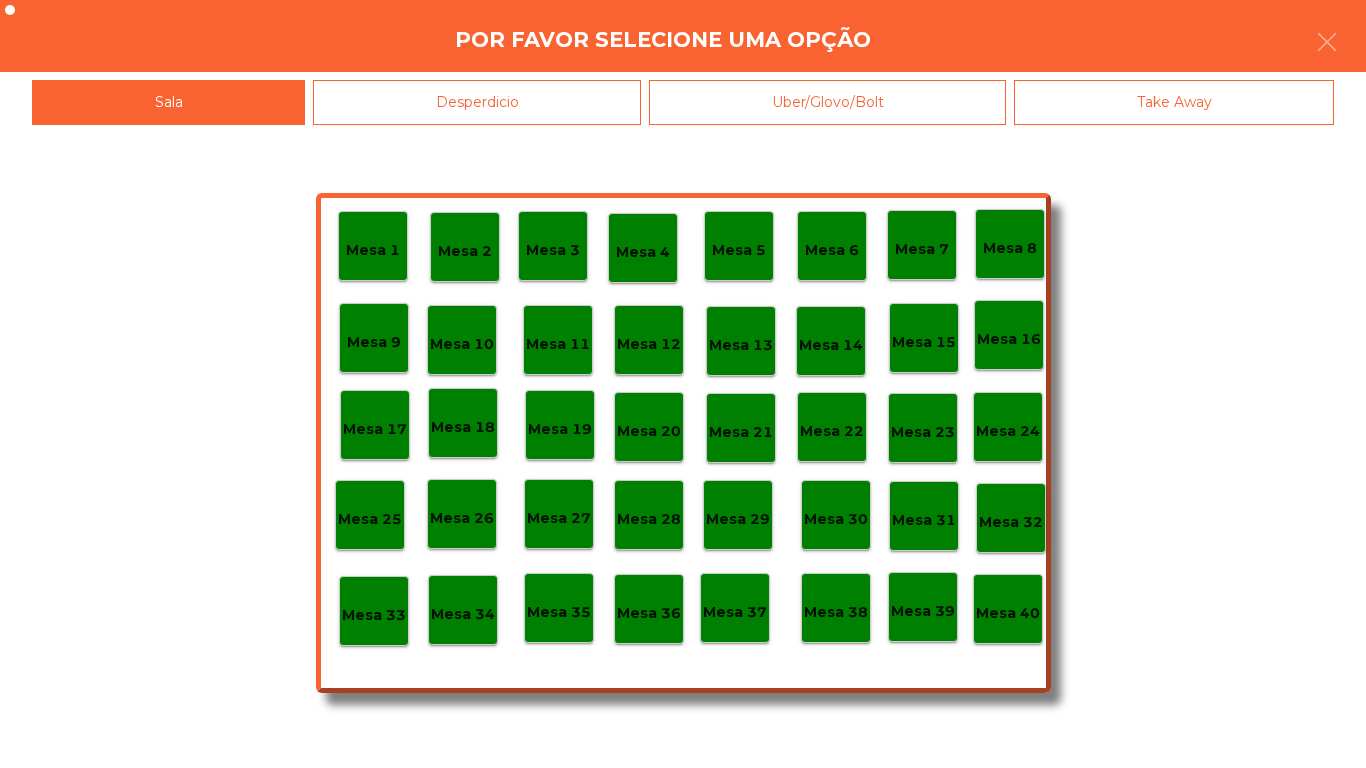 click on "Mesa 40" 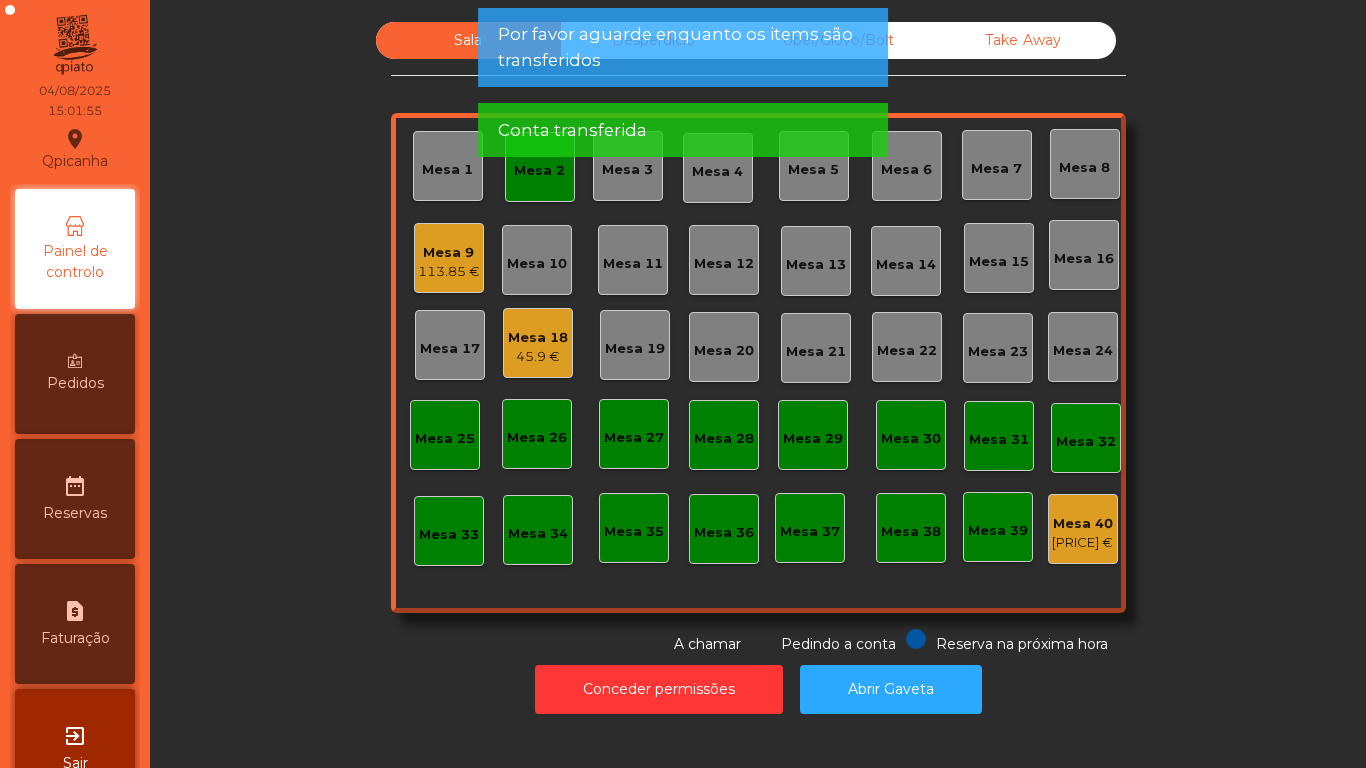 click on "Mesa 2" 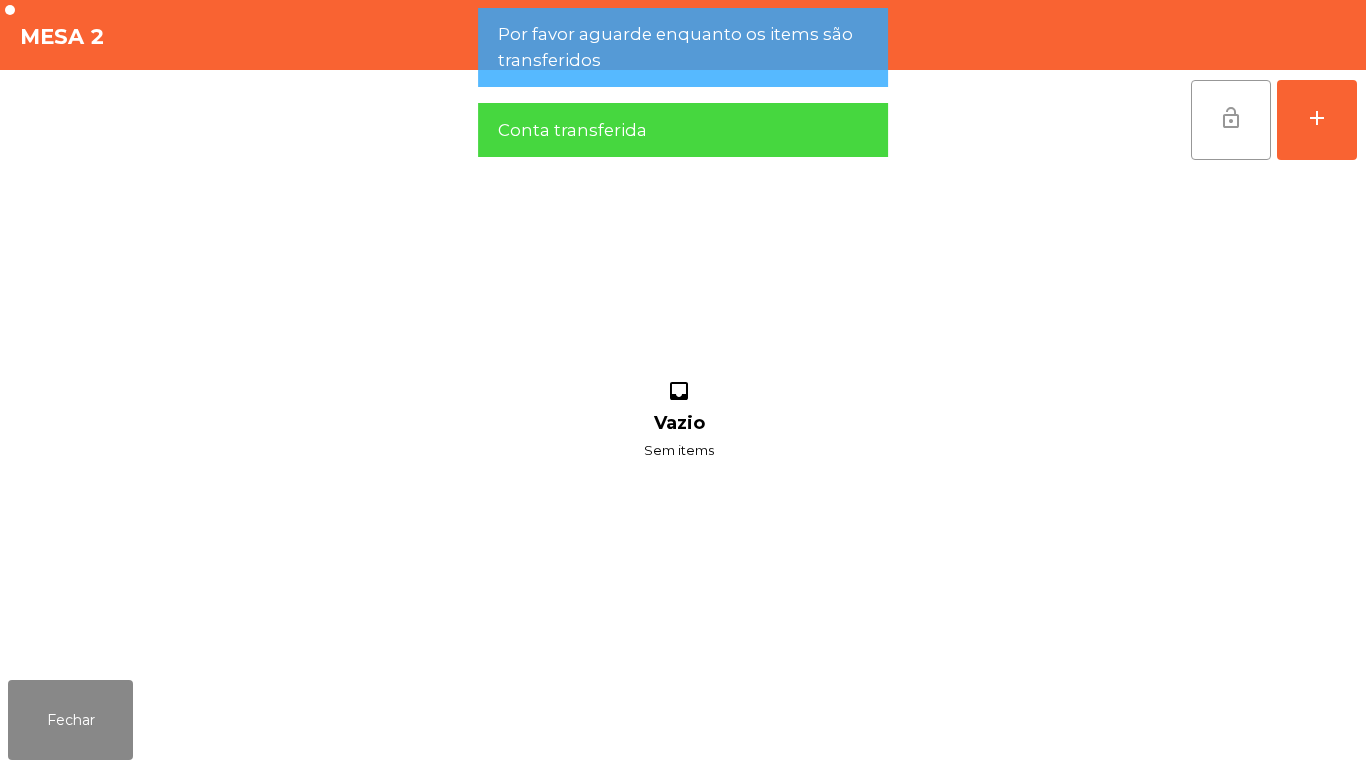 click on "lock_open" 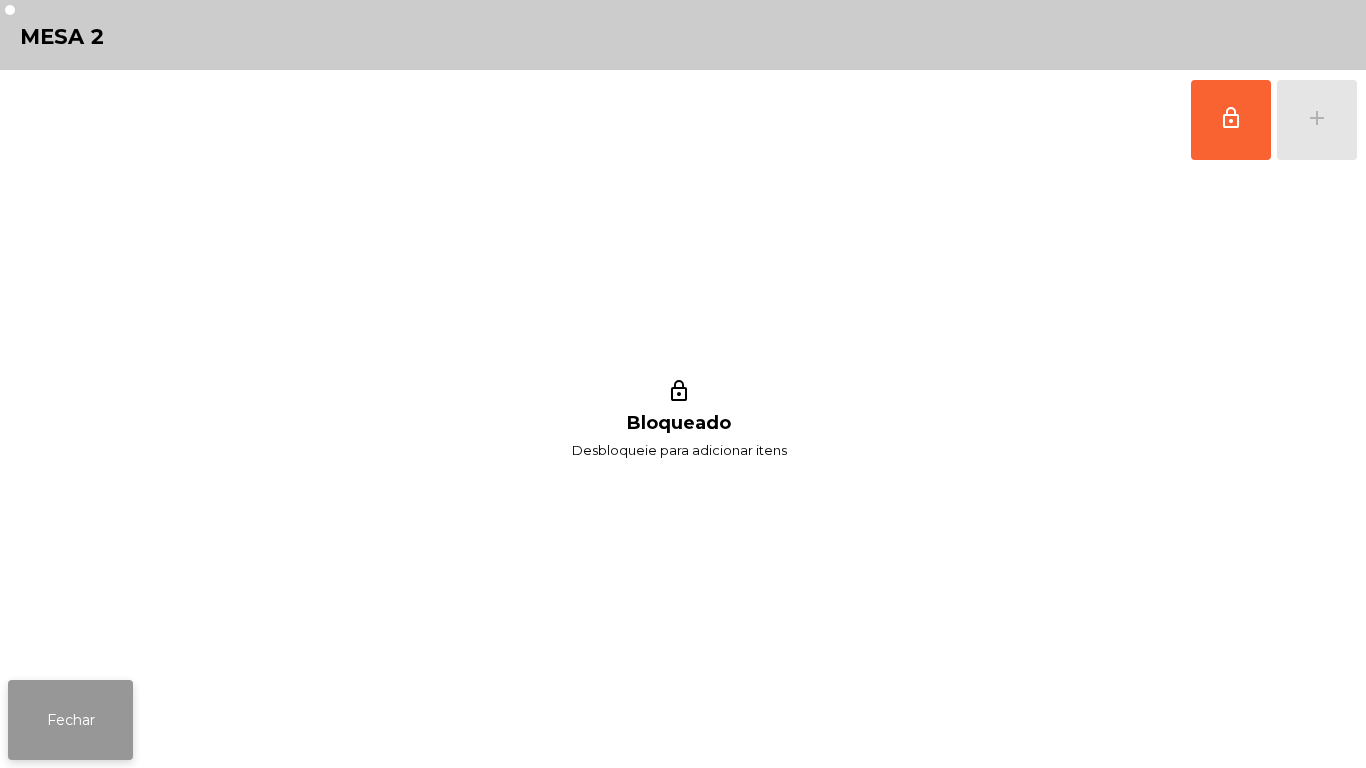 click on "Fechar" 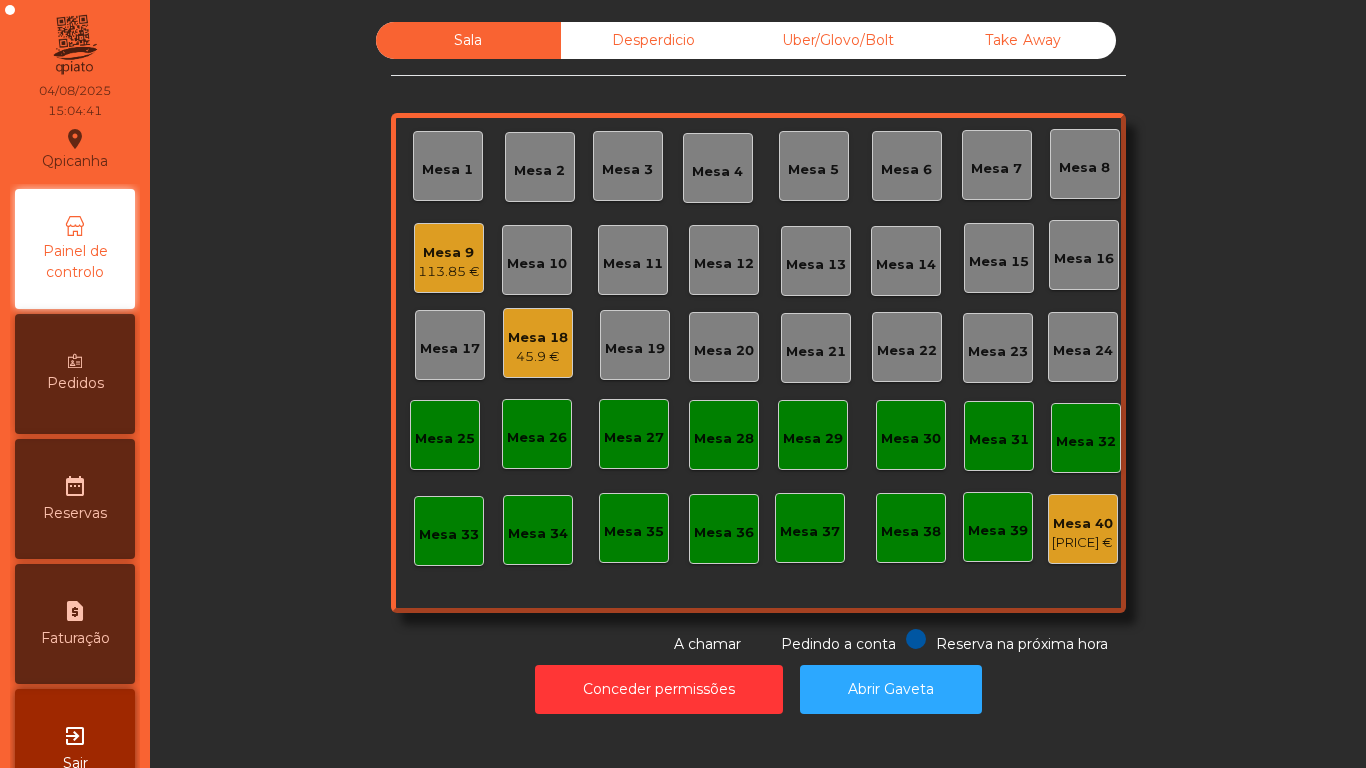click on "45.9 €" 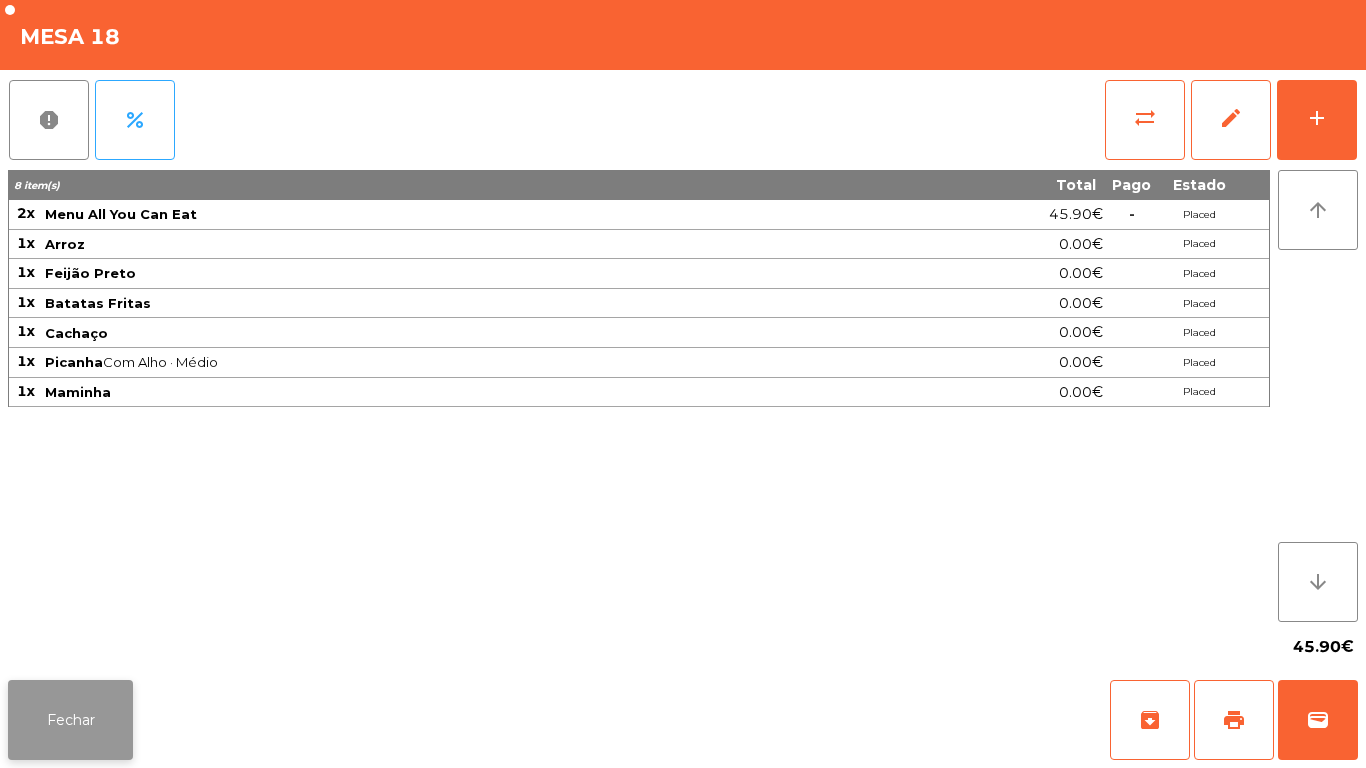 click on "Fechar" 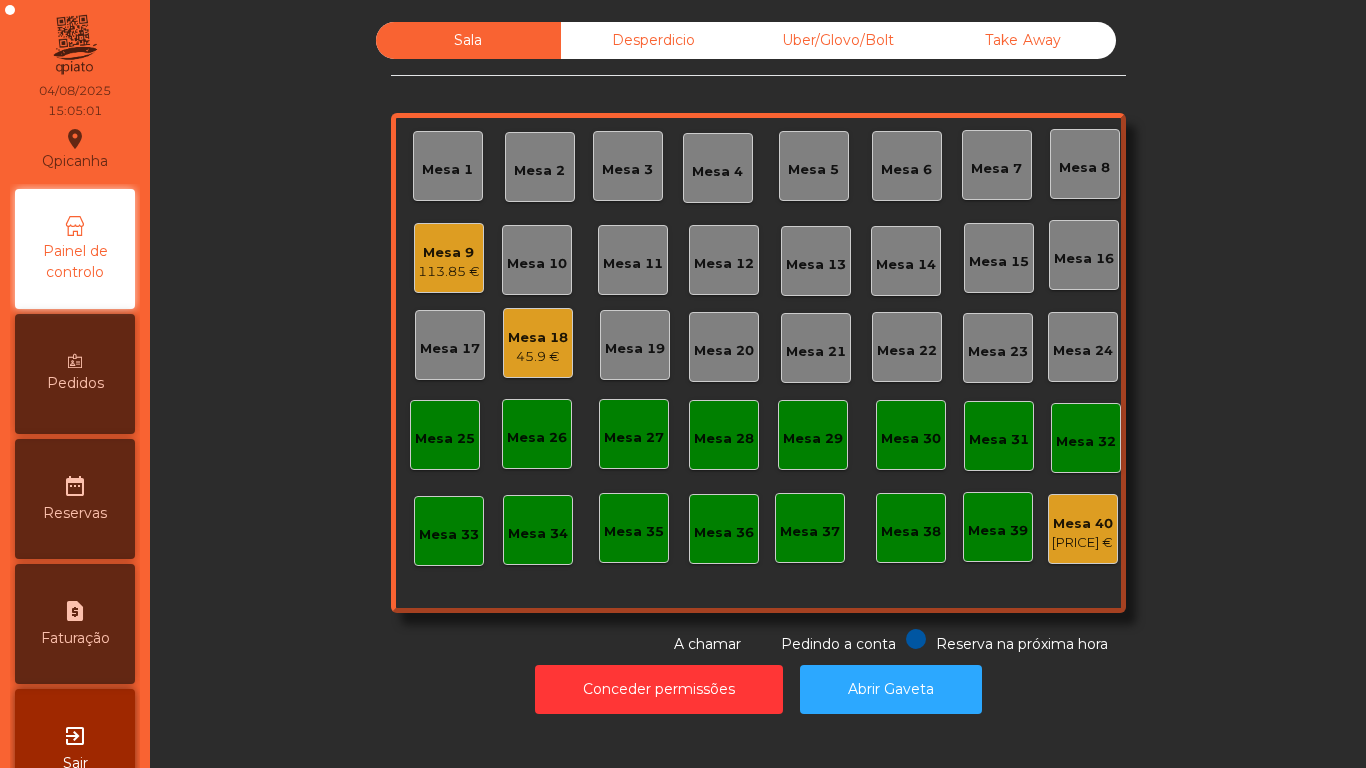 click on "Mesa 40" 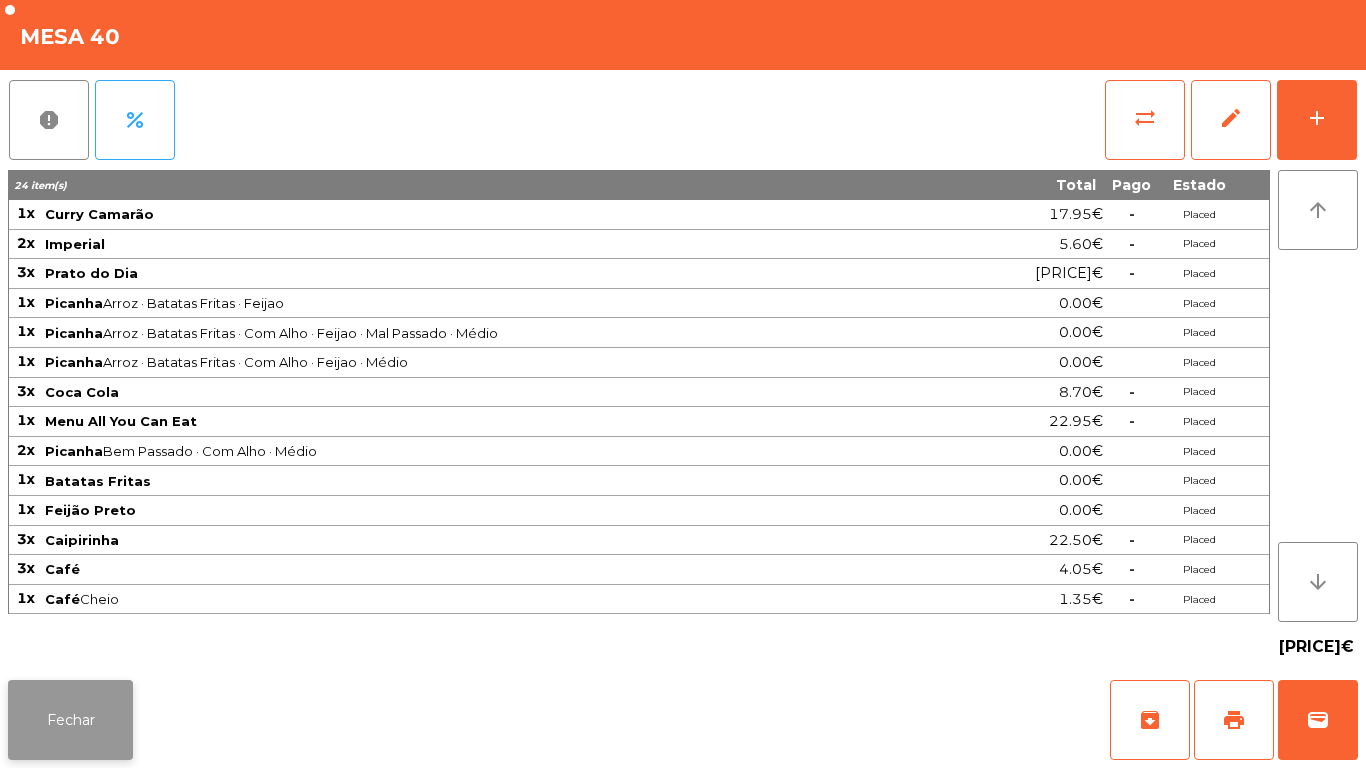 click on "Fechar" 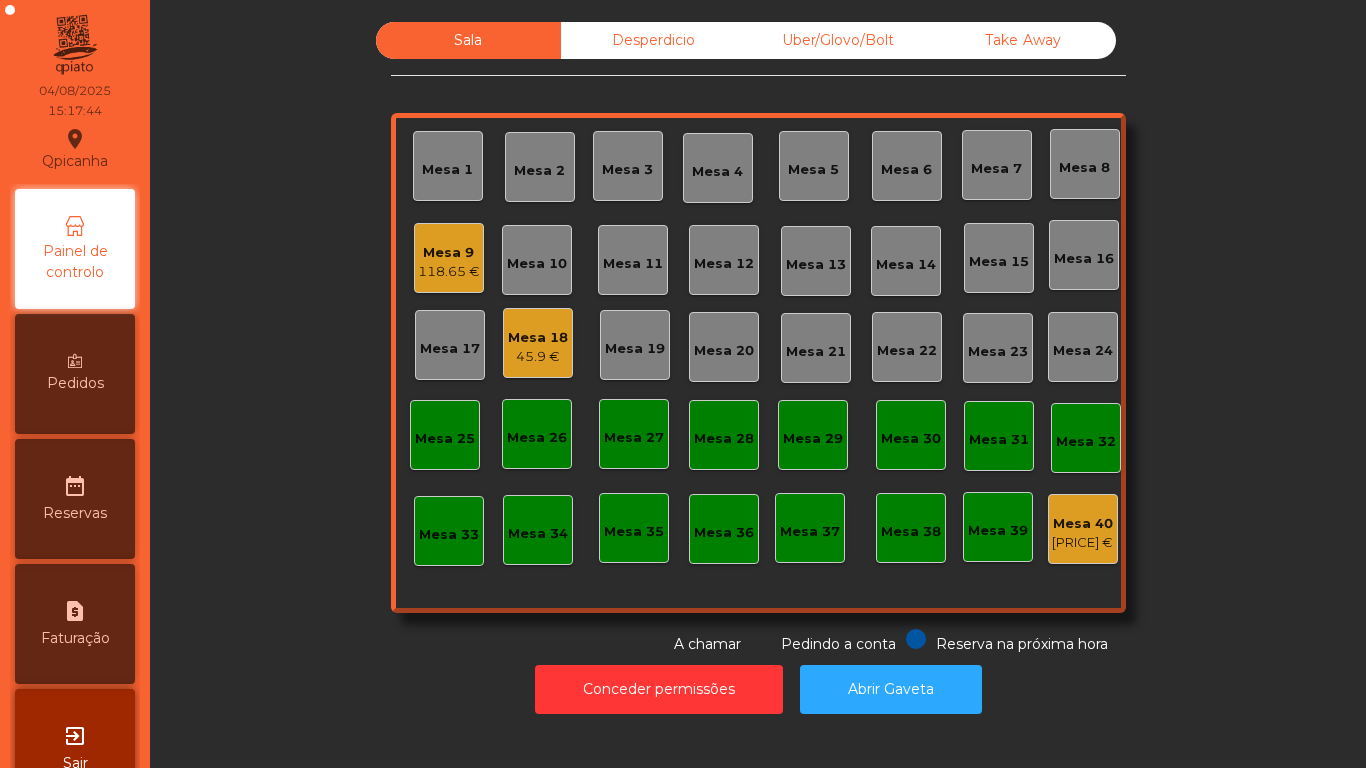 click on "Mesa 18" 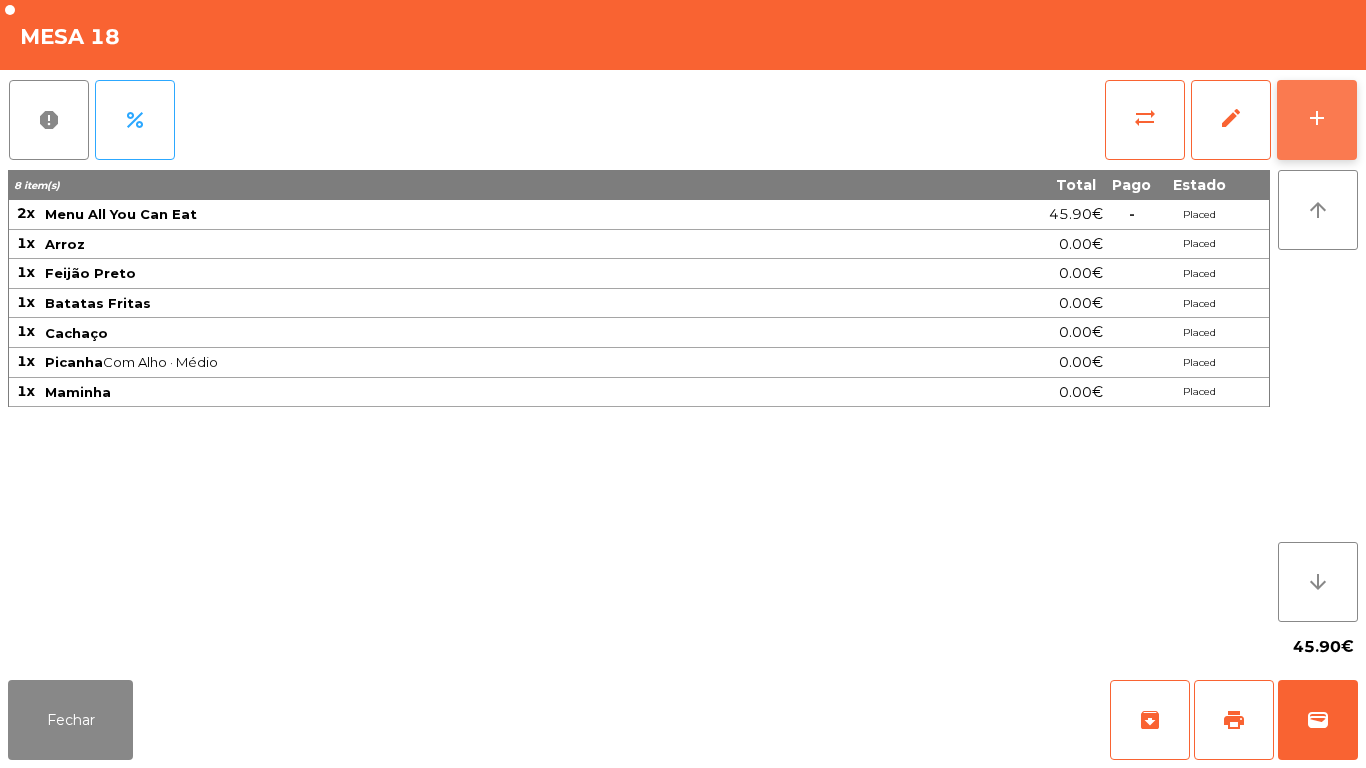 click on "add" 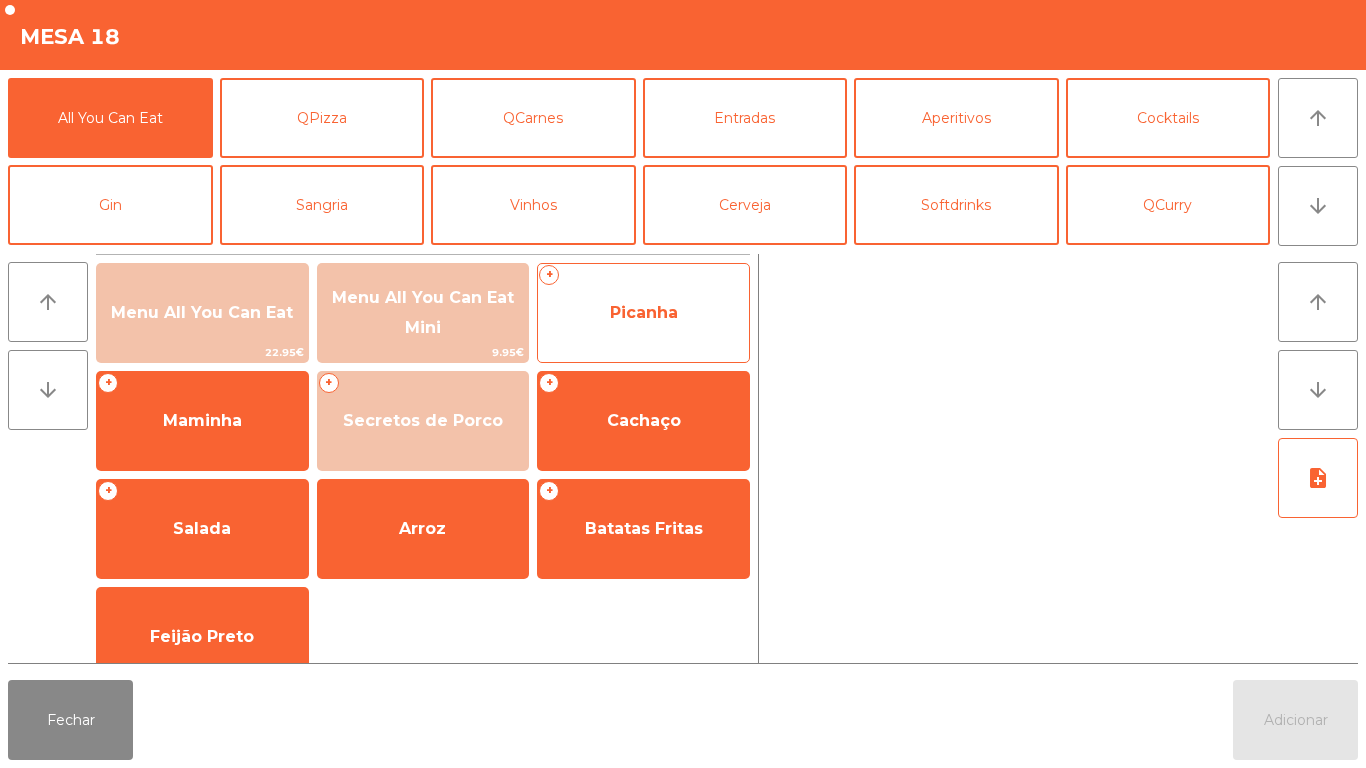 click on "Picanha" 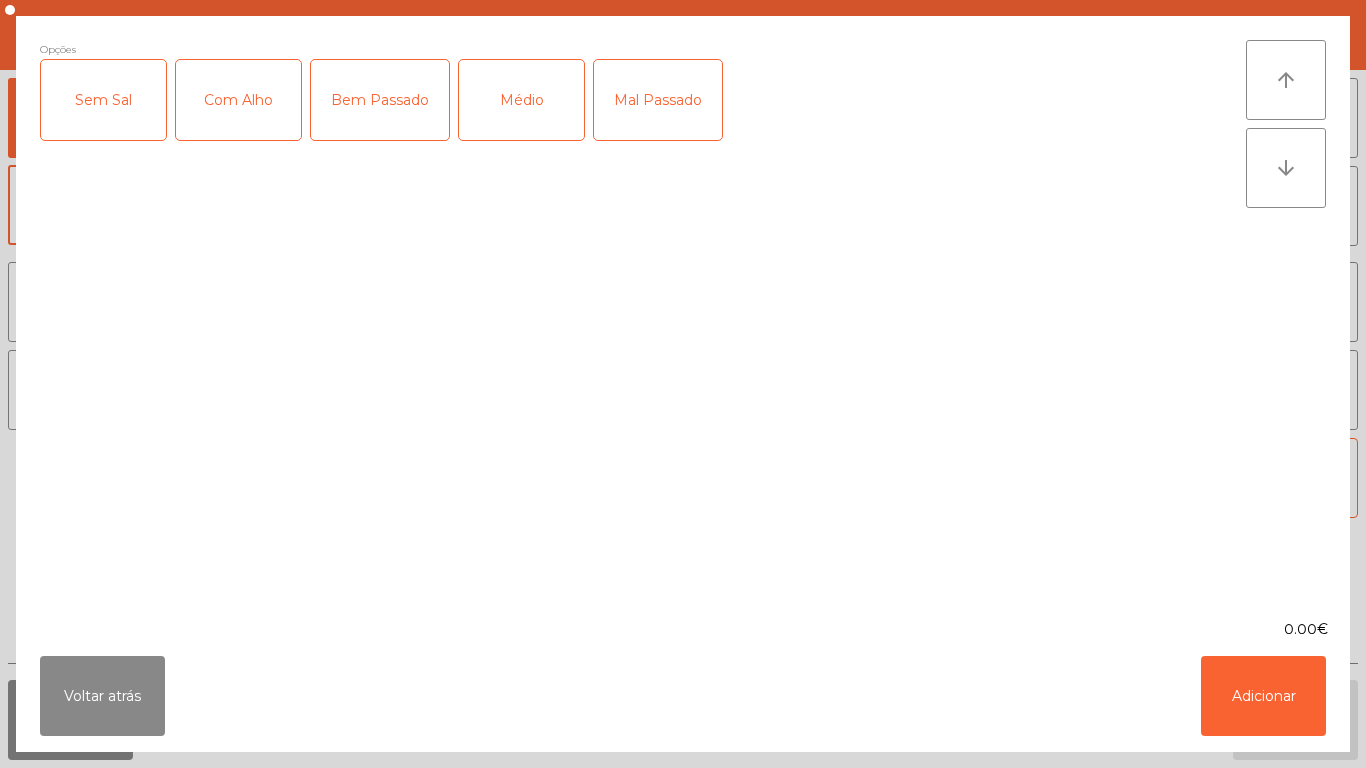 click on "Médio" 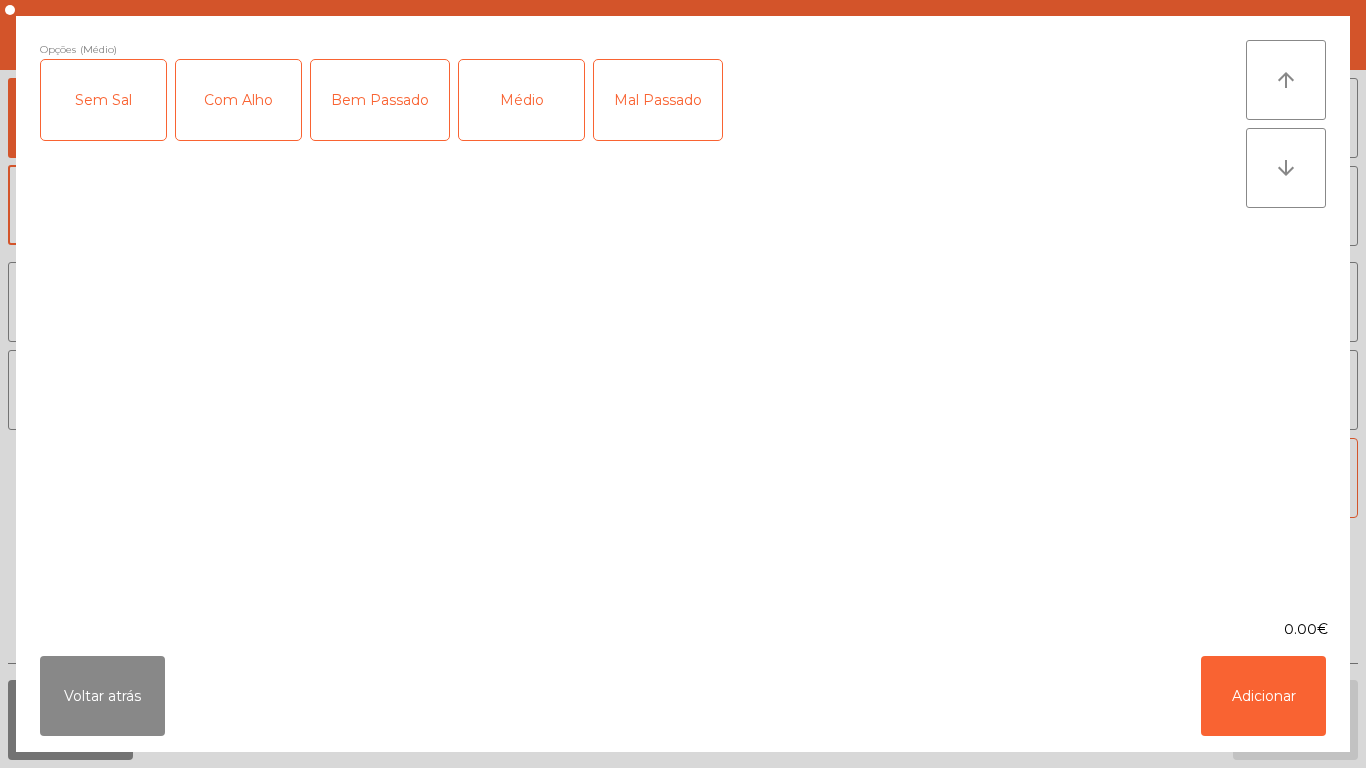 click on "Com Alho" 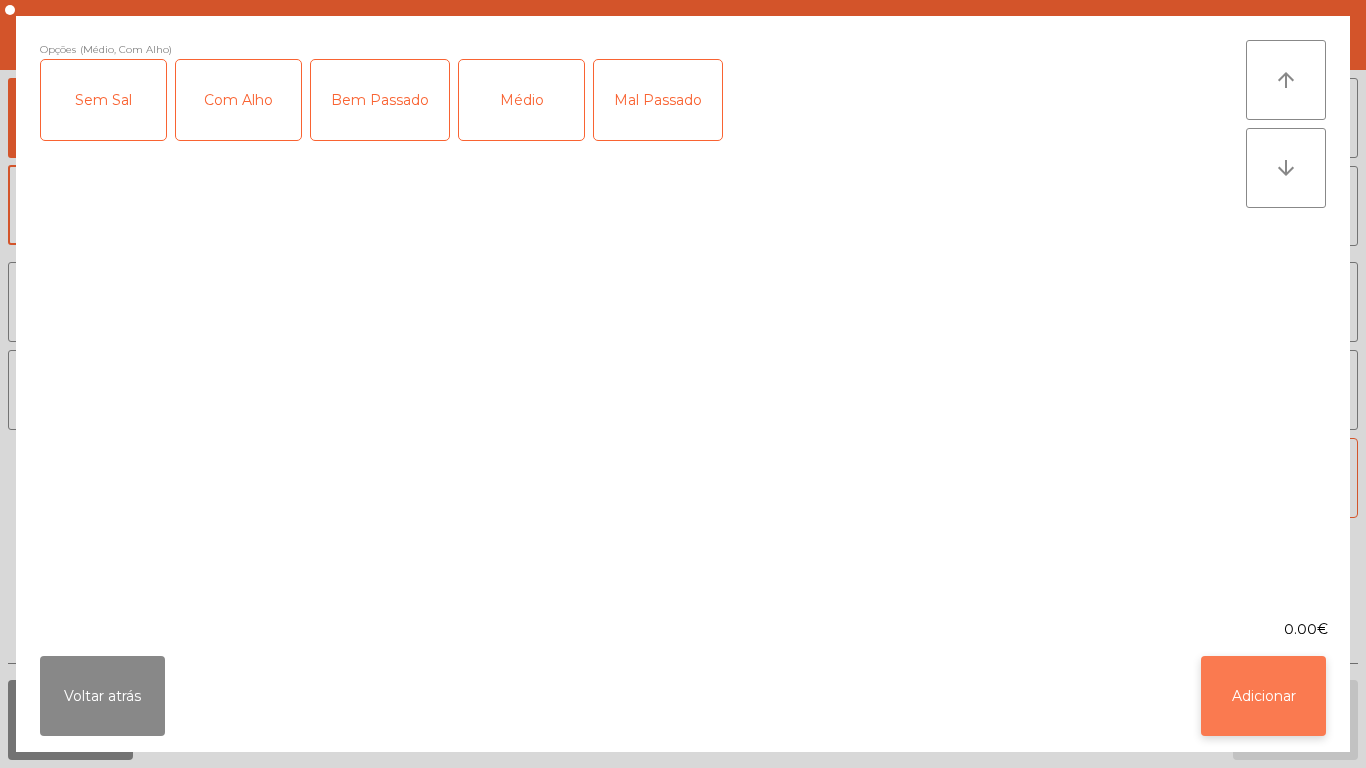 click on "Adicionar" 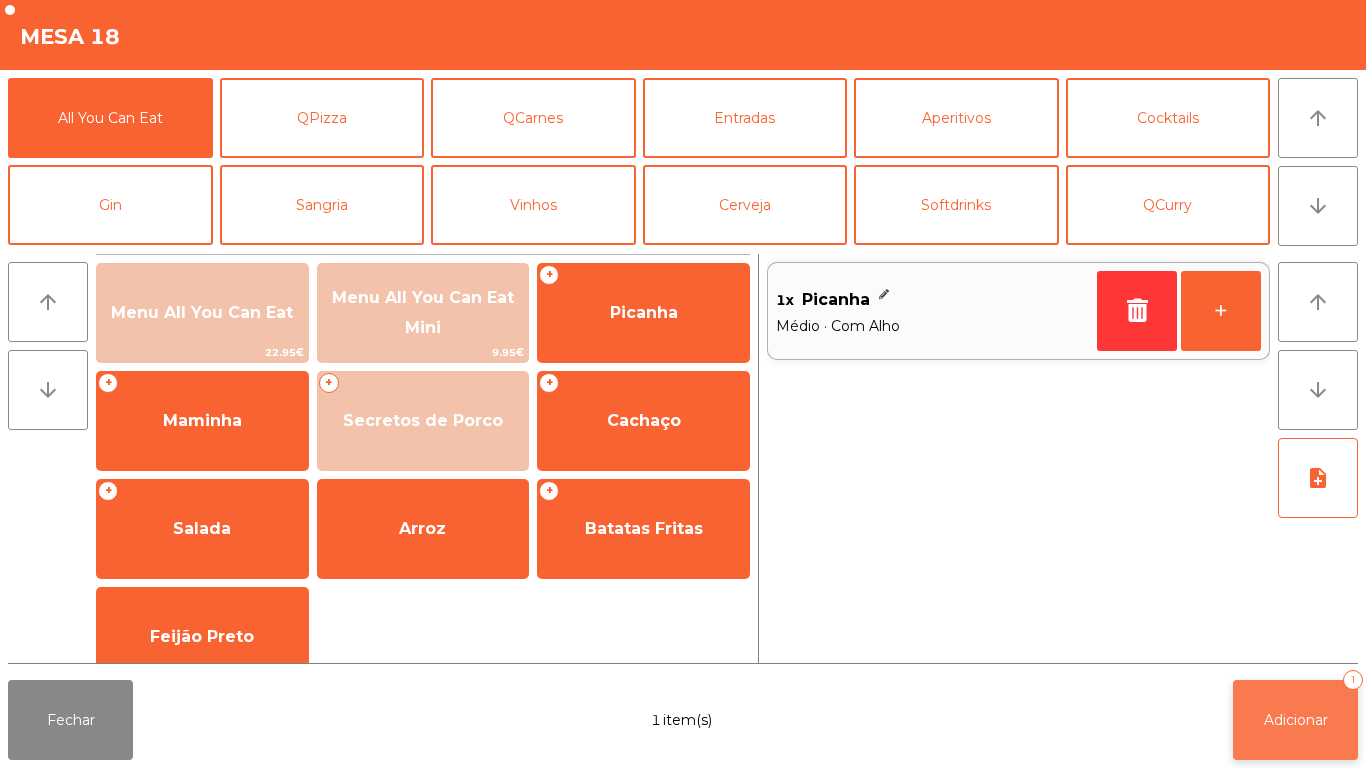 click on "Adicionar" 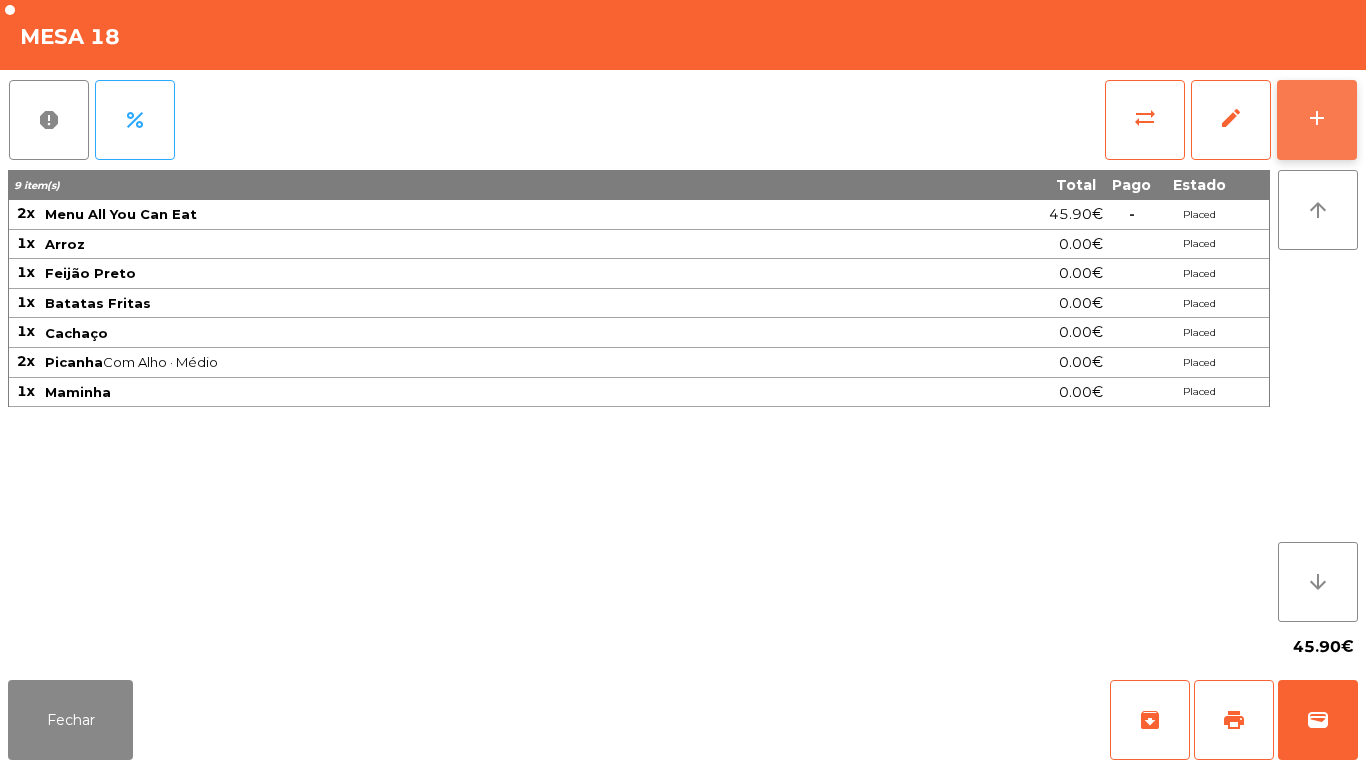 click on "add" 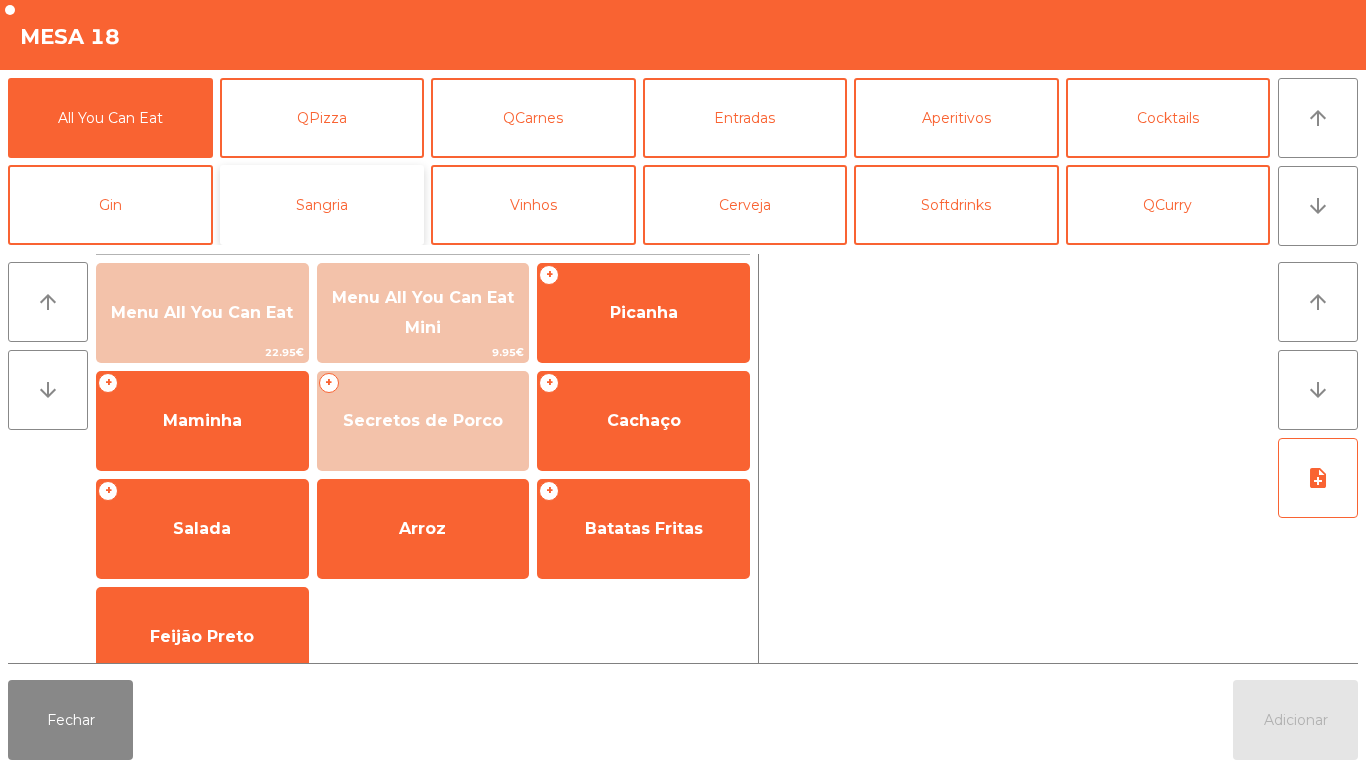 click on "Sangria" 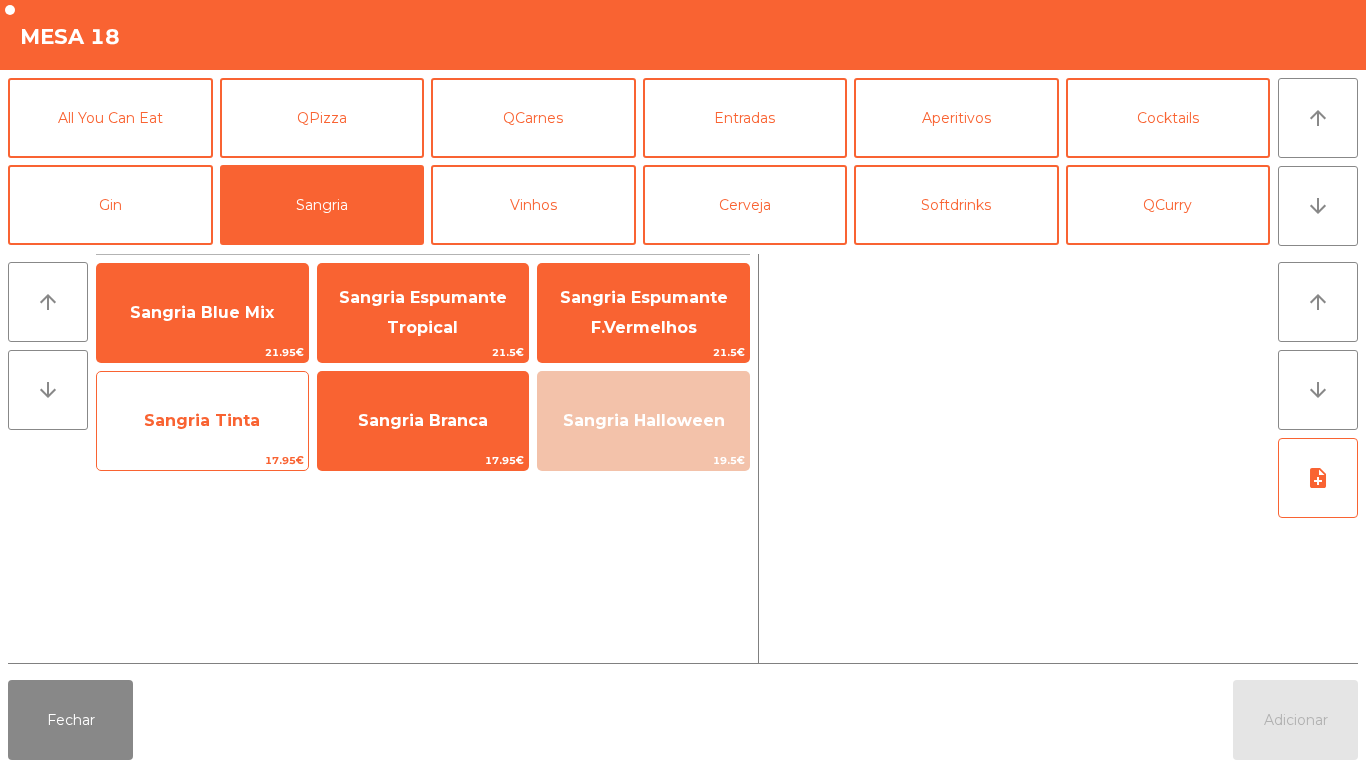 click on "Sangria Tinta" 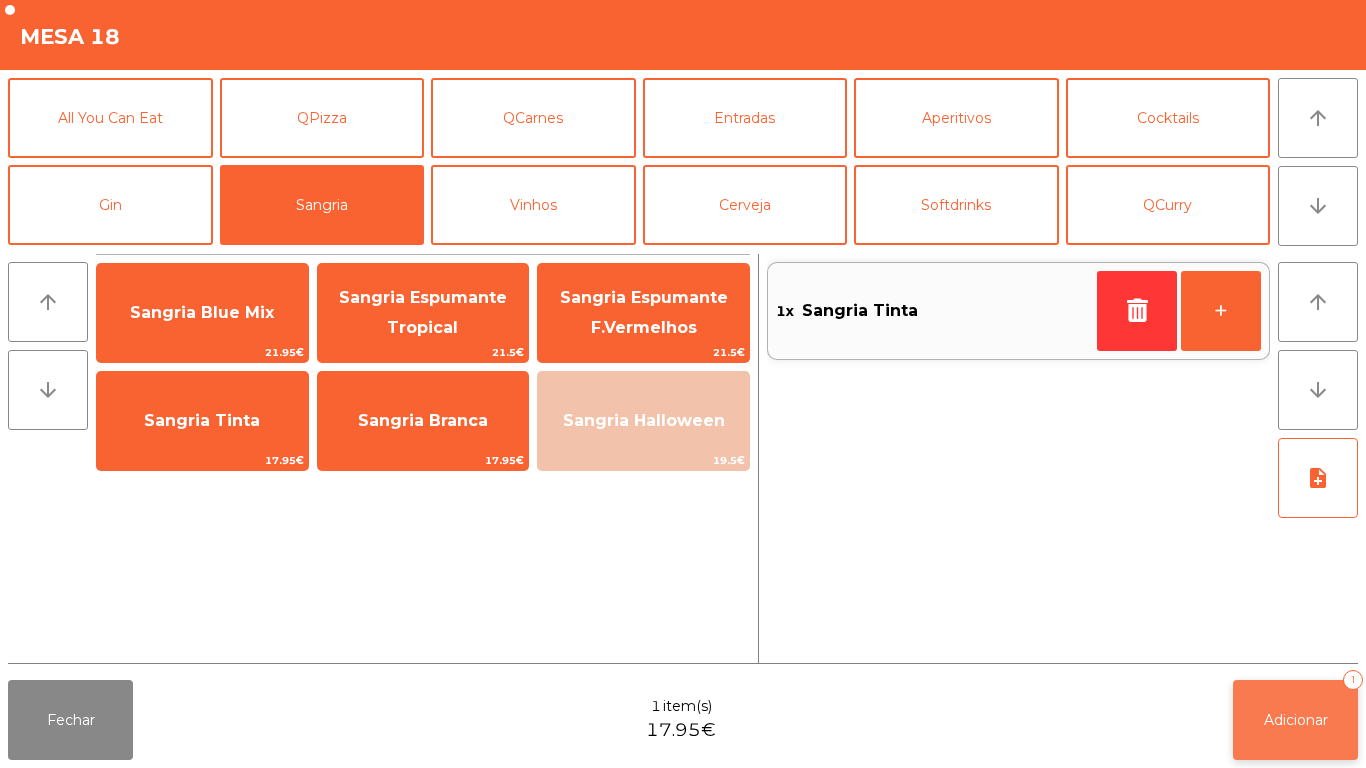 click on "Adicionar" 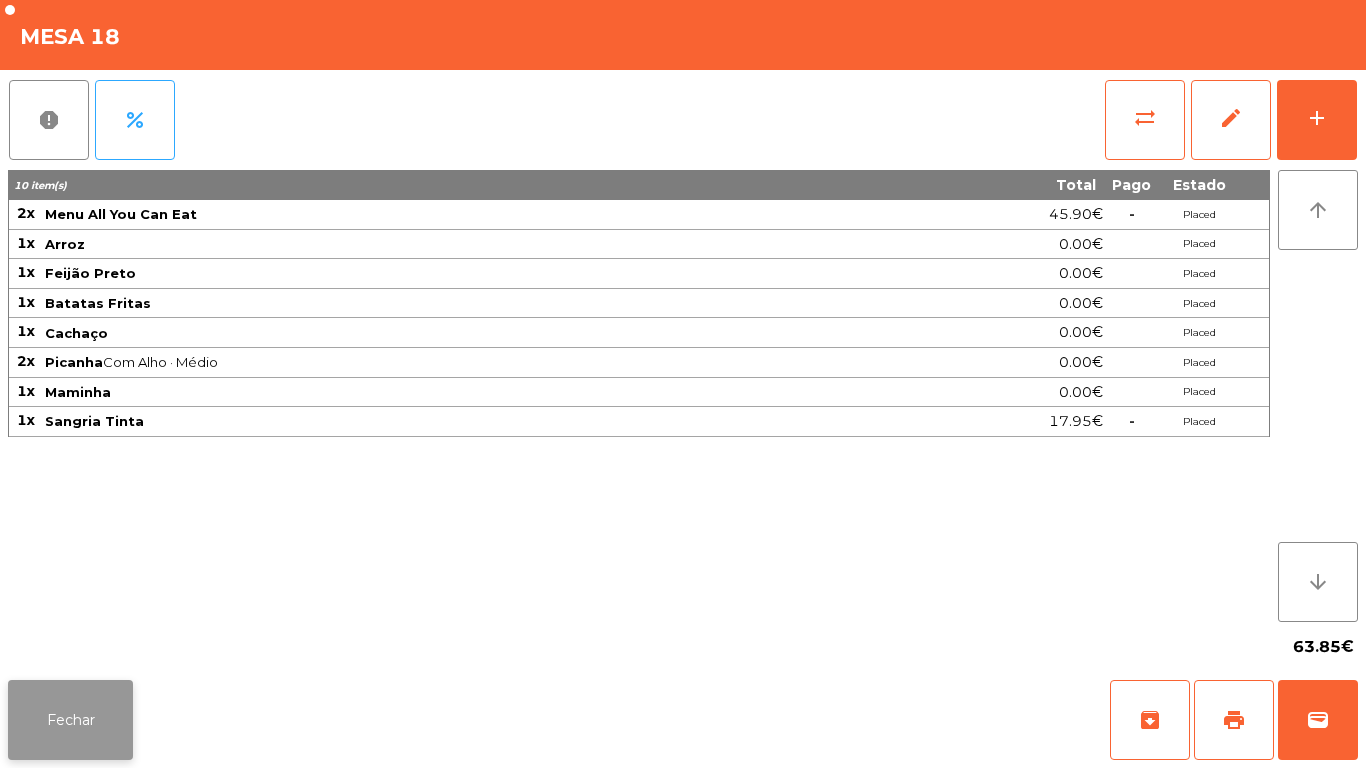 click on "Fechar" 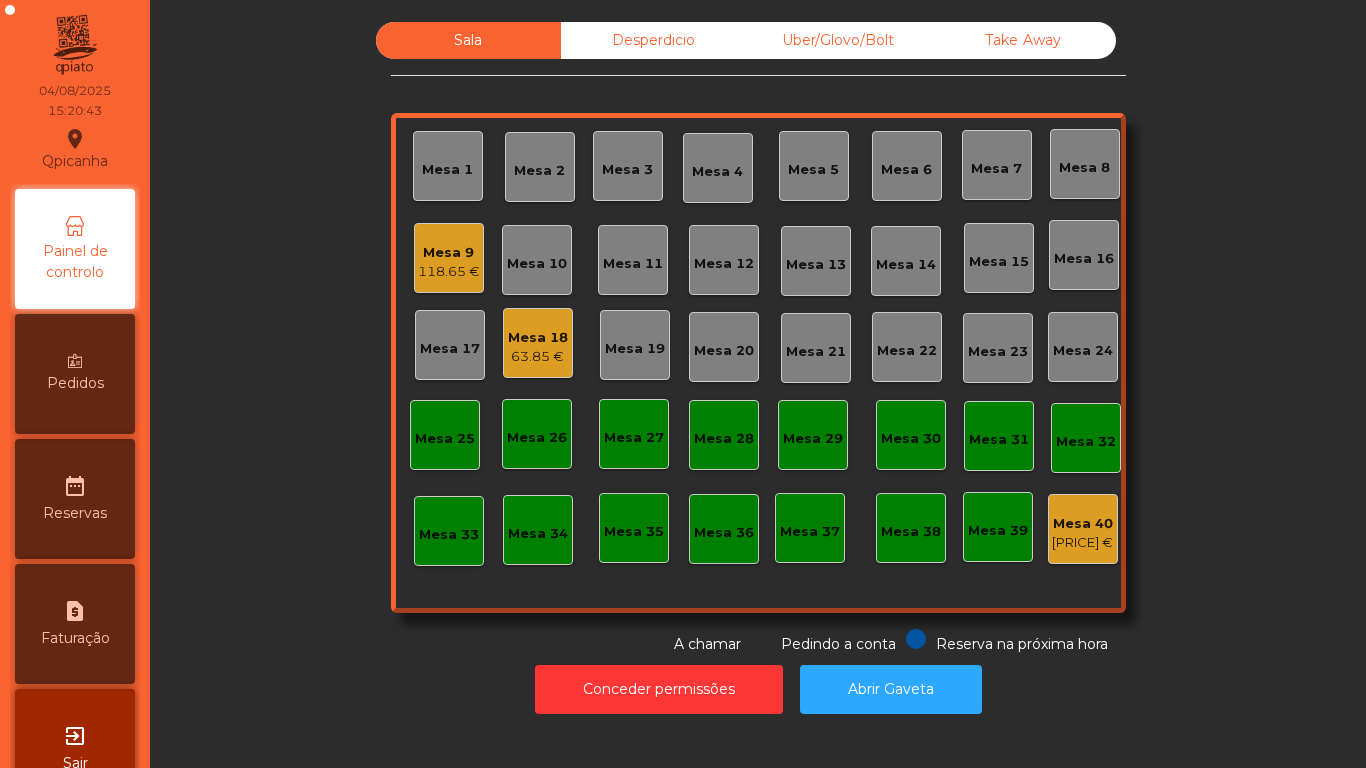 click on "118.65 €" 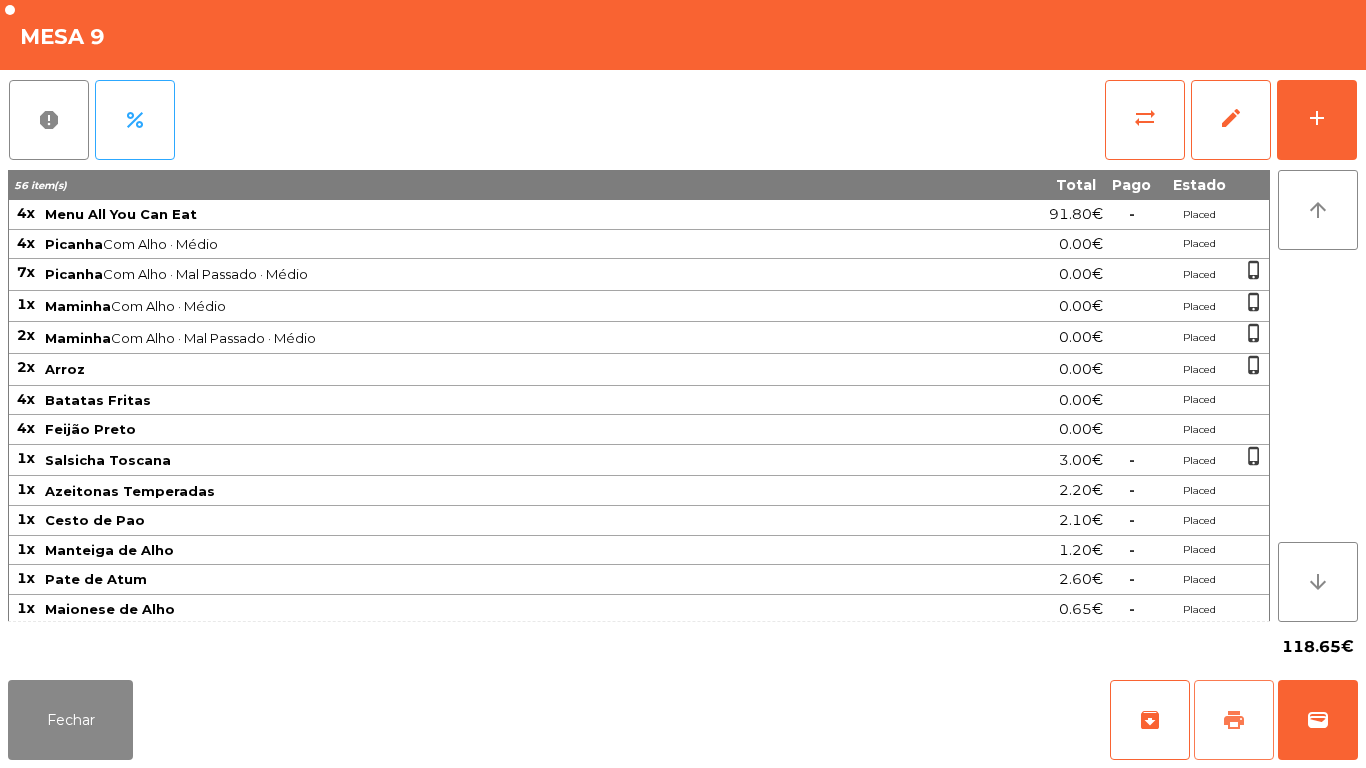 click on "print" 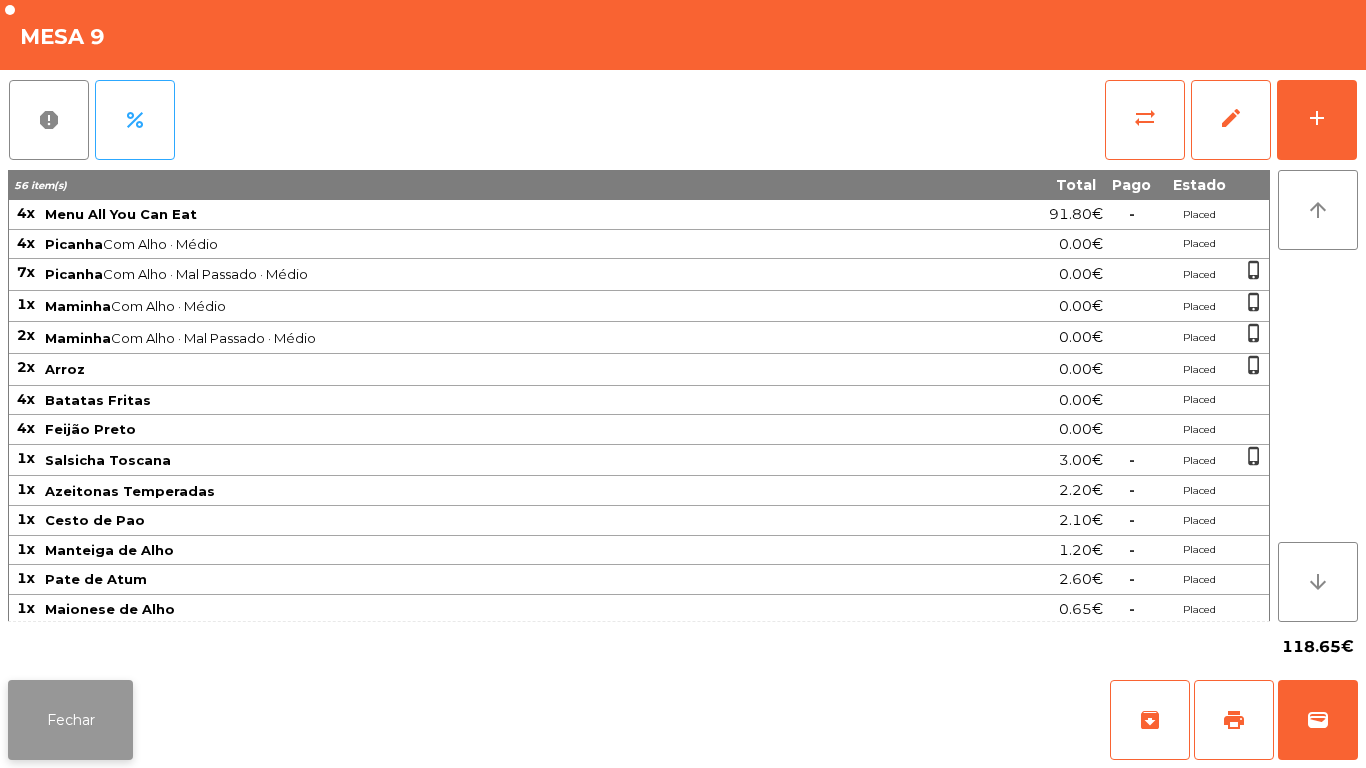 click on "Fechar" 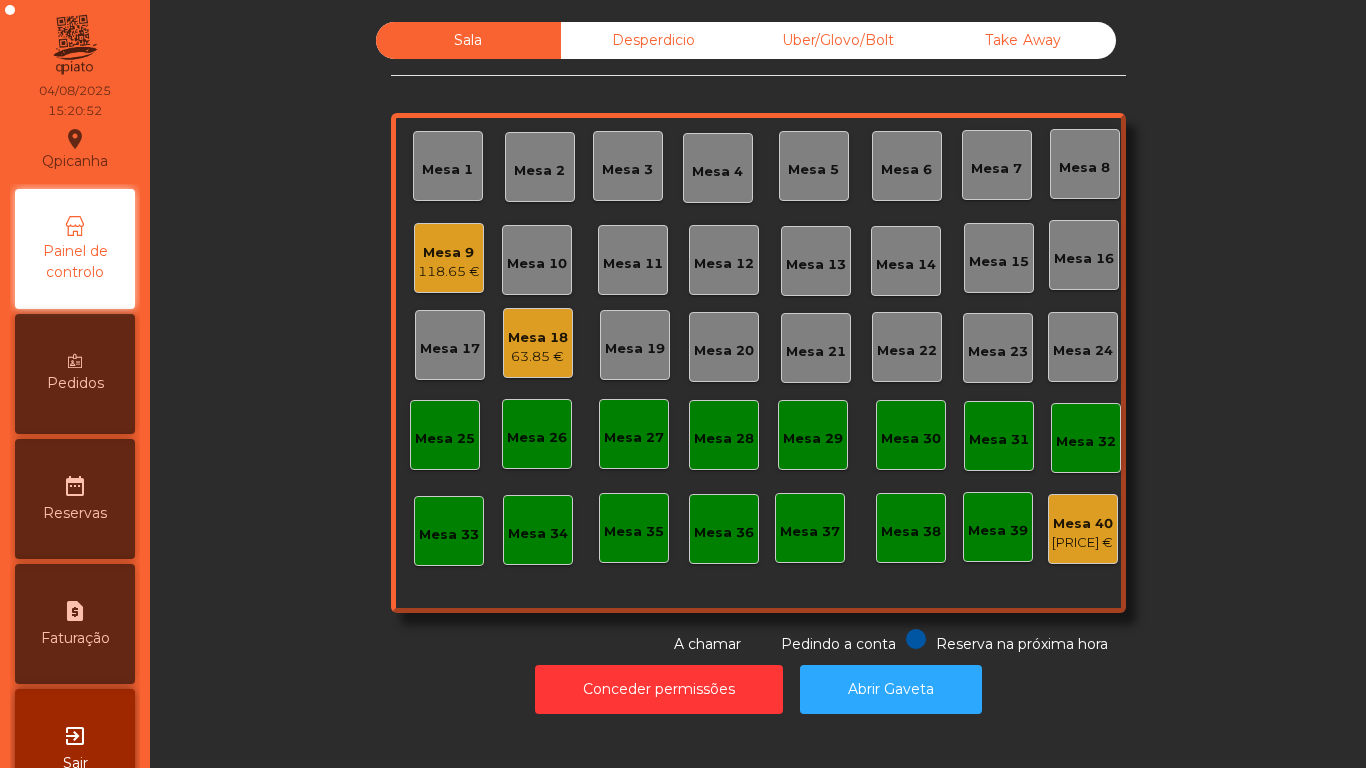 click on "63.85 €" 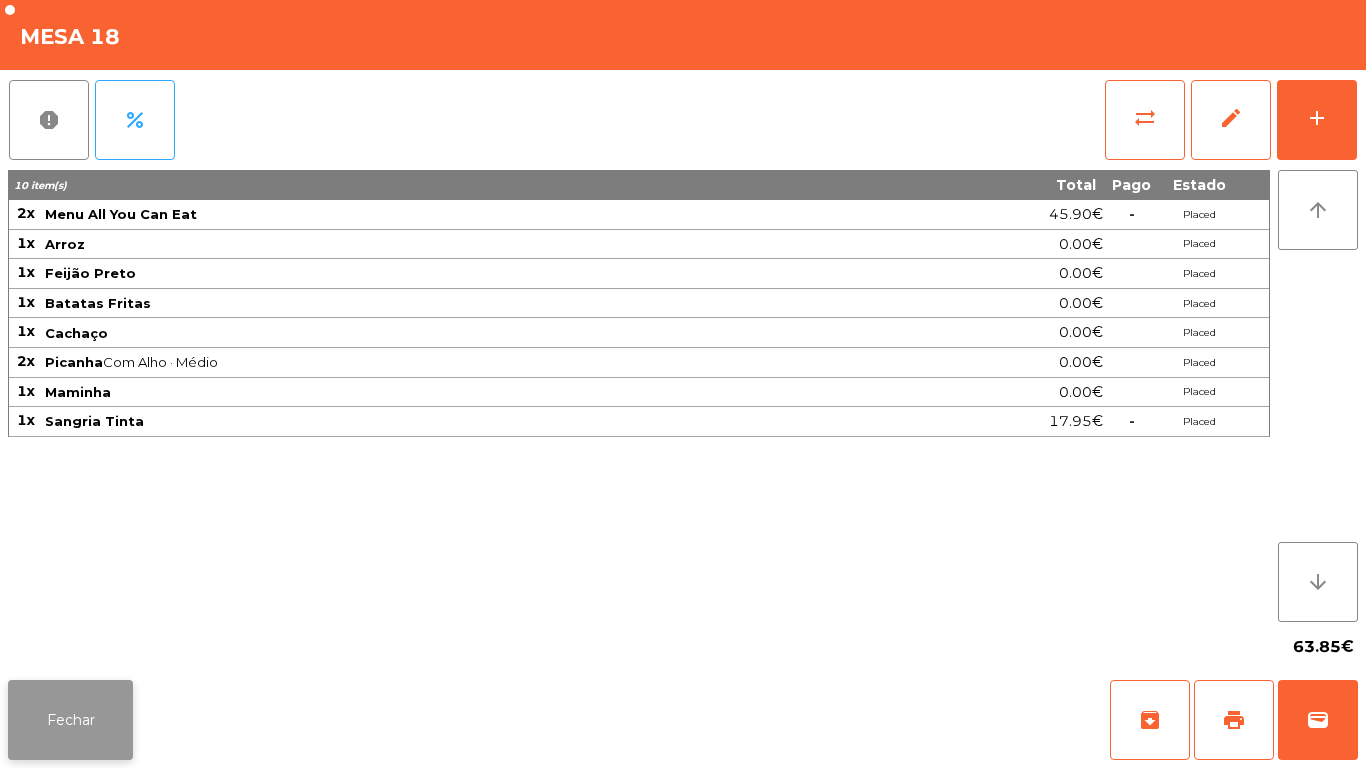 click on "Fechar" 